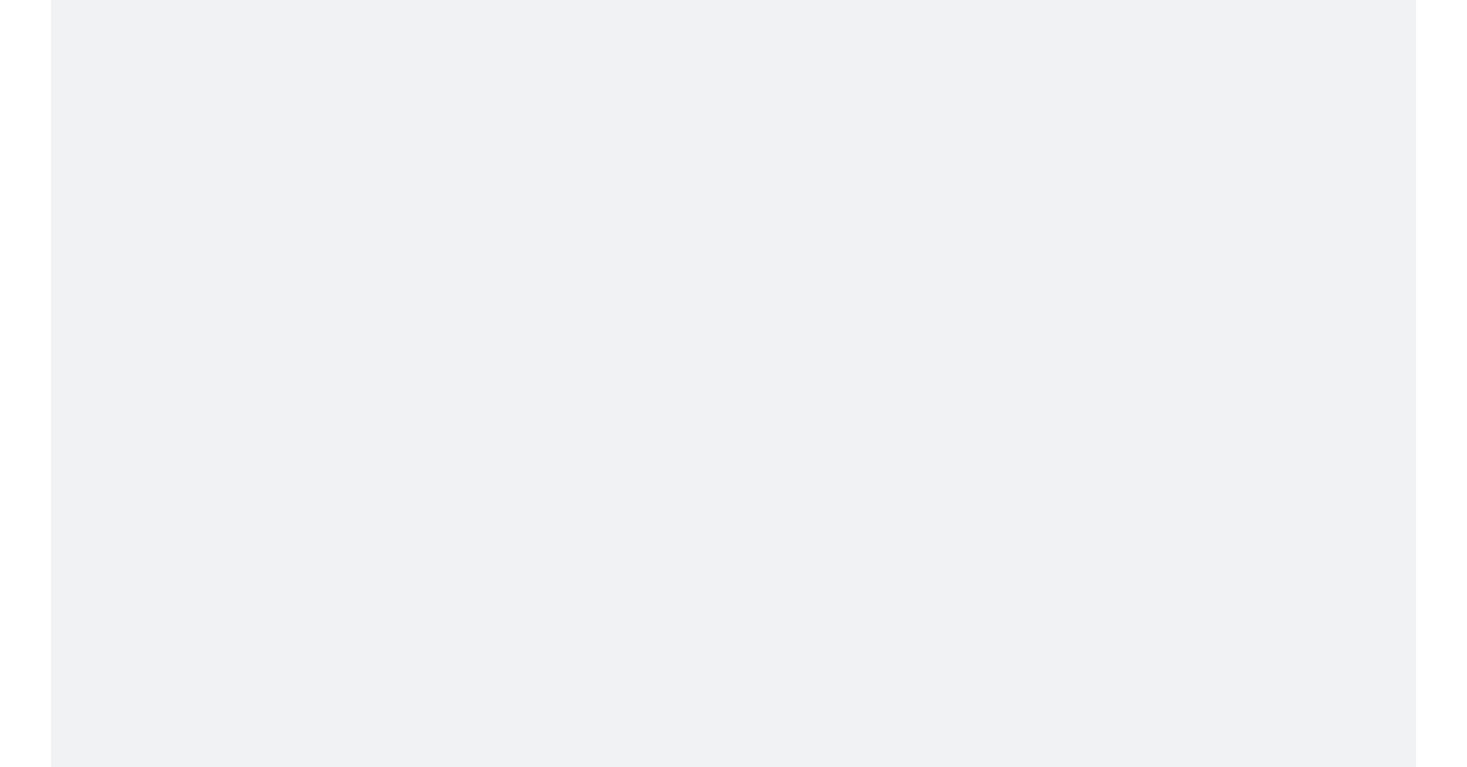 scroll, scrollTop: 0, scrollLeft: 0, axis: both 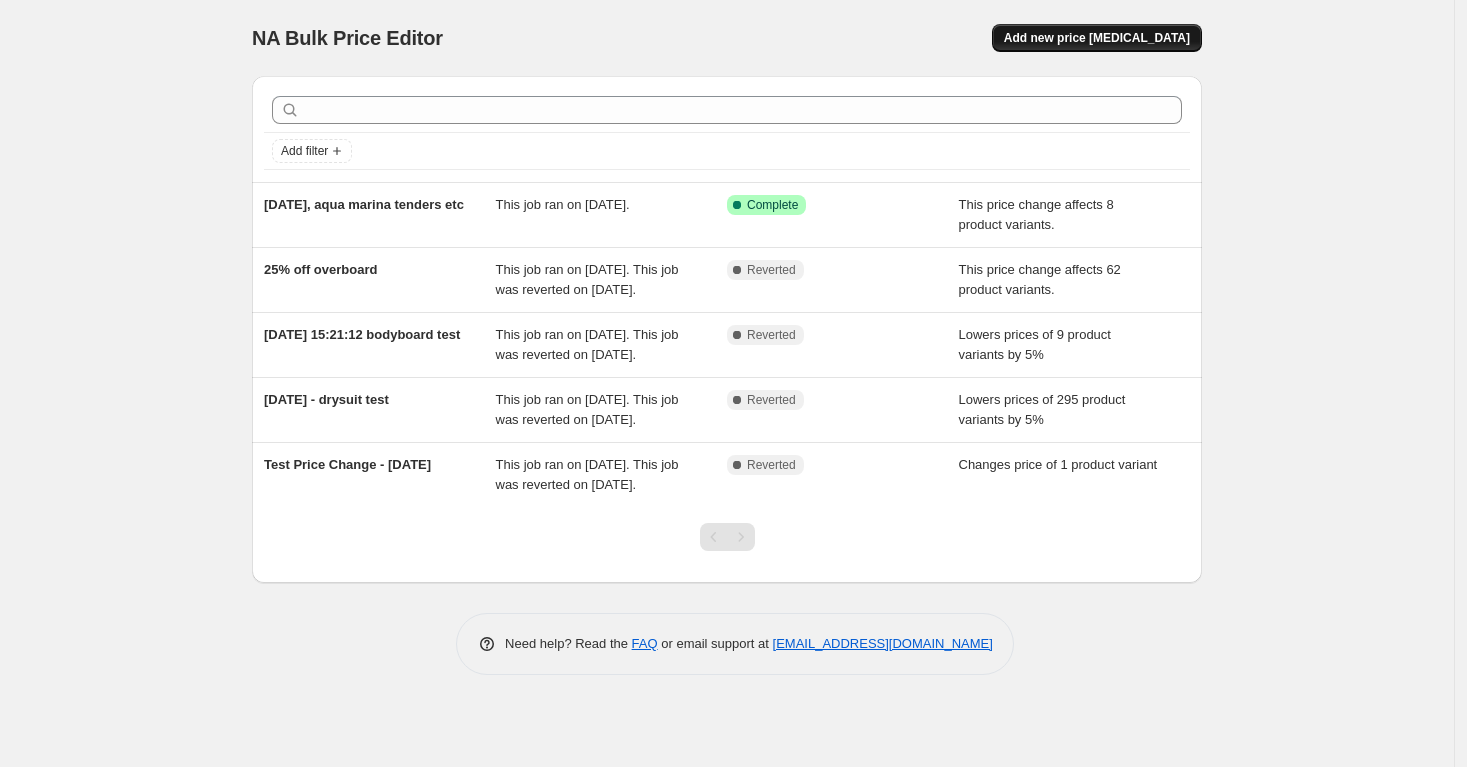 click on "Add new price [MEDICAL_DATA]" at bounding box center (1097, 38) 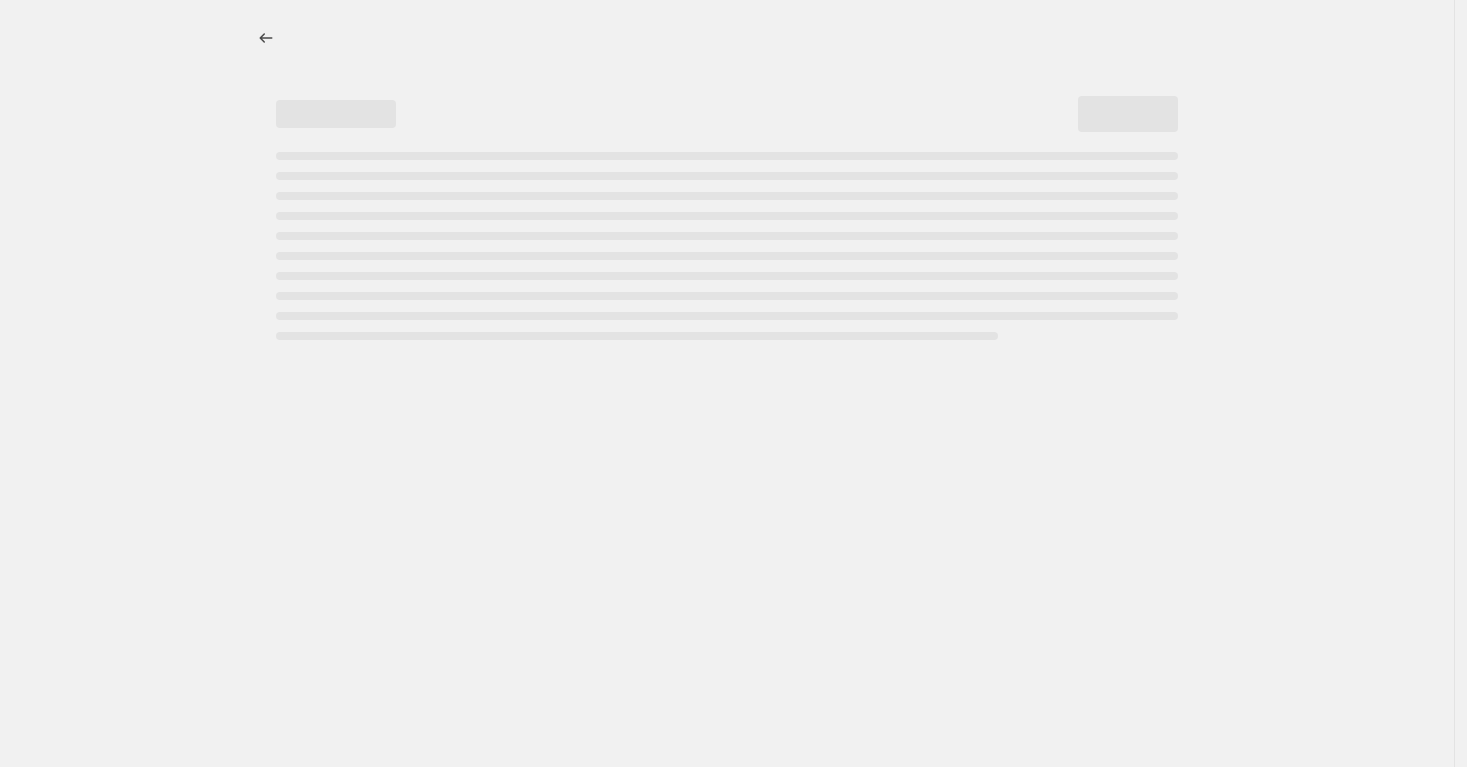 select on "percentage" 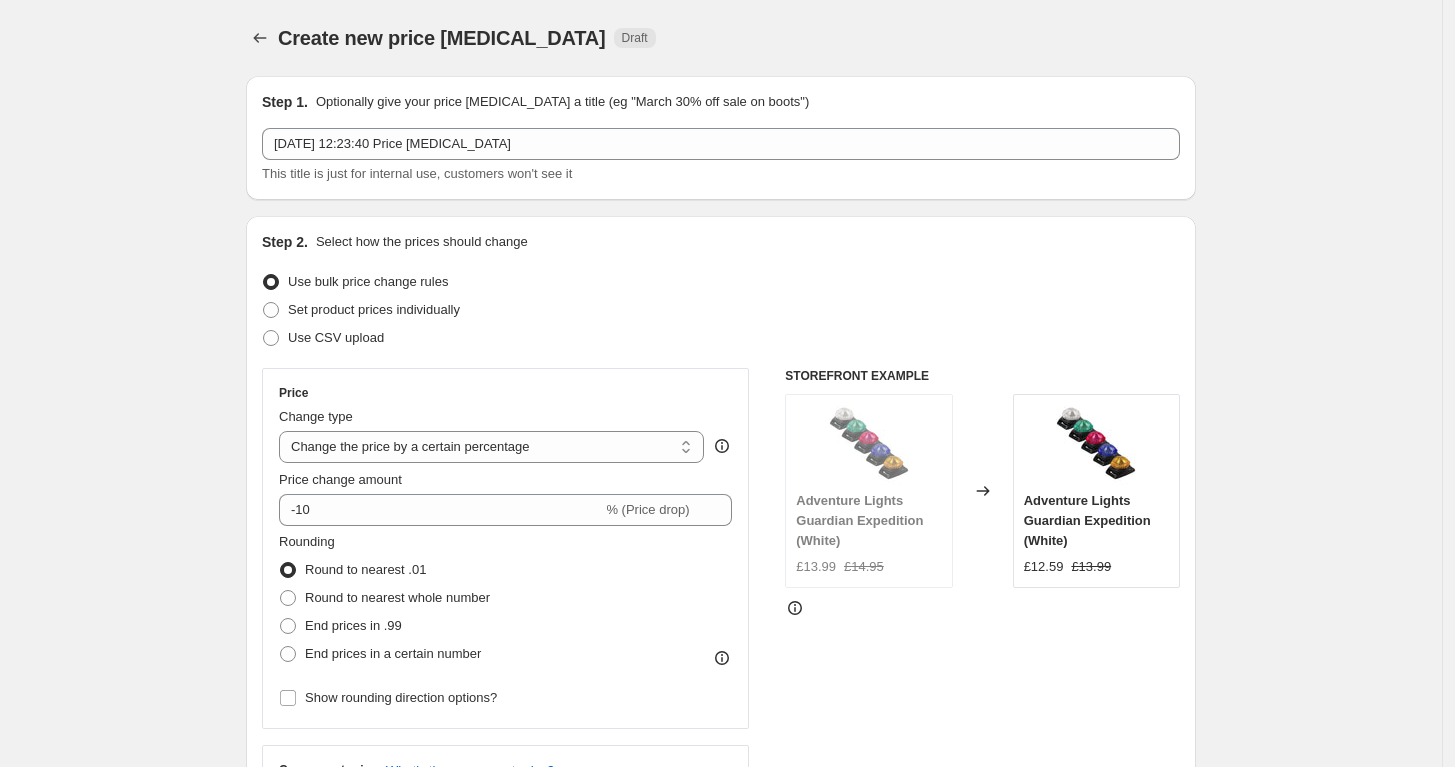 click on "[DATE] 12:23:40 Price [MEDICAL_DATA] This title is just for internal use, customers won't see it" at bounding box center (721, 156) 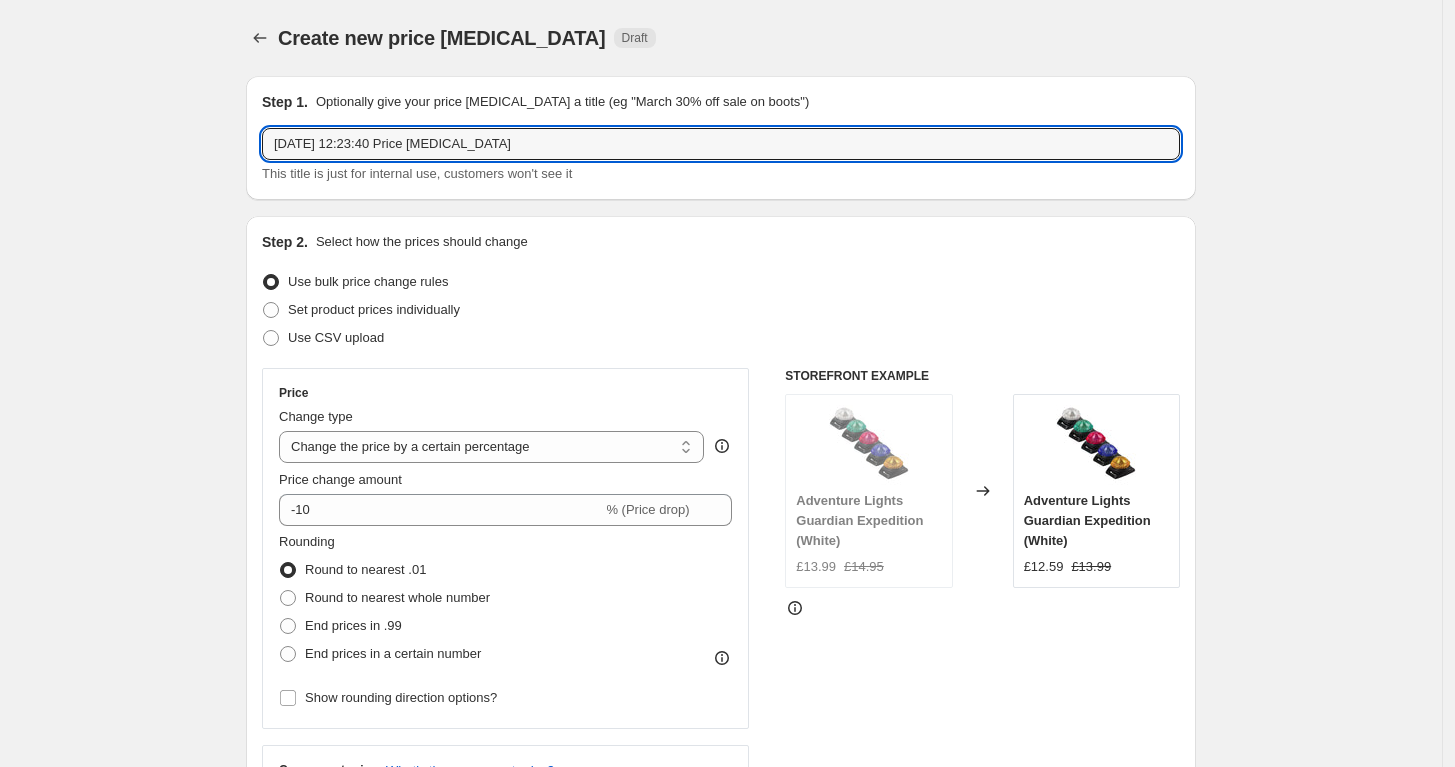 drag, startPoint x: 539, startPoint y: 142, endPoint x: 234, endPoint y: 113, distance: 306.37558 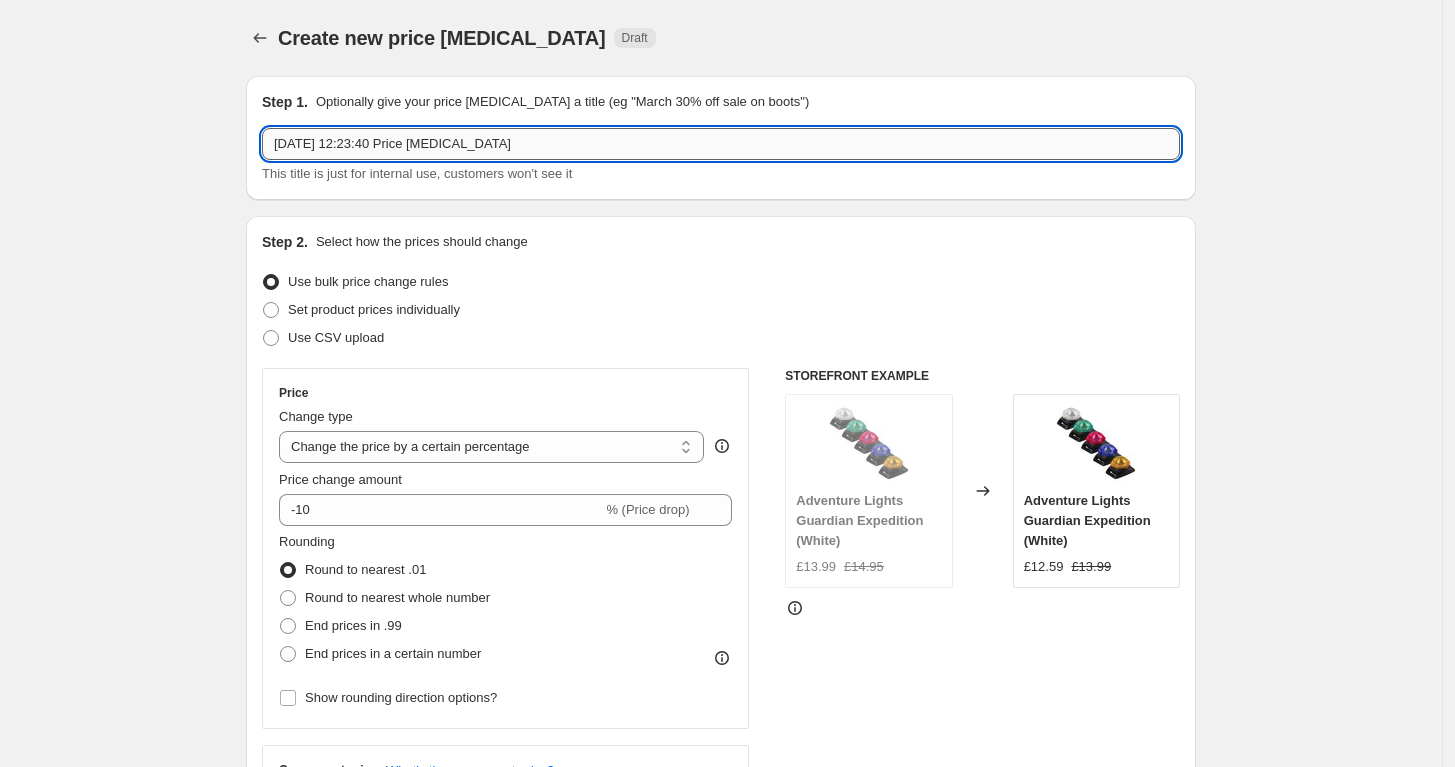 click on "[DATE] 12:23:40 Price [MEDICAL_DATA]" at bounding box center (721, 144) 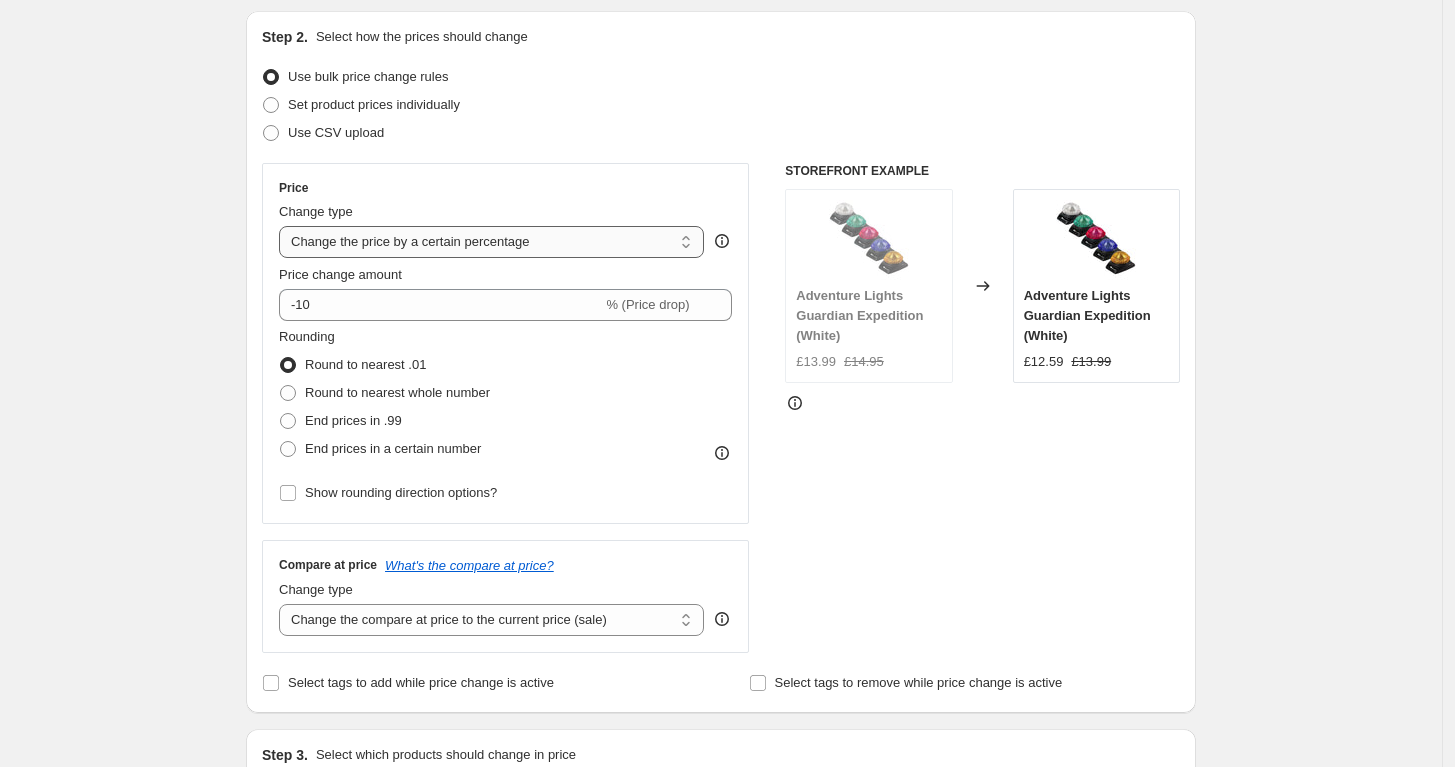 scroll, scrollTop: 222, scrollLeft: 0, axis: vertical 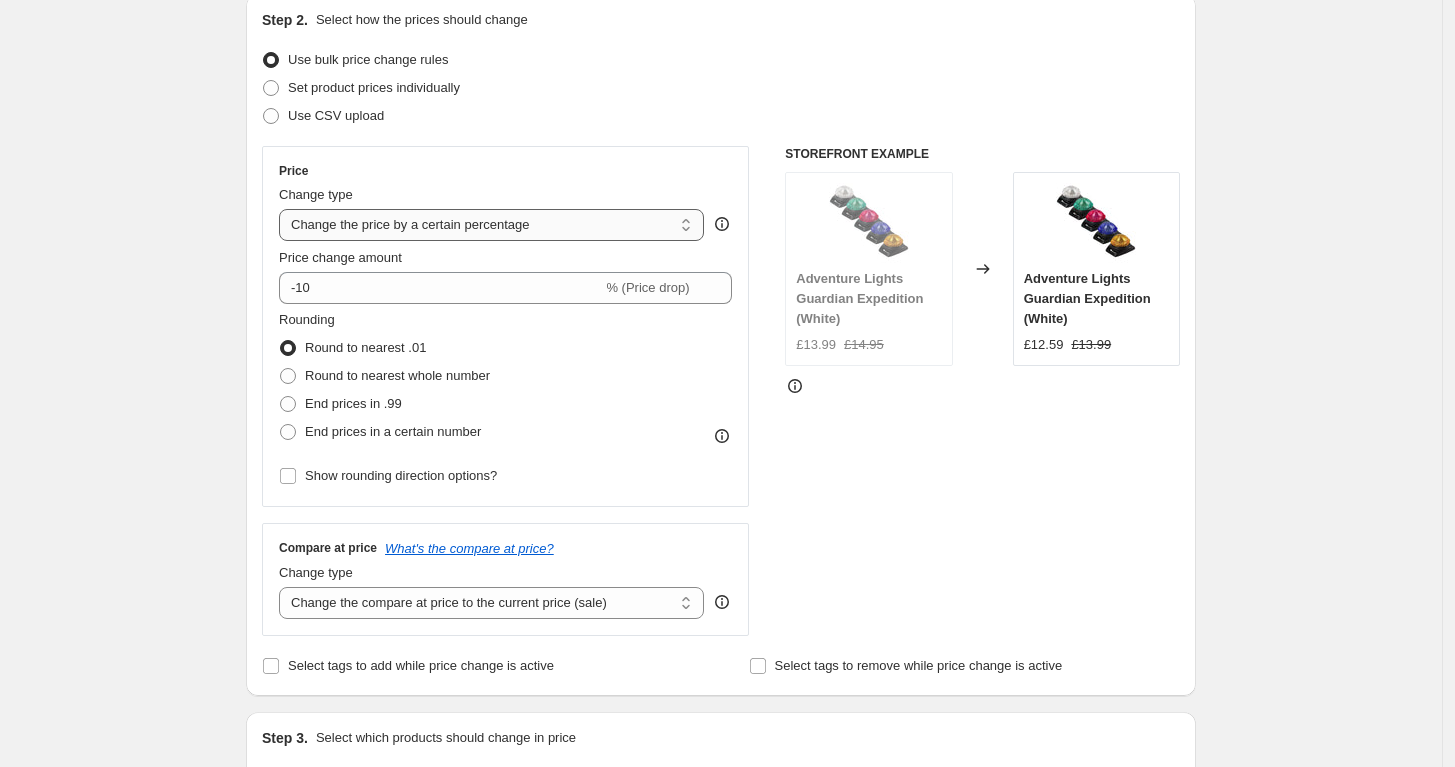 type on "[DATE] - Scuba 10% Trial" 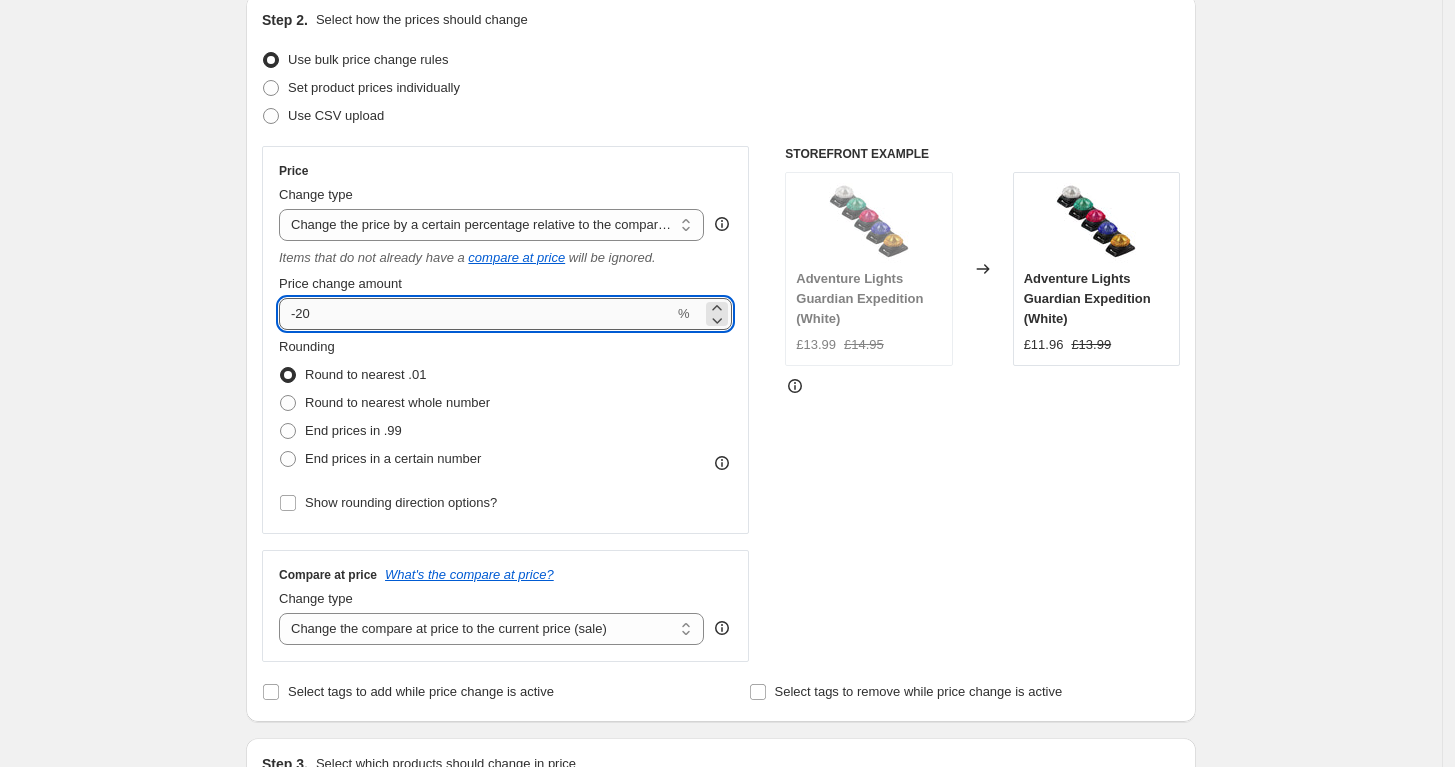 click on "-20" at bounding box center [476, 314] 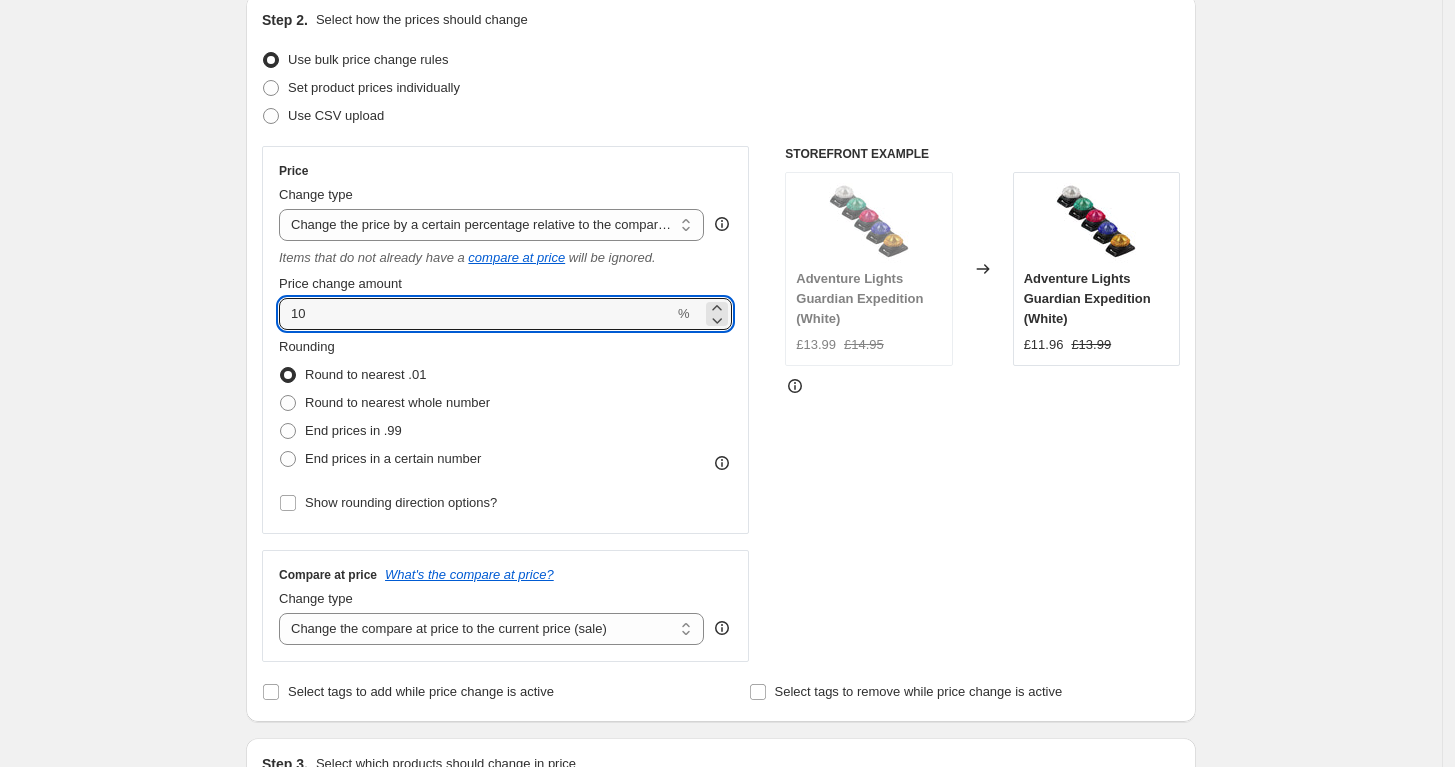 type on "10" 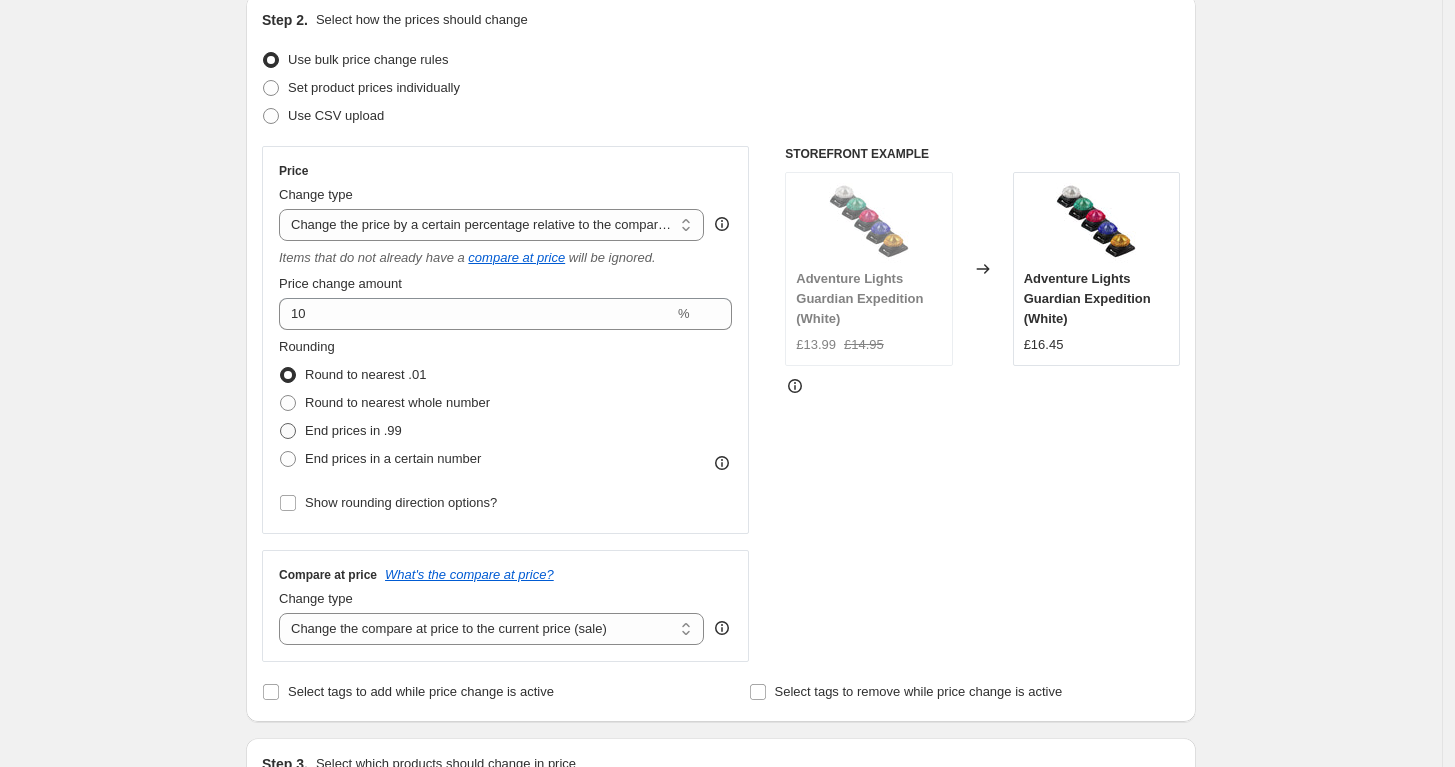 click on "End prices in .99" at bounding box center [340, 431] 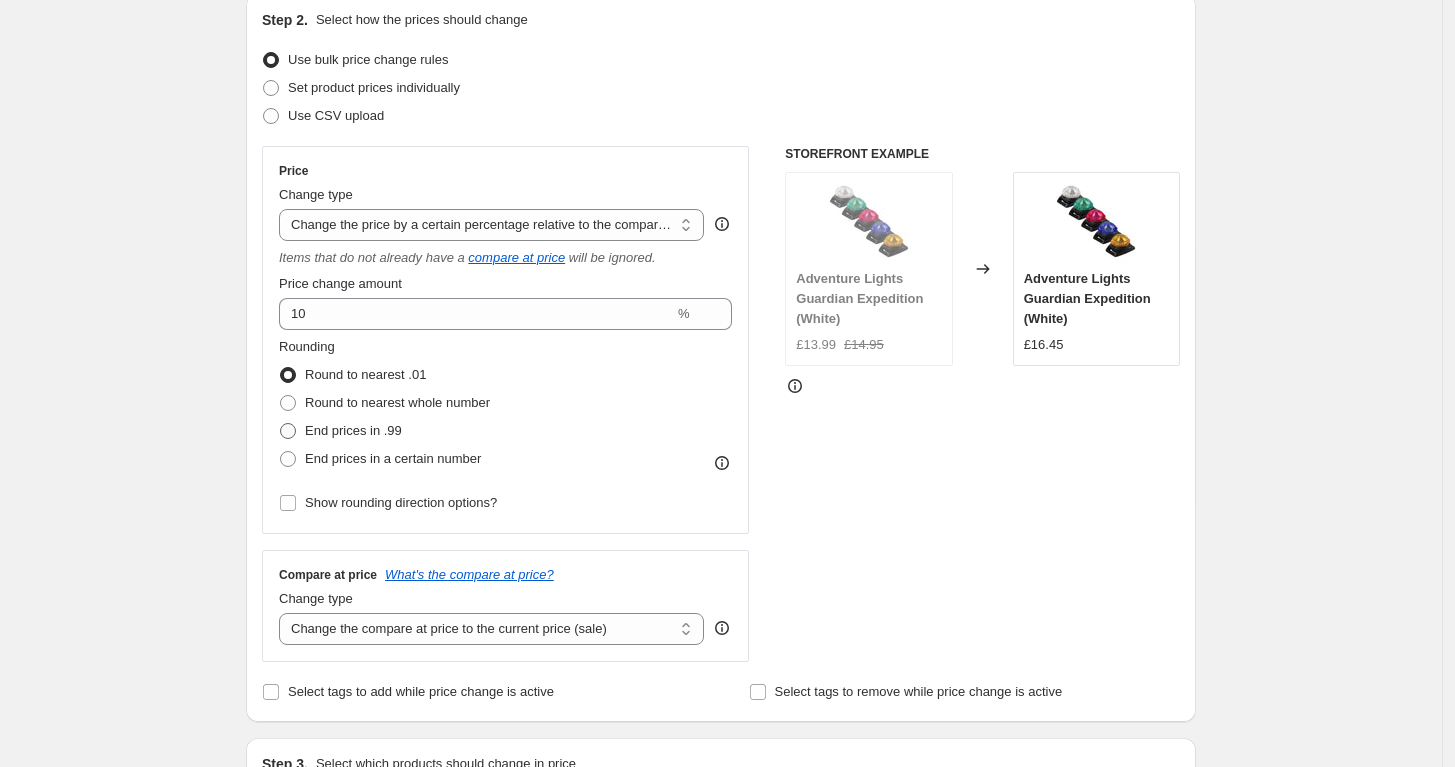radio on "true" 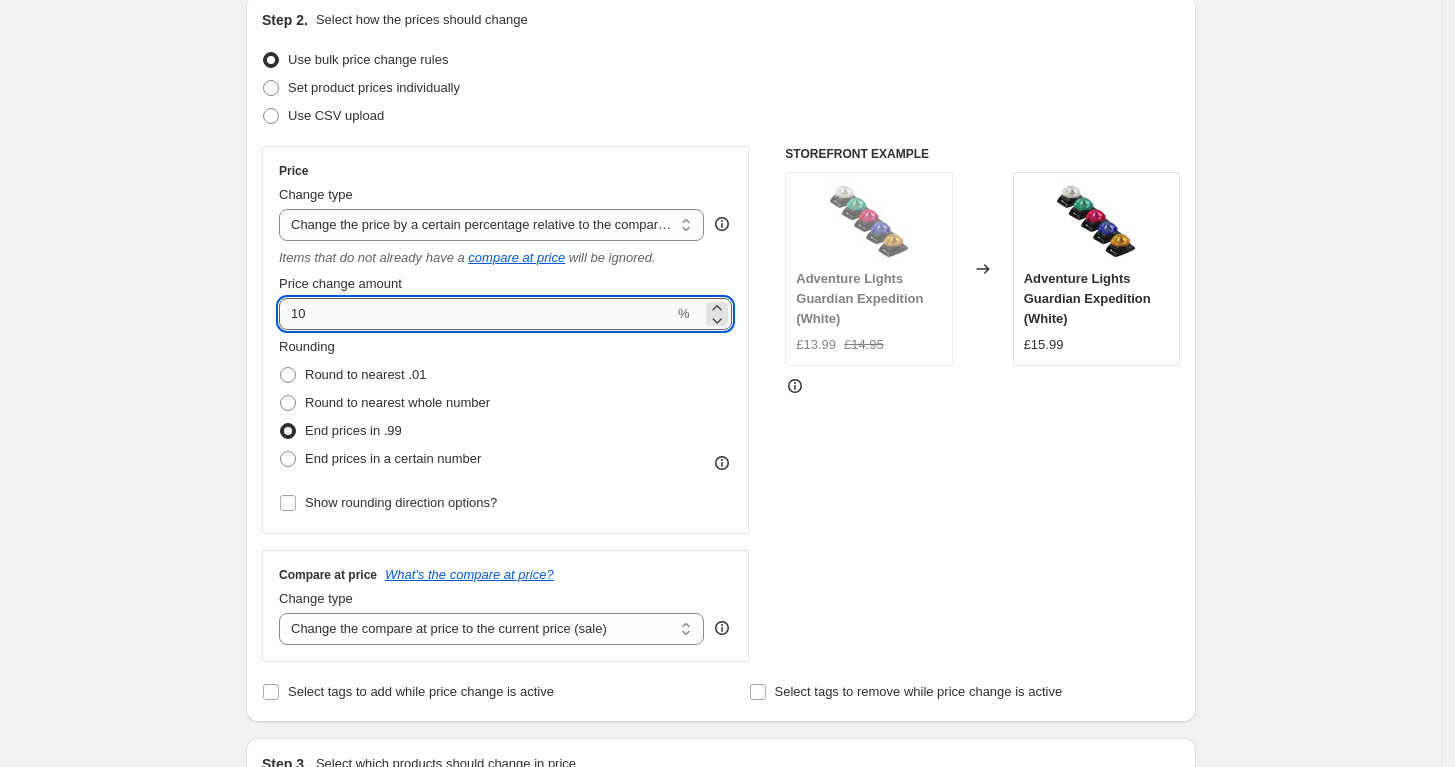 click on "10" at bounding box center (476, 314) 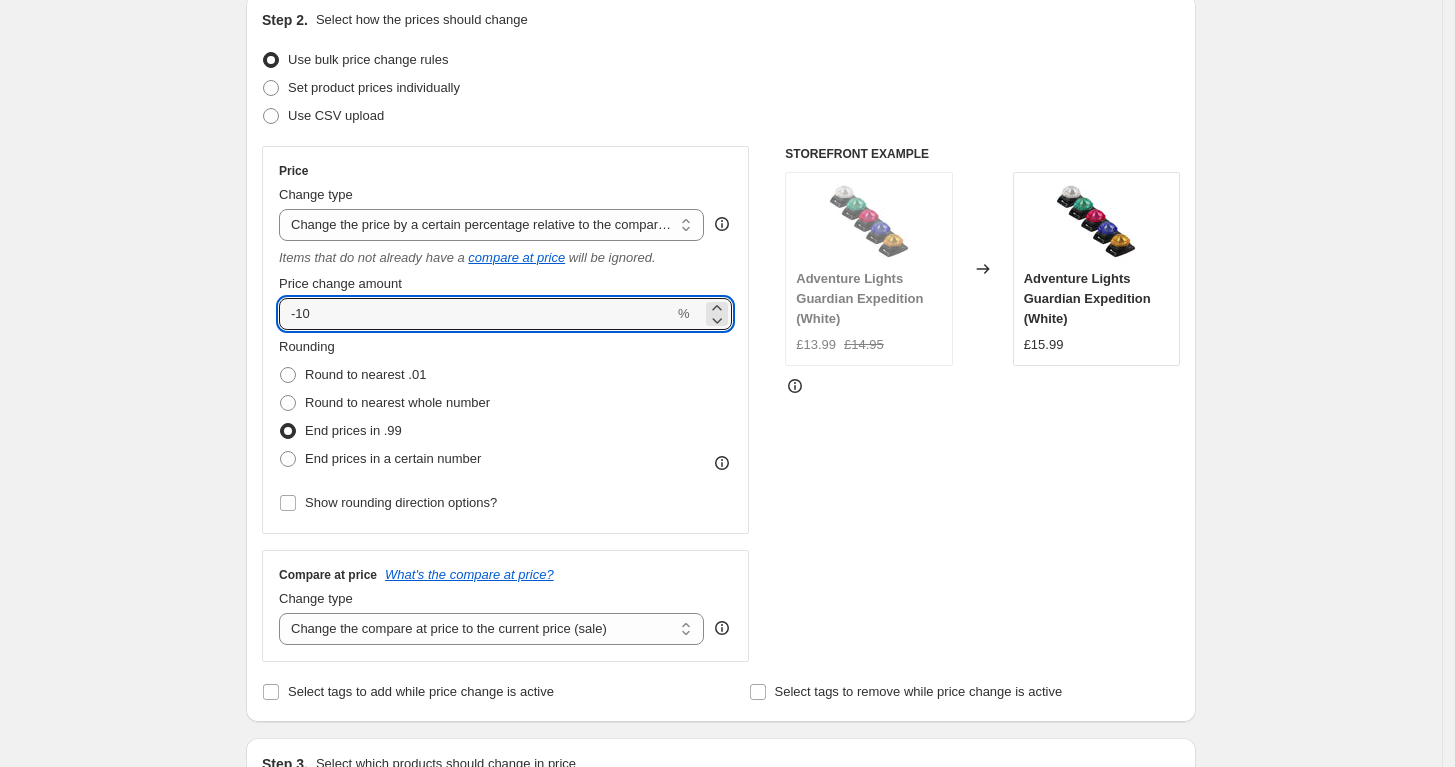 type on "-10" 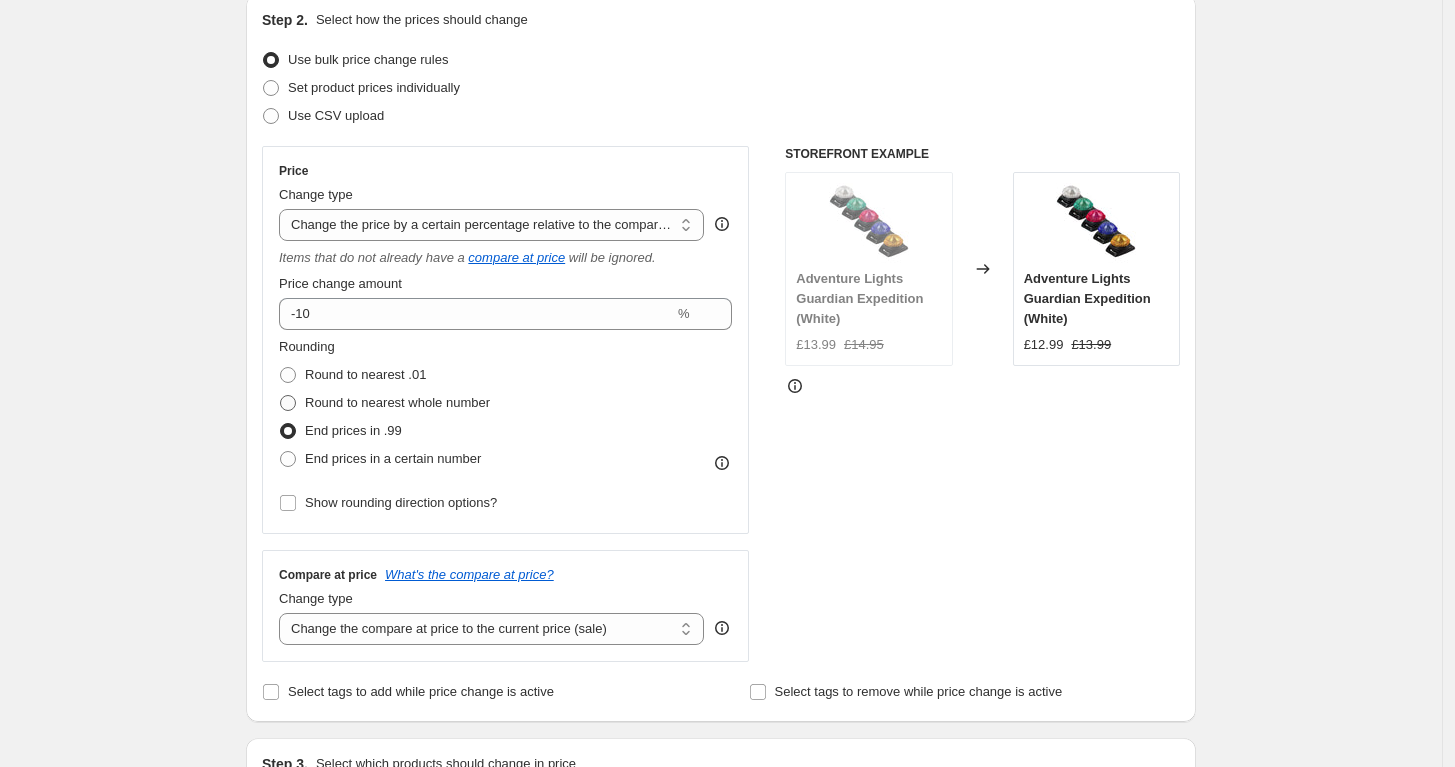 click on "Round to nearest whole number" at bounding box center (397, 402) 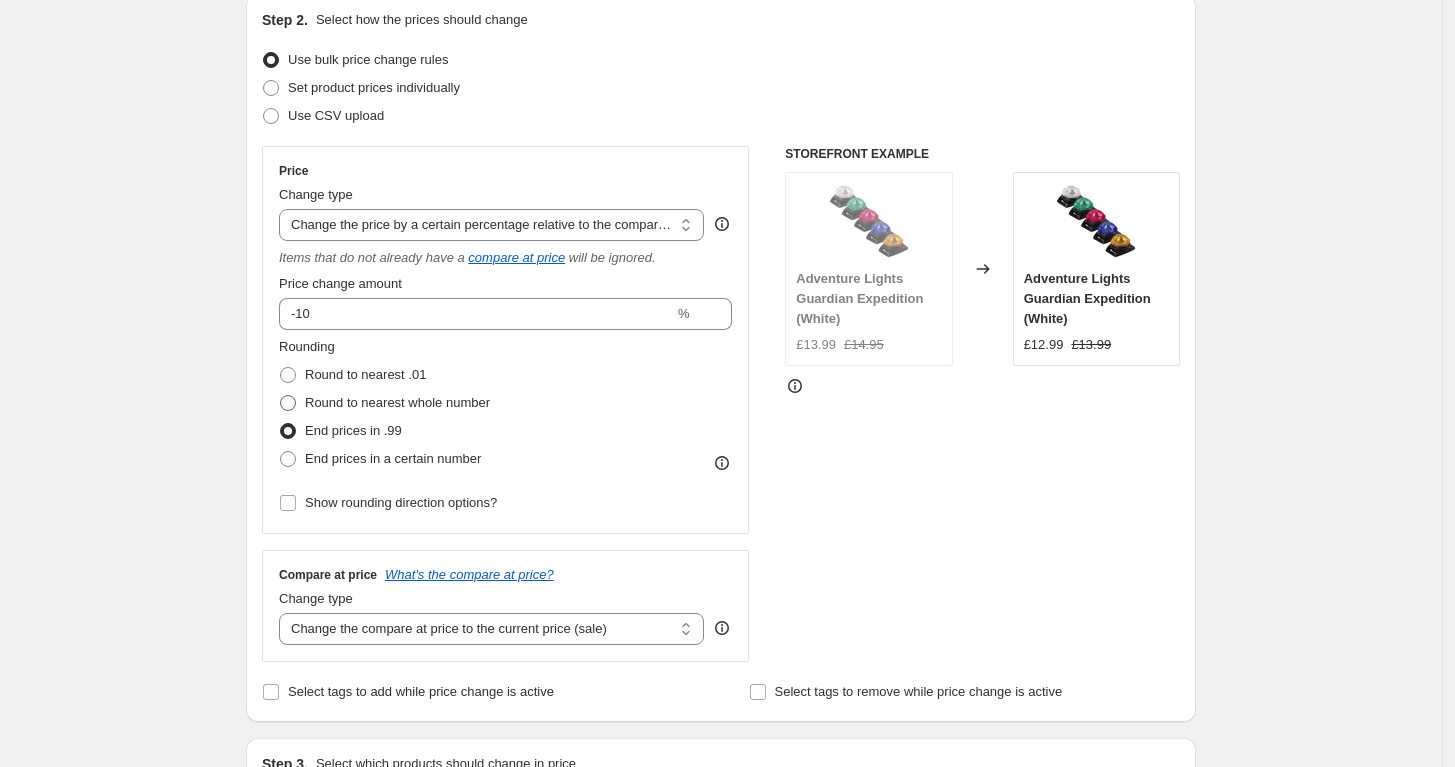 radio on "true" 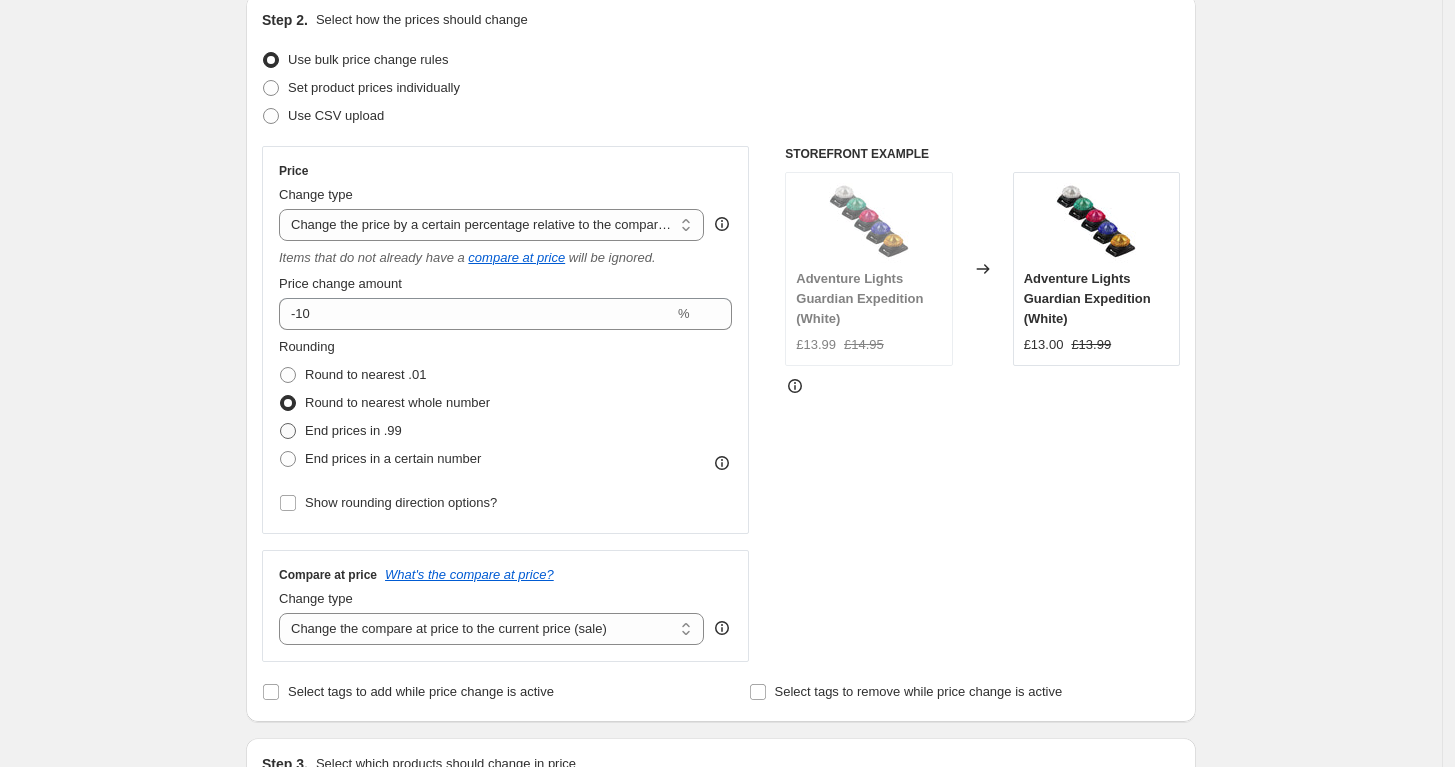 click on "End prices in .99" at bounding box center (353, 430) 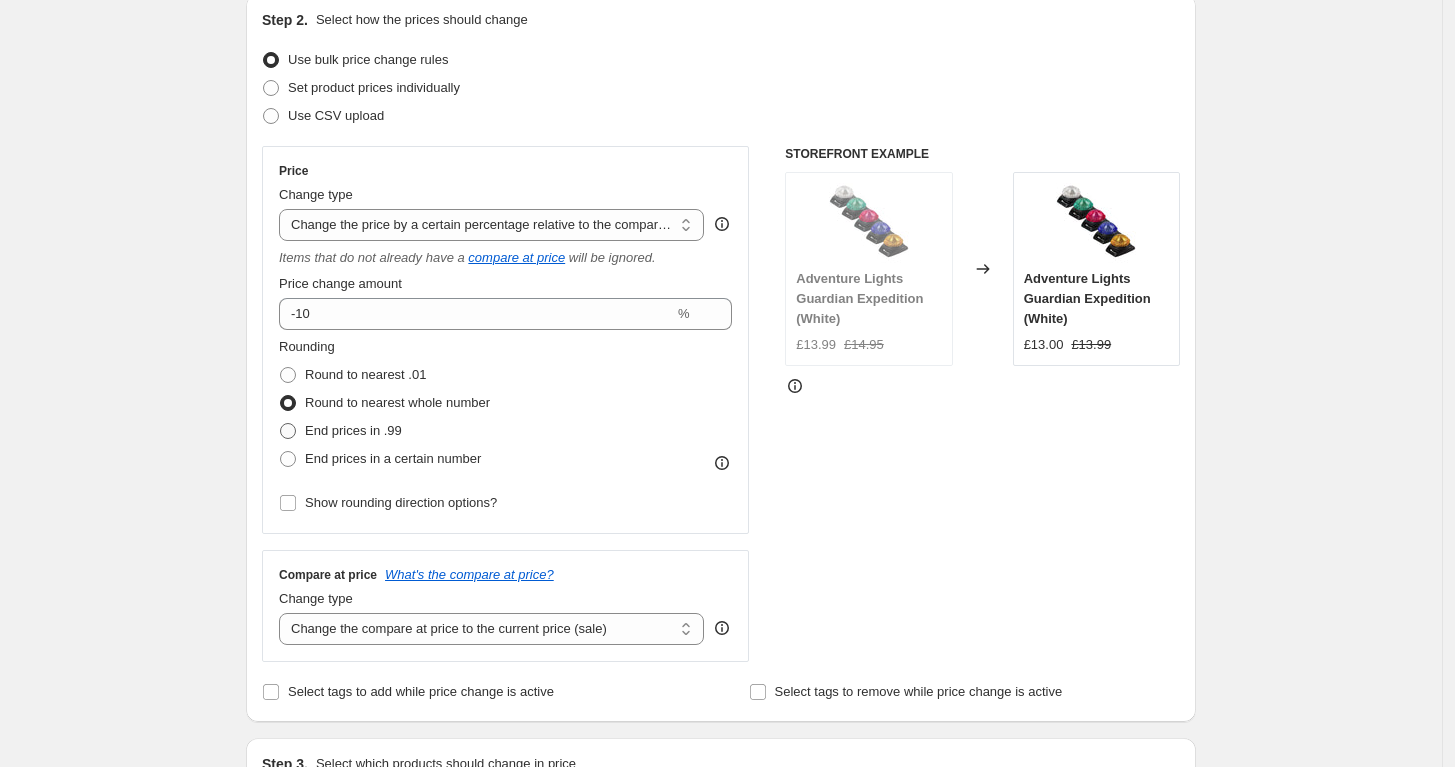 radio on "true" 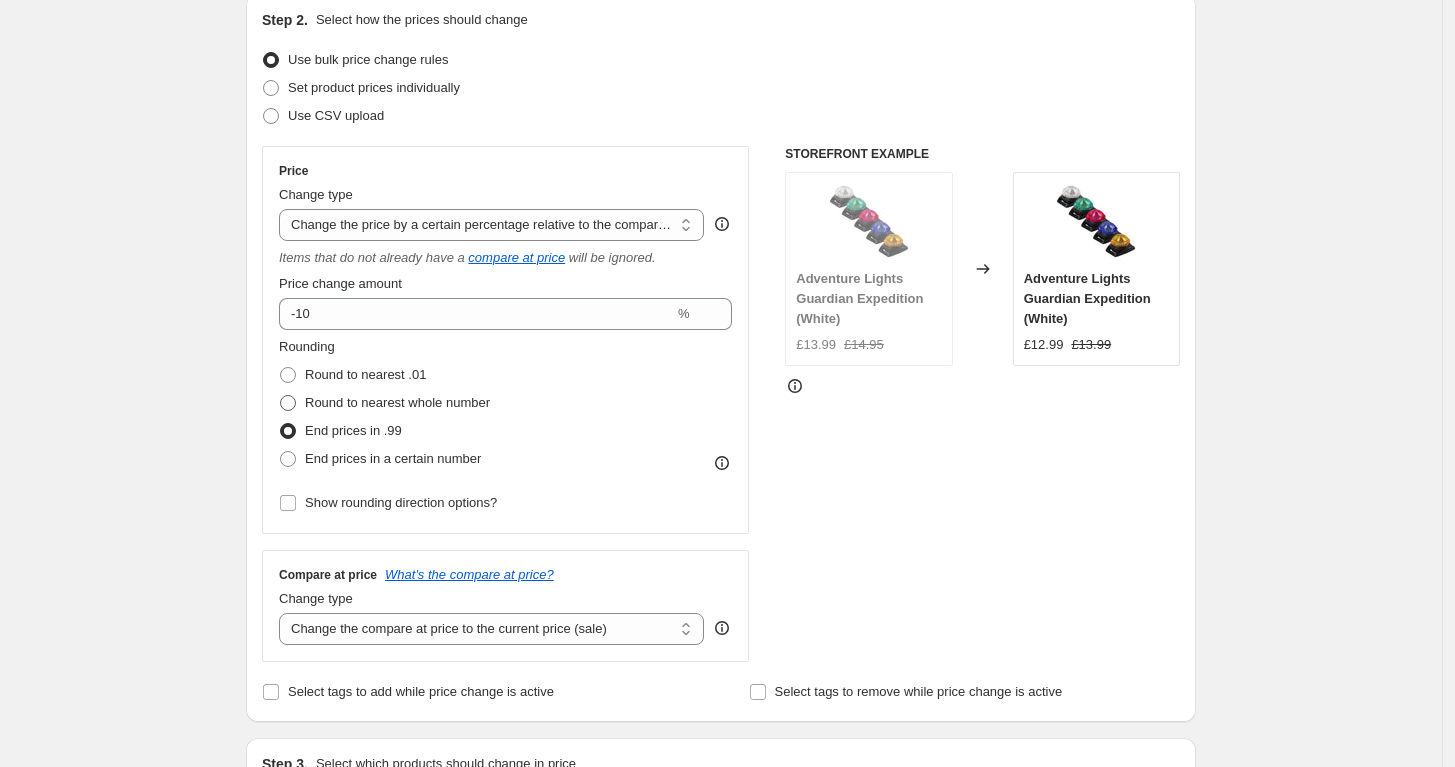 click on "Round to nearest whole number" at bounding box center [397, 402] 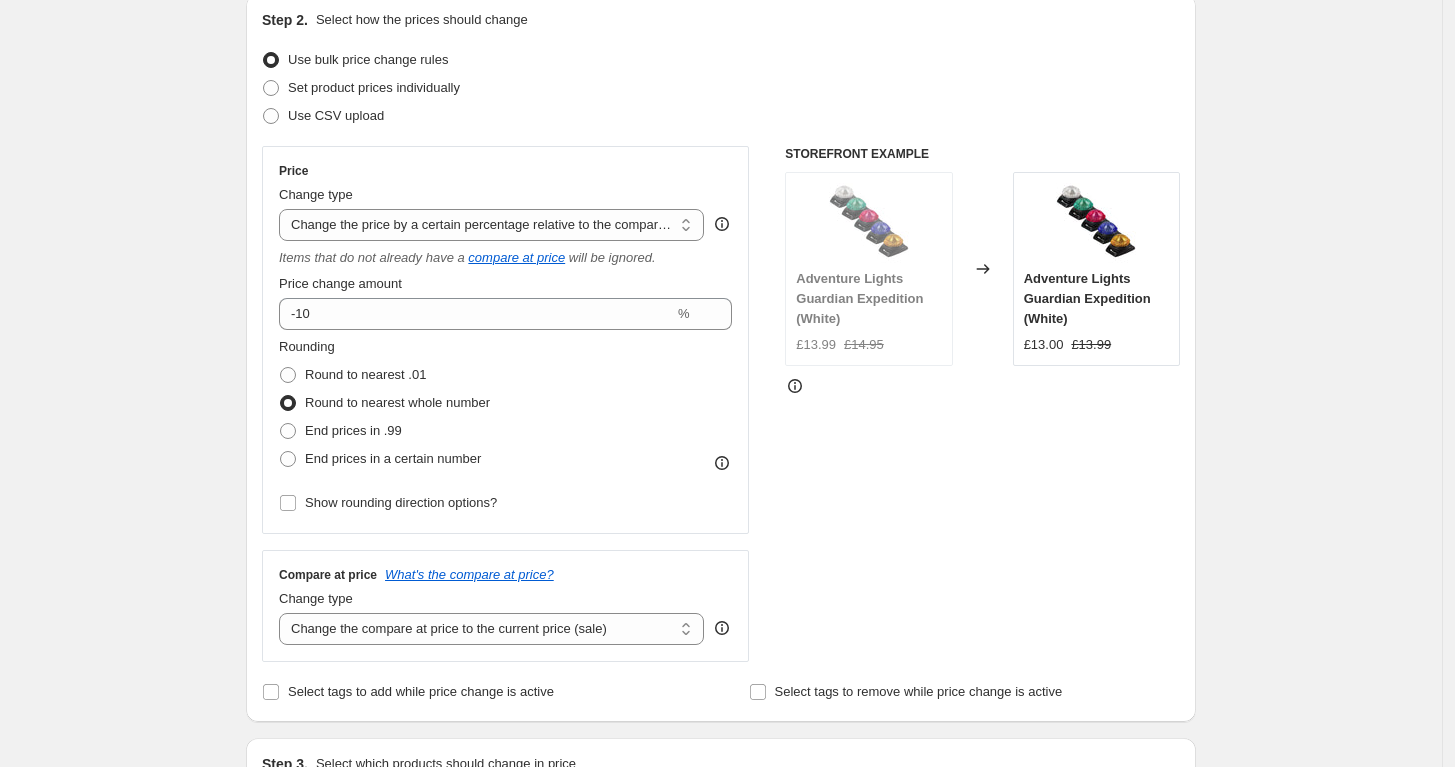 click on "Round to nearest whole number" at bounding box center [384, 403] 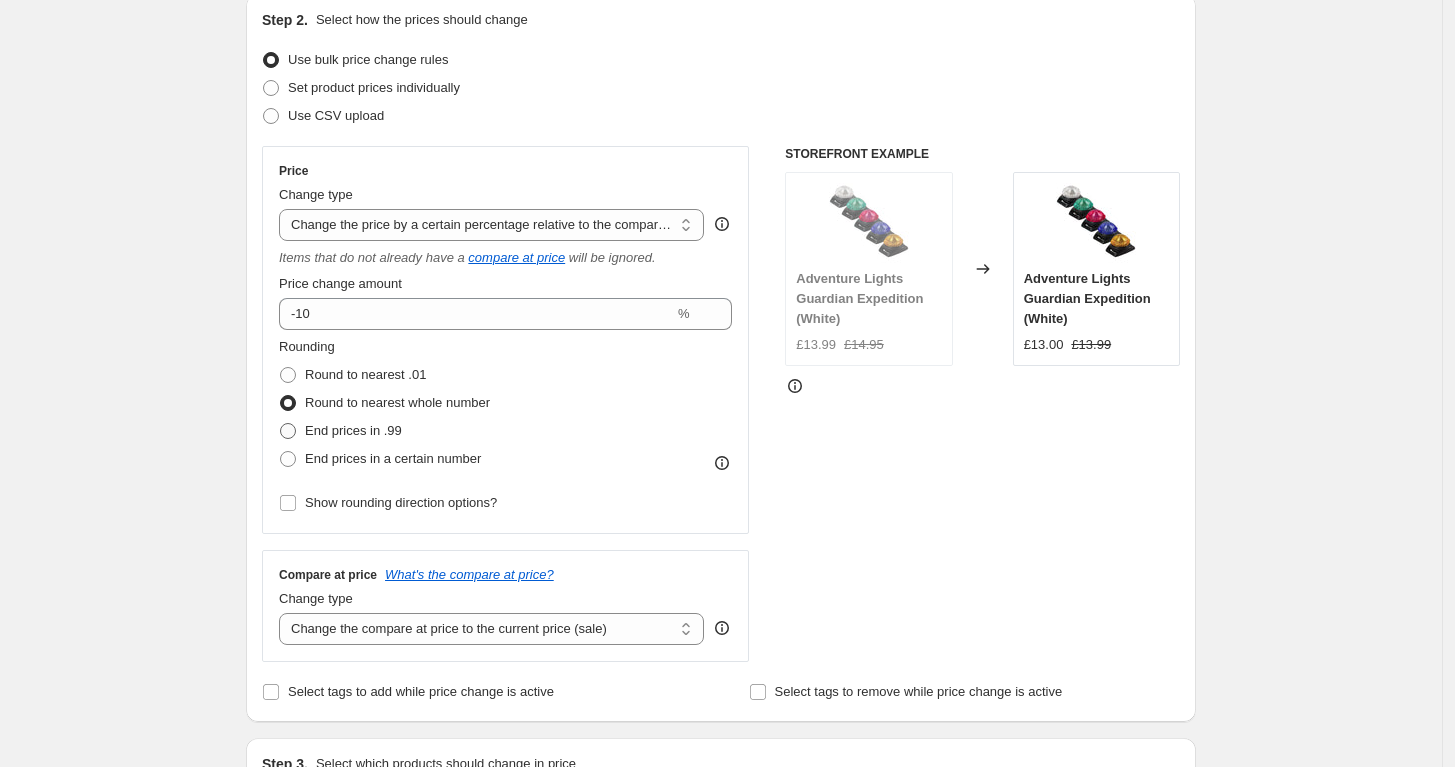 click on "End prices in .99" at bounding box center [353, 430] 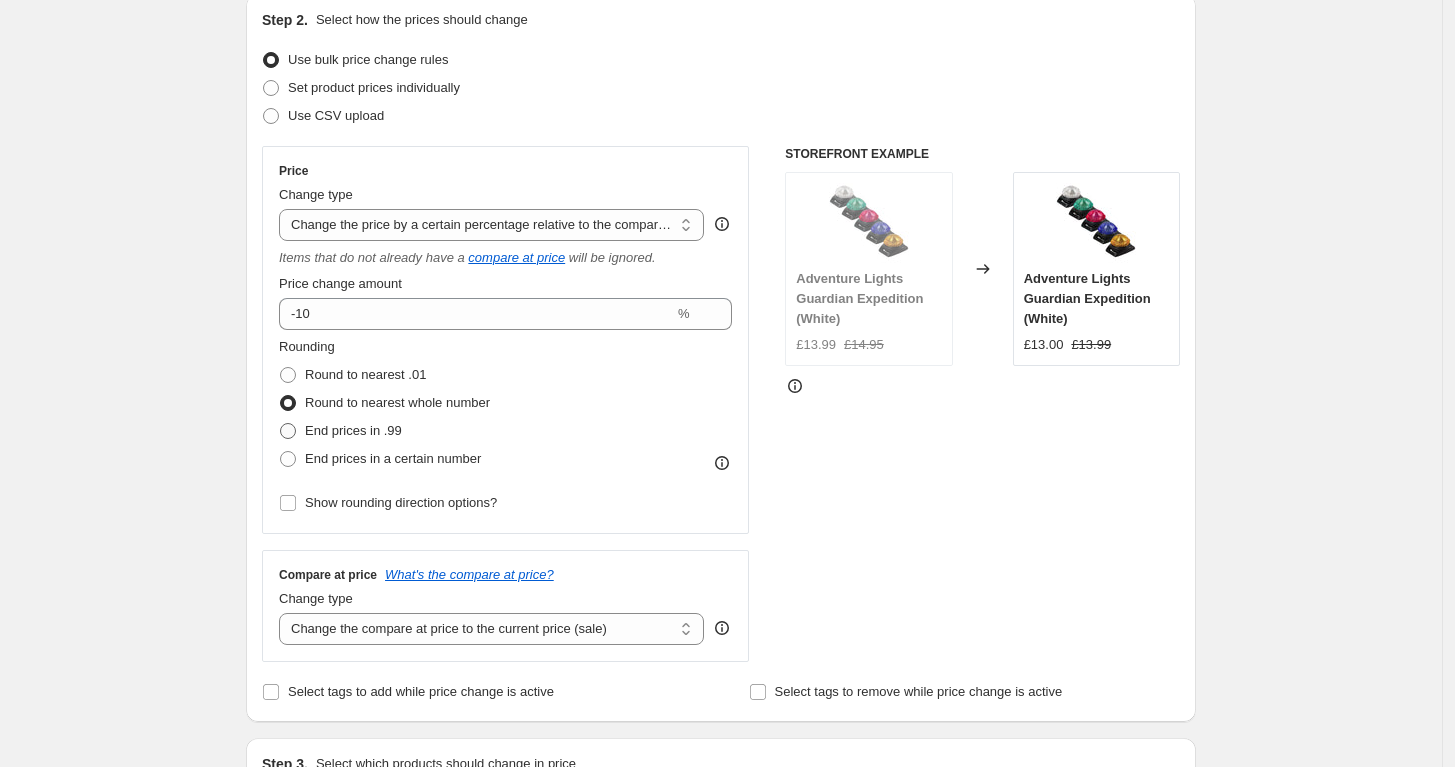 radio on "true" 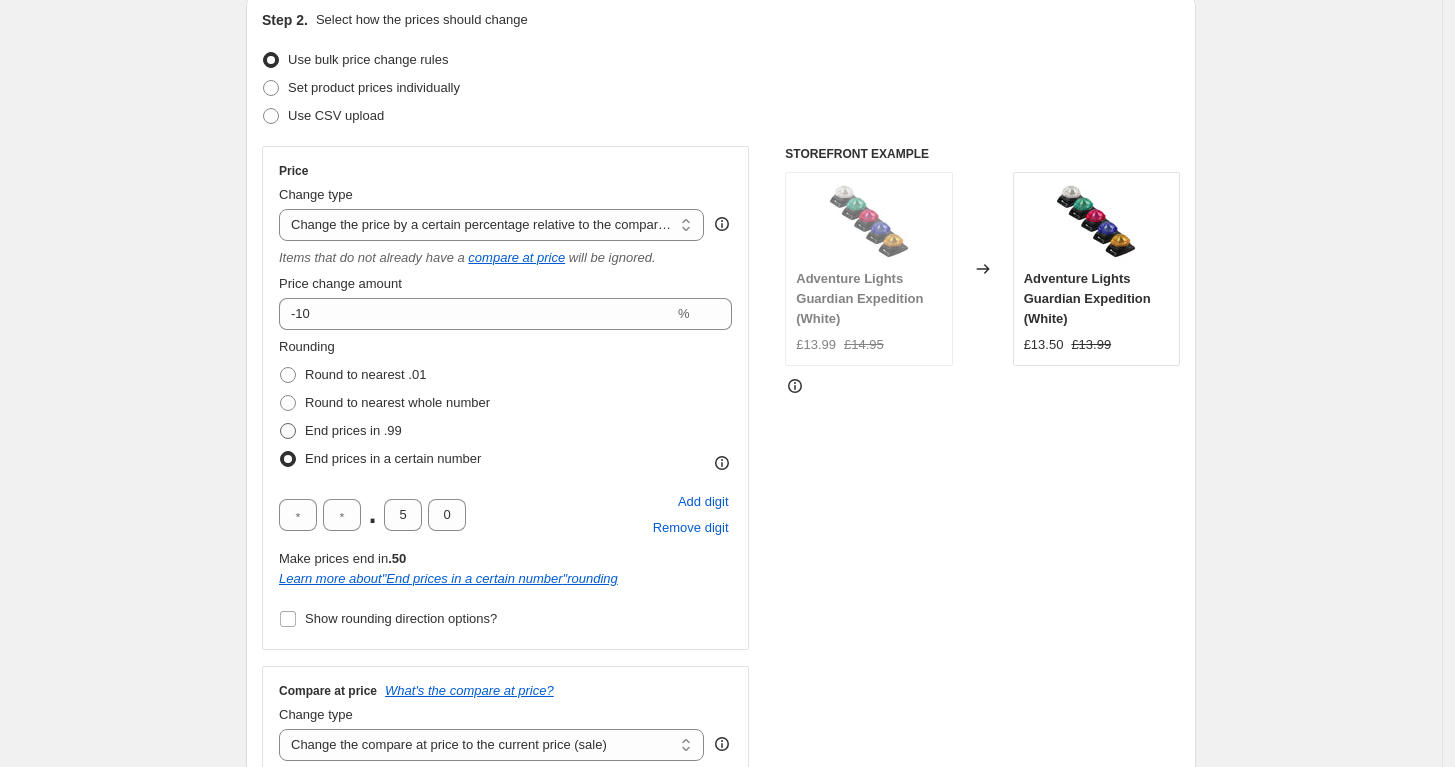 click on "End prices in .99" at bounding box center [340, 431] 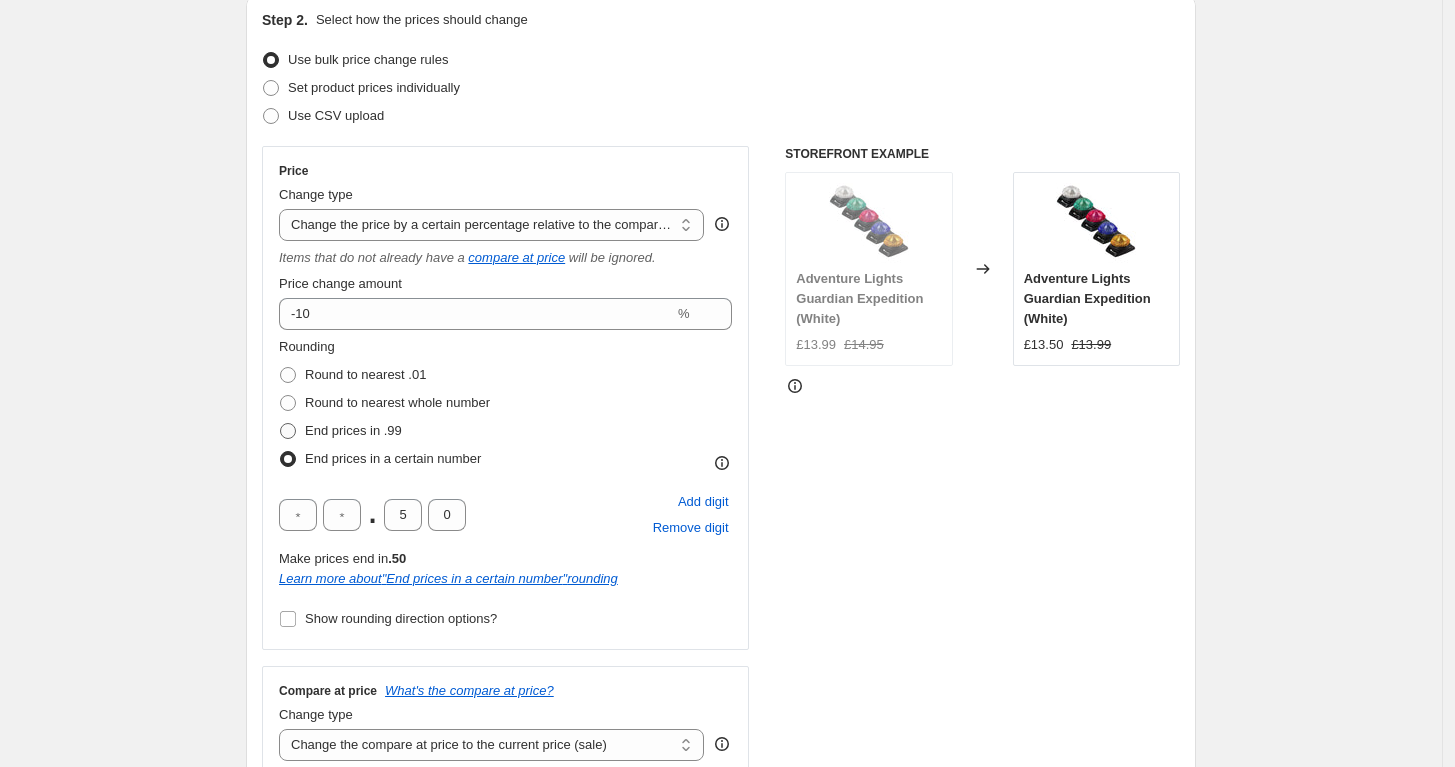 radio on "true" 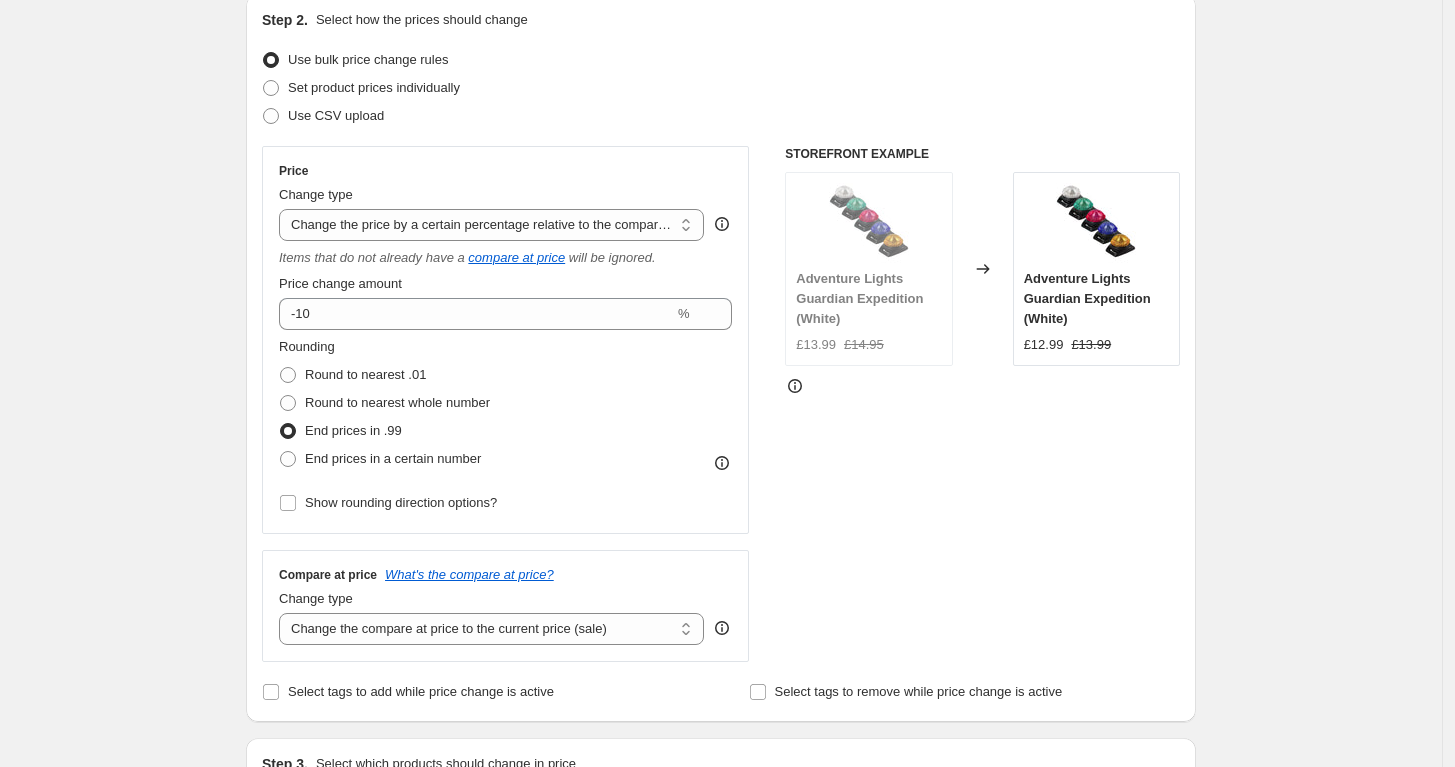 click on "Create new price change job. This page is ready Create new price change job Draft Step 1. Optionally give your price change job a title (eg "March 30% off sale on boots") 11 Jul 2025 - Scuba 10% Trial This title is just for internal use, customers won't see it Step 2. Select how the prices should change Use bulk price change rules Set product prices individually Use CSV upload Price Change type Change the price to a certain amount Change the price by a certain amount Change the price by a certain percentage Change the price to the current compare at price (price before sale) Change the price by a certain amount relative to the compare at price Change the price by a certain percentage relative to the compare at price Don't change the price Change the price by a certain percentage relative to the cost per item Change price to certain cost margin Change the price by a certain percentage relative to the compare at price Items that do not already have a   compare at price   will be ignored. Price change amount -10" at bounding box center [721, 790] 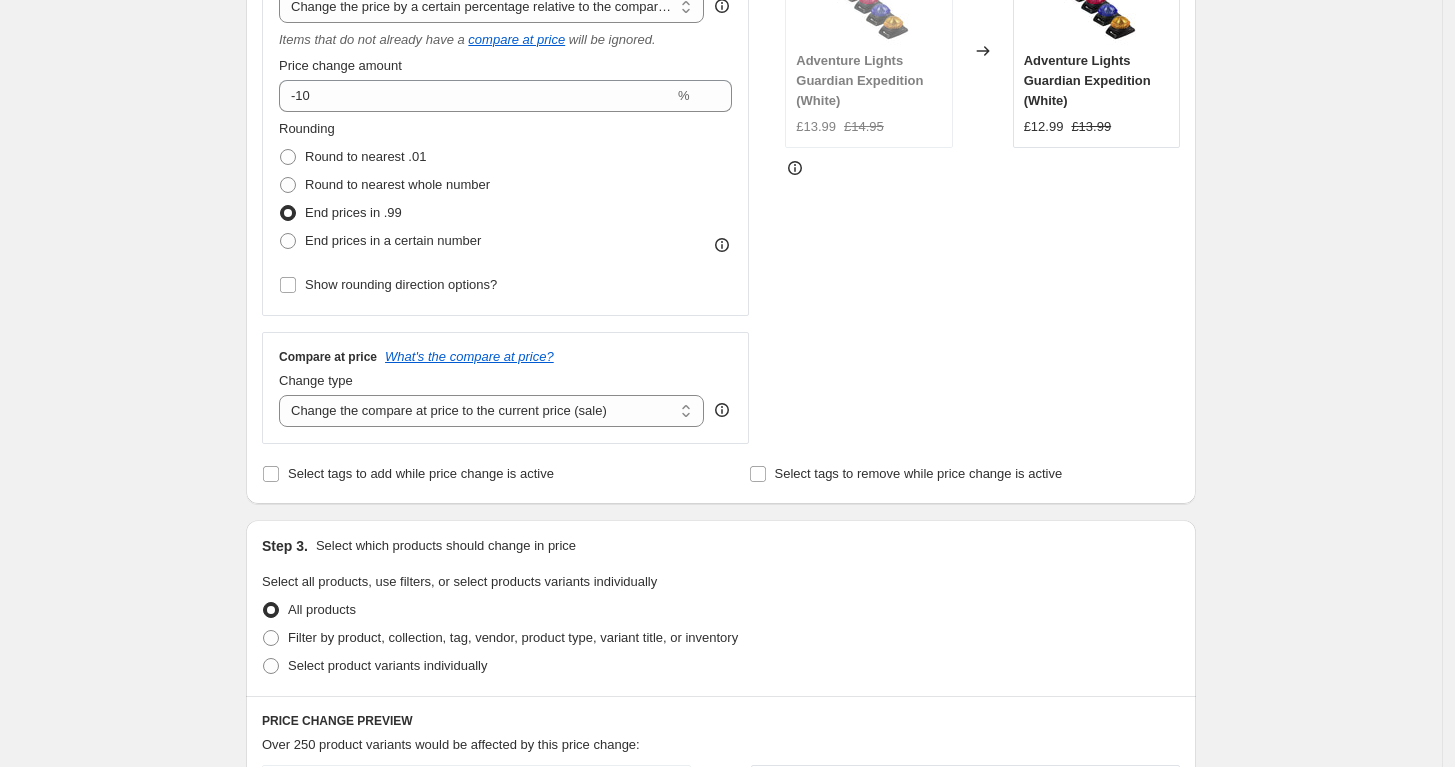 scroll, scrollTop: 444, scrollLeft: 0, axis: vertical 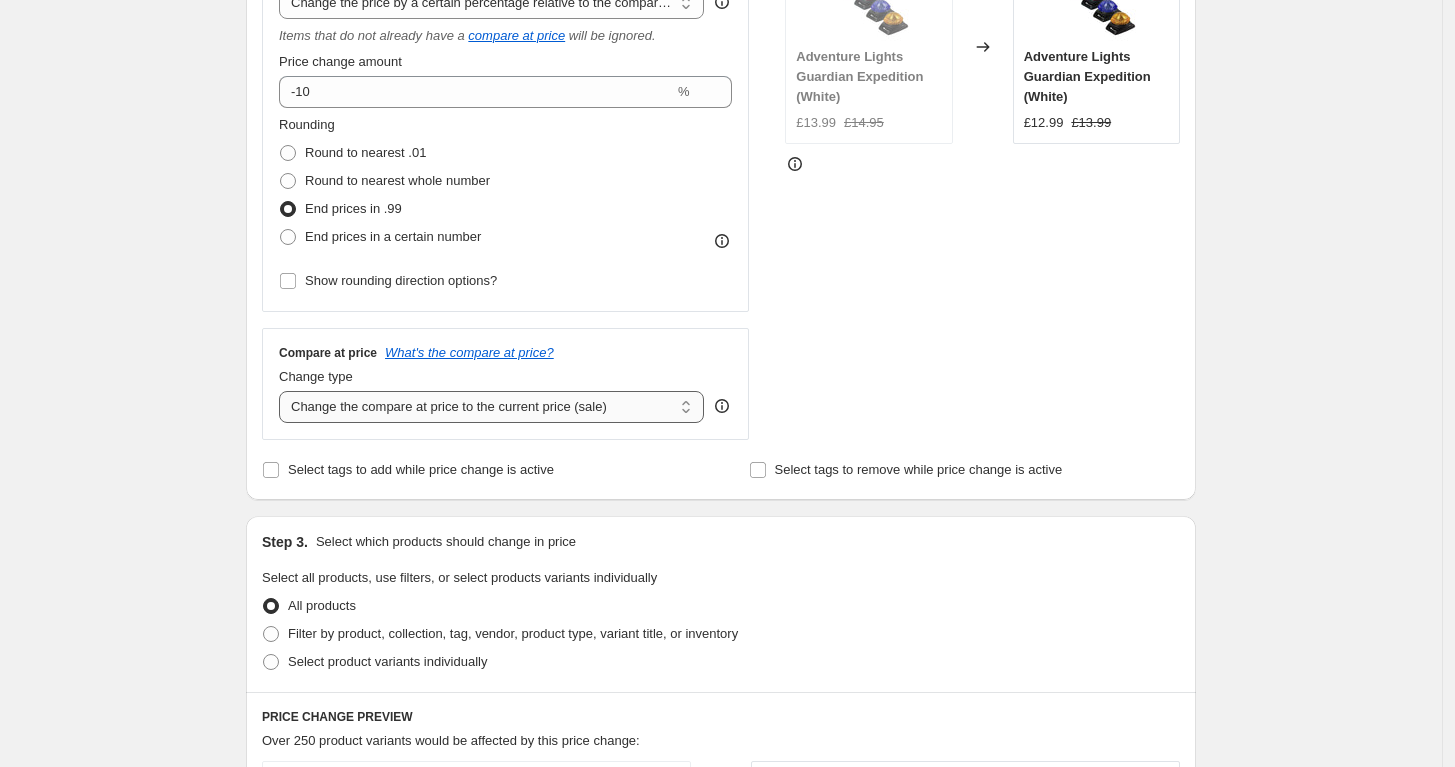 click on "Change the compare at price to the current price (sale) Change the compare at price to a certain amount Change the compare at price by a certain amount Change the compare at price by a certain percentage Change the compare at price by a certain amount relative to the actual price Change the compare at price by a certain percentage relative to the actual price Don't change the compare at price Remove the compare at price" at bounding box center (491, 407) 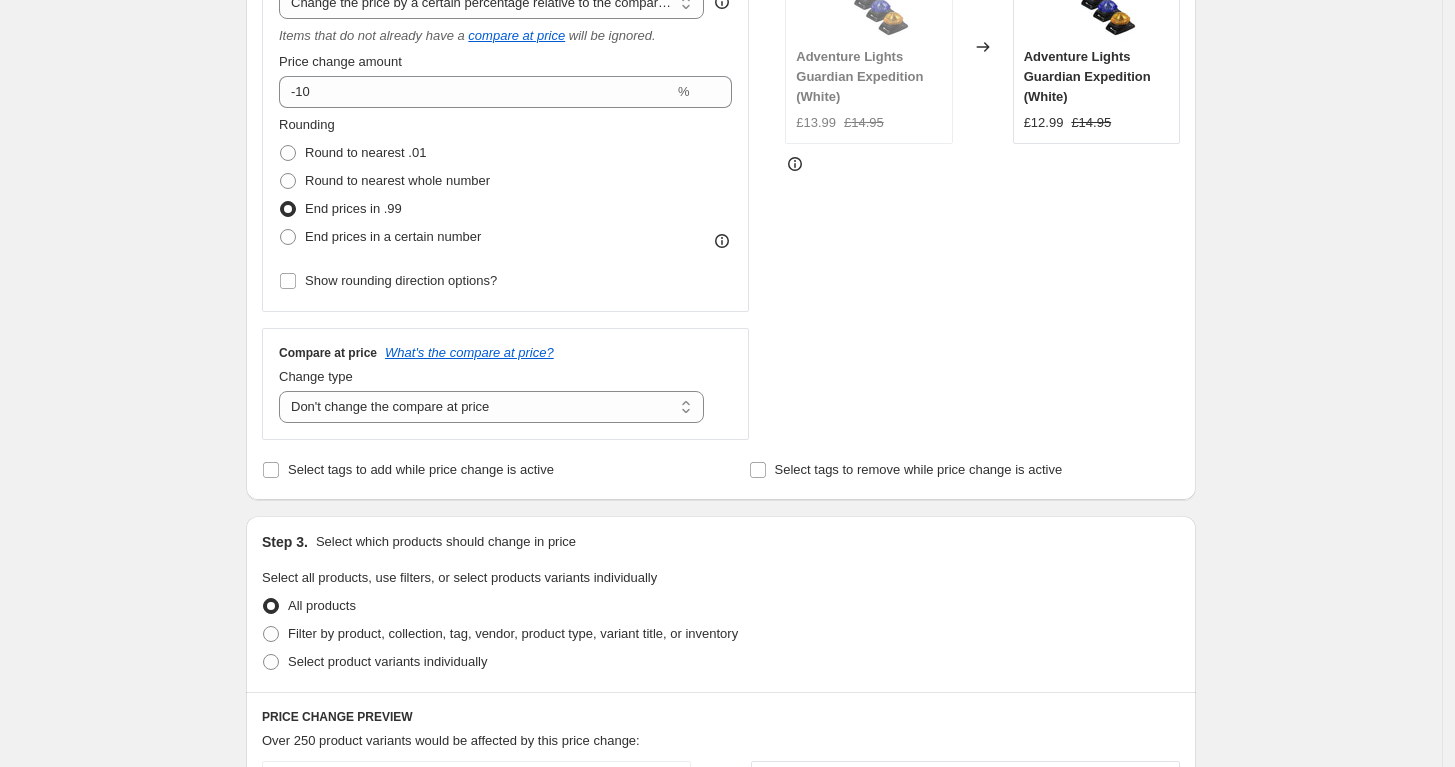 click on "STOREFRONT EXAMPLE Adventure Lights Guardian Expedition (White) £13.99 £14.95 Changed to Adventure Lights Guardian Expedition (White) £12.99 £14.95" at bounding box center [982, 182] 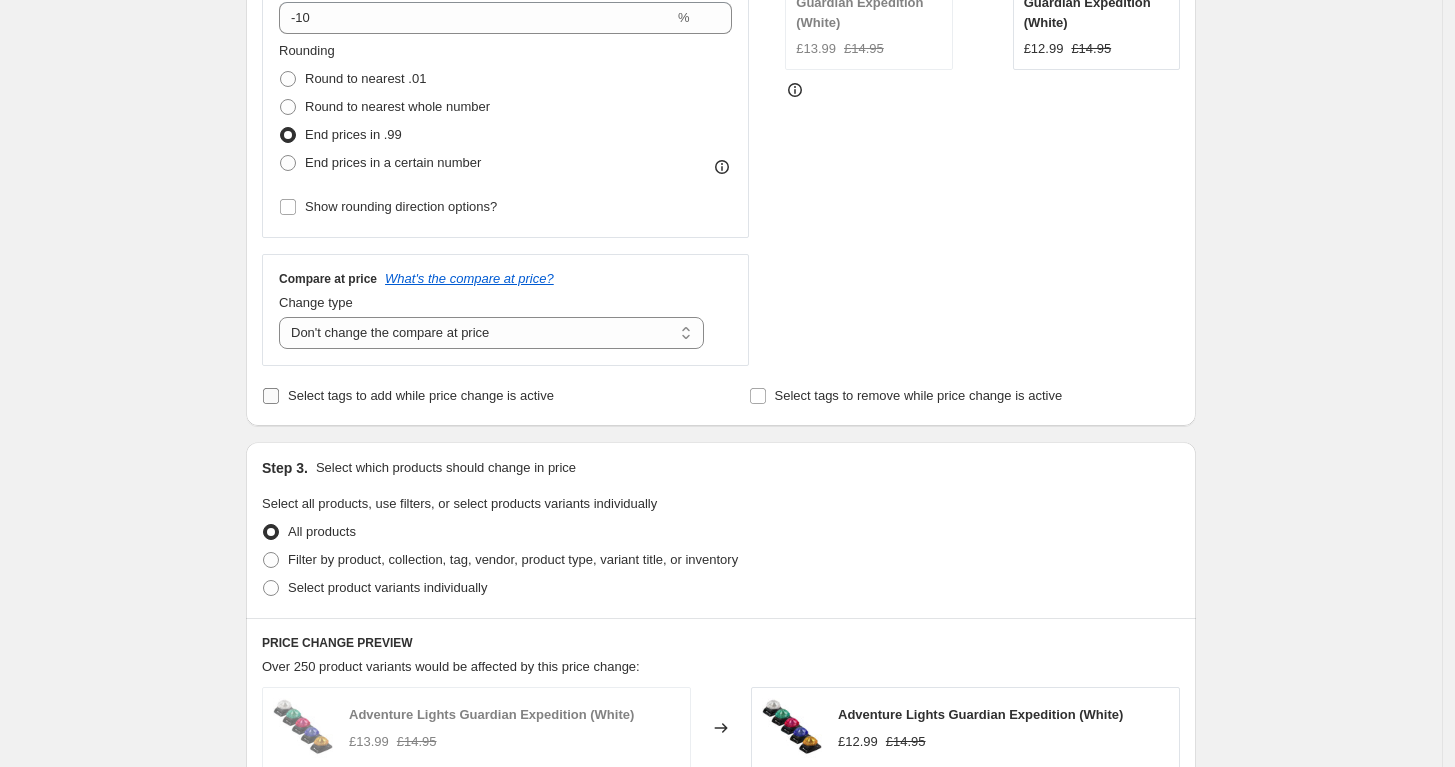 click on "Select tags to add while price change is active" at bounding box center (421, 395) 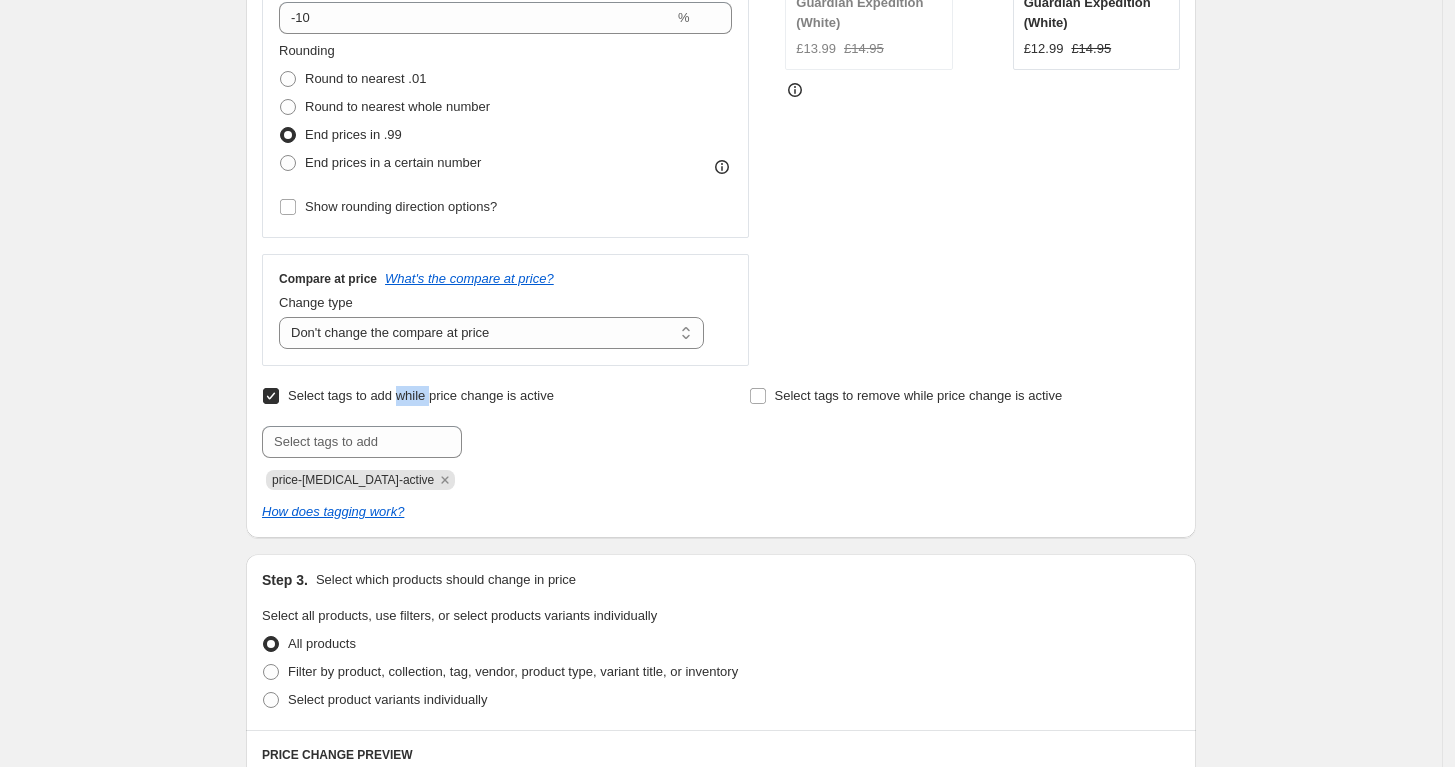 click on "Select tags to add while price change is active" at bounding box center (421, 395) 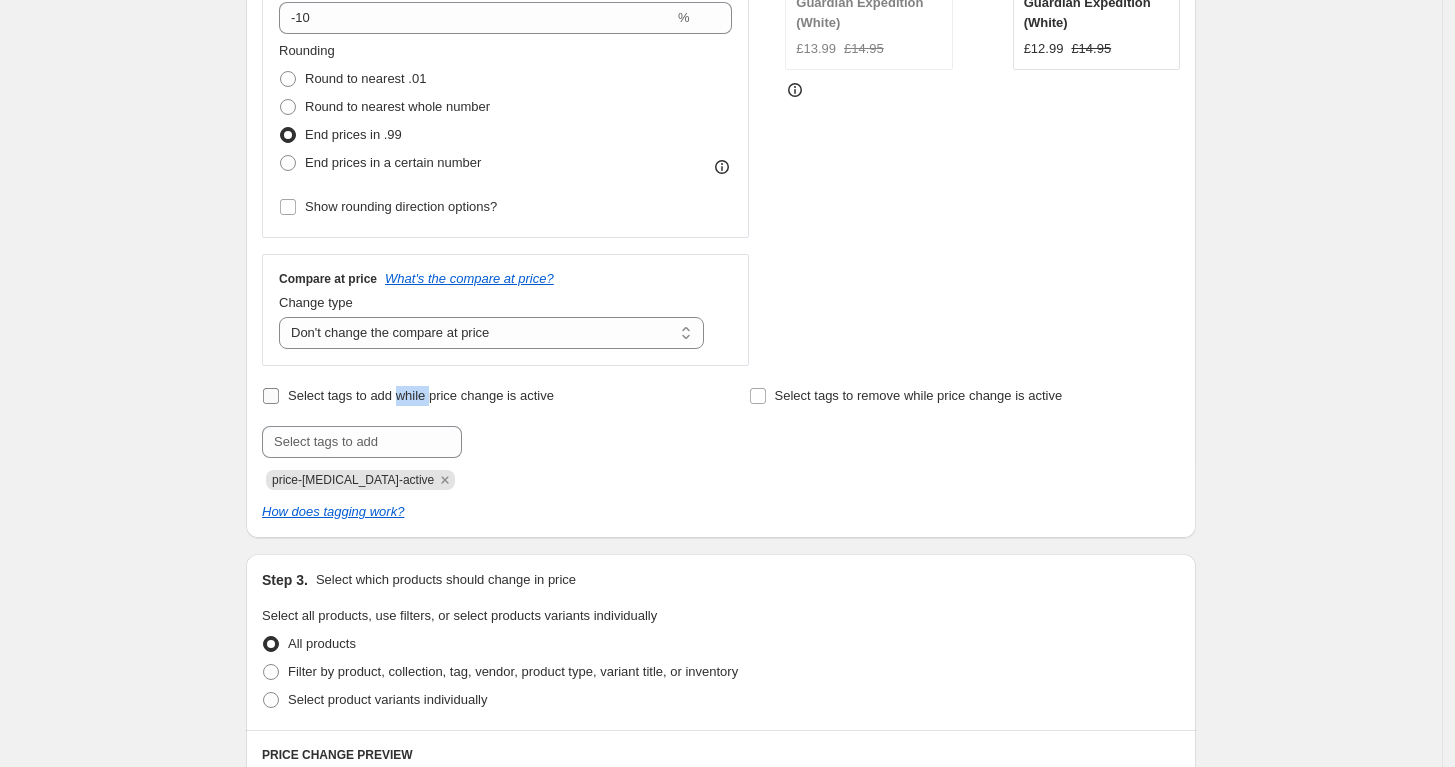 checkbox on "false" 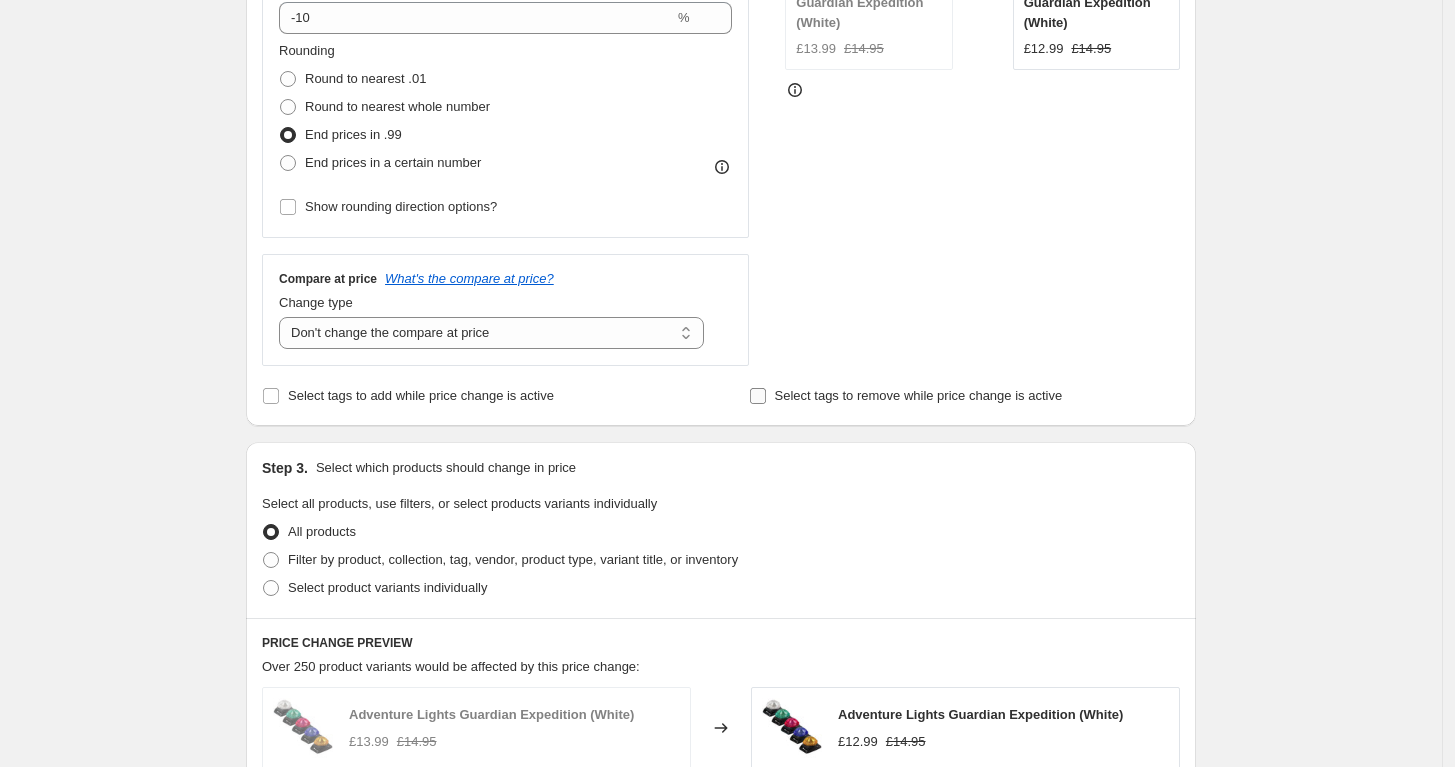 click on "Select tags to remove while price change is active" at bounding box center (919, 395) 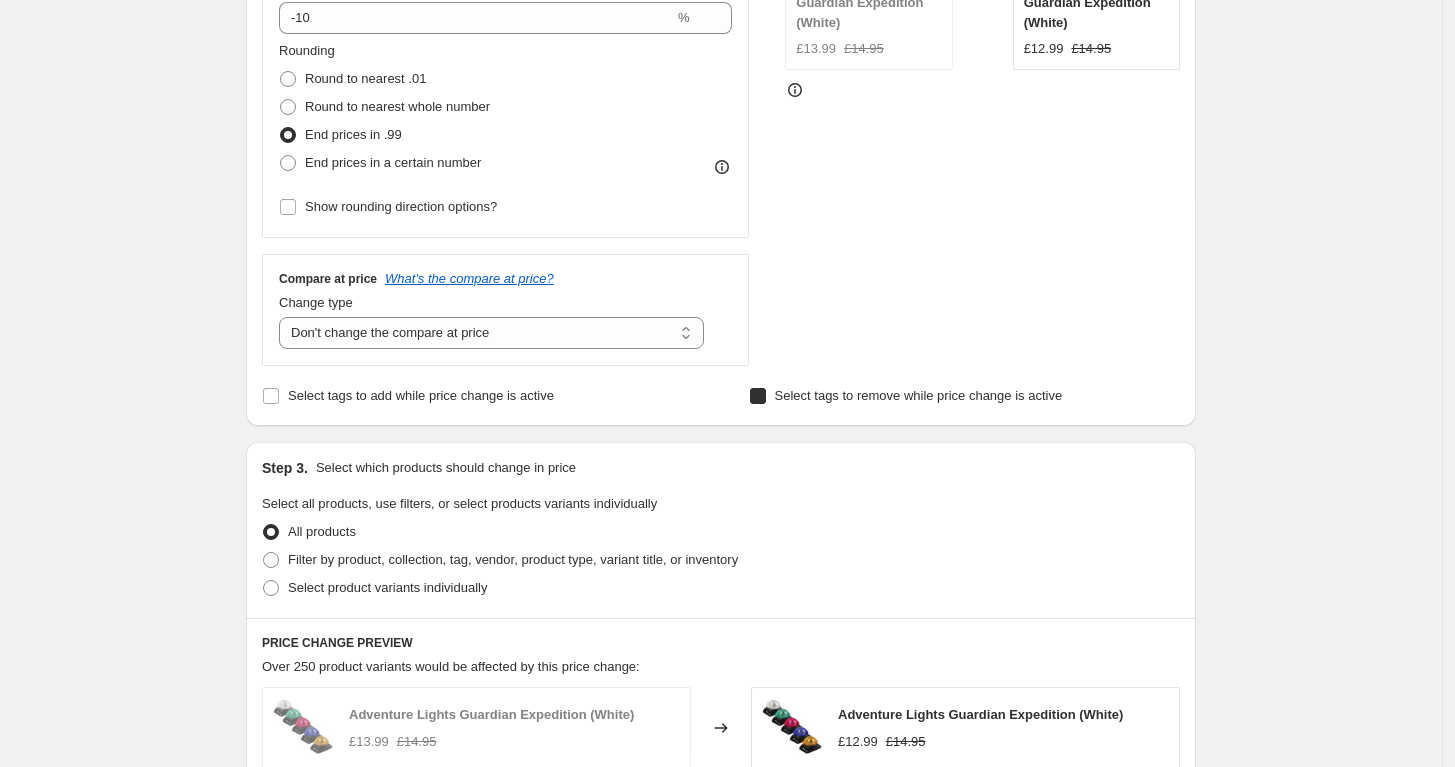 checkbox on "true" 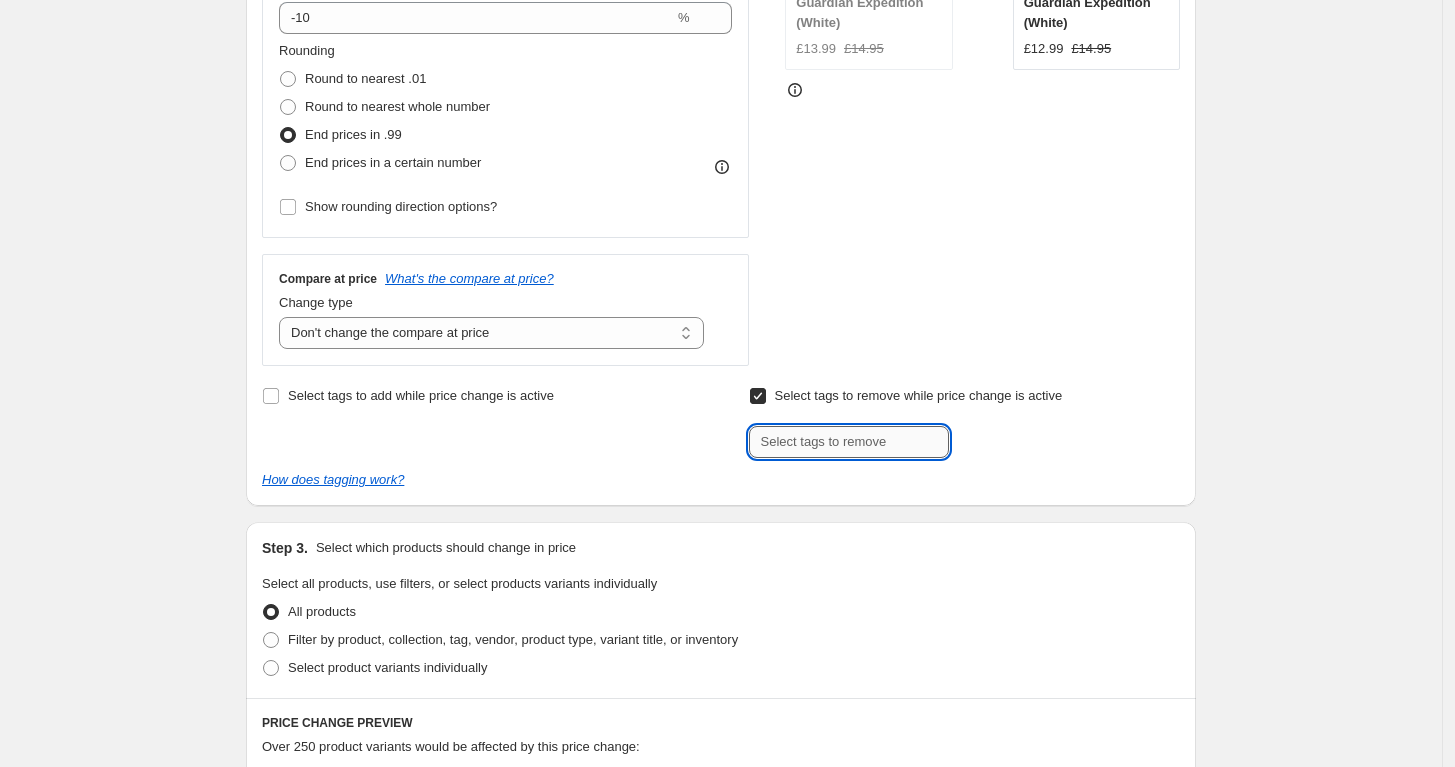 click at bounding box center [849, 442] 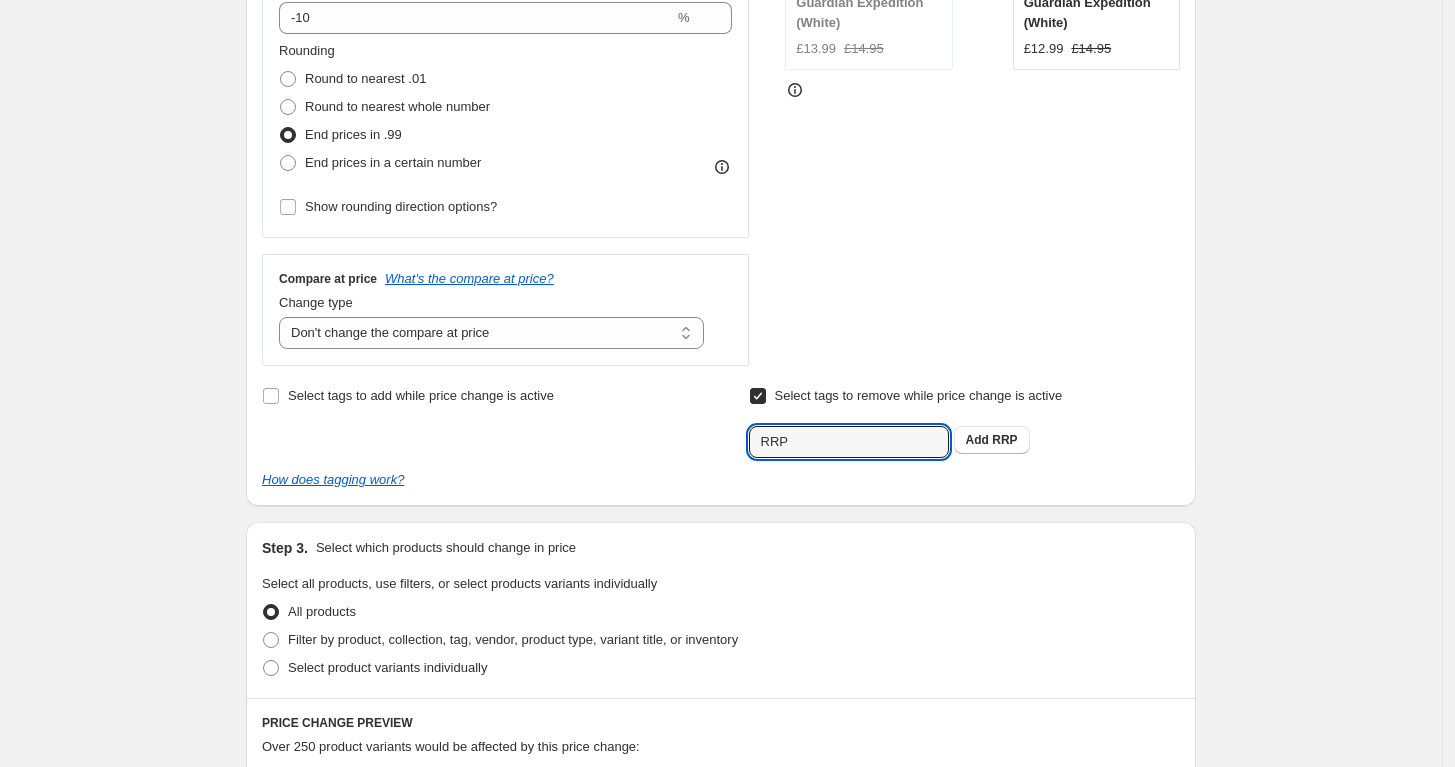 type on "RRP" 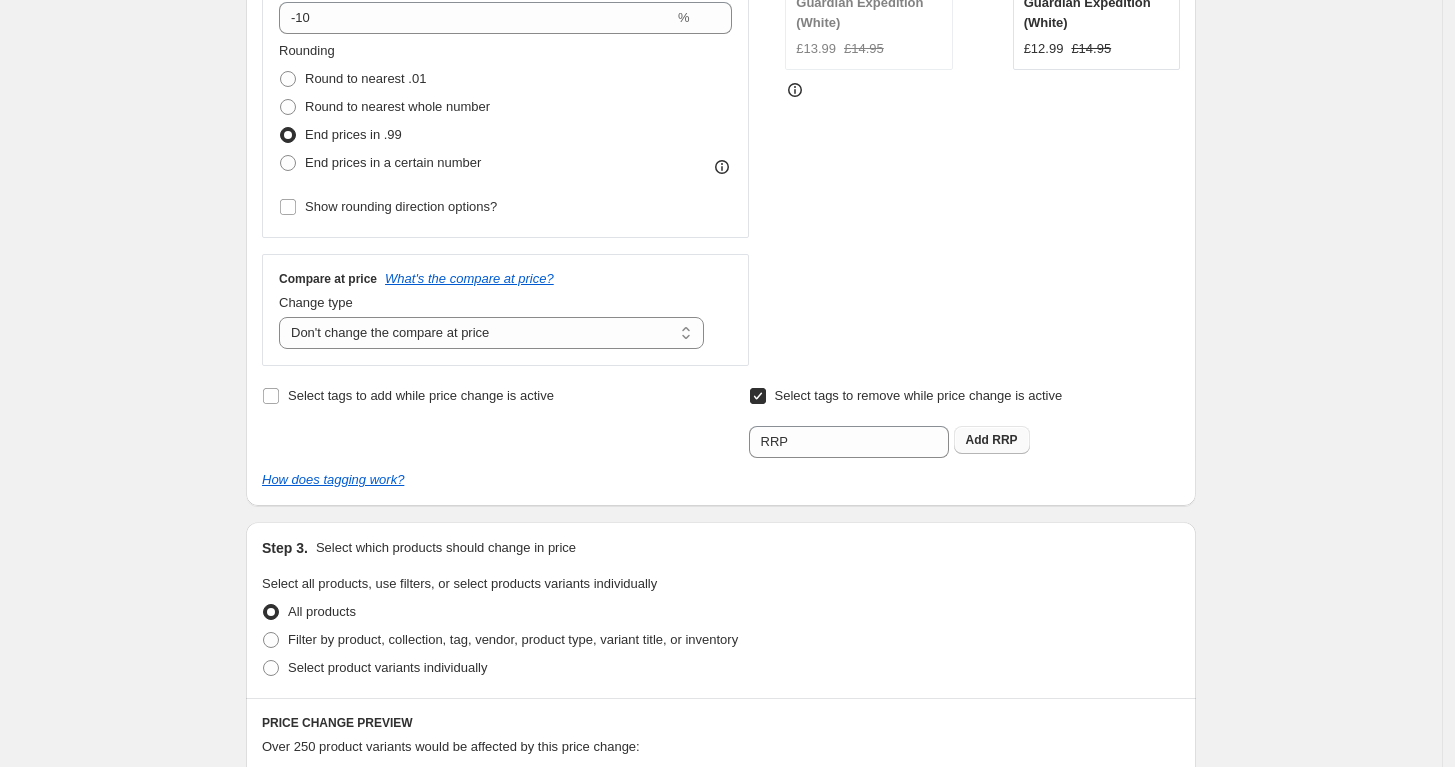 click on "RRP" at bounding box center (1004, 440) 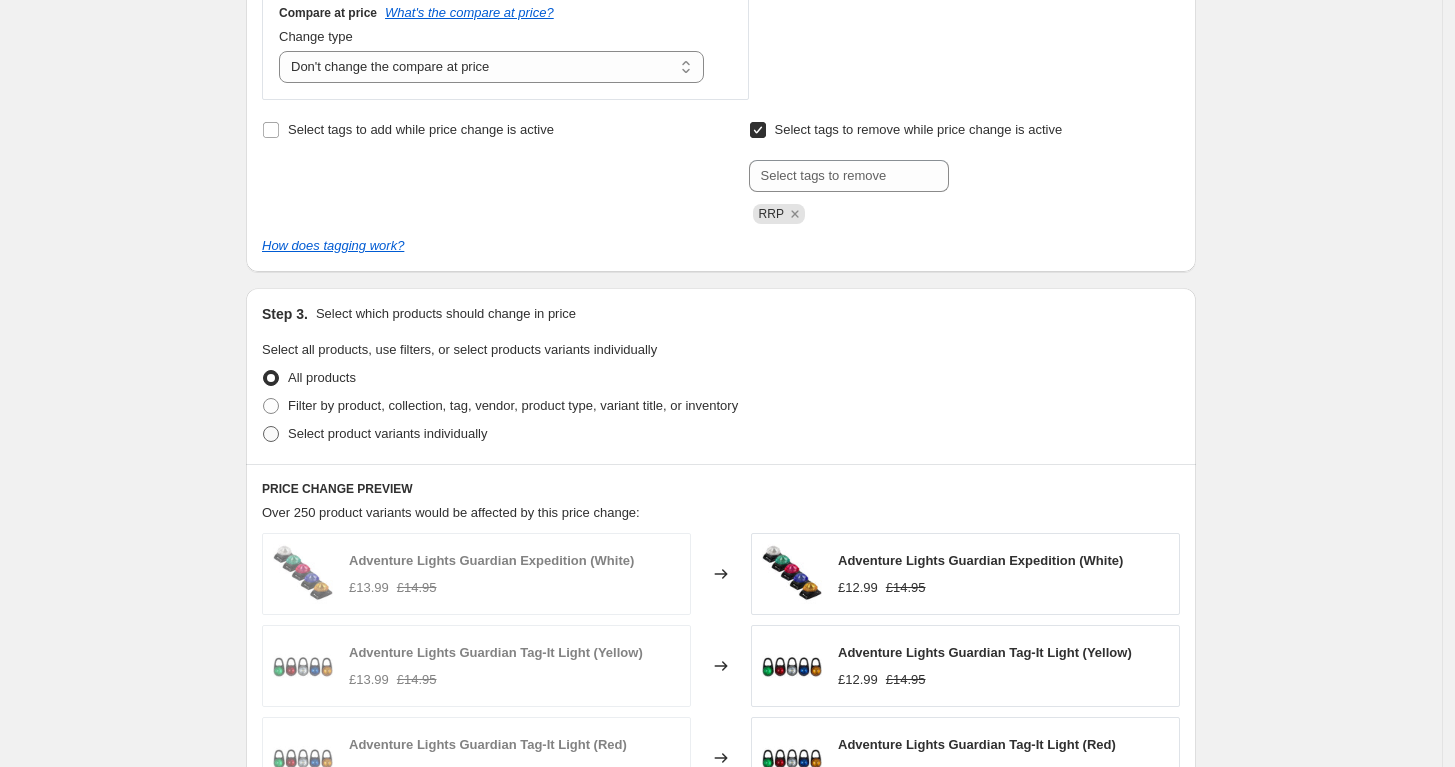 scroll, scrollTop: 815, scrollLeft: 0, axis: vertical 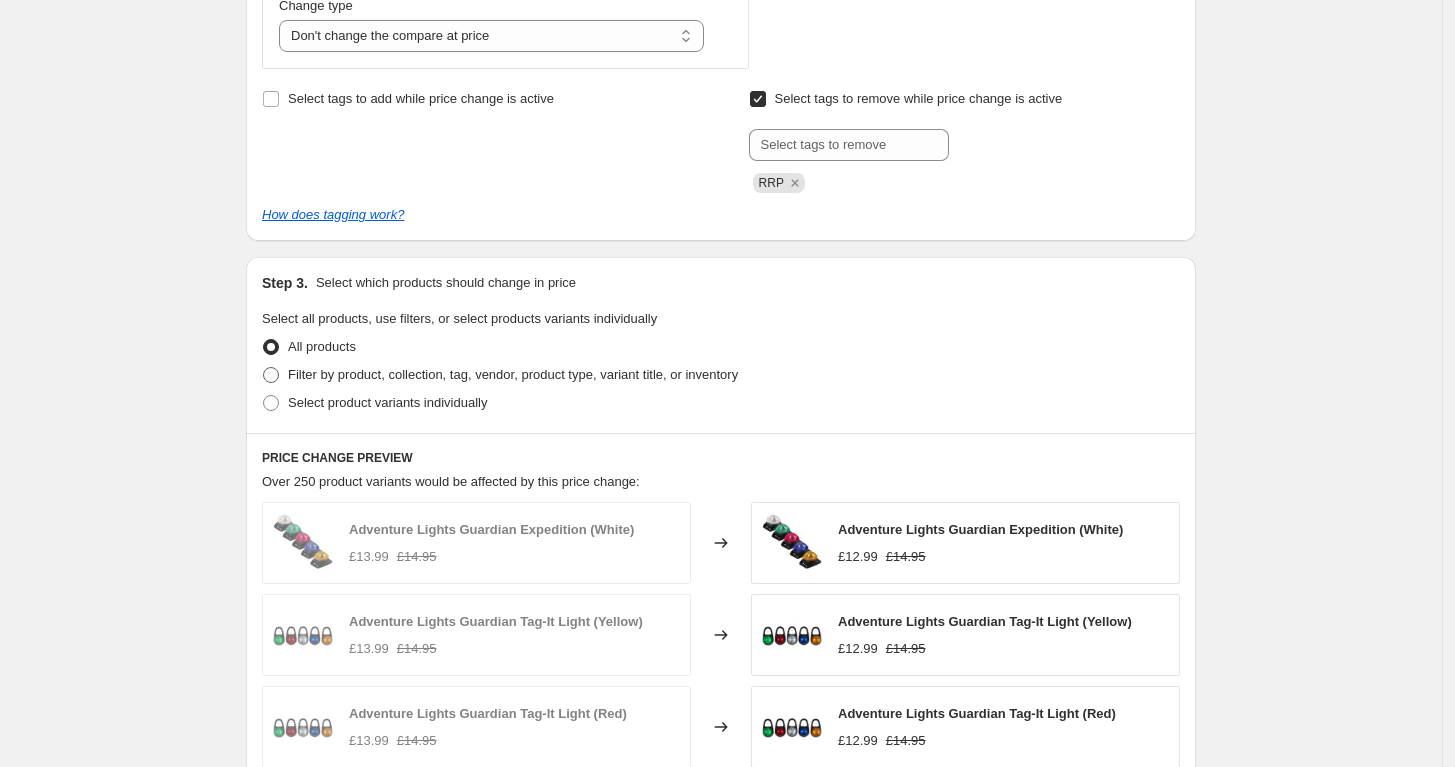 click on "Filter by product, collection, tag, vendor, product type, variant title, or inventory" at bounding box center (513, 374) 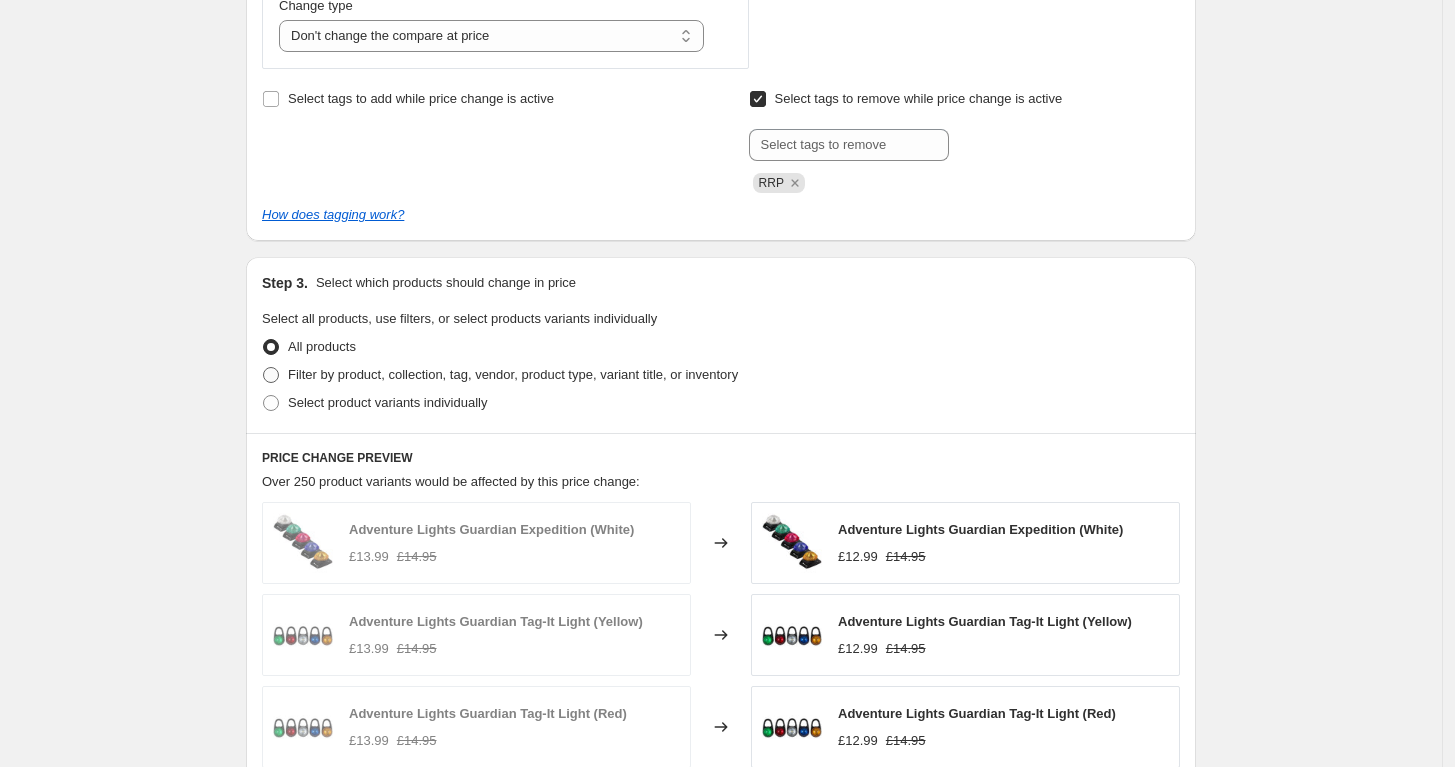 radio on "true" 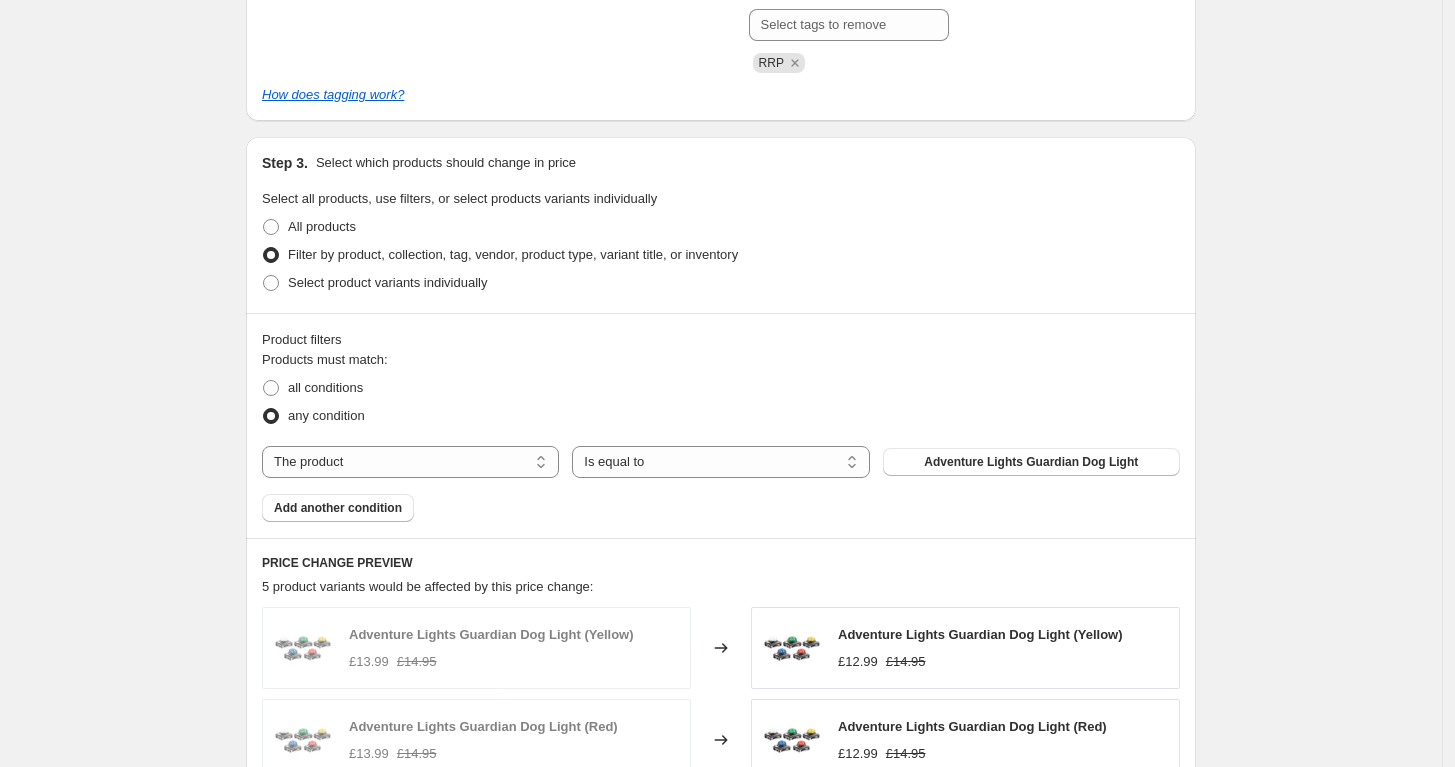 scroll, scrollTop: 1037, scrollLeft: 0, axis: vertical 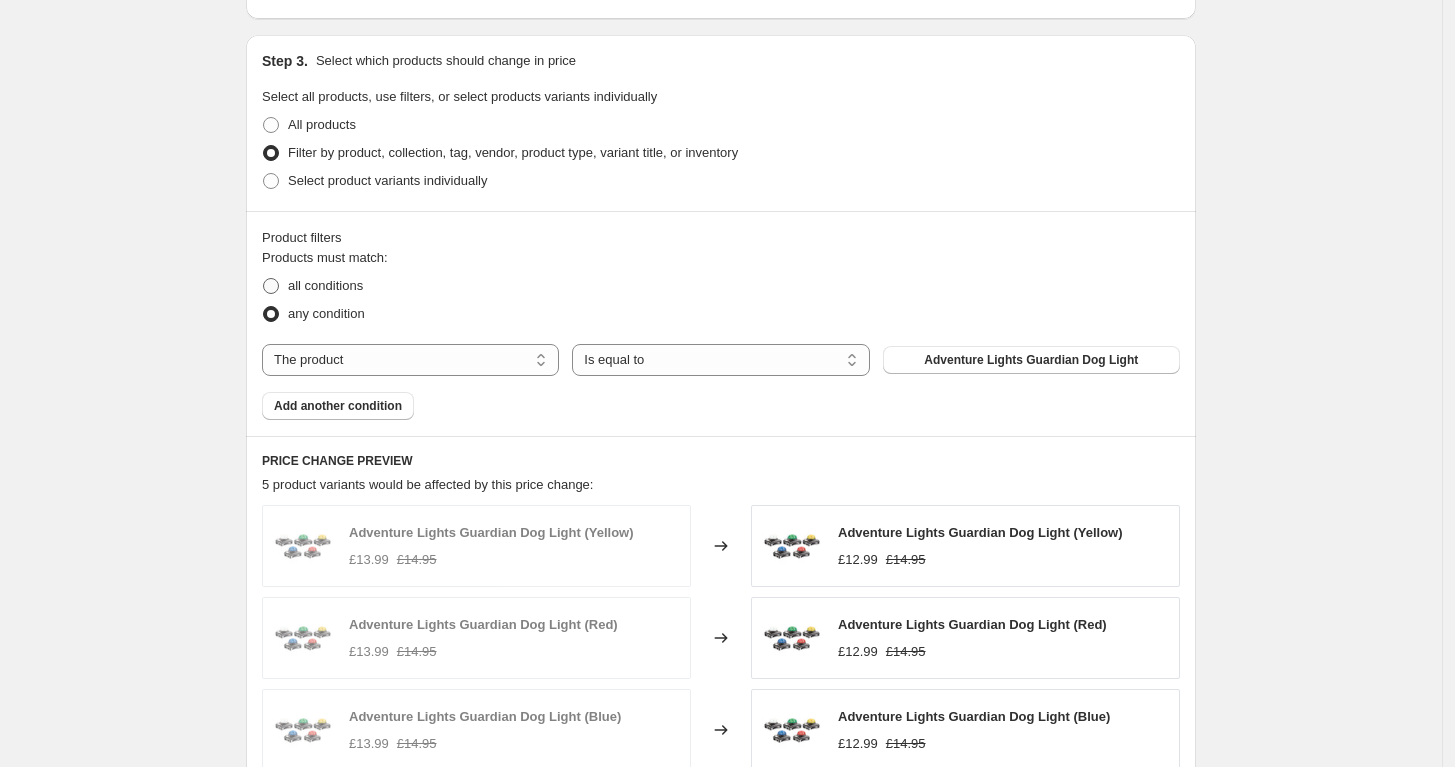 click on "all conditions" at bounding box center [325, 285] 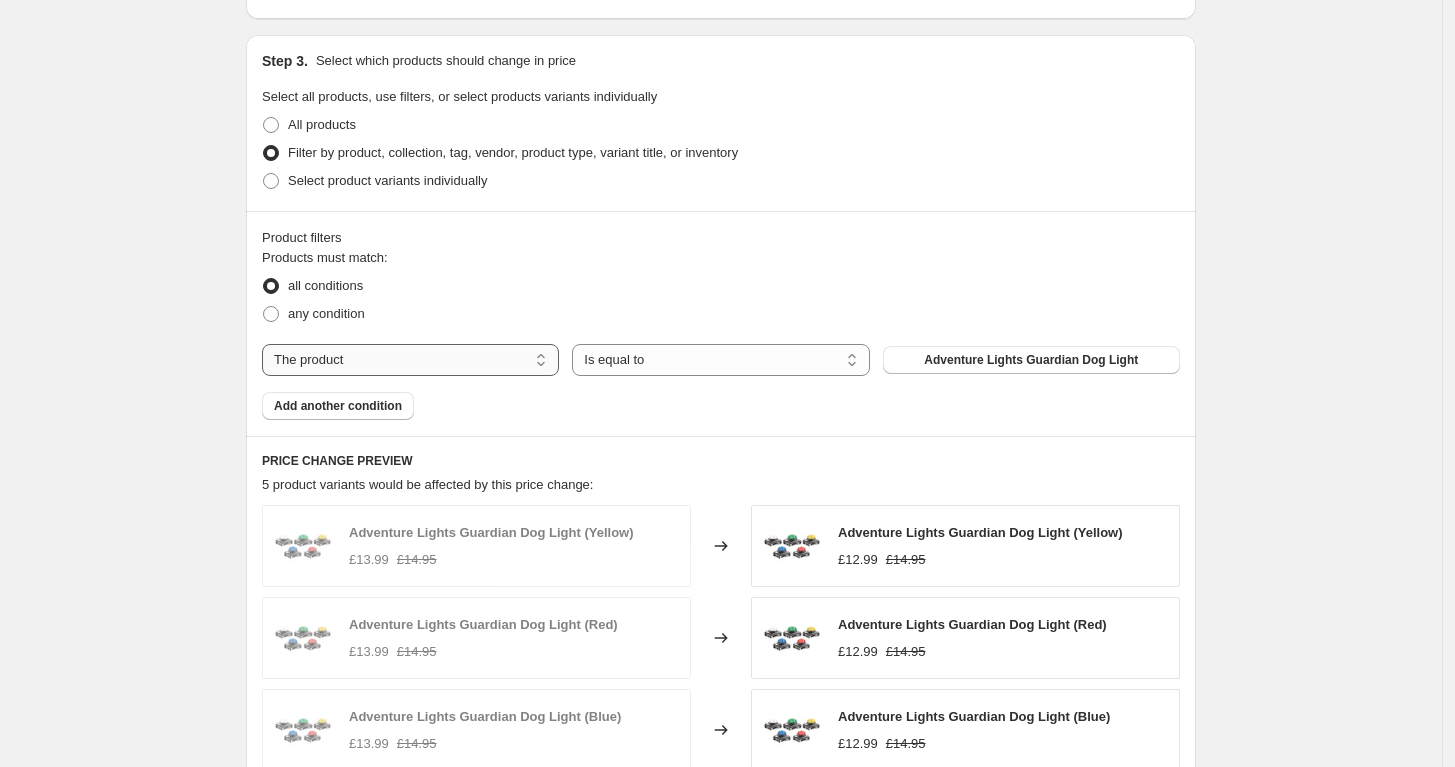 click on "The product The product's collection The product's tag The product's vendor The product's type The product's status The variant's title Inventory quantity" at bounding box center (410, 360) 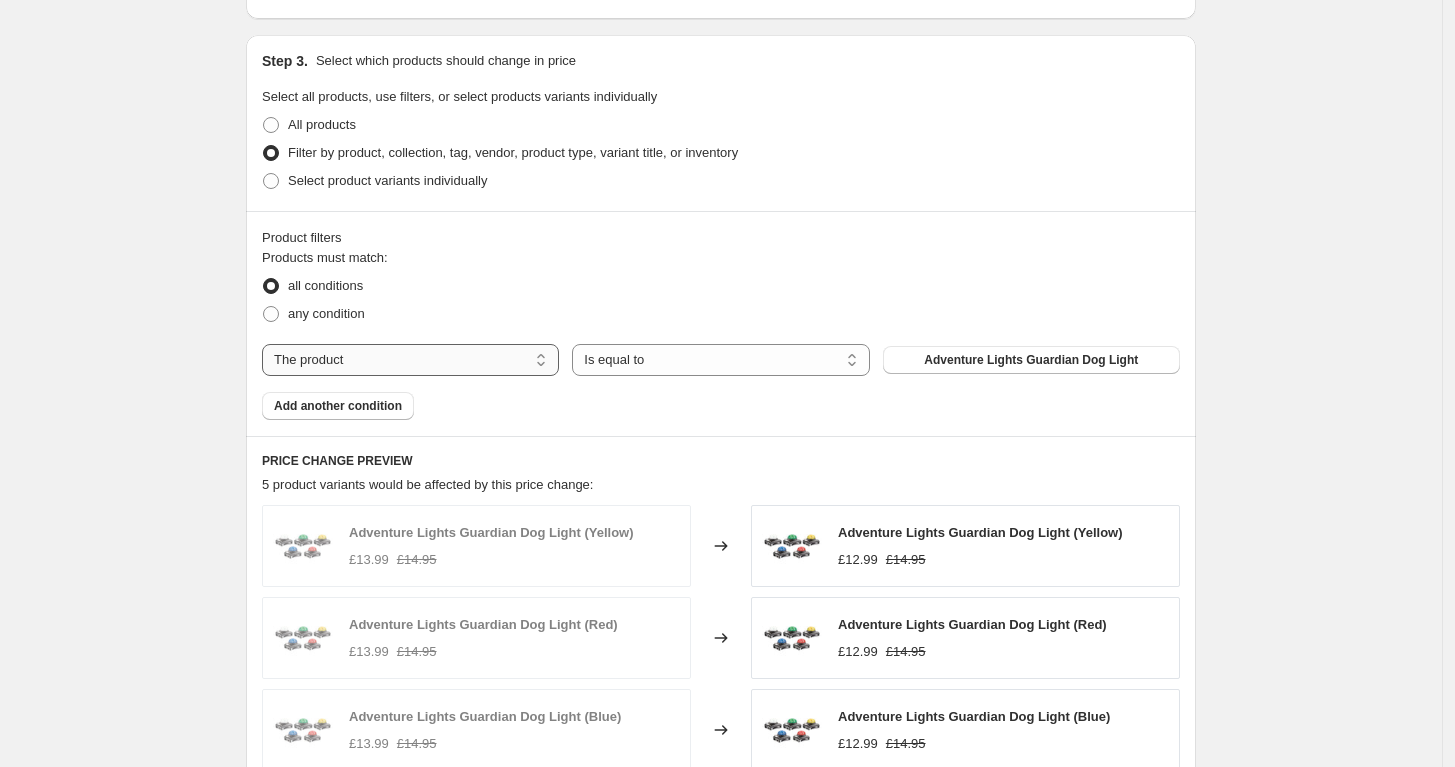click on "The product The product's collection The product's tag The product's vendor The product's type The product's status The variant's title Inventory quantity" at bounding box center (410, 360) 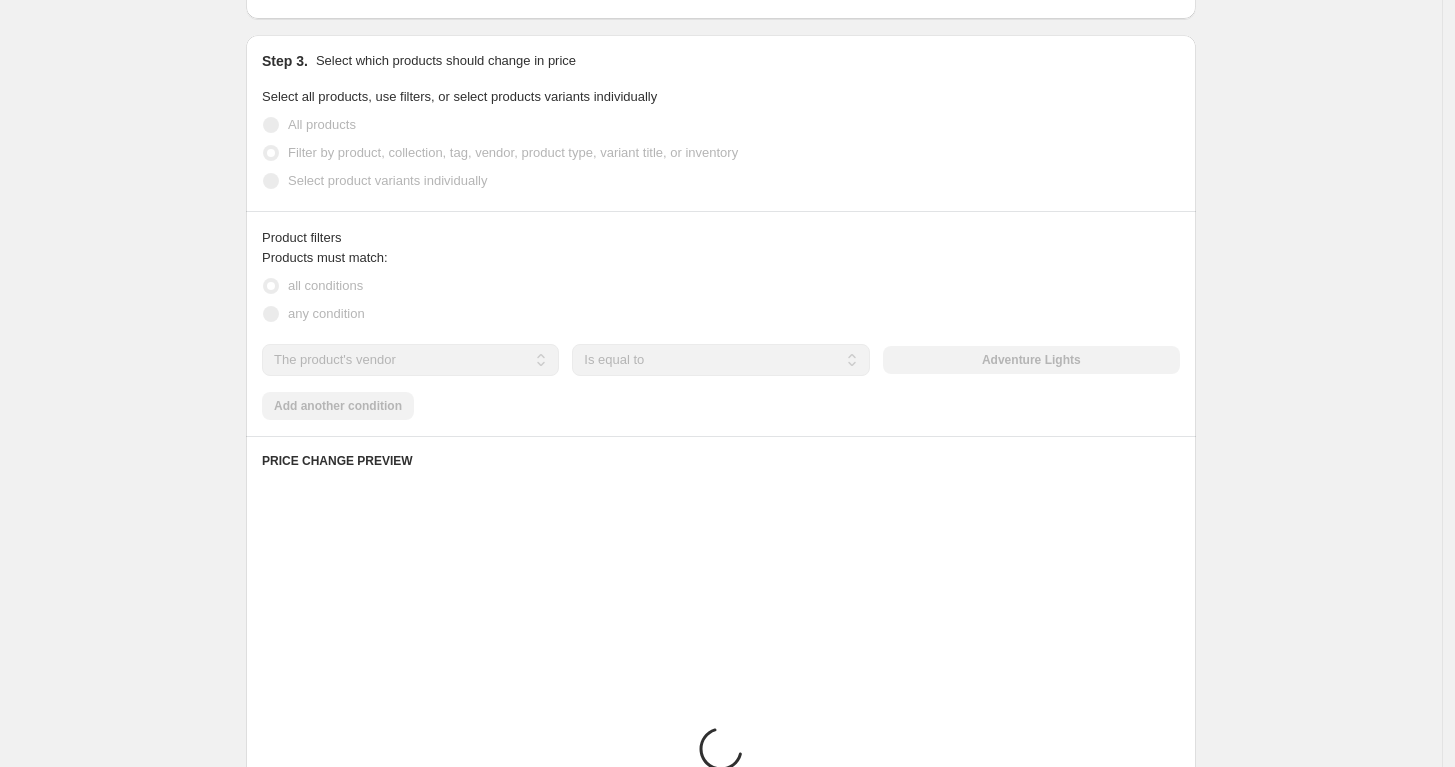 click on "Adventure Lights" at bounding box center (1031, 360) 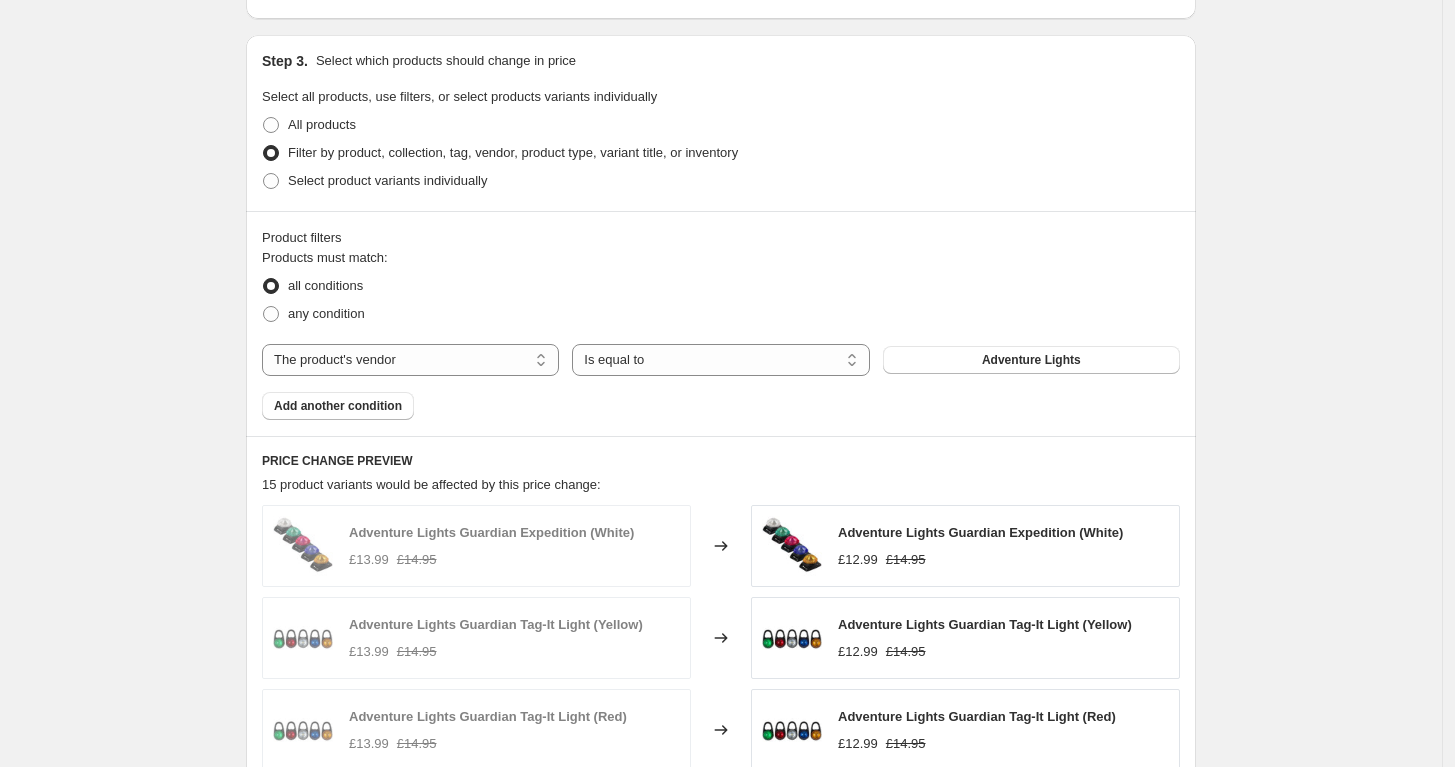 click on "Adventure Lights" at bounding box center [1031, 360] 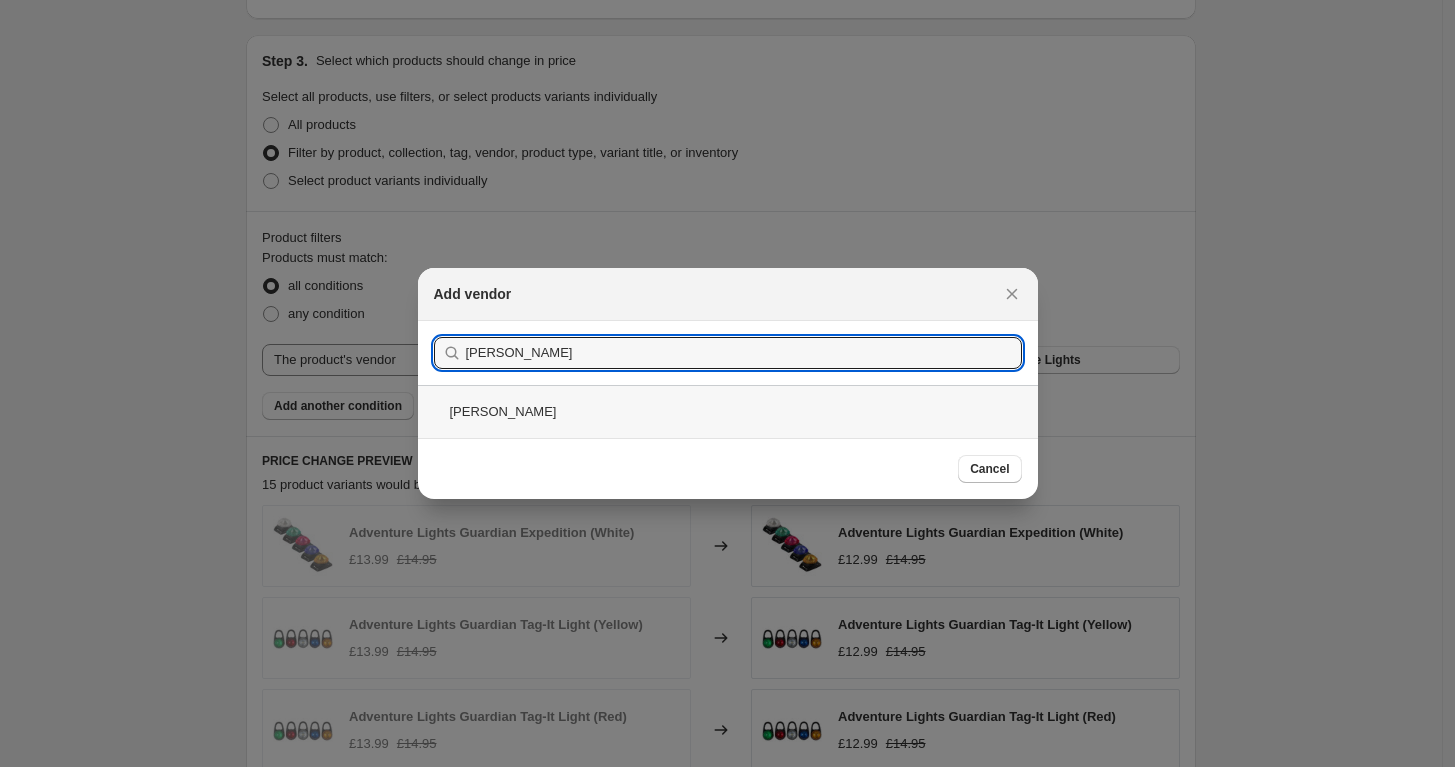 type on "mares" 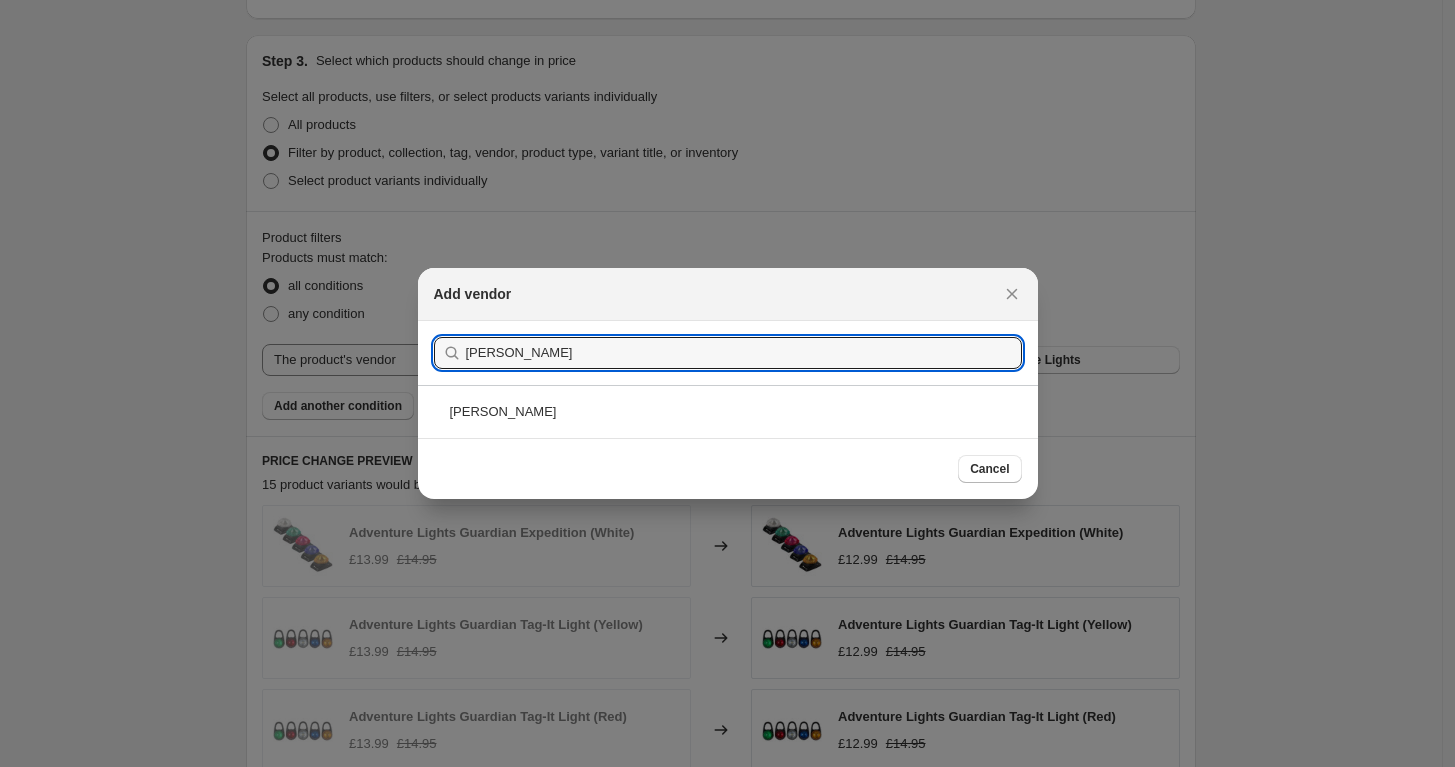 scroll, scrollTop: 1037, scrollLeft: 0, axis: vertical 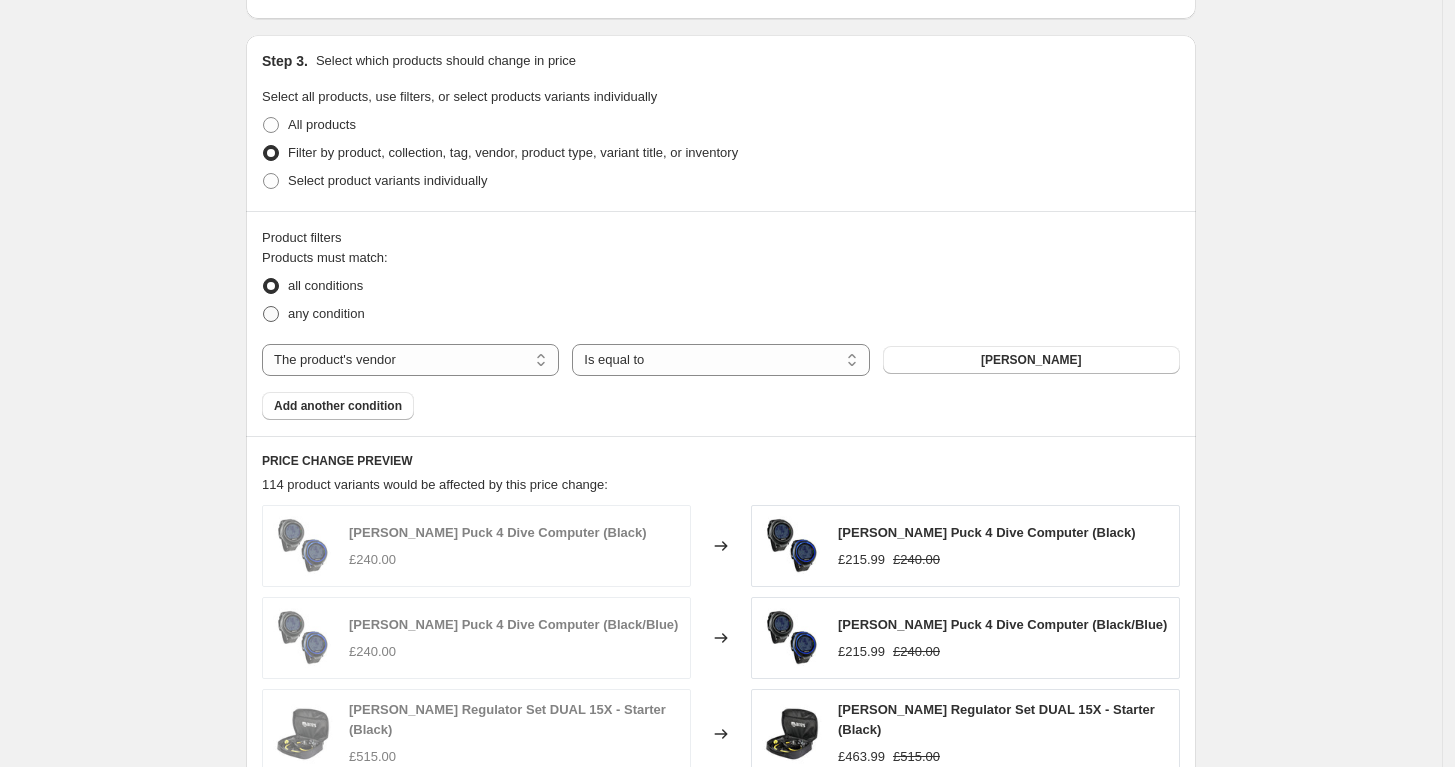 click on "any condition" at bounding box center (326, 313) 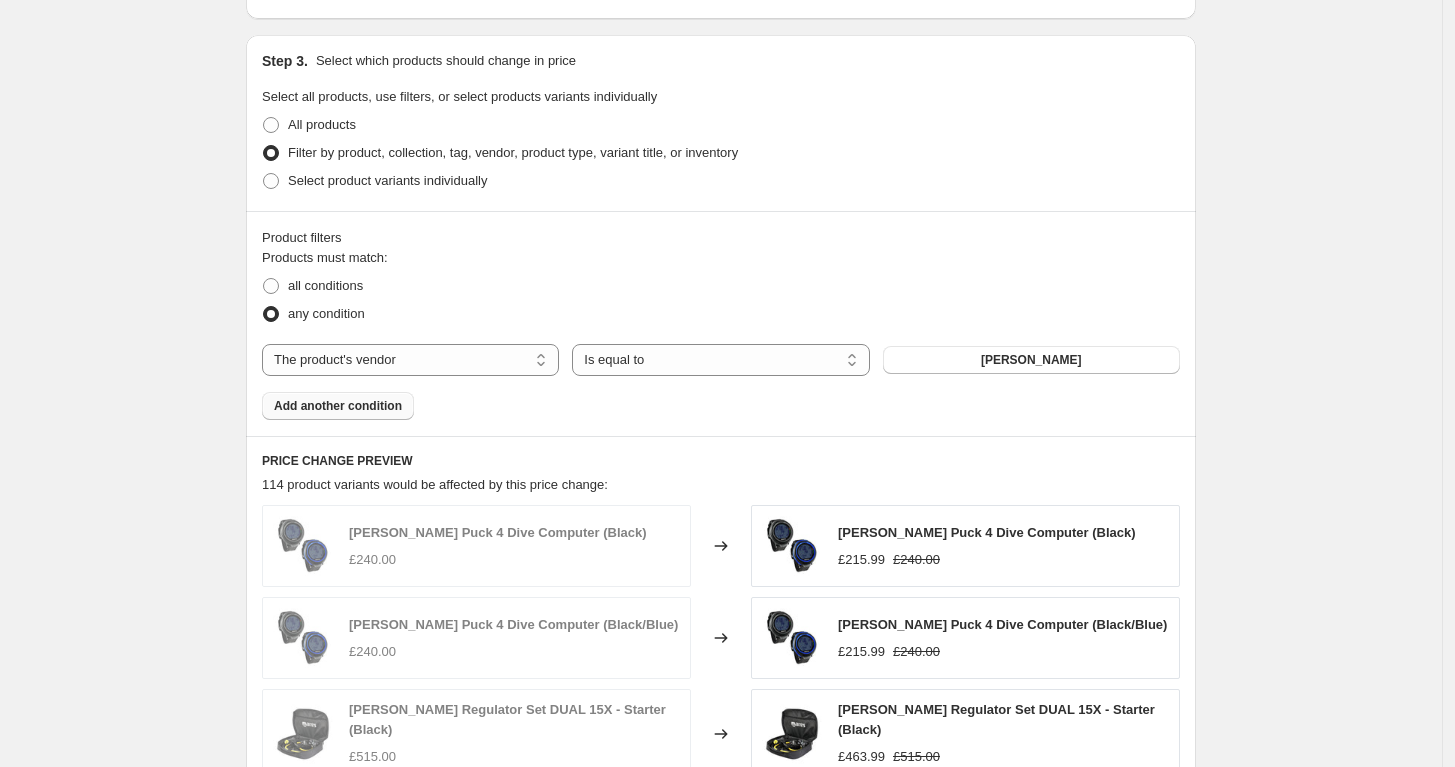 click on "Add another condition" at bounding box center (338, 406) 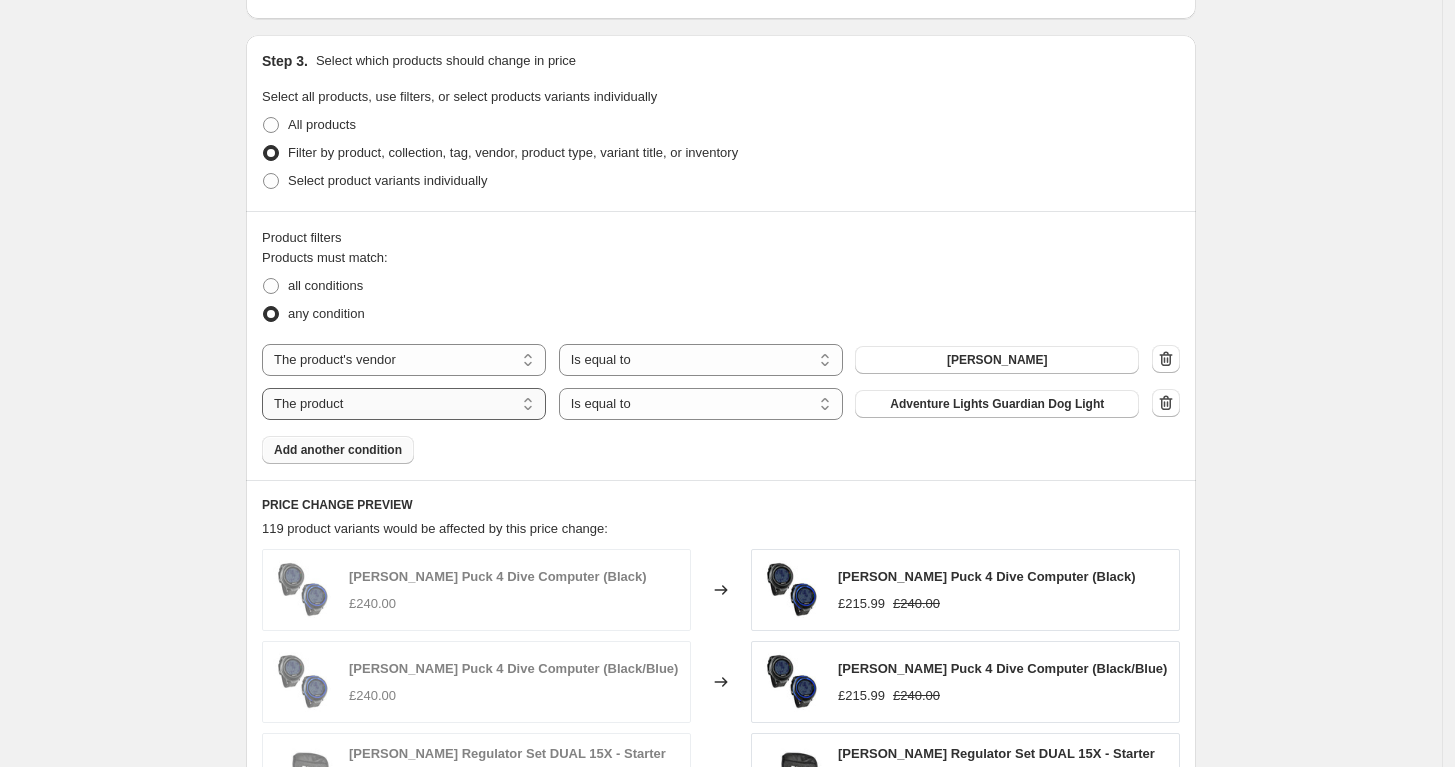 click on "The product The product's collection The product's tag The product's vendor The product's type The product's status The variant's title Inventory quantity" at bounding box center (404, 404) 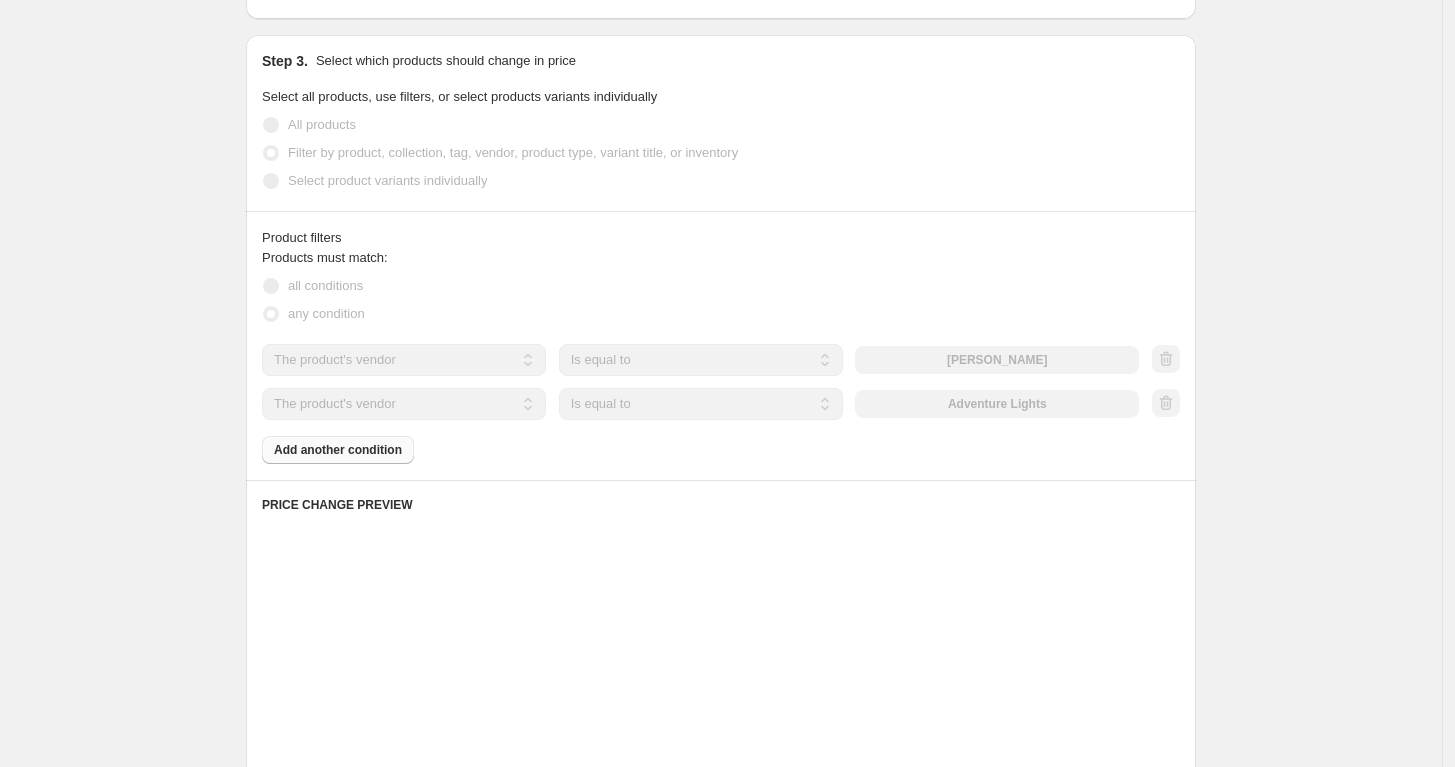 click on "Is equal to Is not equal to" at bounding box center [701, 404] 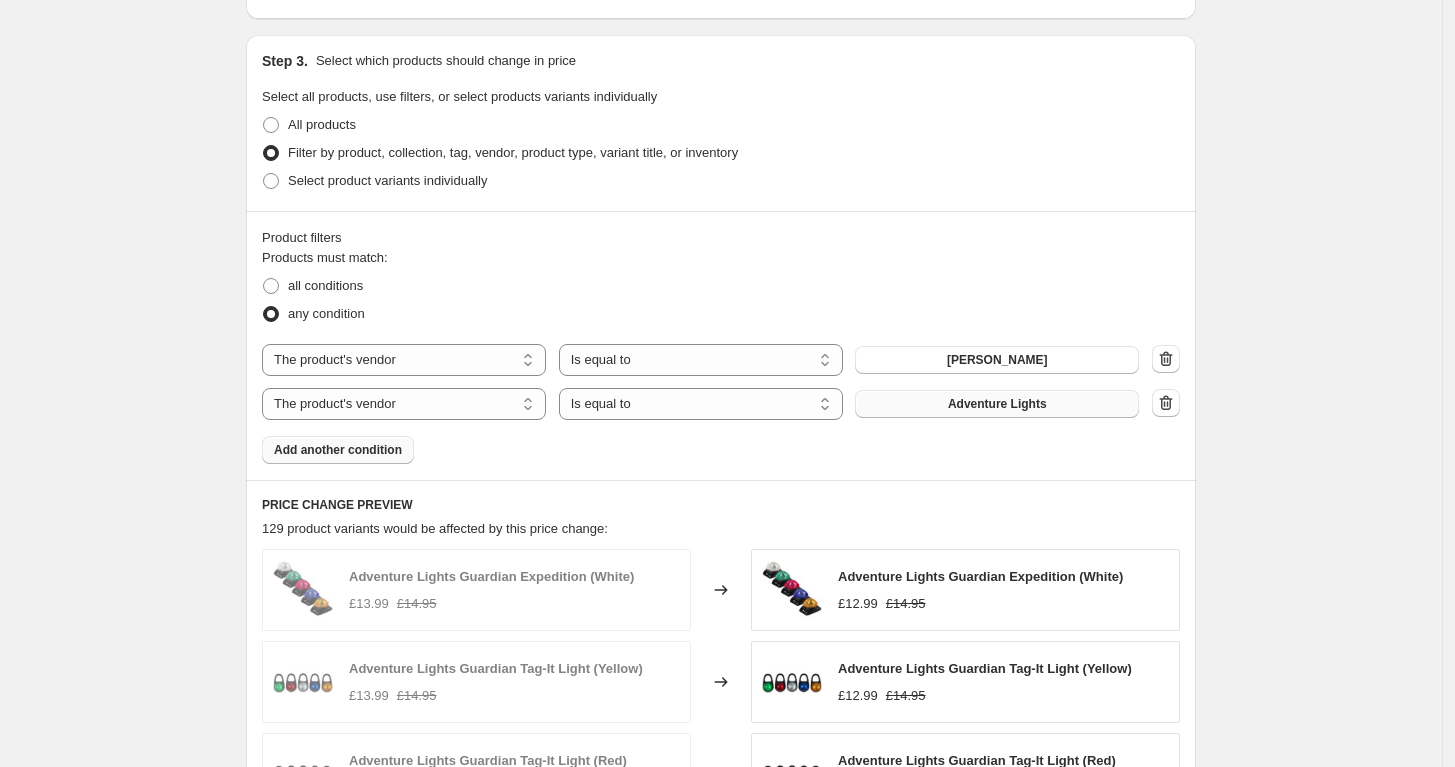 click on "Adventure Lights" at bounding box center [997, 404] 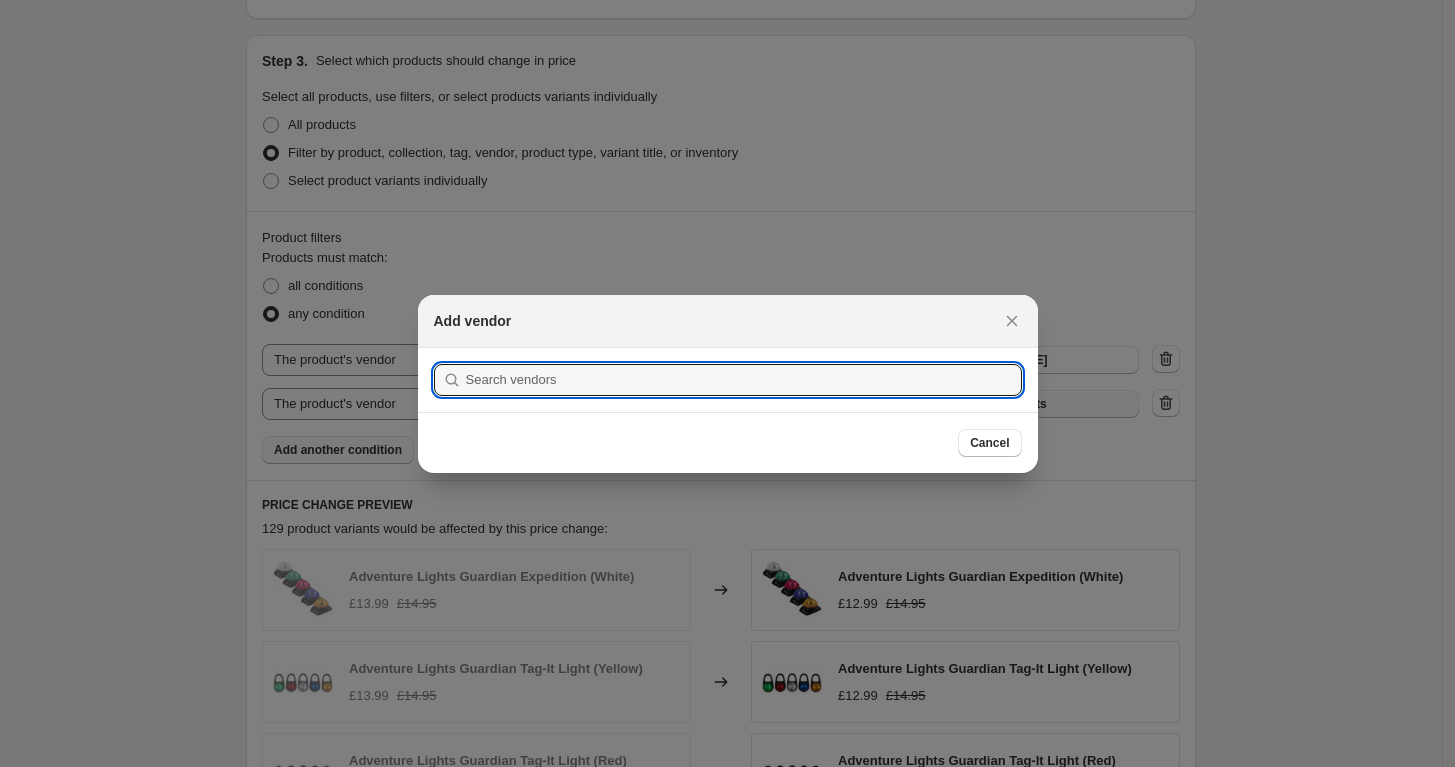 scroll, scrollTop: 0, scrollLeft: 0, axis: both 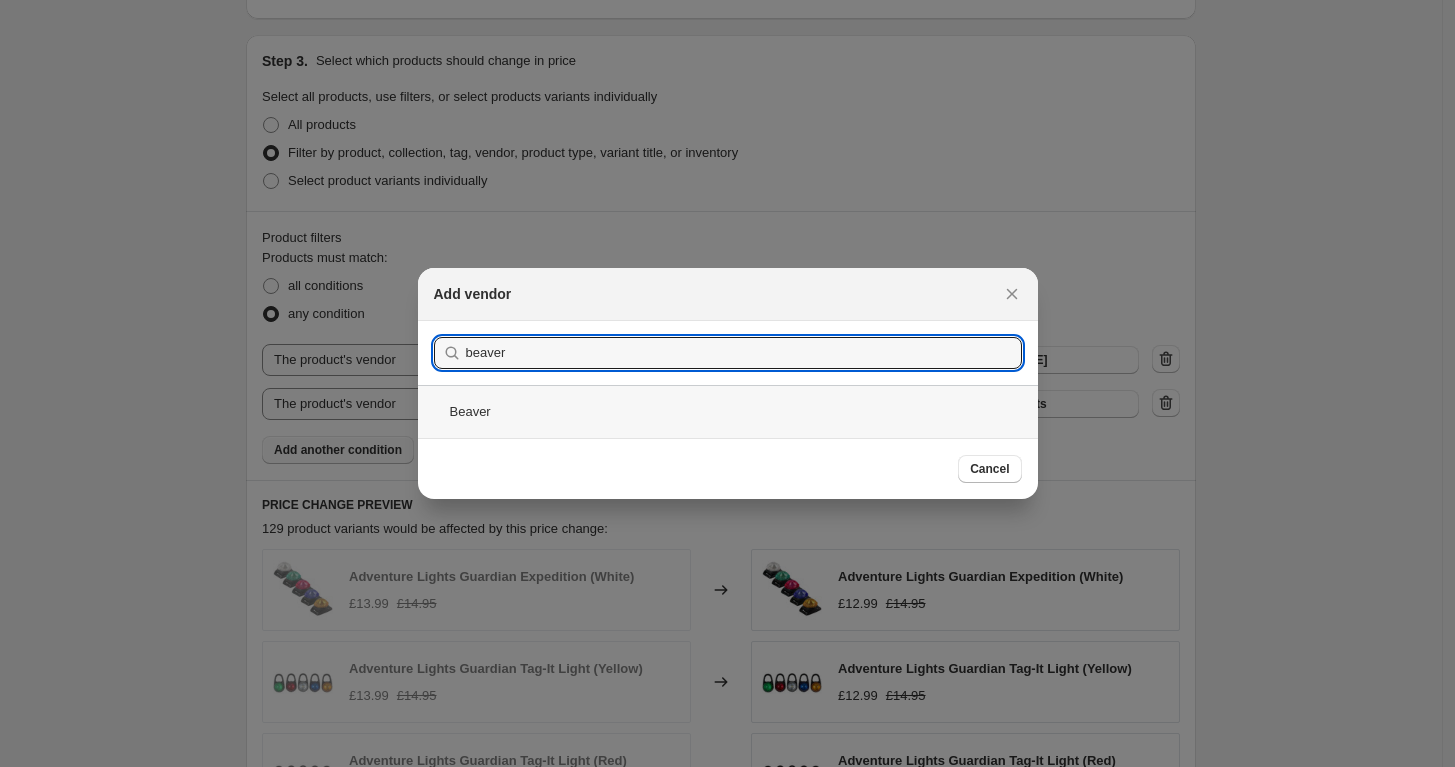 type on "beaver" 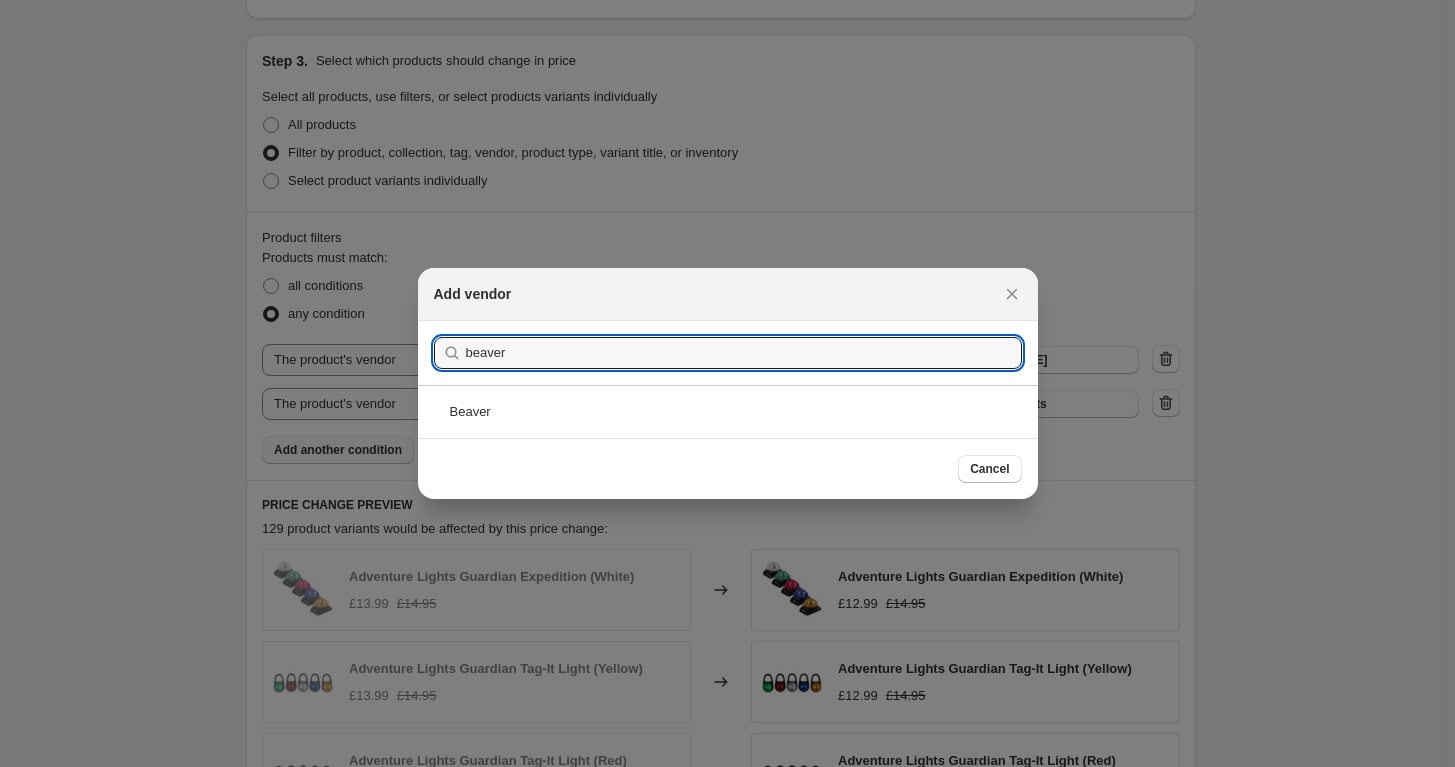 scroll, scrollTop: 1037, scrollLeft: 0, axis: vertical 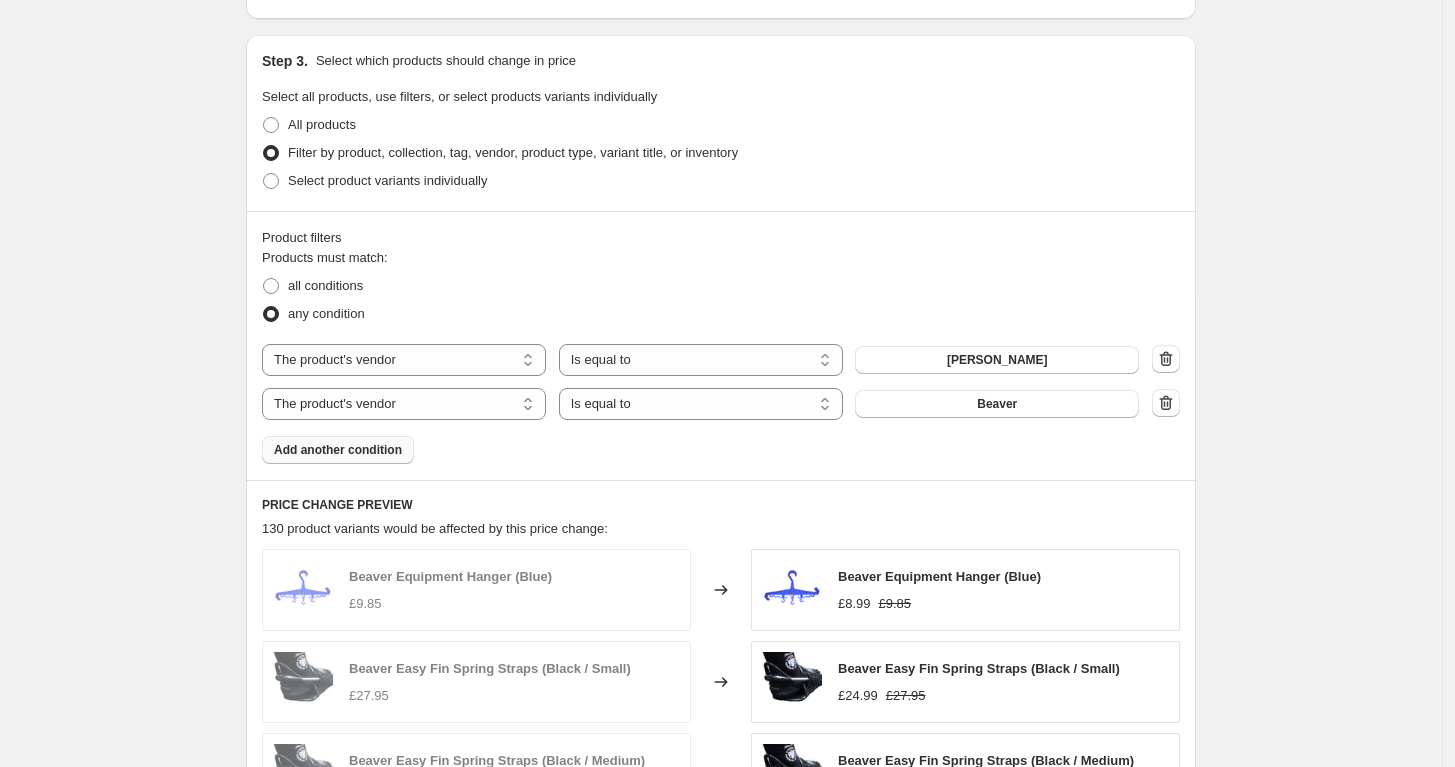 click on "Add another condition" at bounding box center (338, 450) 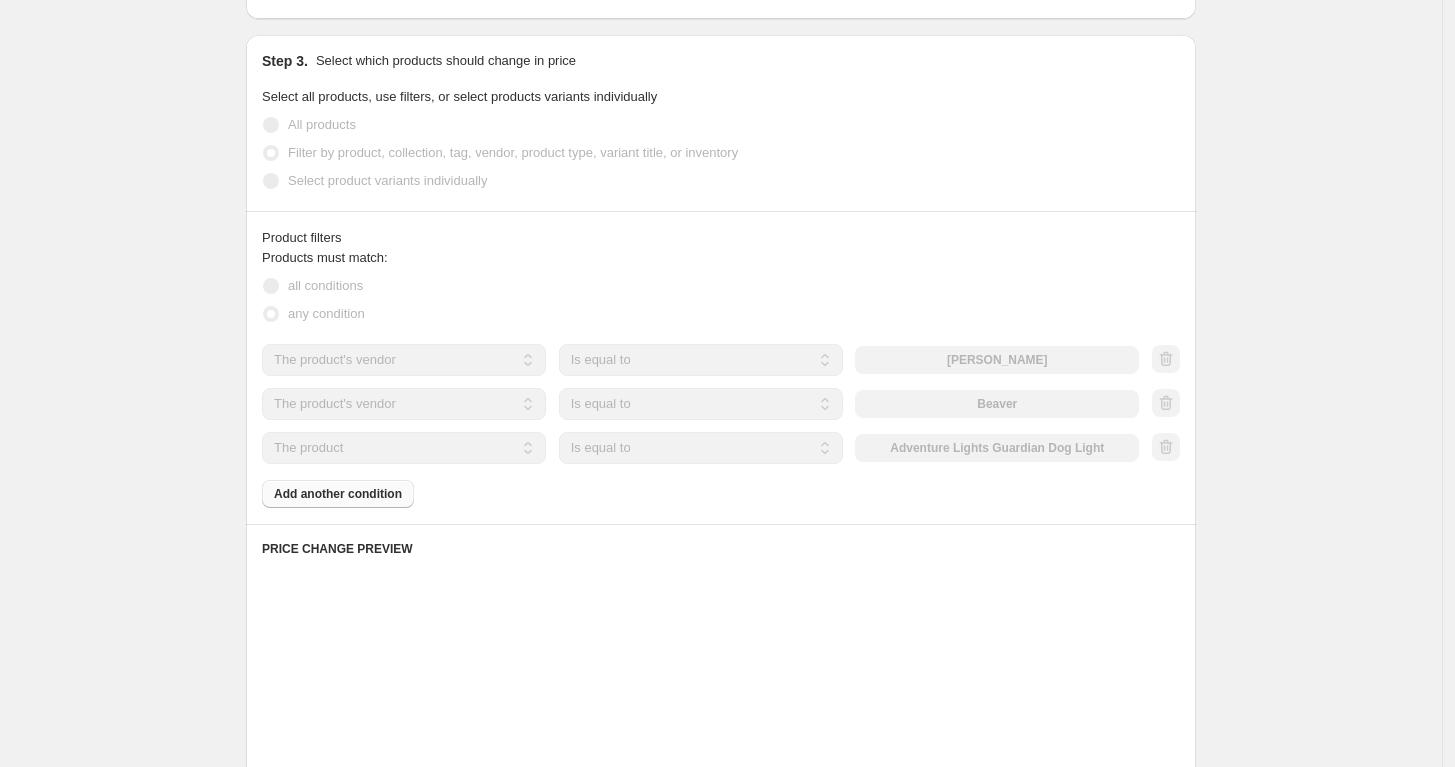 drag, startPoint x: 333, startPoint y: 469, endPoint x: 361, endPoint y: 452, distance: 32.75668 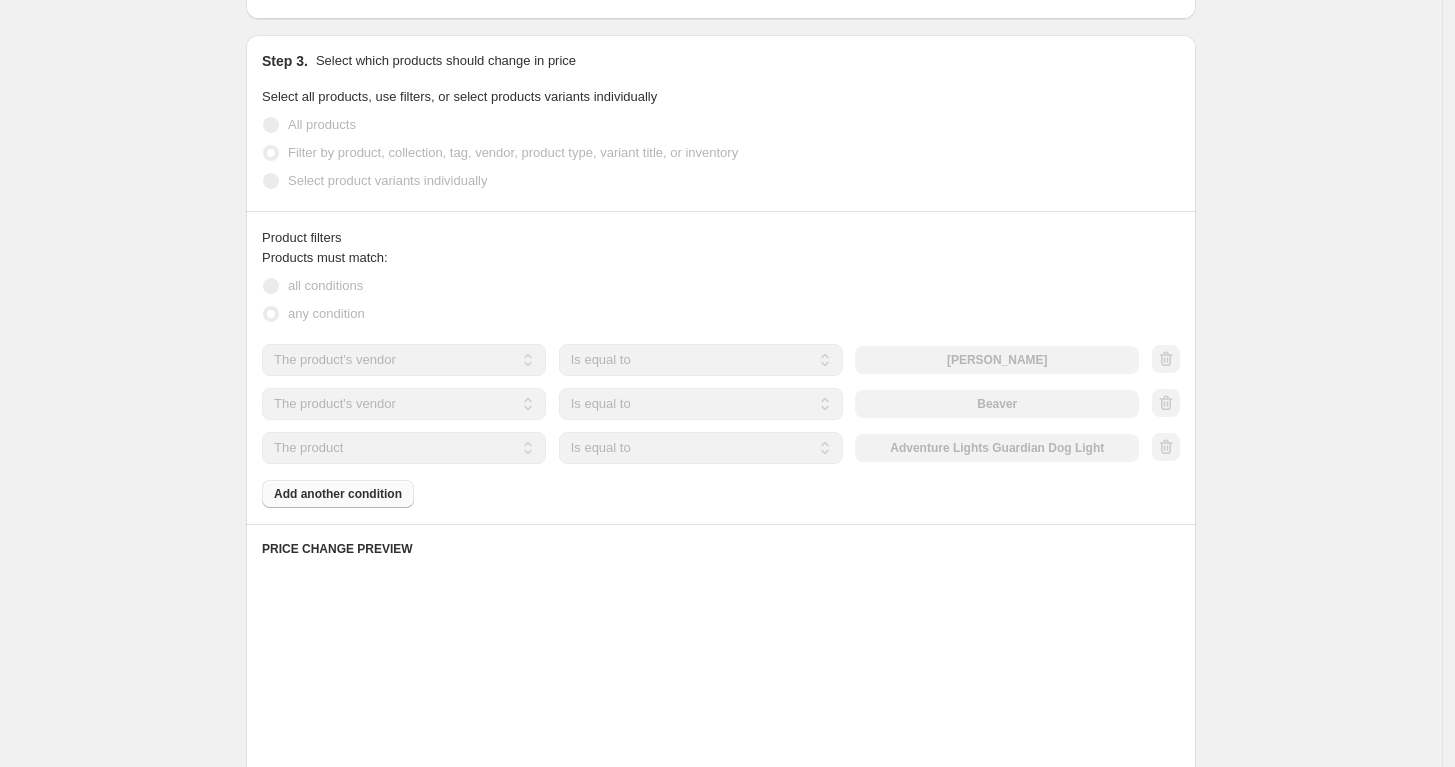 click on "Products must match: all conditions any condition The product The product's collection The product's tag The product's vendor The product's type The product's status The variant's title Inventory quantity The product's vendor Is equal to Is not equal to Is equal to Mares The product The product's collection The product's tag The product's vendor The product's type The product's status The variant's title Inventory quantity The product's vendor Is equal to Is not equal to Is equal to Beaver The product The product's collection The product's tag The product's vendor The product's type The product's status The variant's title Inventory quantity The product Is equal to Is not equal to Is equal to Adventure Lights Guardian Dog Light Add another condition" at bounding box center [721, 378] 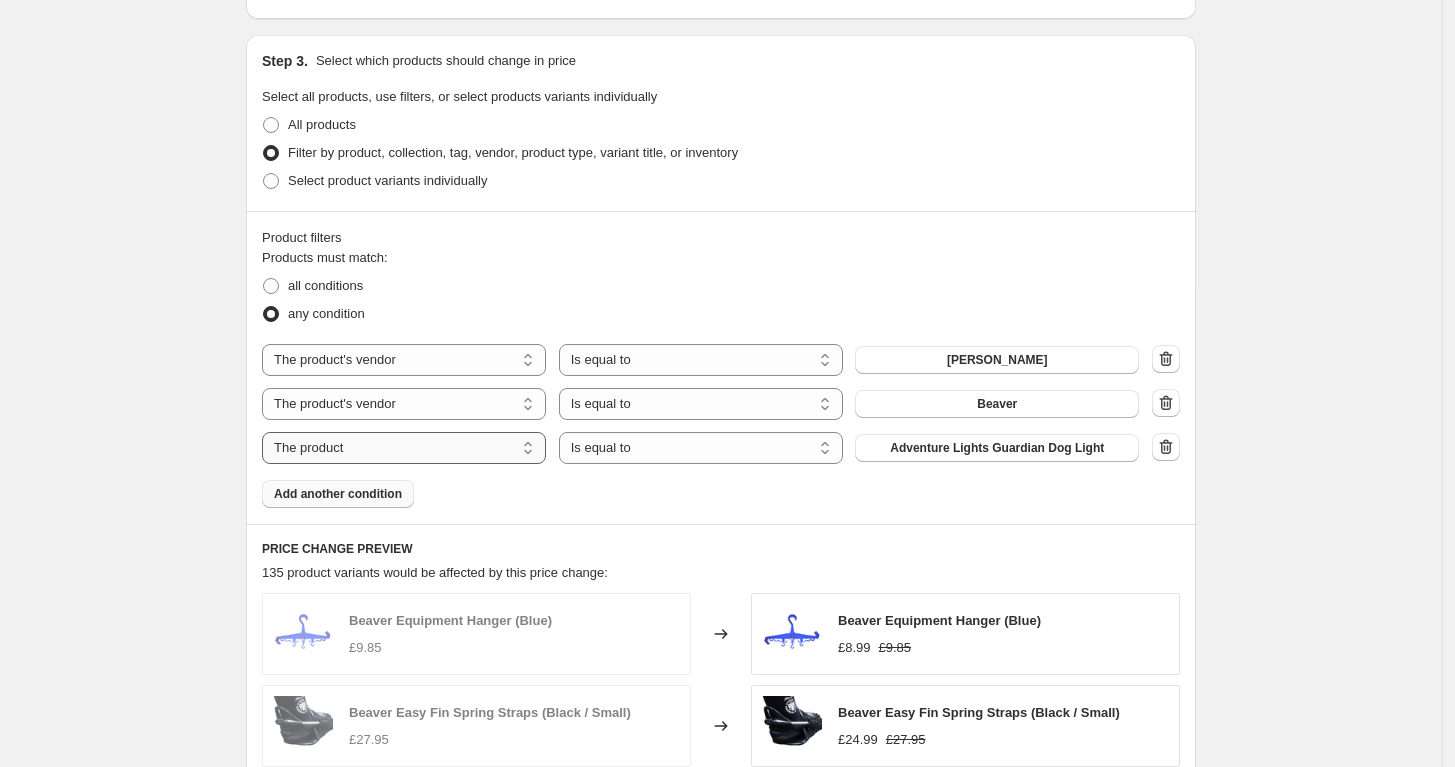 click on "The product The product's collection The product's tag The product's vendor The product's type The product's status The variant's title Inventory quantity" at bounding box center (404, 448) 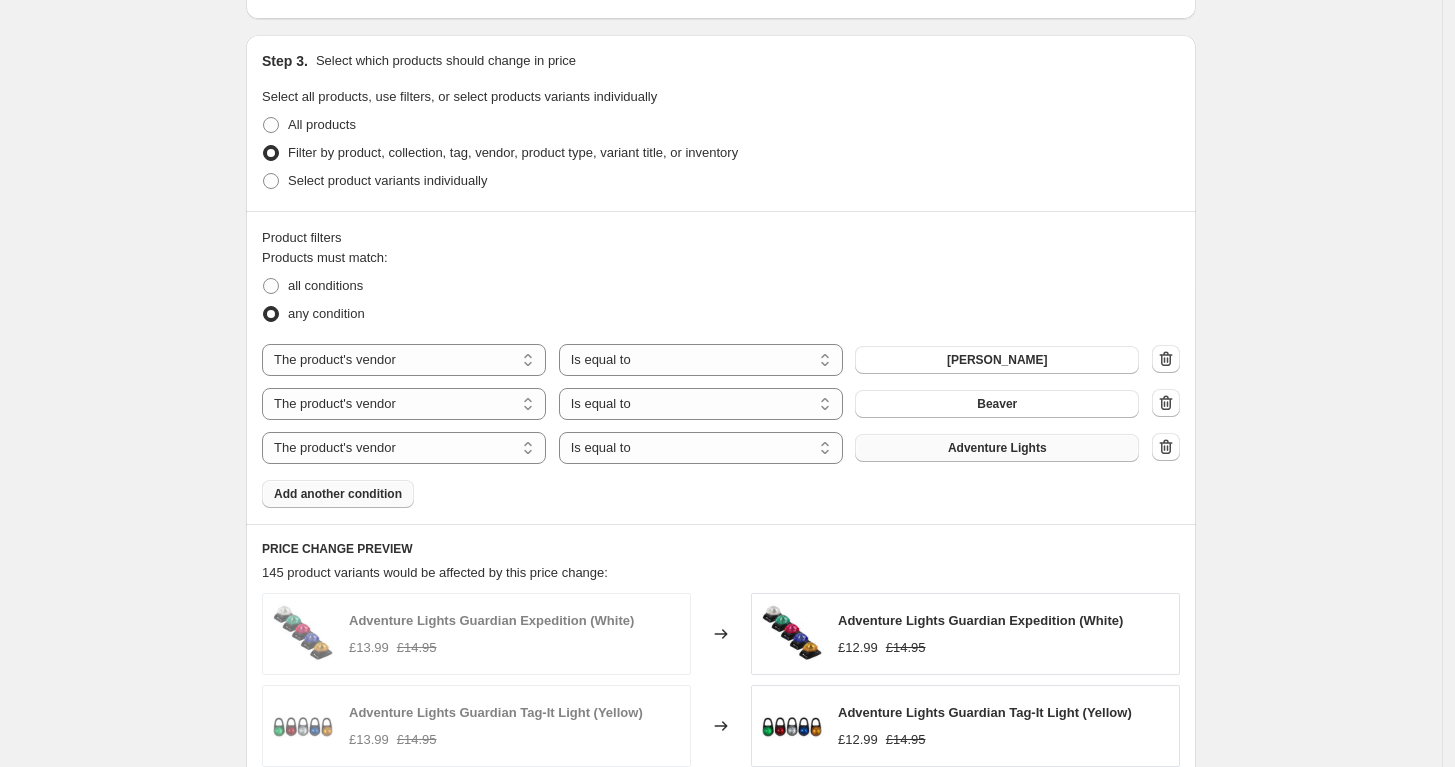 click on "Adventure Lights" at bounding box center (997, 448) 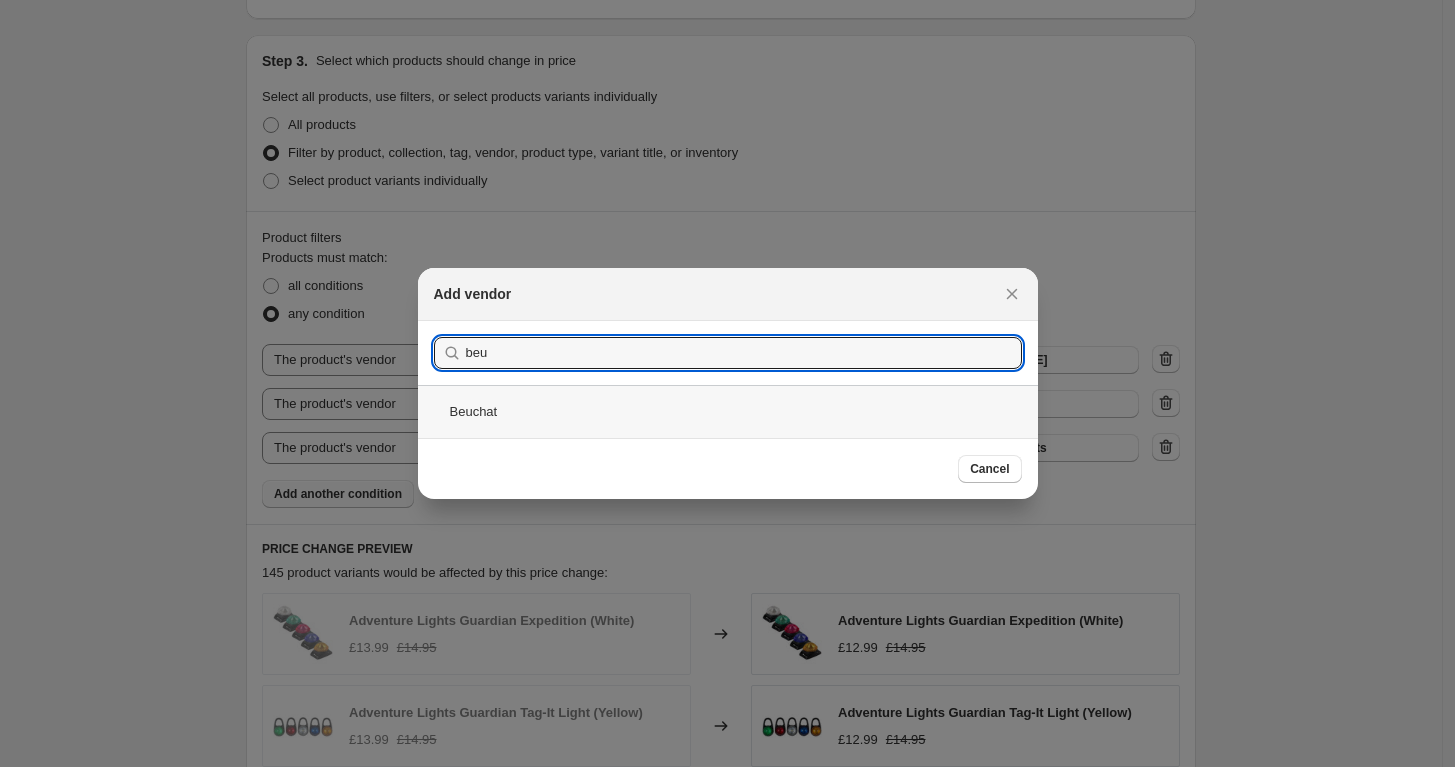 type on "beu" 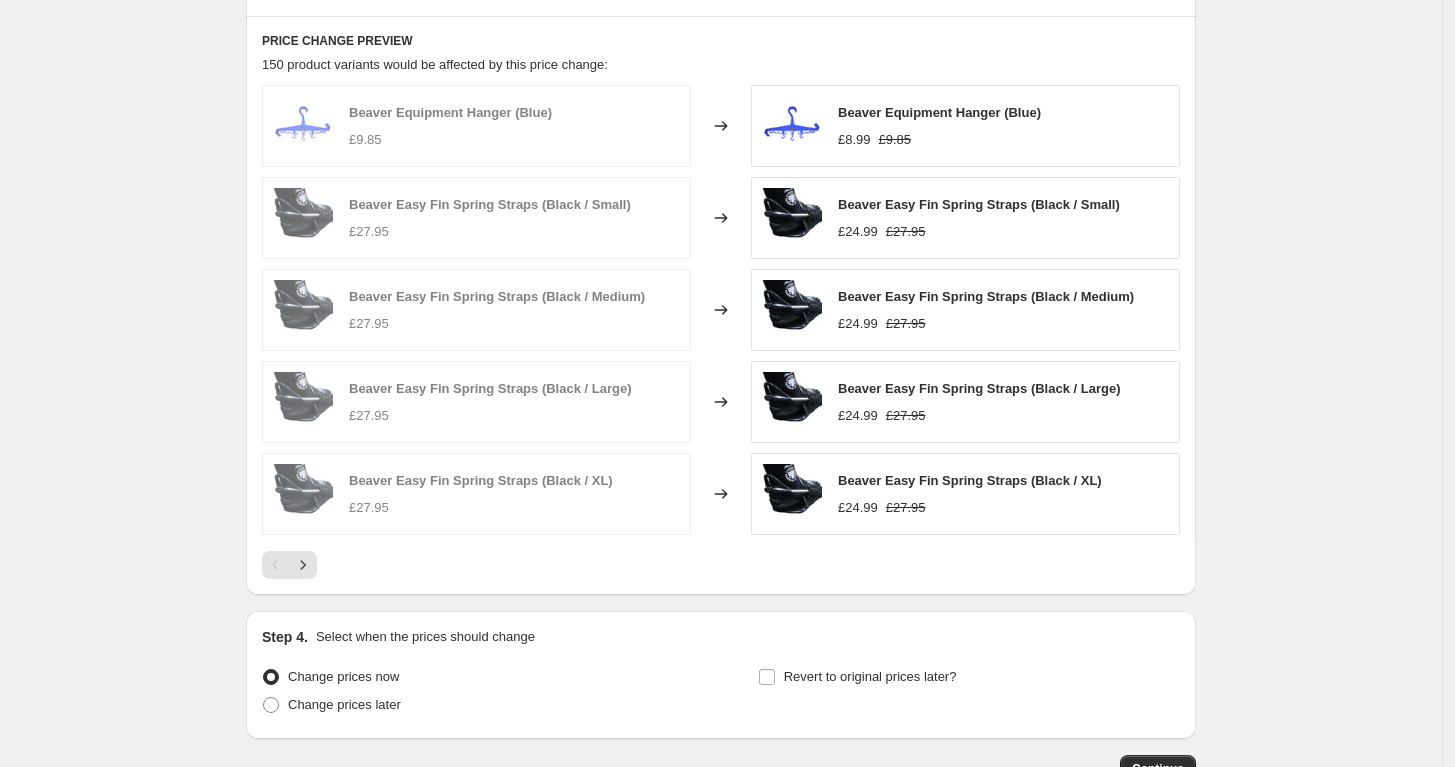 scroll, scrollTop: 1682, scrollLeft: 0, axis: vertical 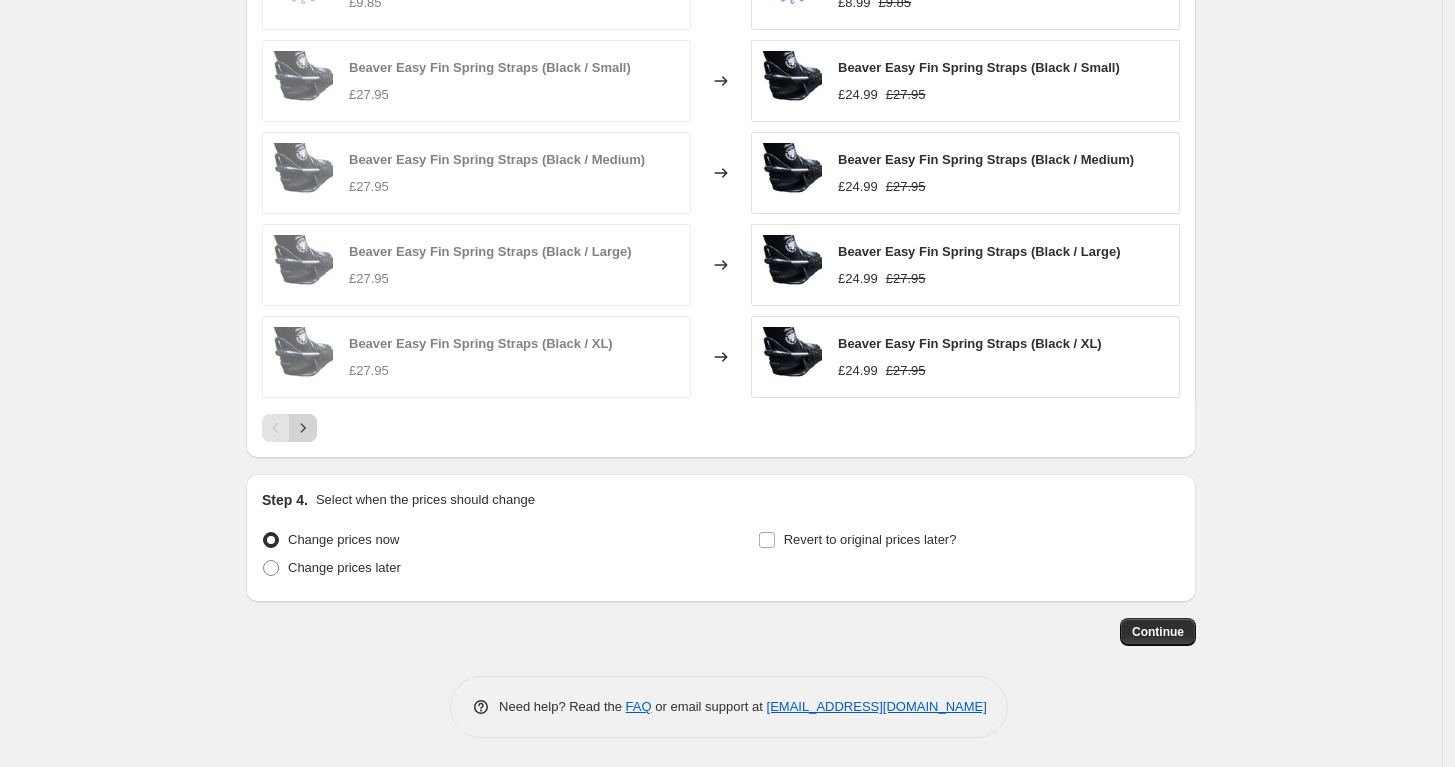 click 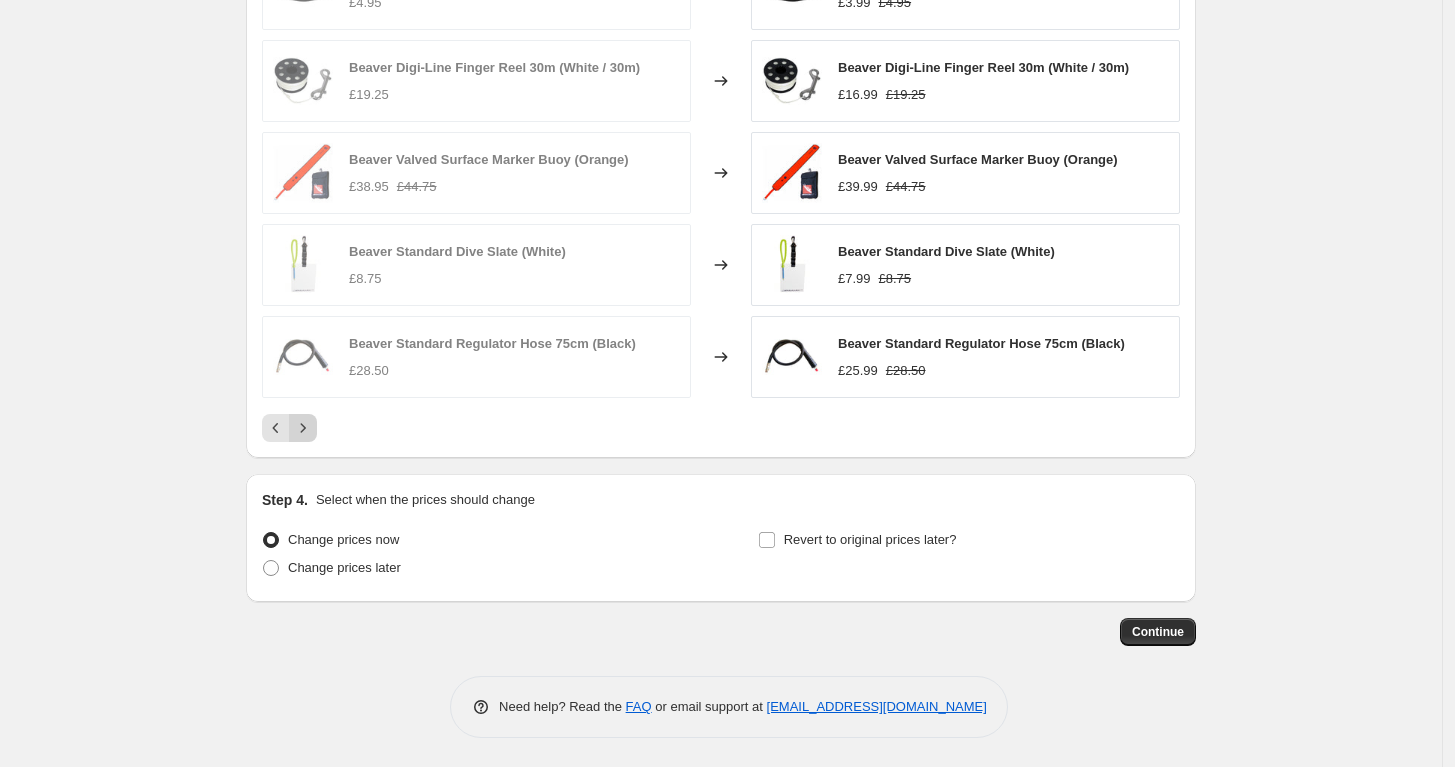 click 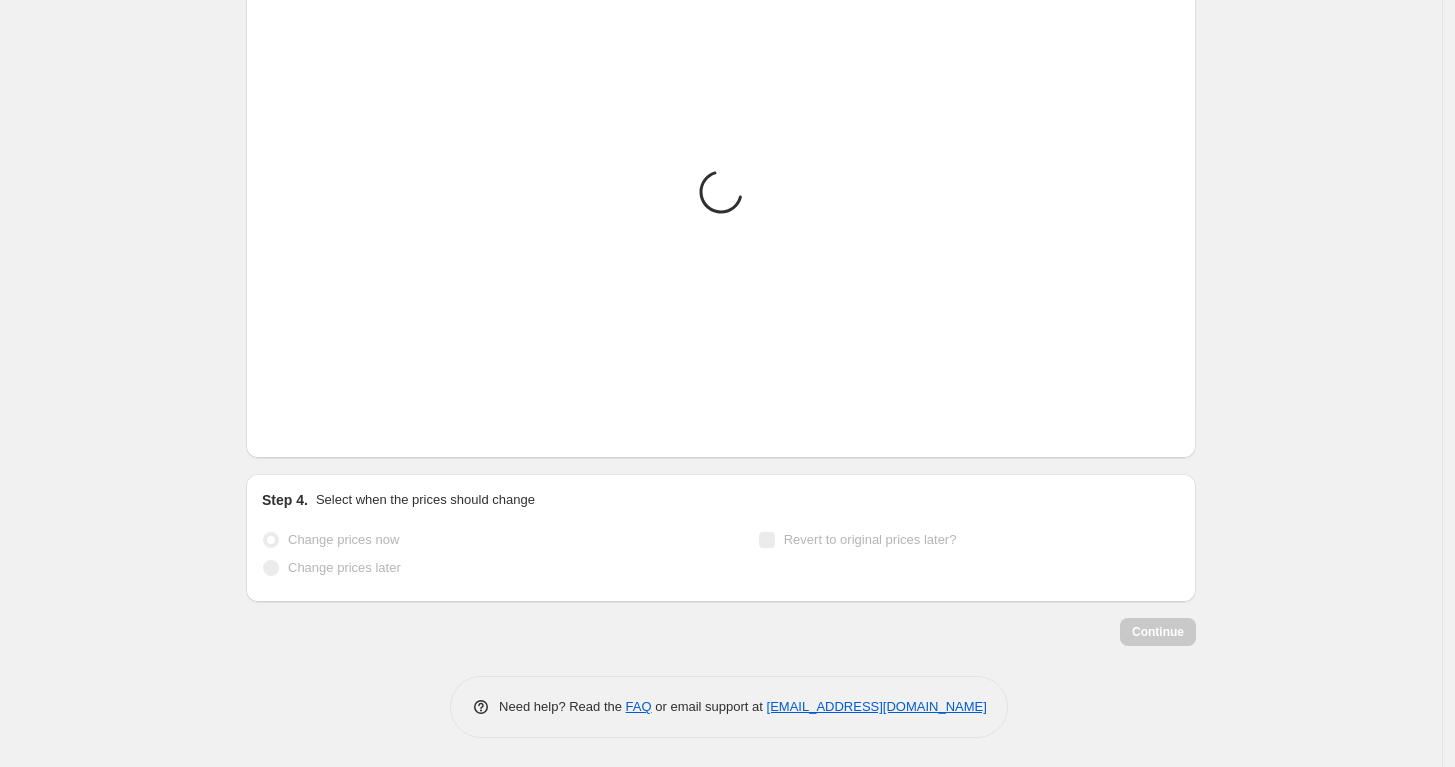 click 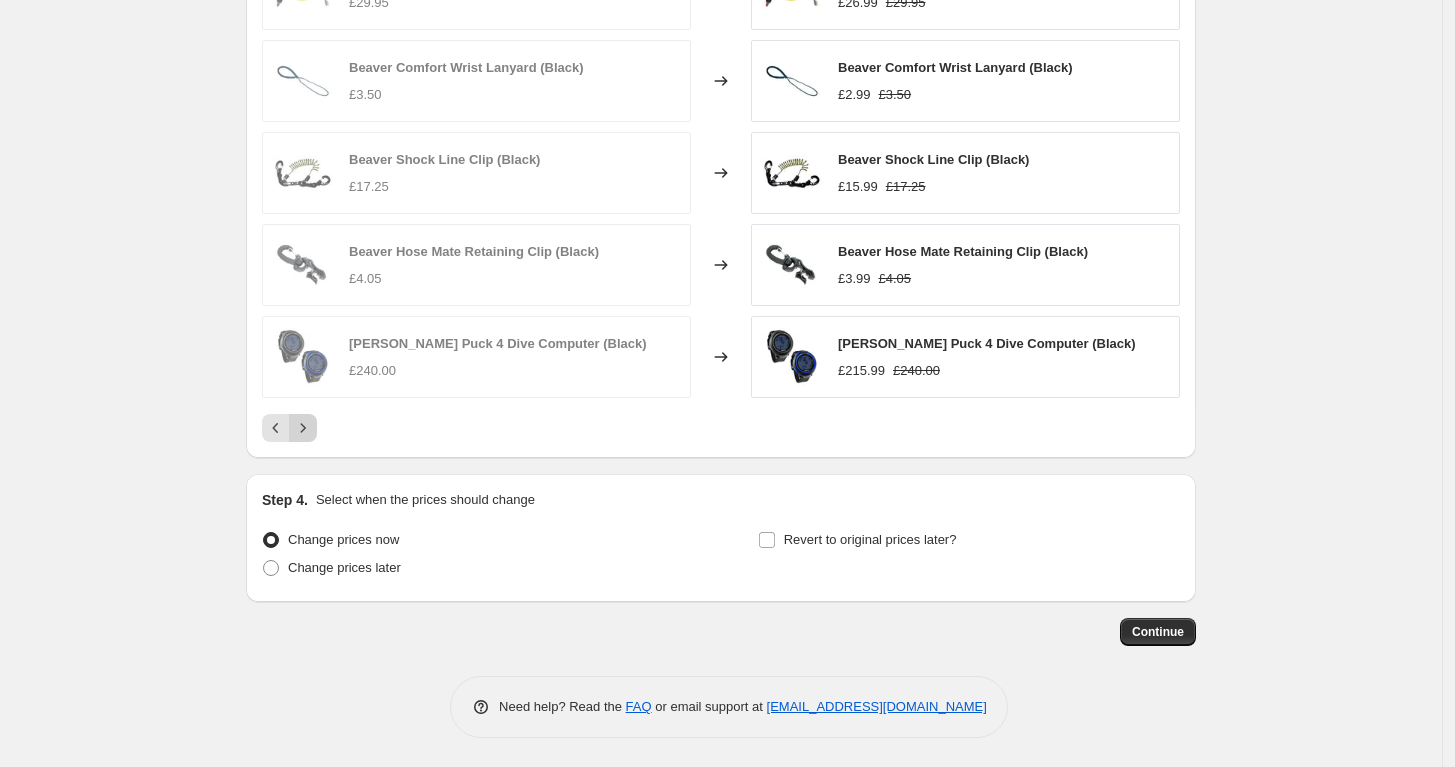 click 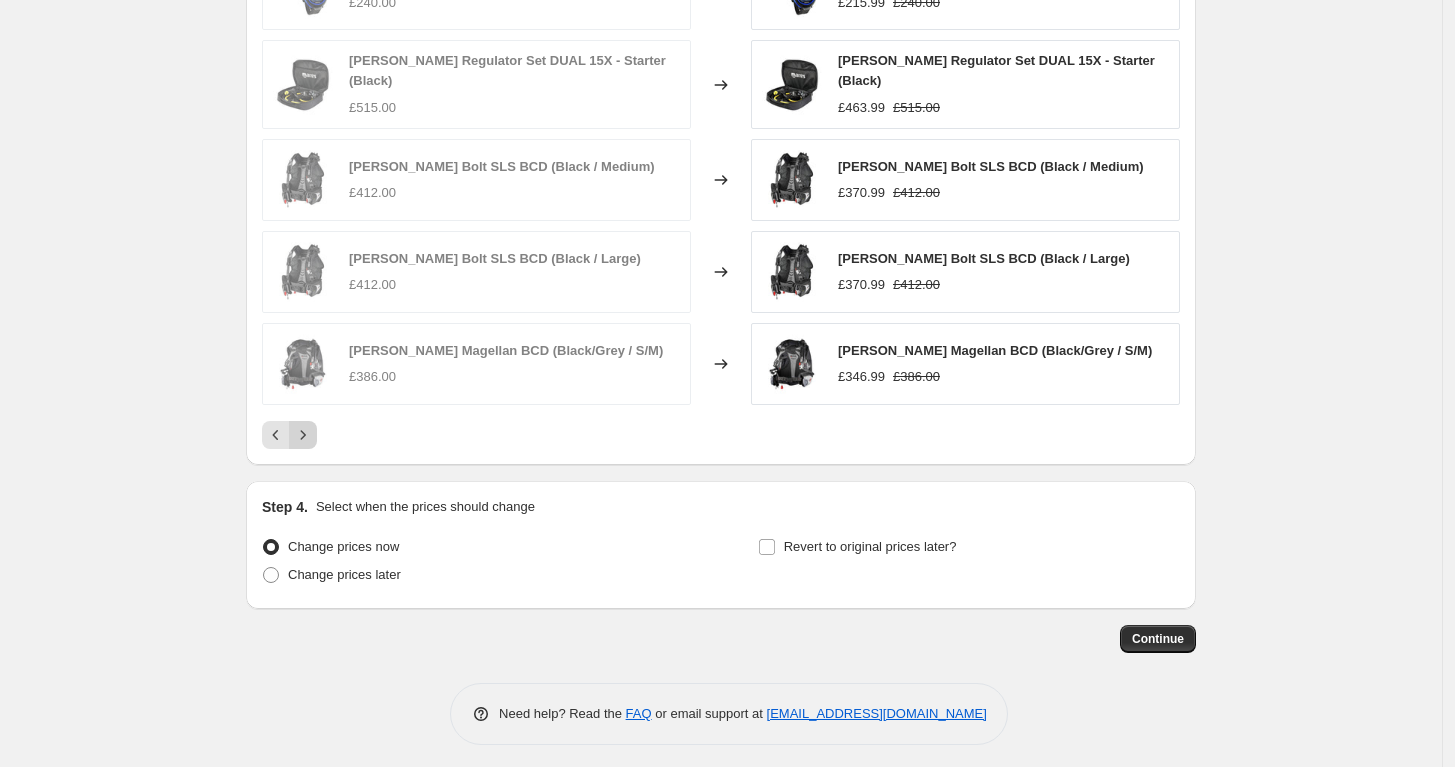 click 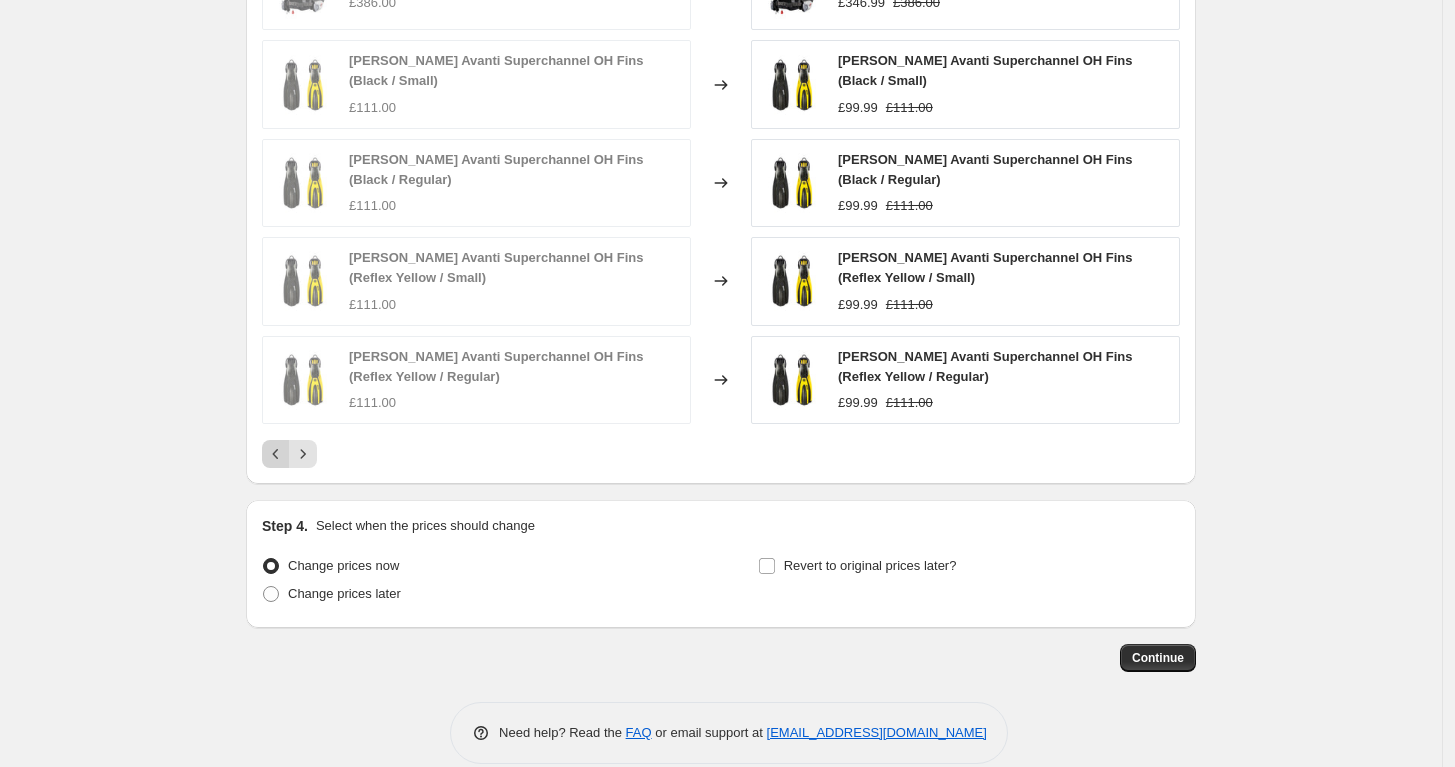 click 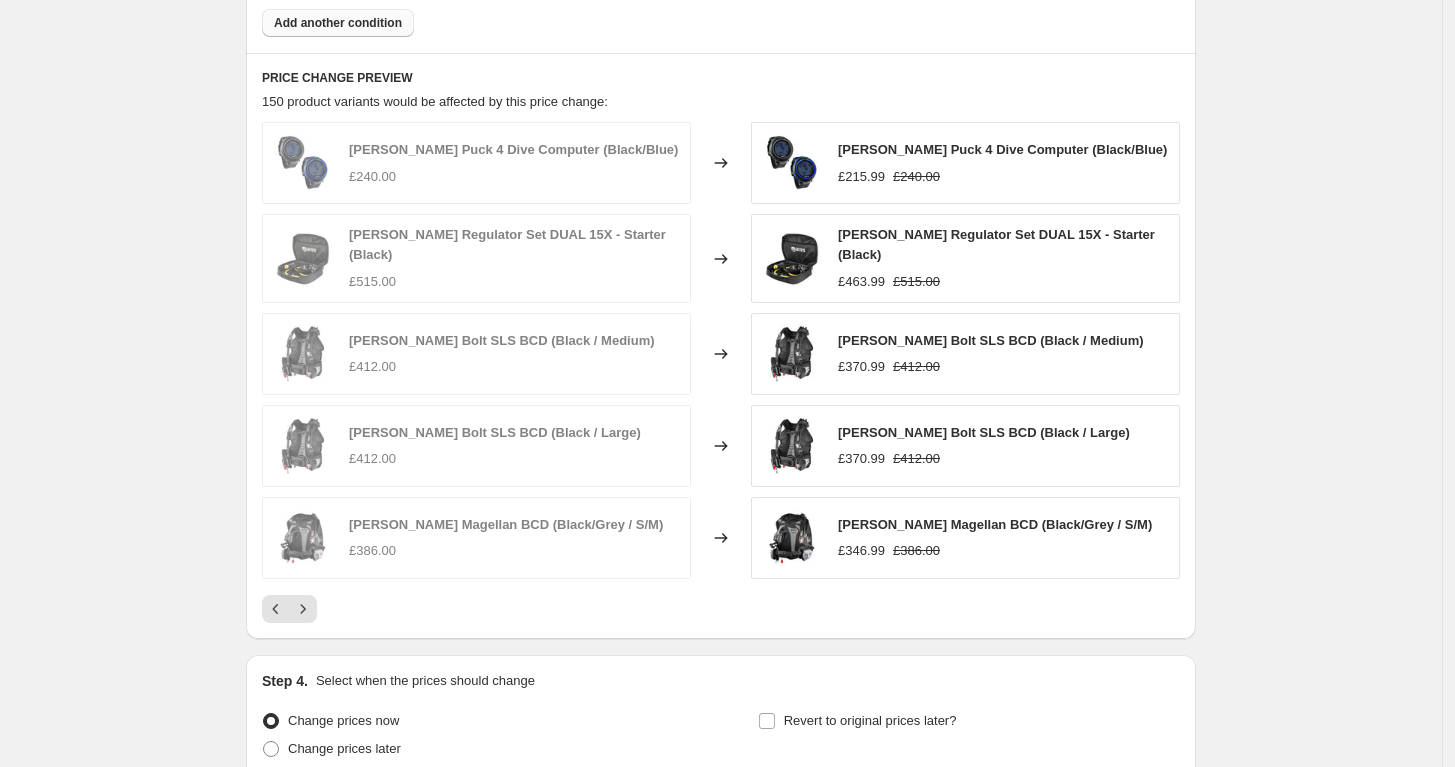 scroll, scrollTop: 1682, scrollLeft: 0, axis: vertical 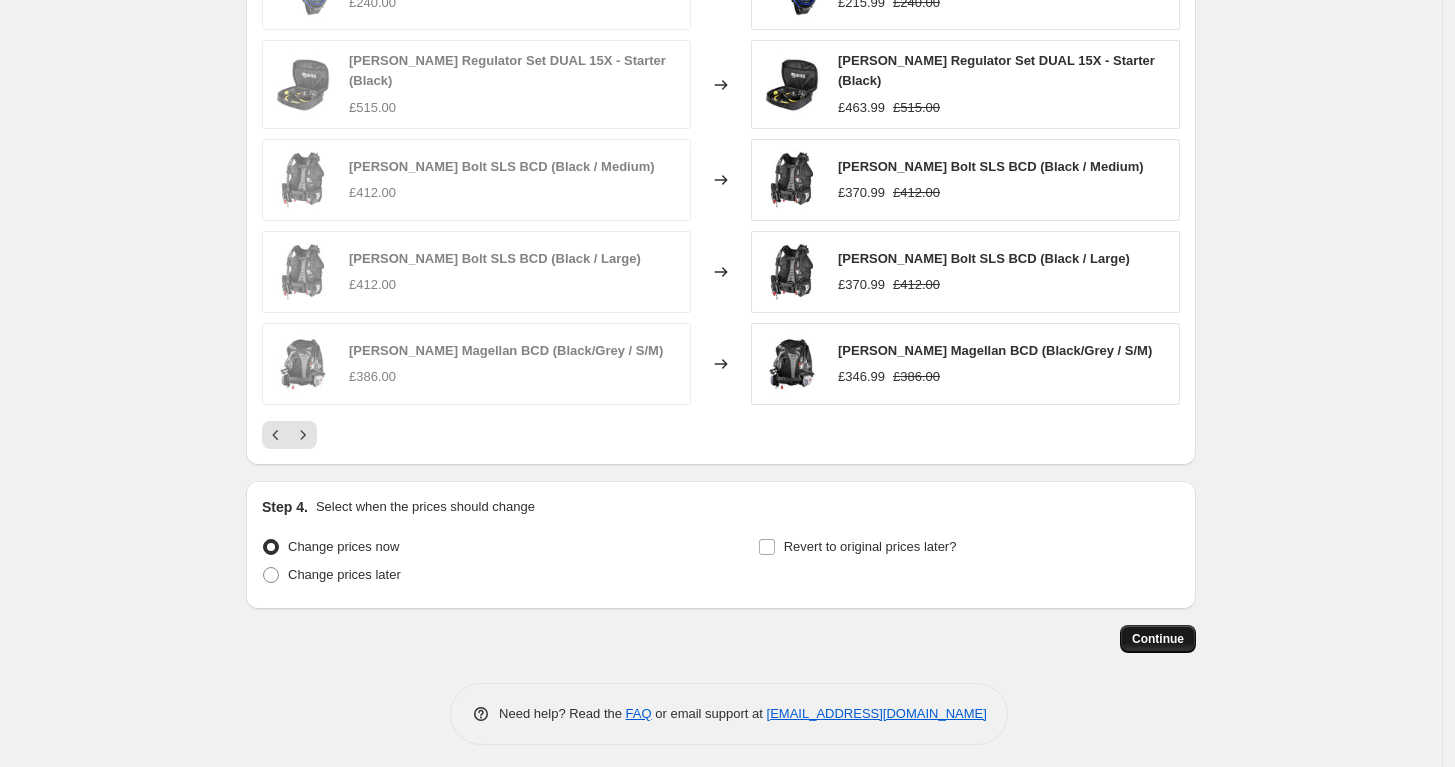 click on "Continue" at bounding box center (1158, 639) 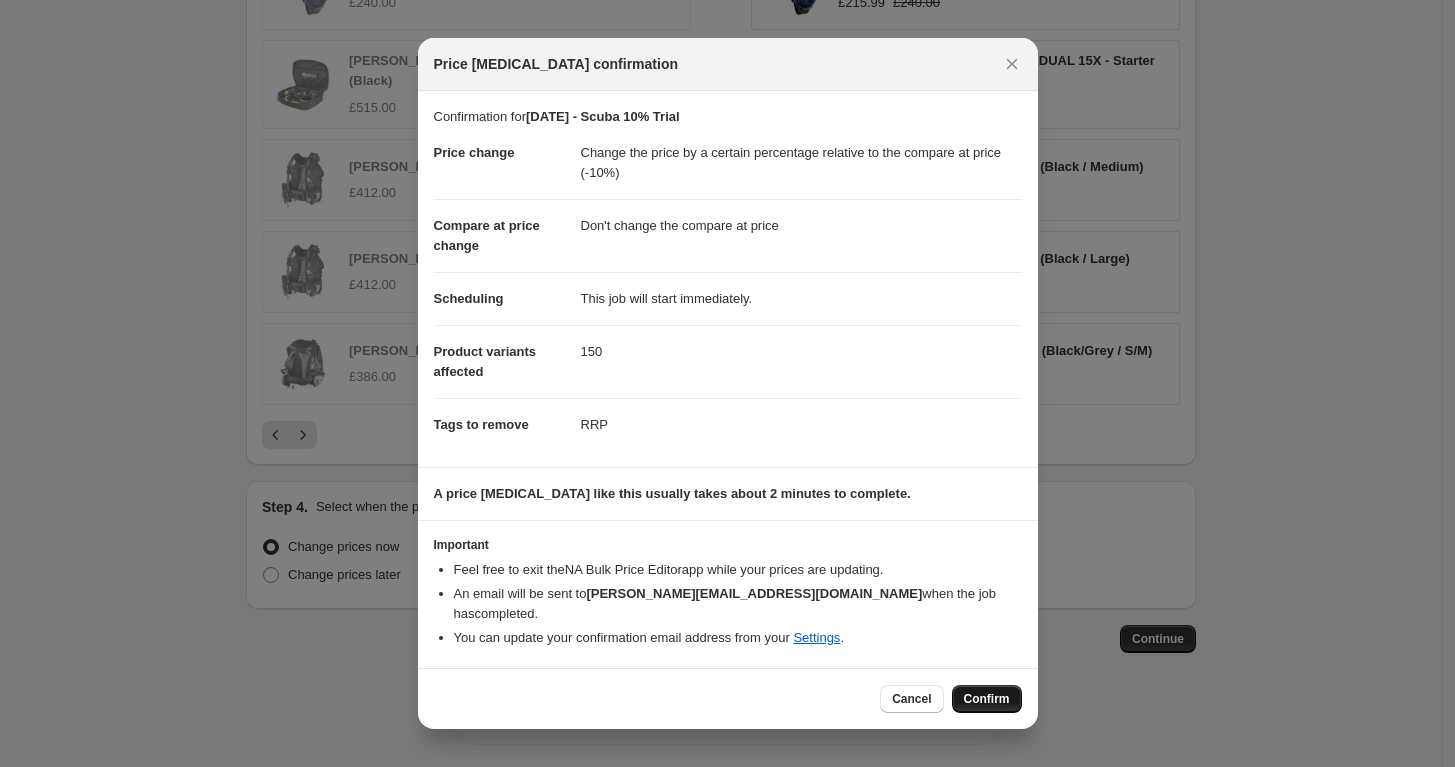click on "Confirm" at bounding box center [987, 699] 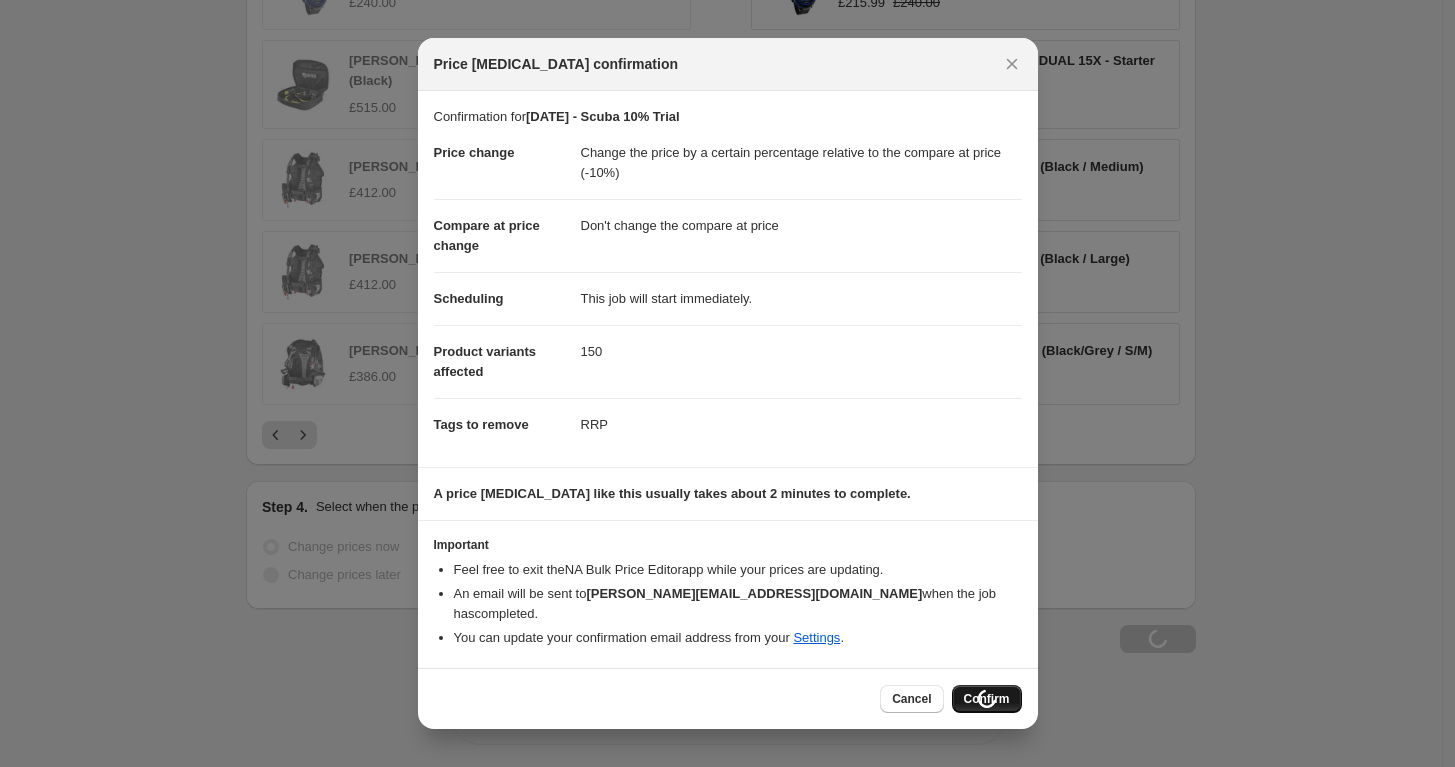 scroll, scrollTop: 1751, scrollLeft: 0, axis: vertical 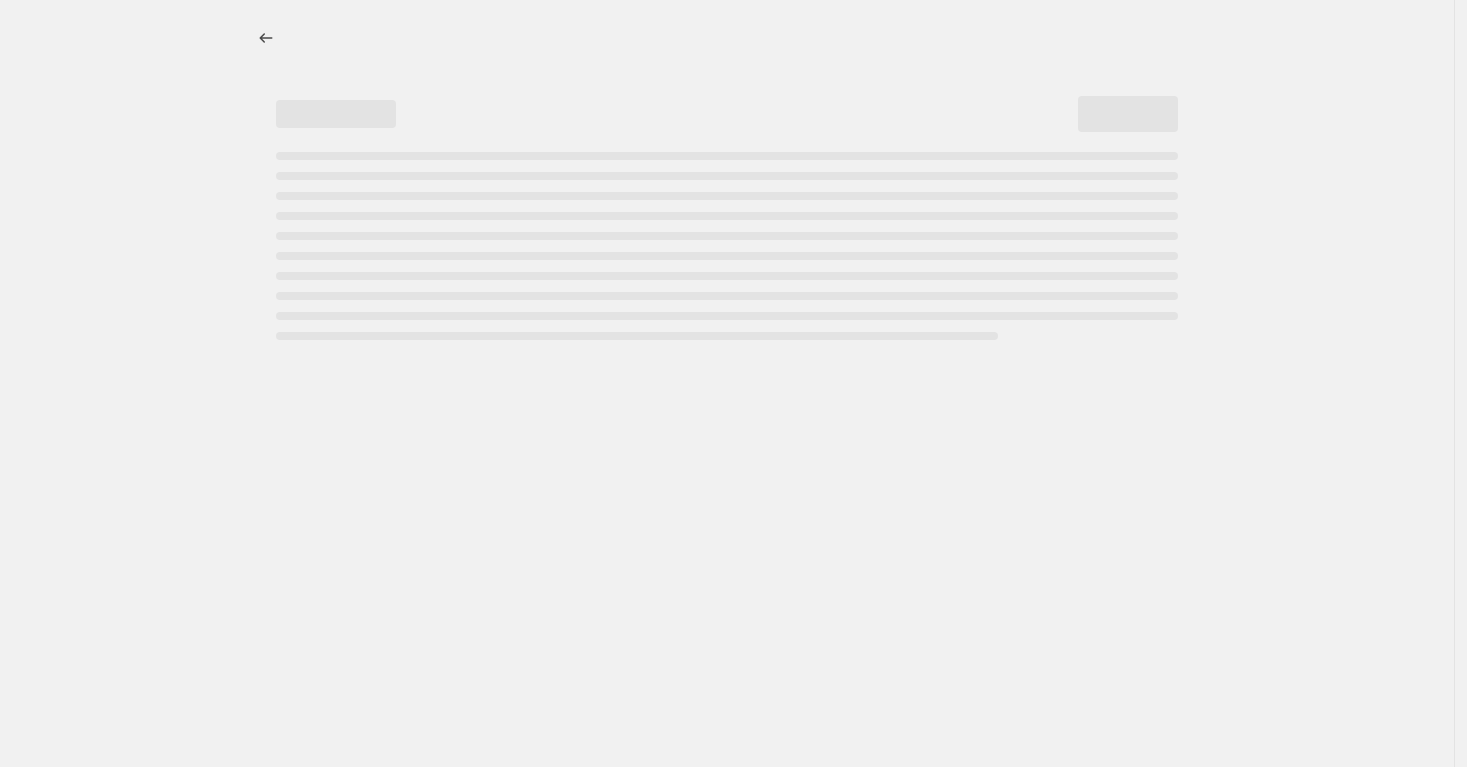 select on "pcap" 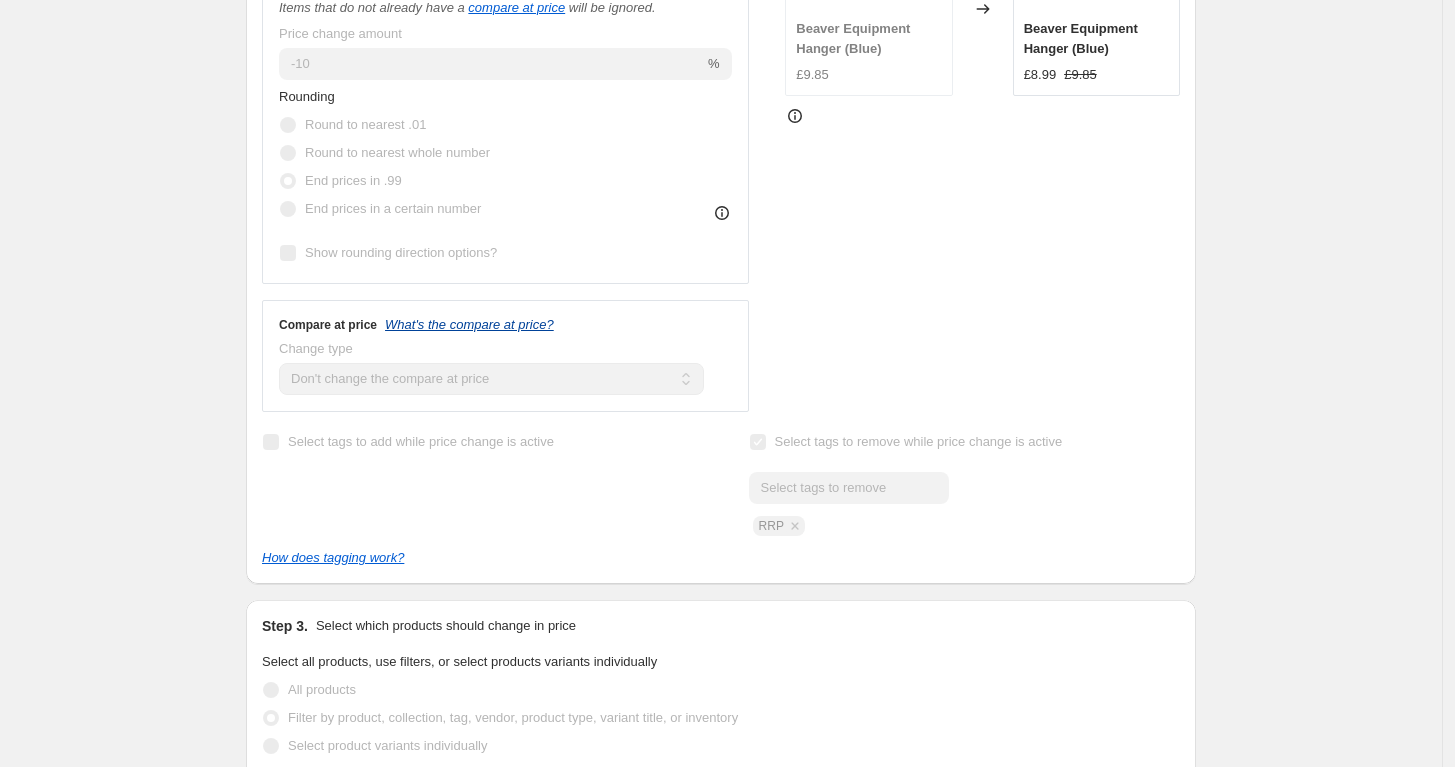 scroll, scrollTop: 444, scrollLeft: 0, axis: vertical 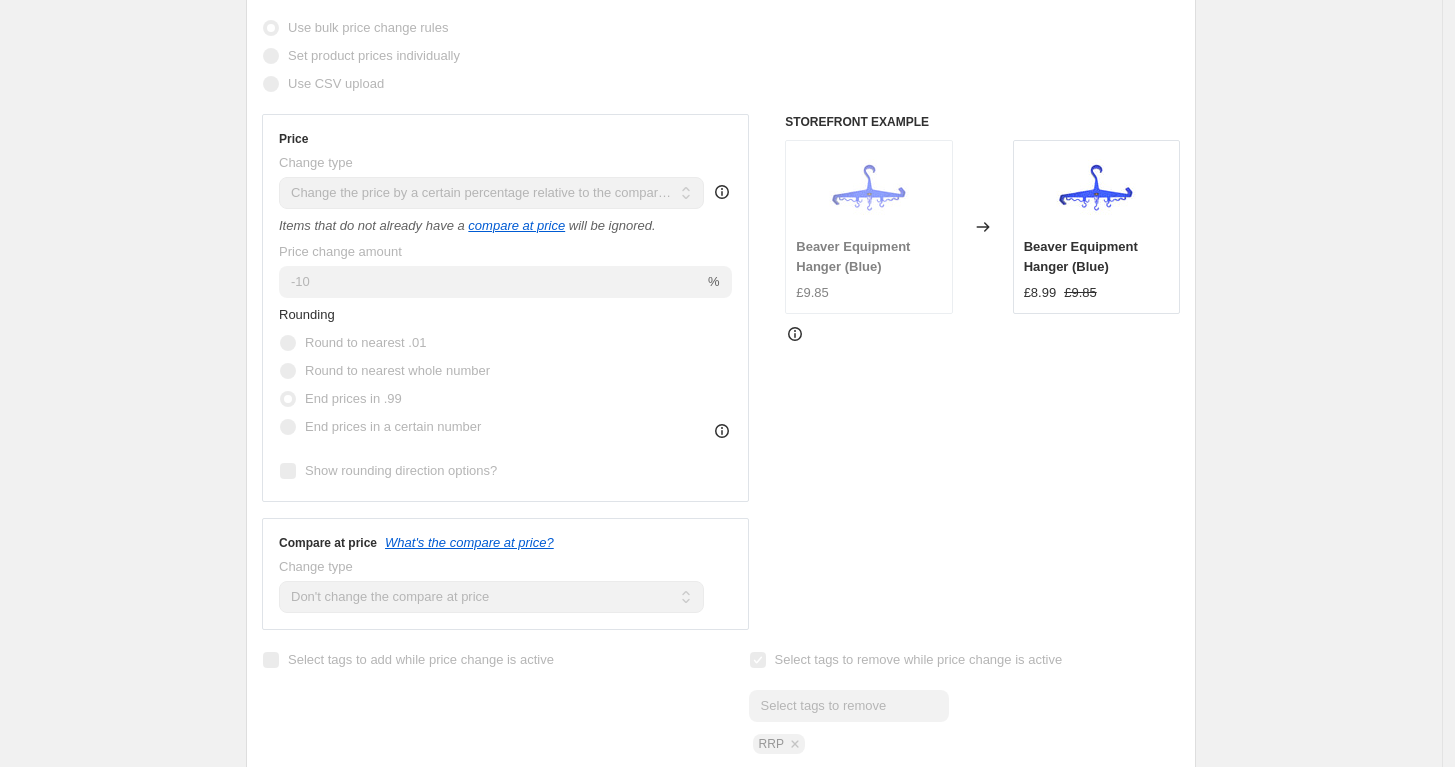 click on "£8.99" at bounding box center [1040, 293] 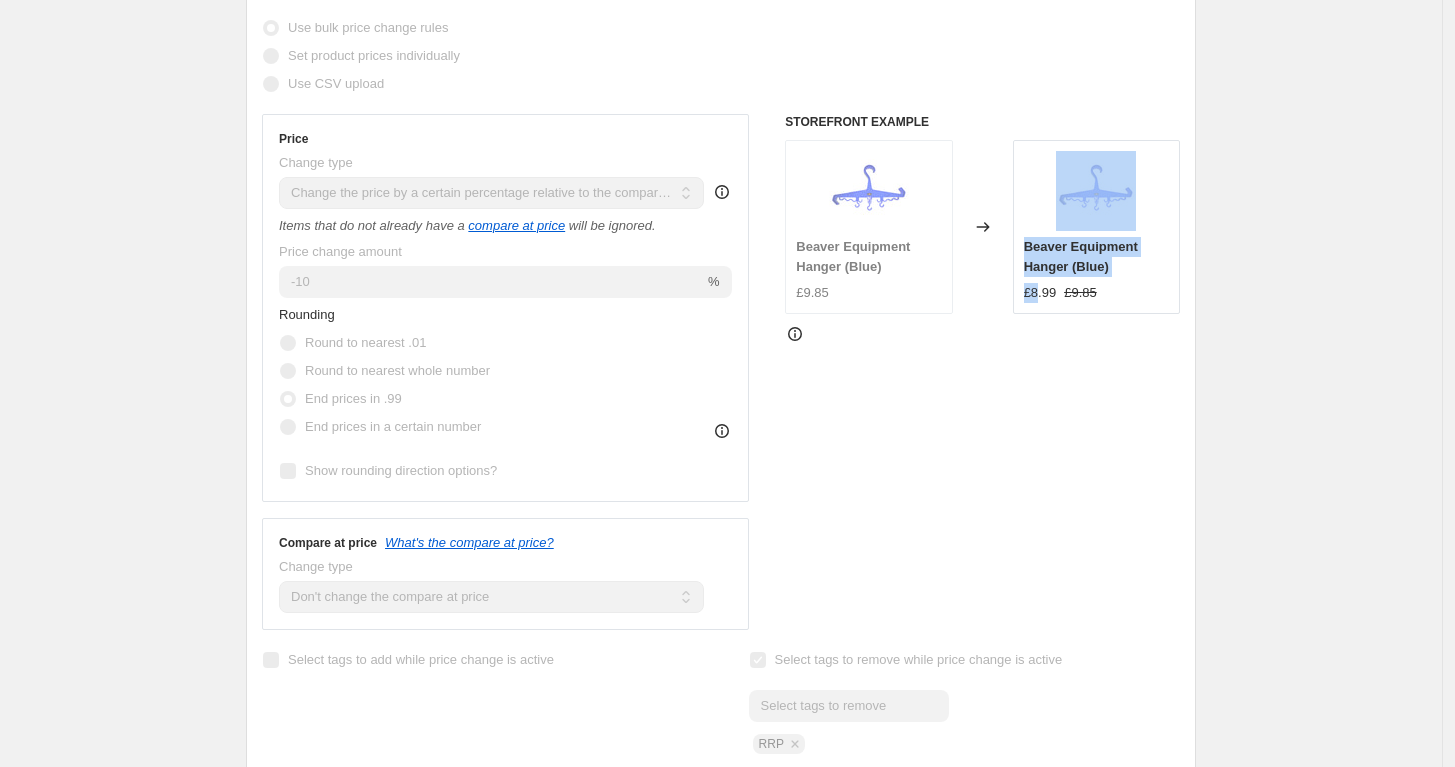 drag, startPoint x: 863, startPoint y: 300, endPoint x: 1048, endPoint y: 298, distance: 185.0108 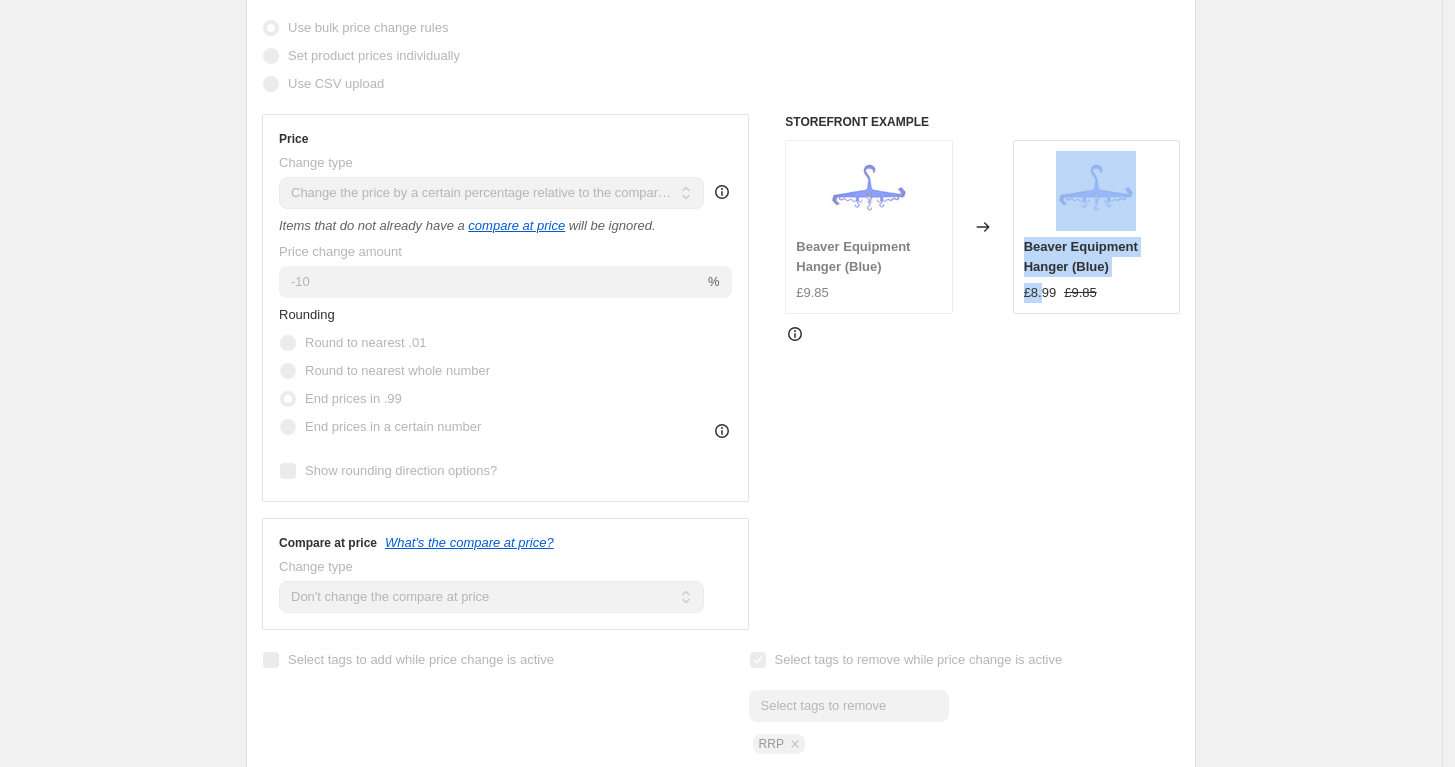 click on "£8.99" at bounding box center (1040, 293) 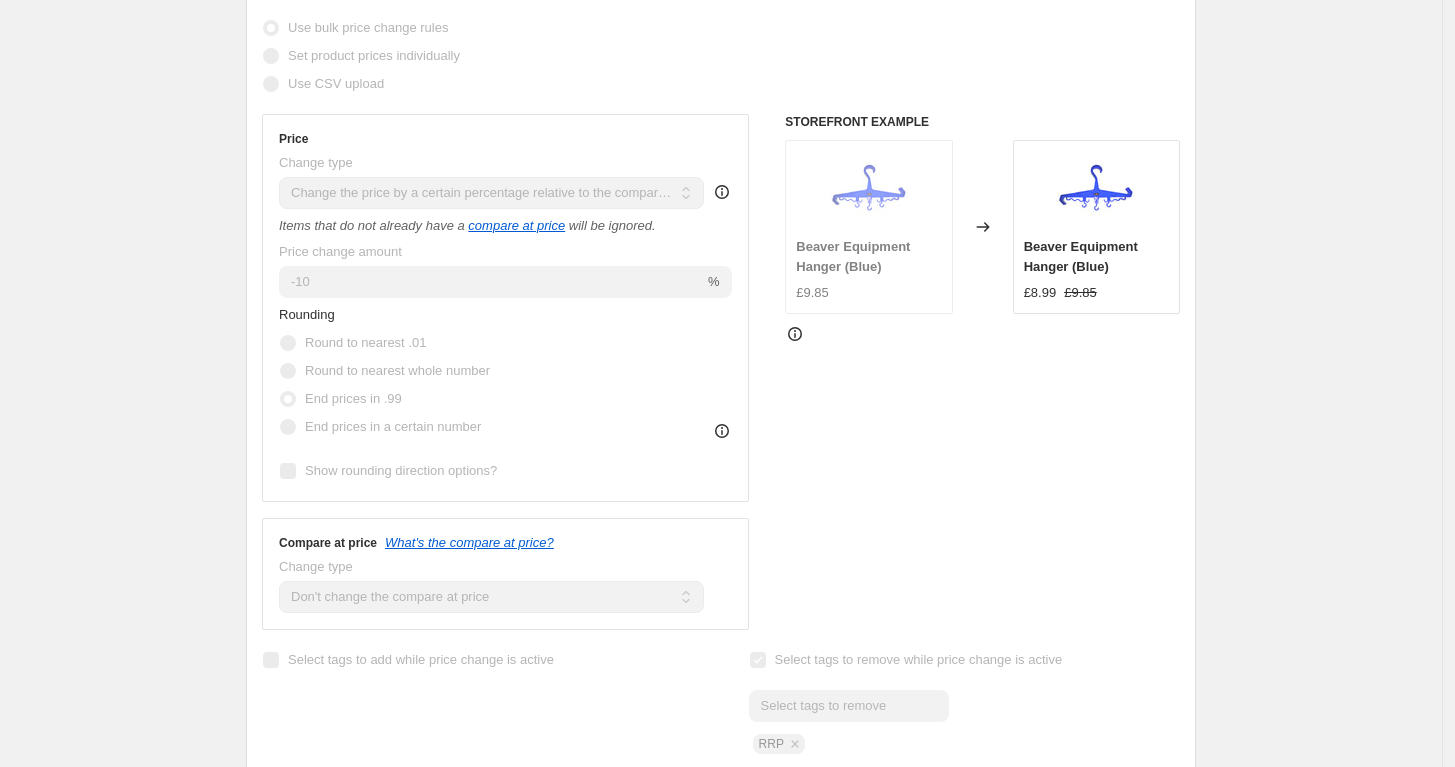 click on "STOREFRONT EXAMPLE Beaver Equipment Hanger (Blue) £9.85 Changed to Beaver Equipment Hanger (Blue) £8.99 £9.85" at bounding box center [982, 372] 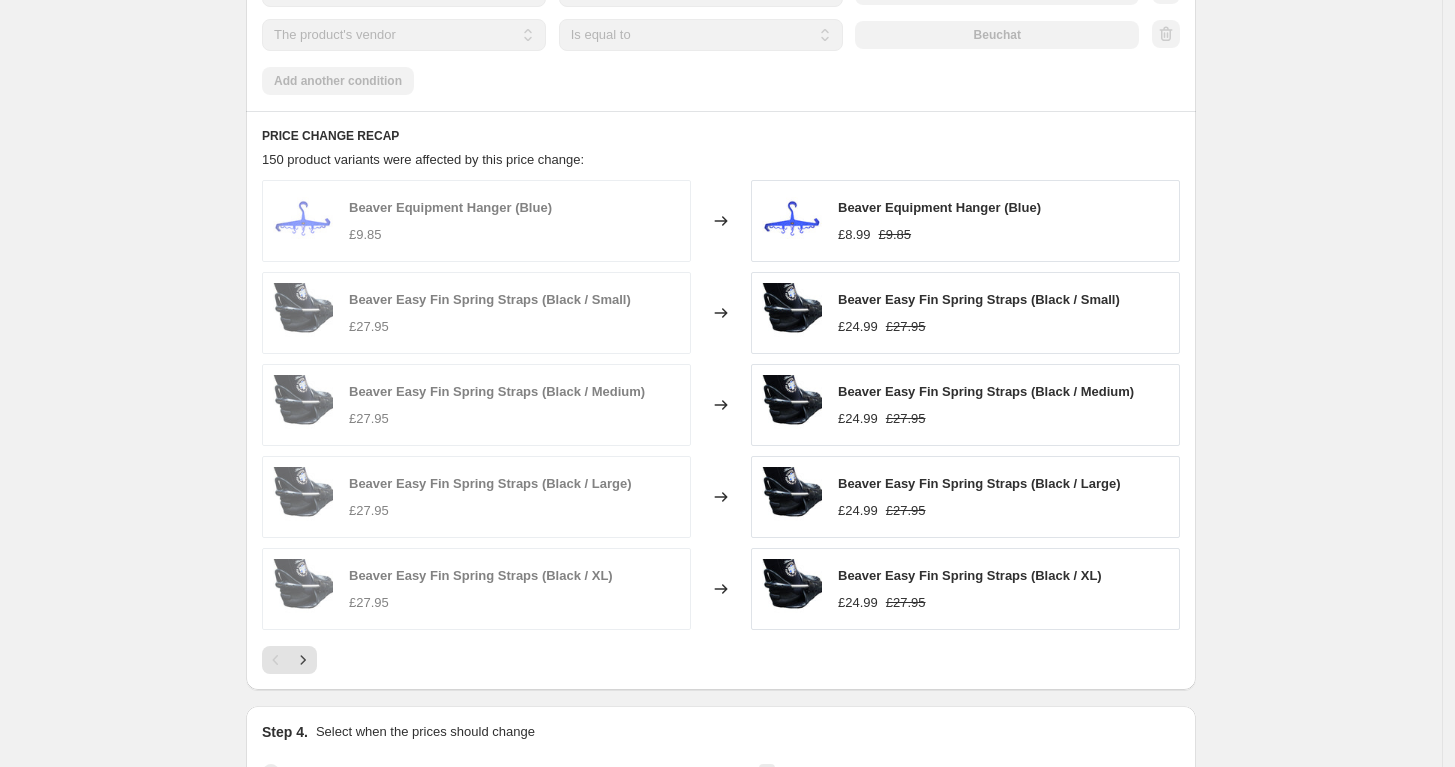 scroll, scrollTop: 1704, scrollLeft: 0, axis: vertical 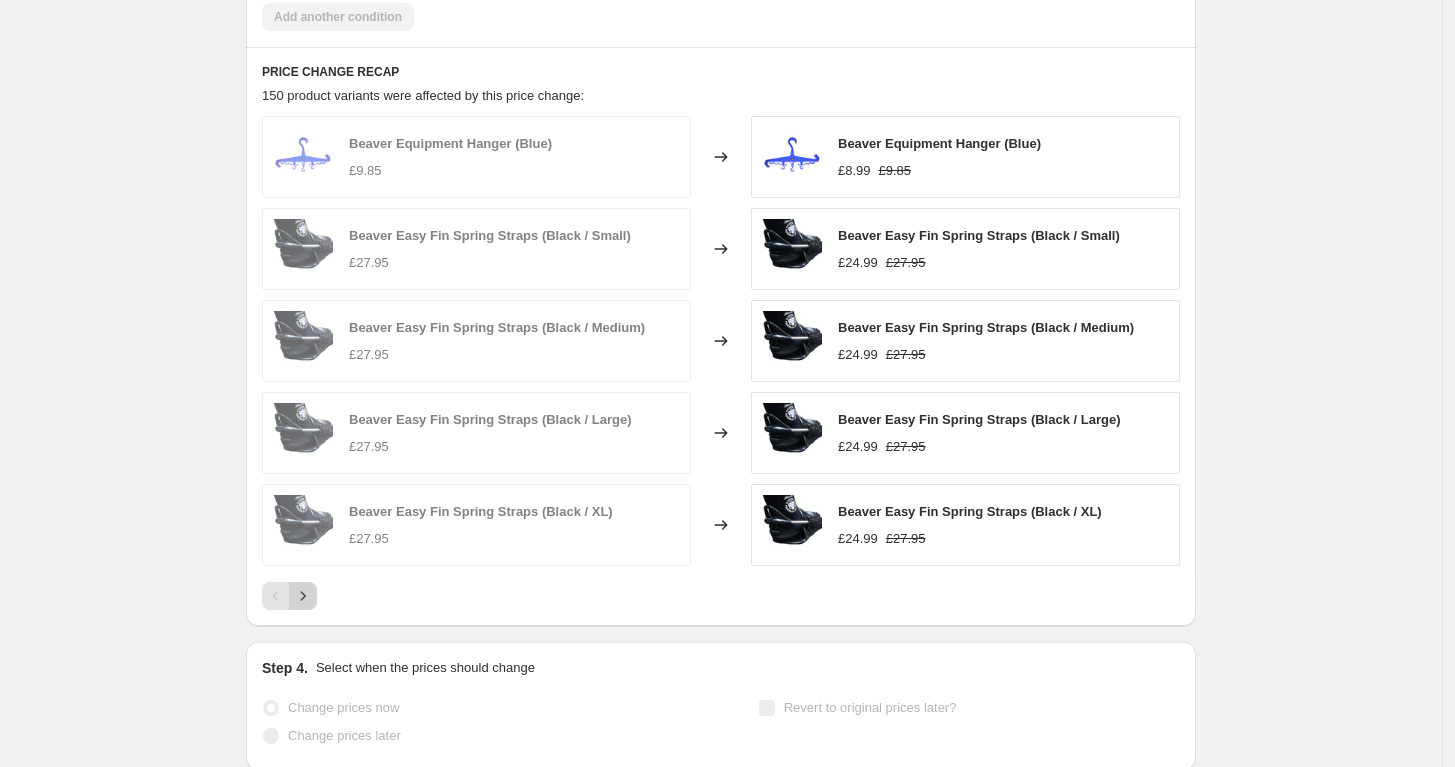 drag, startPoint x: 329, startPoint y: 596, endPoint x: 312, endPoint y: 609, distance: 21.400934 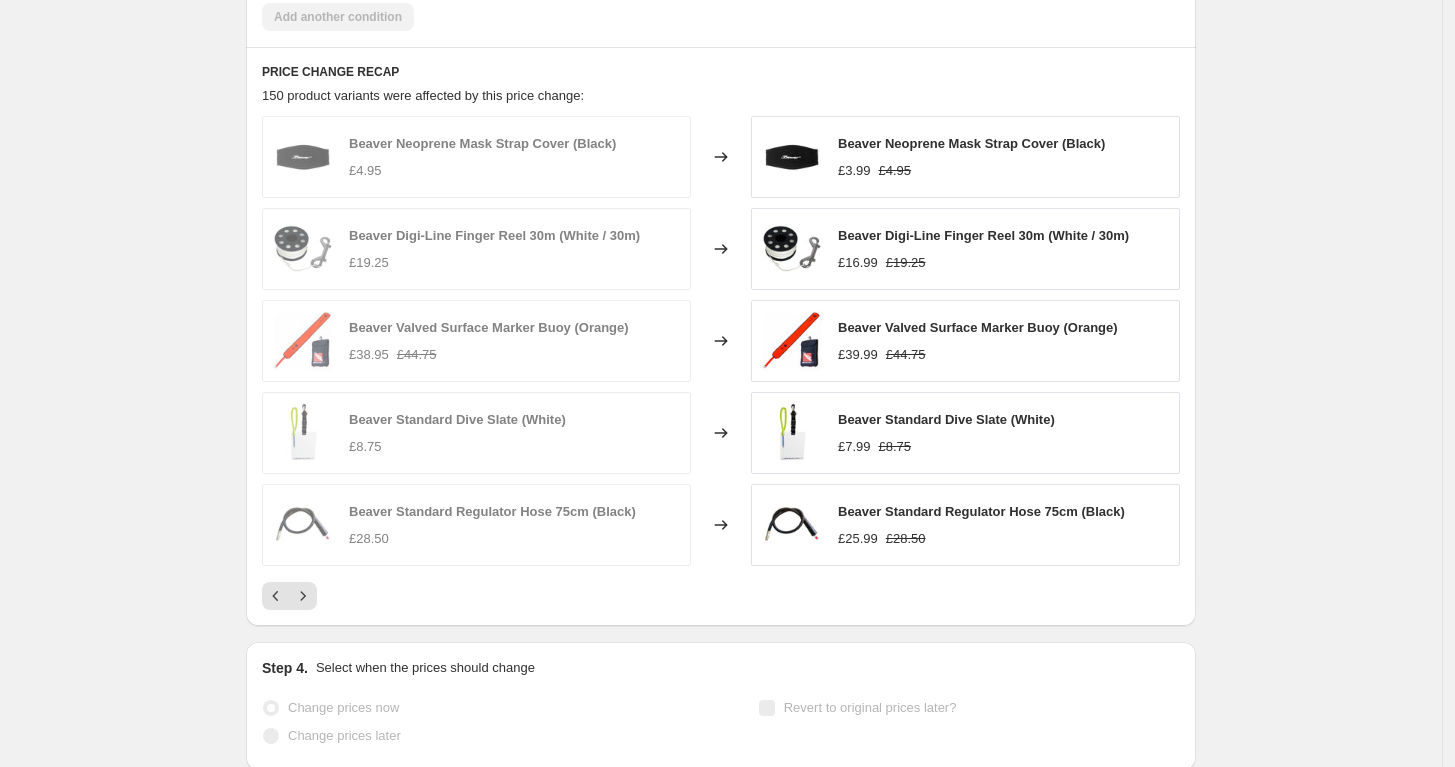 click on "Beaver Valved Surface Marker Buoy (Orange)" at bounding box center (489, 327) 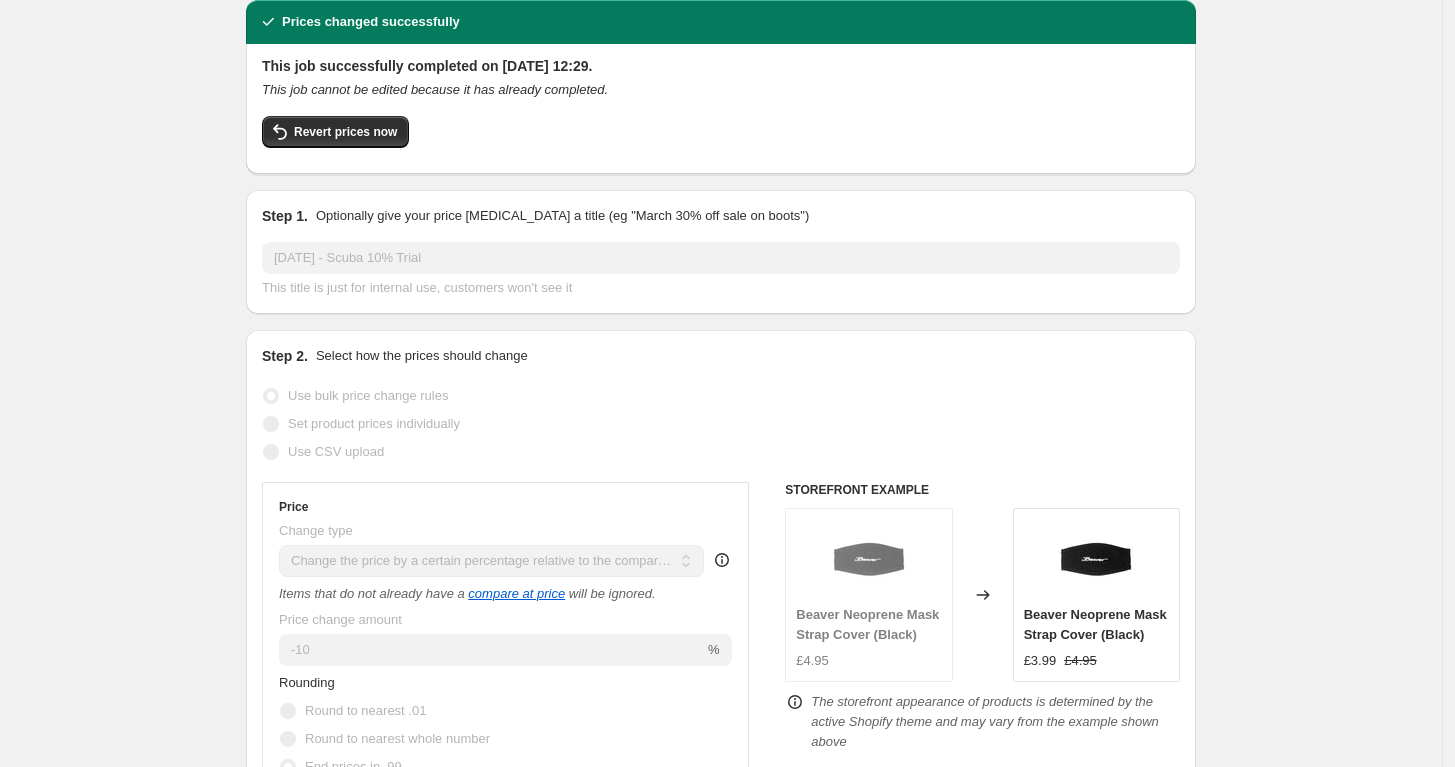 scroll, scrollTop: 73, scrollLeft: 0, axis: vertical 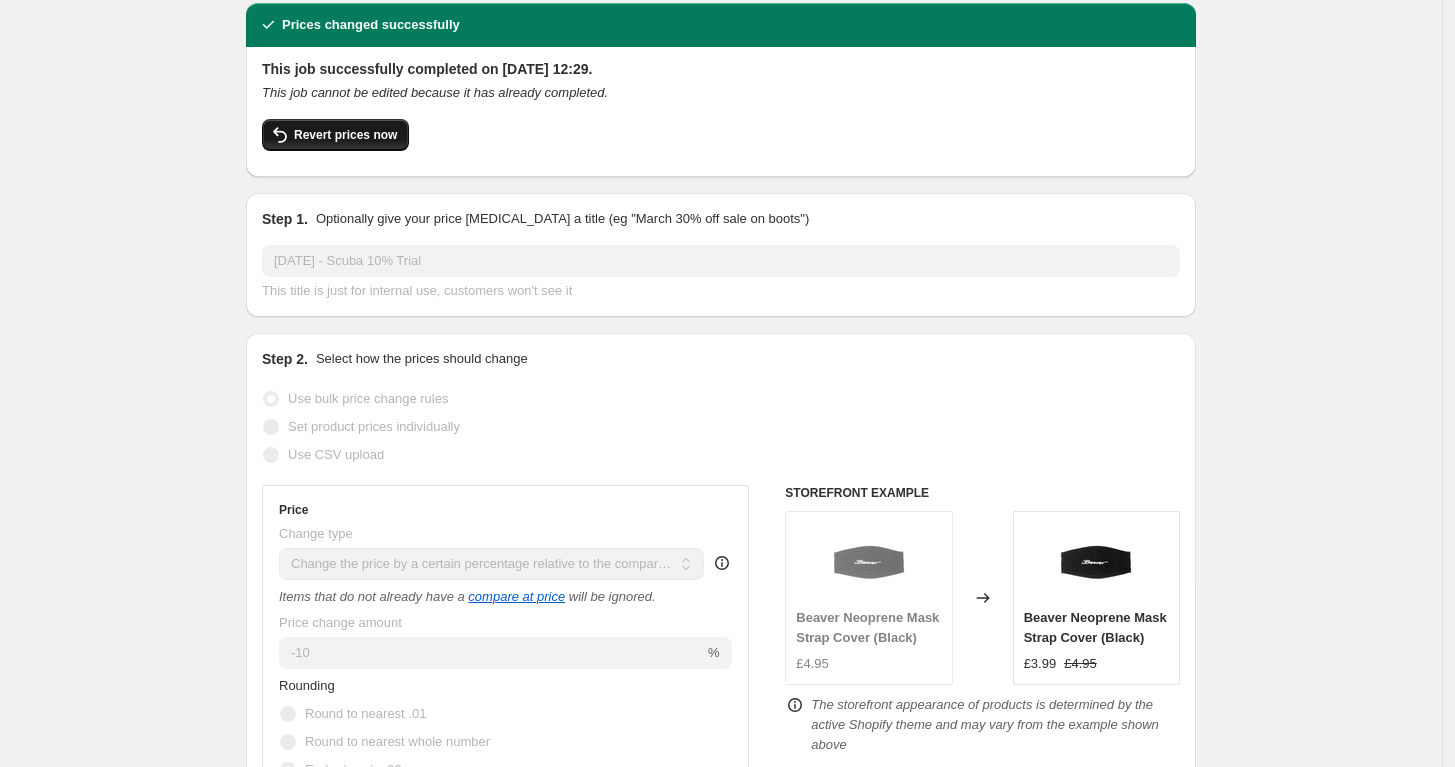 click on "Revert prices now" at bounding box center (345, 135) 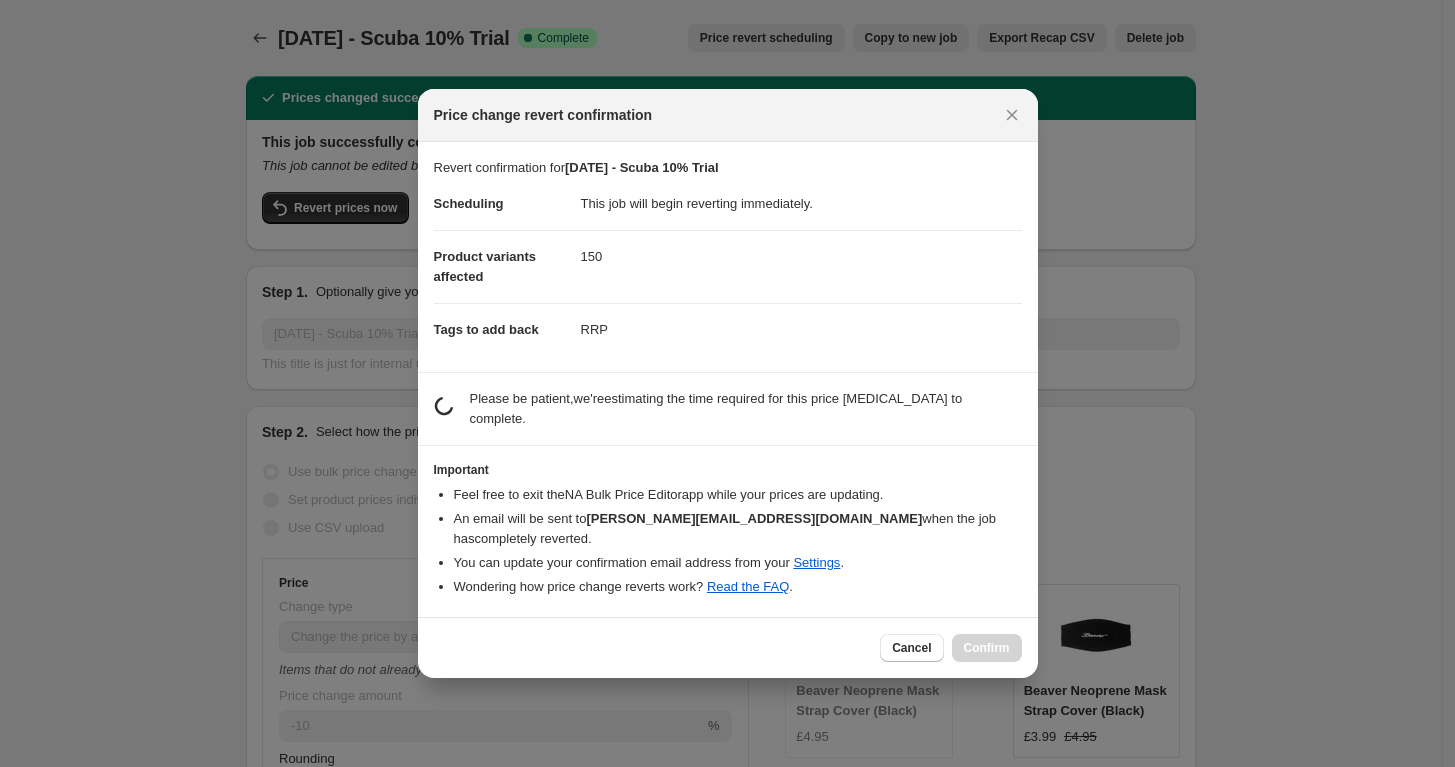 scroll, scrollTop: 73, scrollLeft: 0, axis: vertical 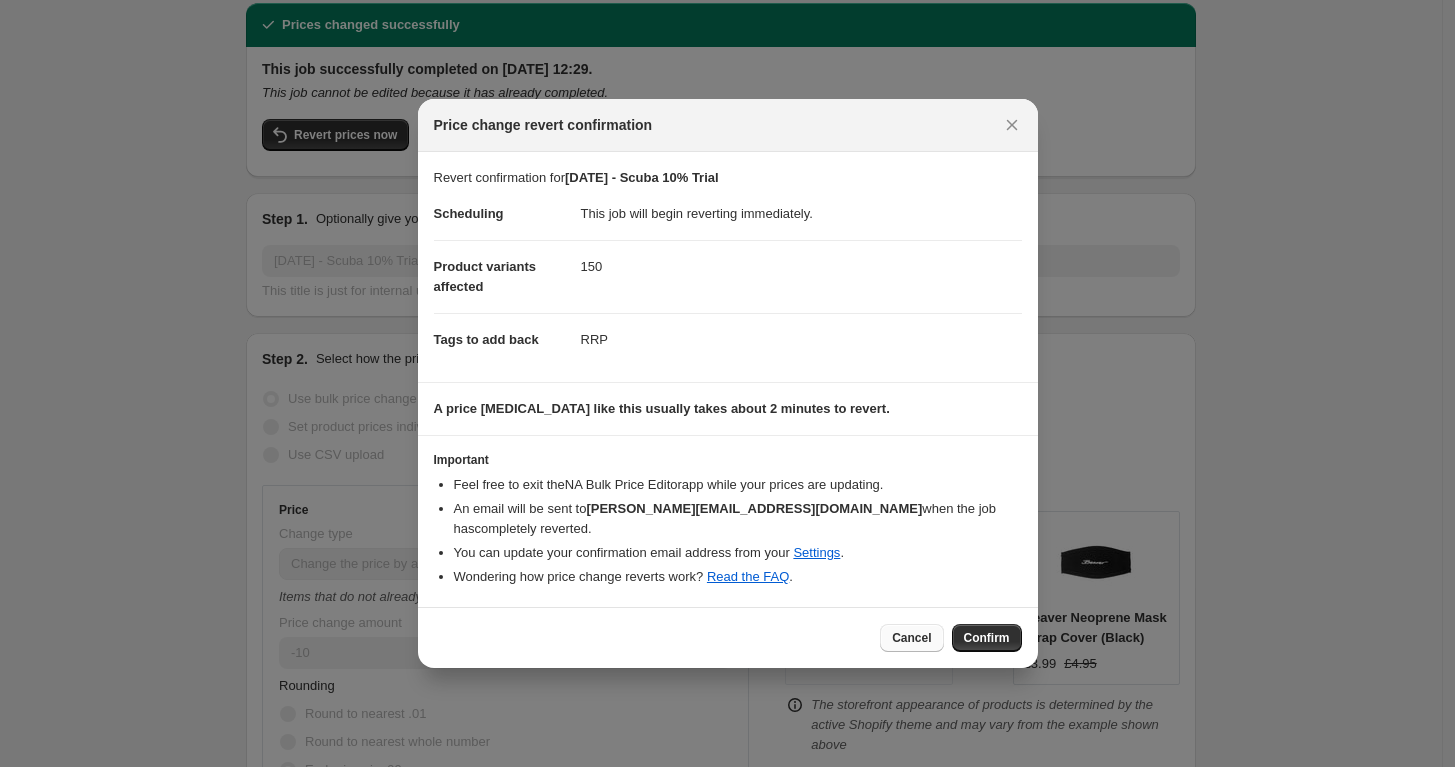 click on "Cancel" at bounding box center (911, 638) 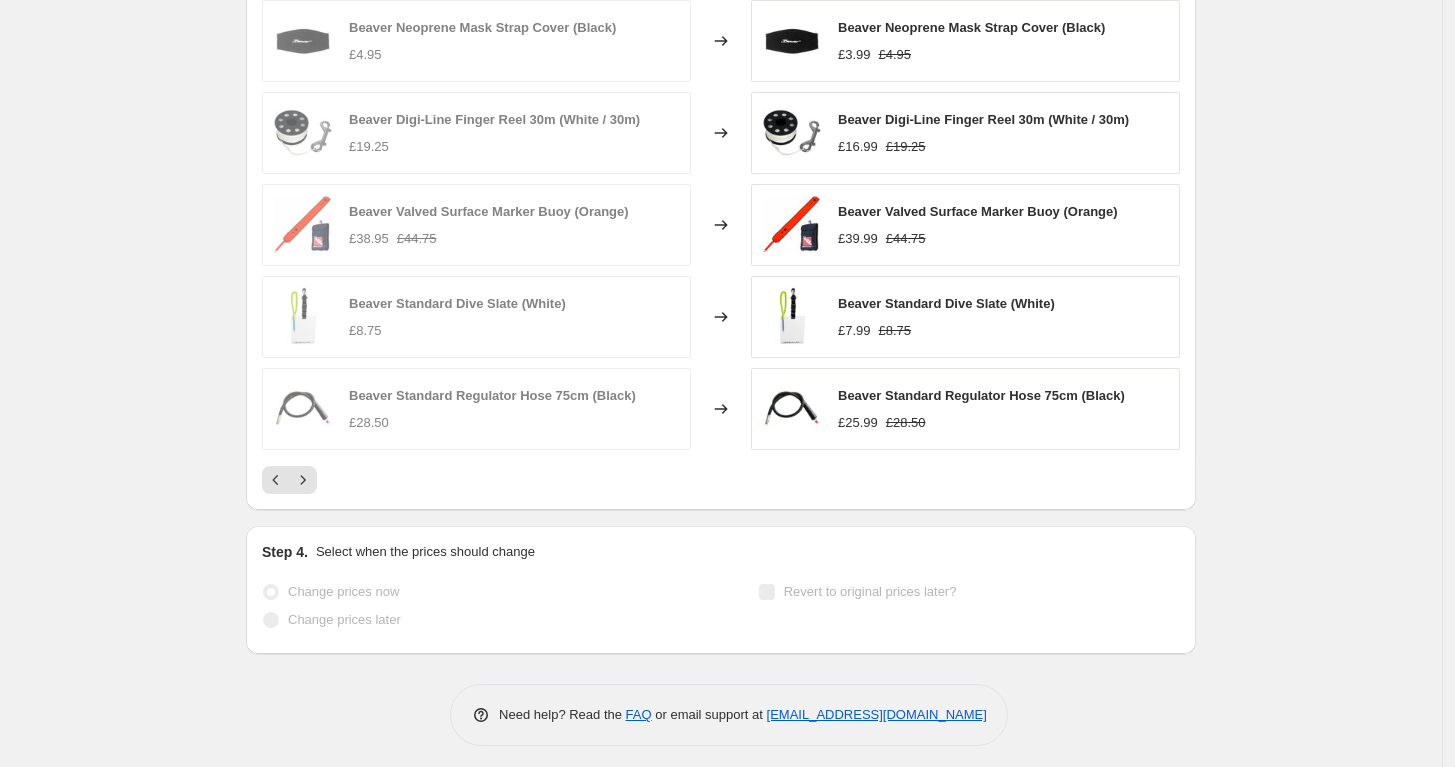scroll, scrollTop: 1829, scrollLeft: 0, axis: vertical 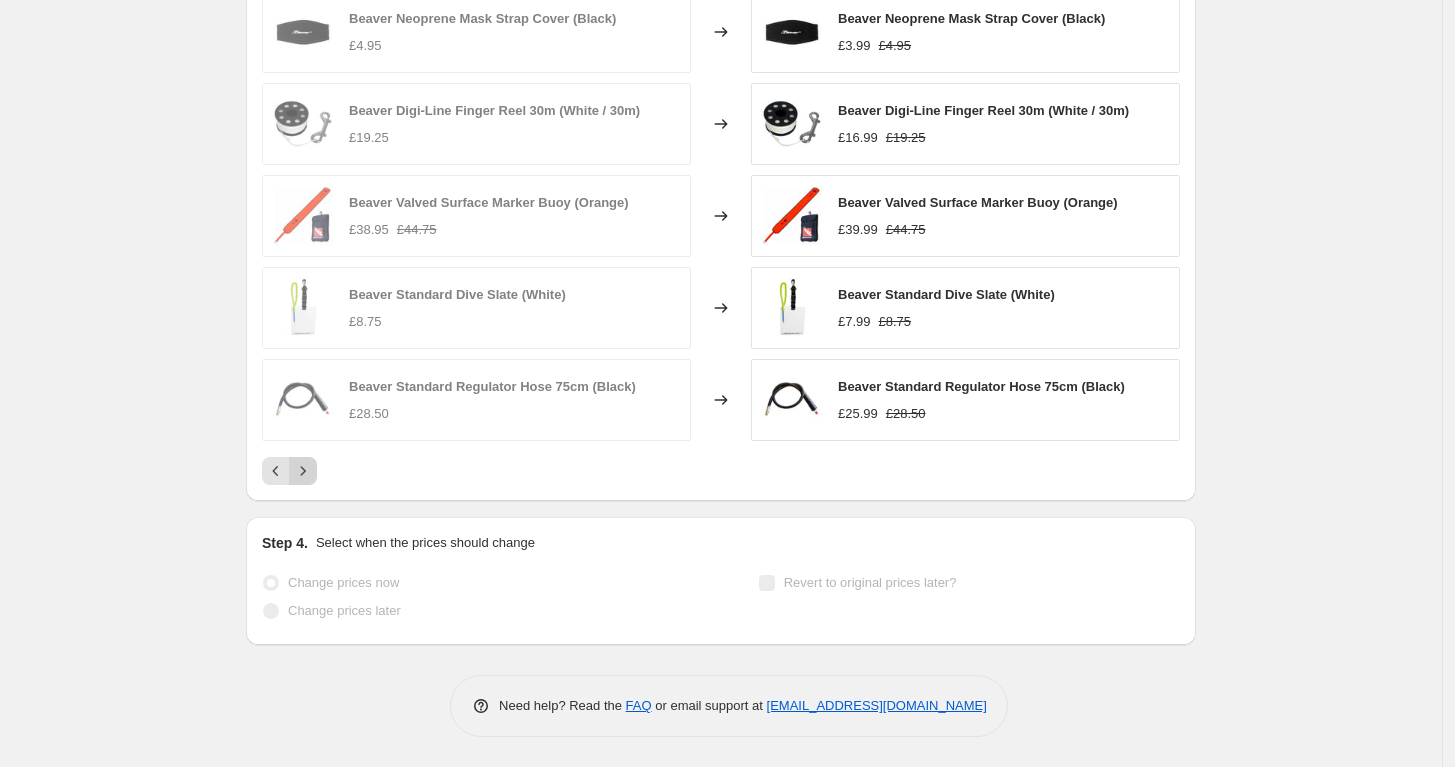 click 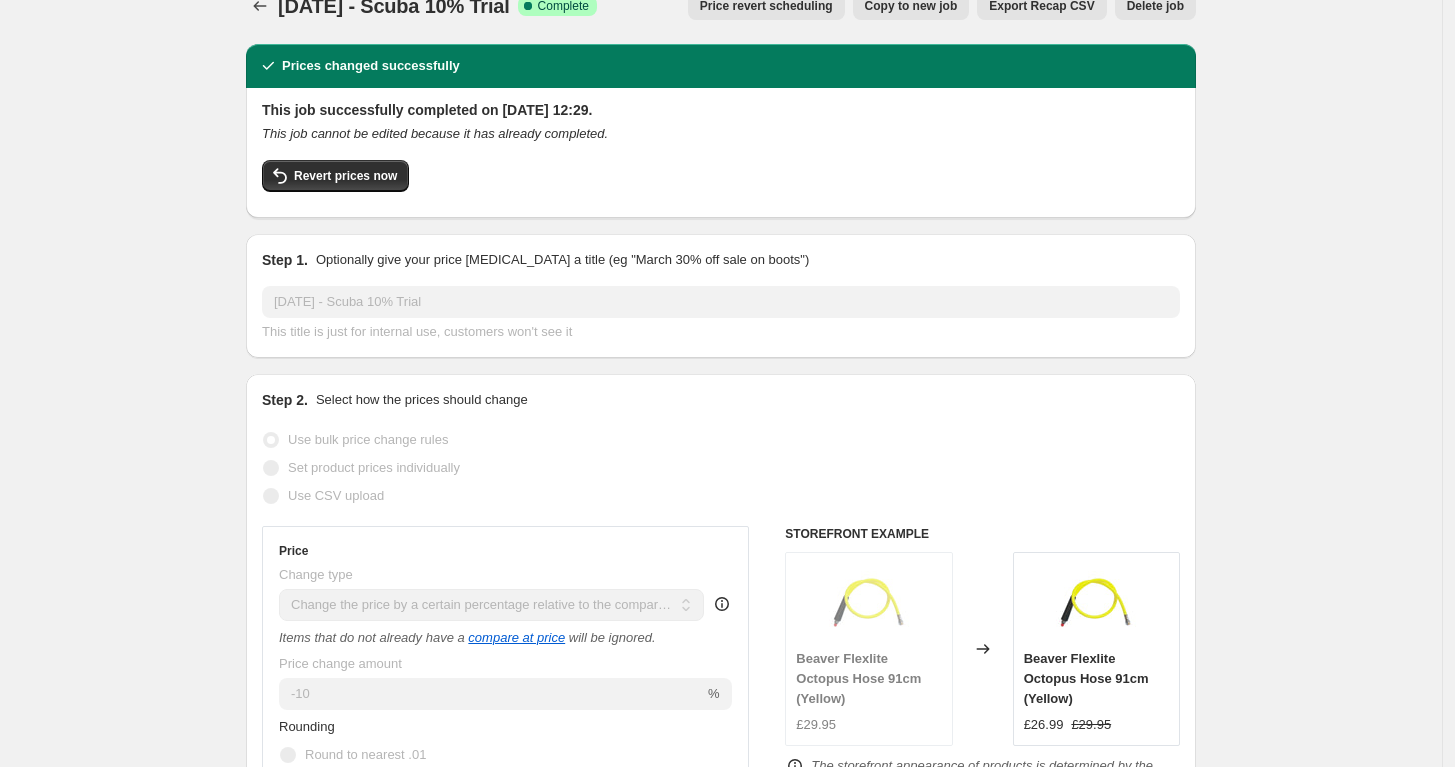 scroll, scrollTop: 0, scrollLeft: 0, axis: both 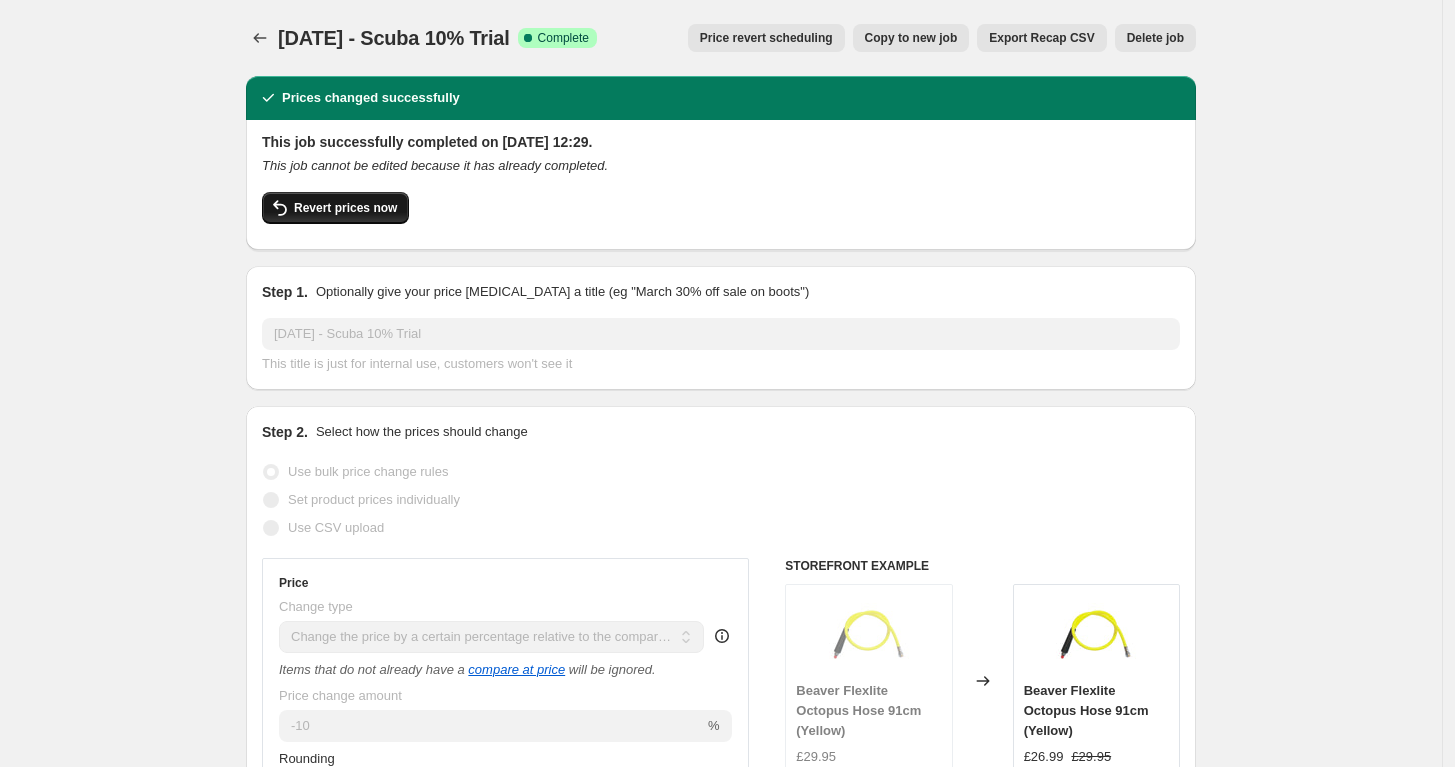 click on "Revert prices now" at bounding box center [345, 208] 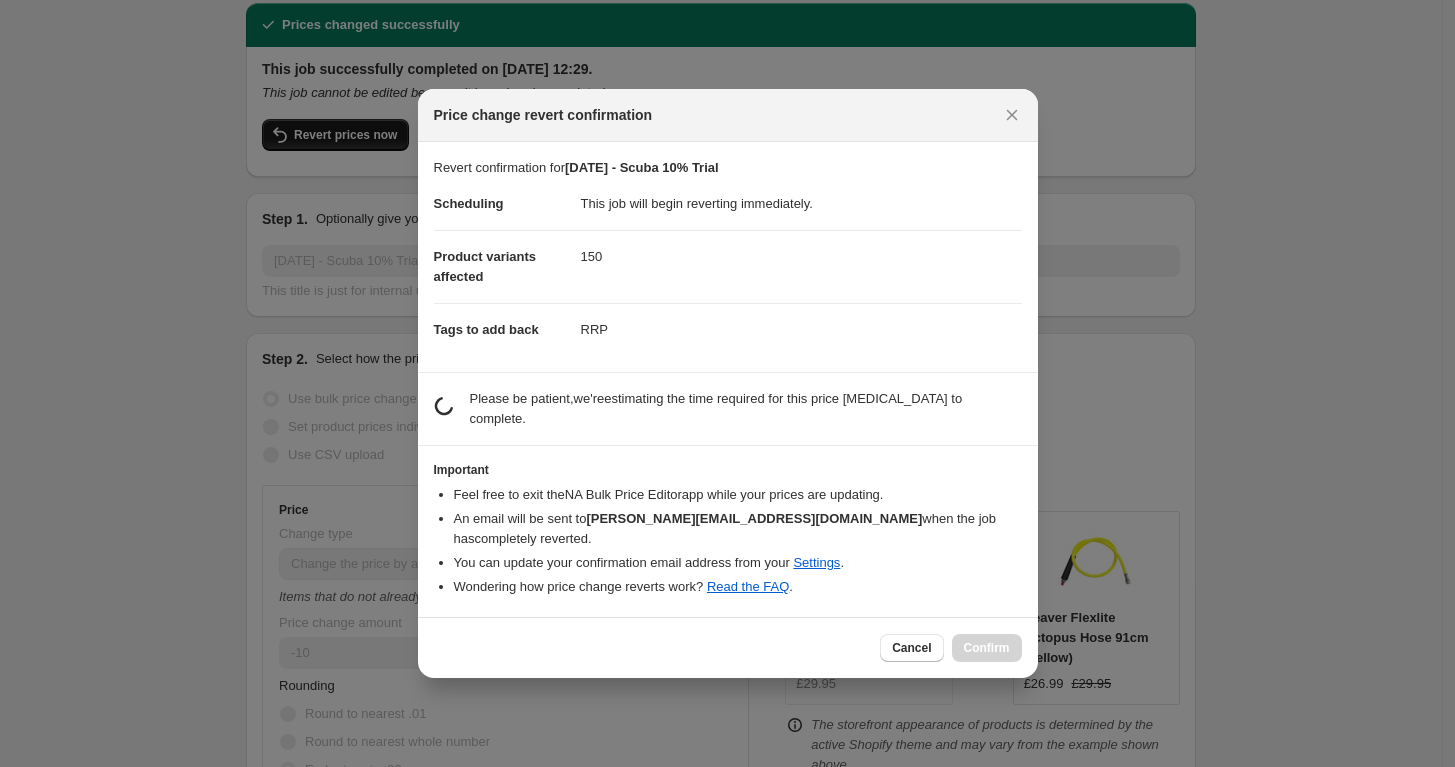 scroll, scrollTop: 0, scrollLeft: 0, axis: both 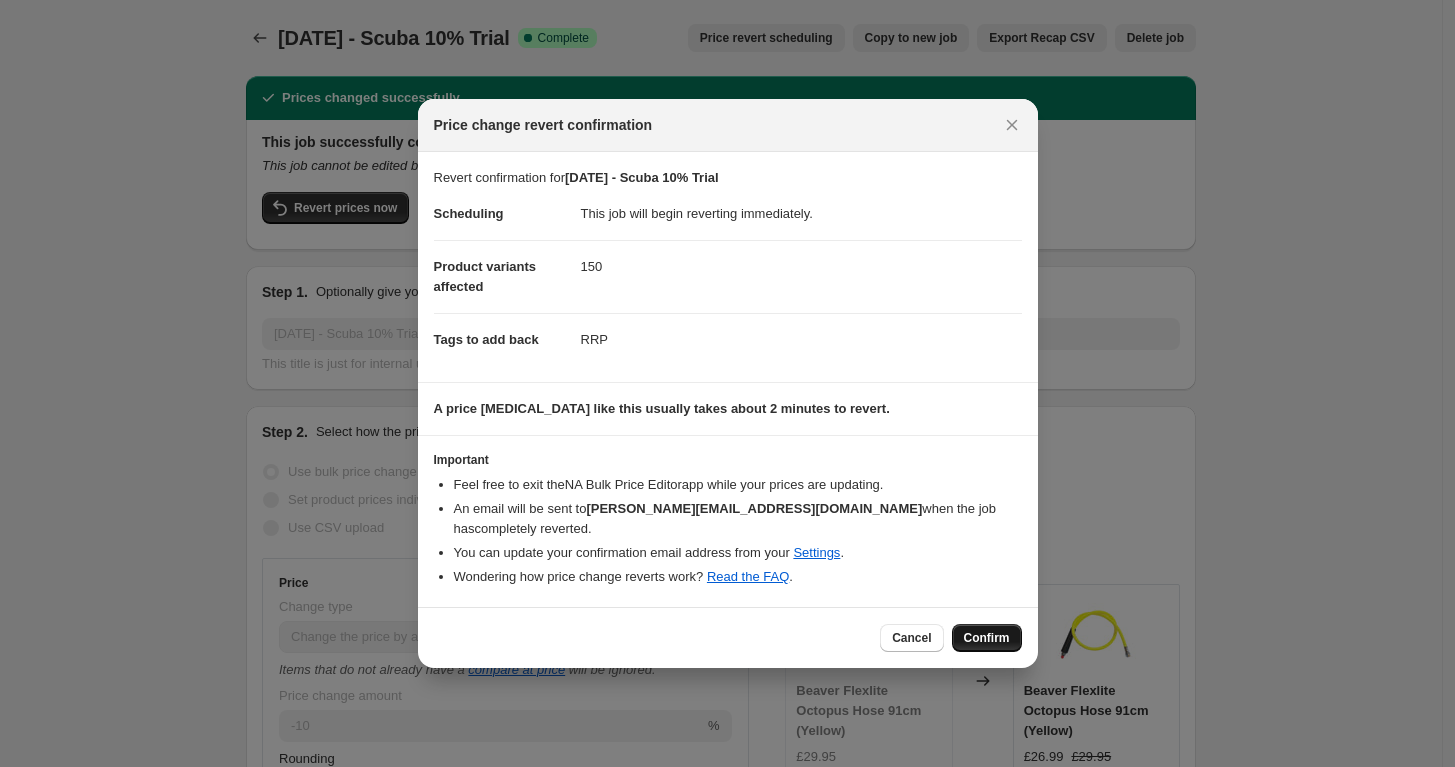 click on "Confirm" at bounding box center [987, 638] 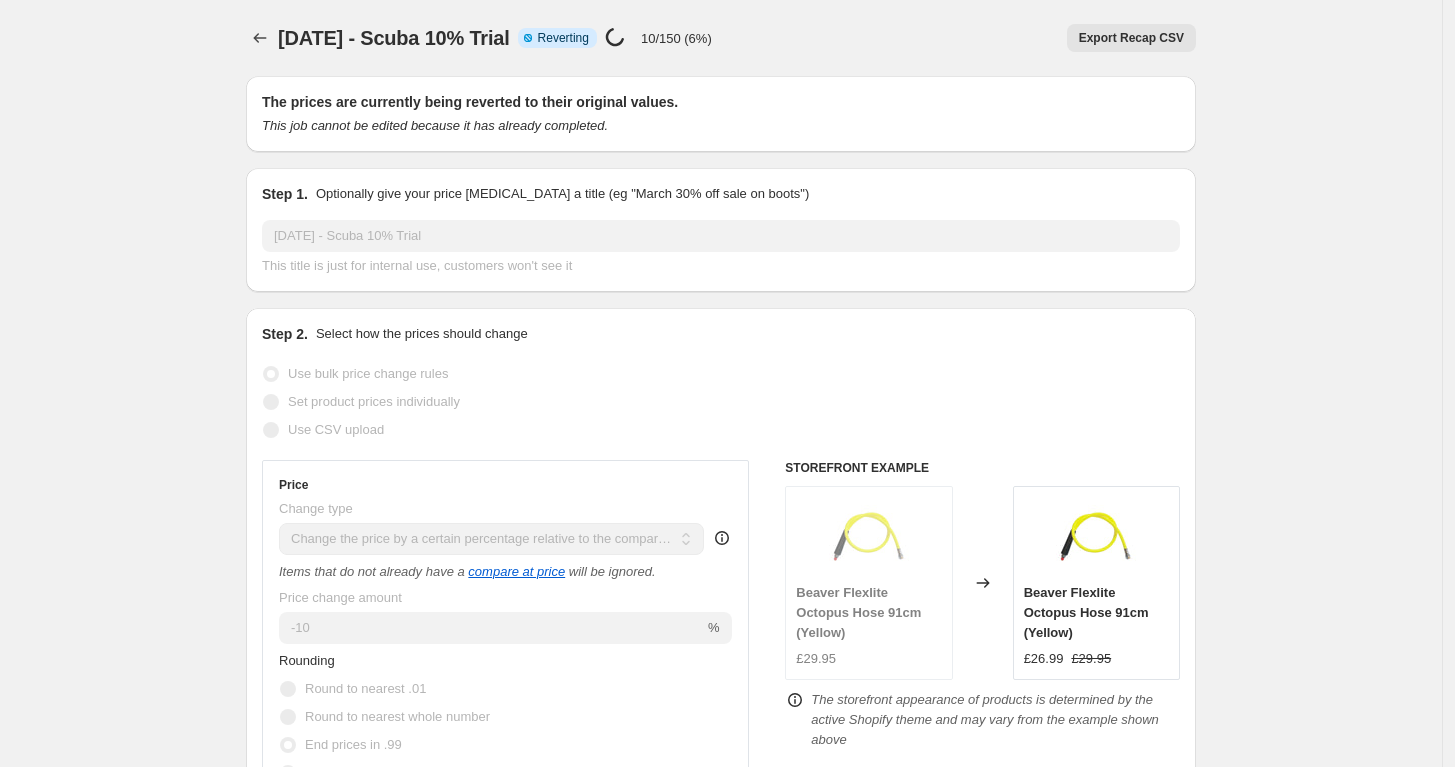 scroll, scrollTop: 73, scrollLeft: 0, axis: vertical 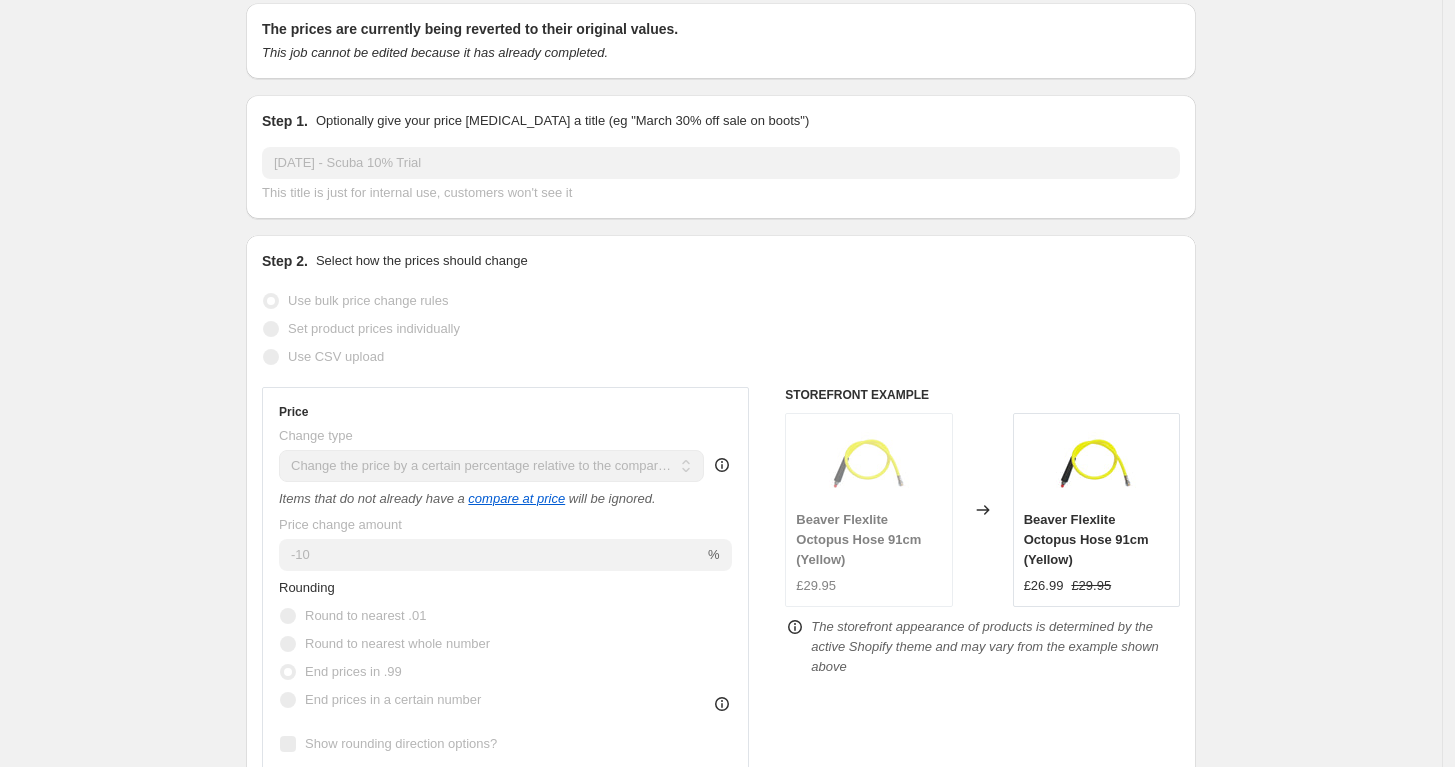 click on "This title is just for internal use, customers won't see it" at bounding box center (721, 193) 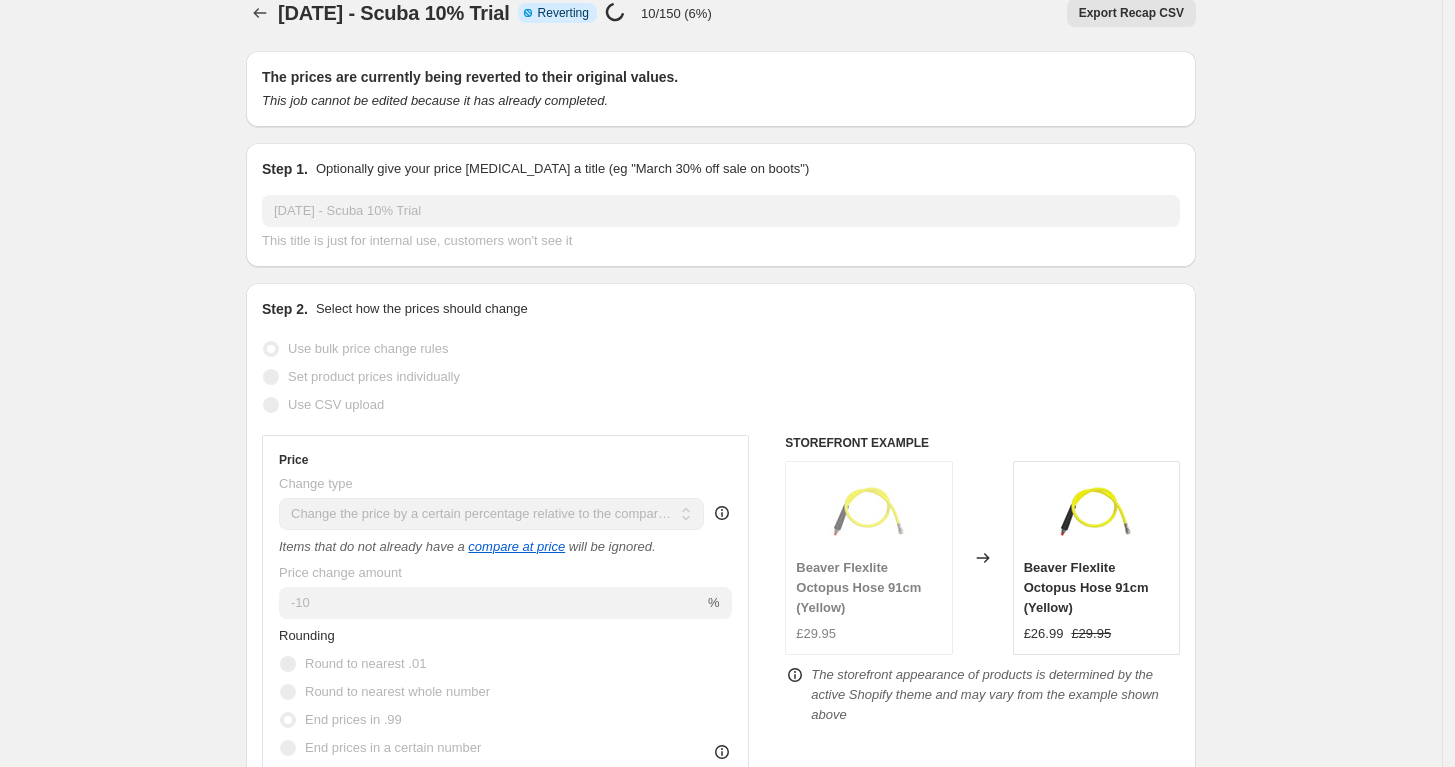 scroll, scrollTop: 0, scrollLeft: 0, axis: both 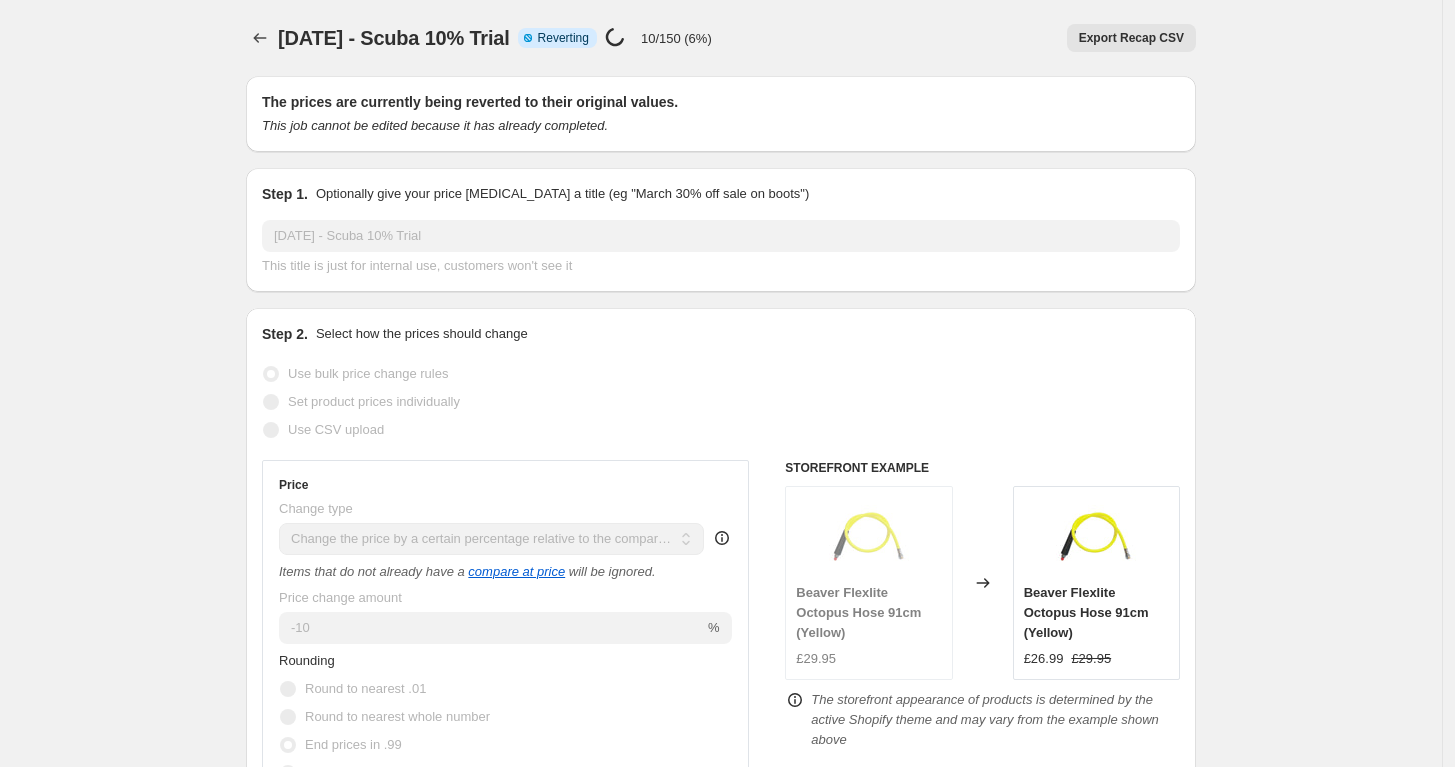 click on "Reverting" at bounding box center (563, 38) 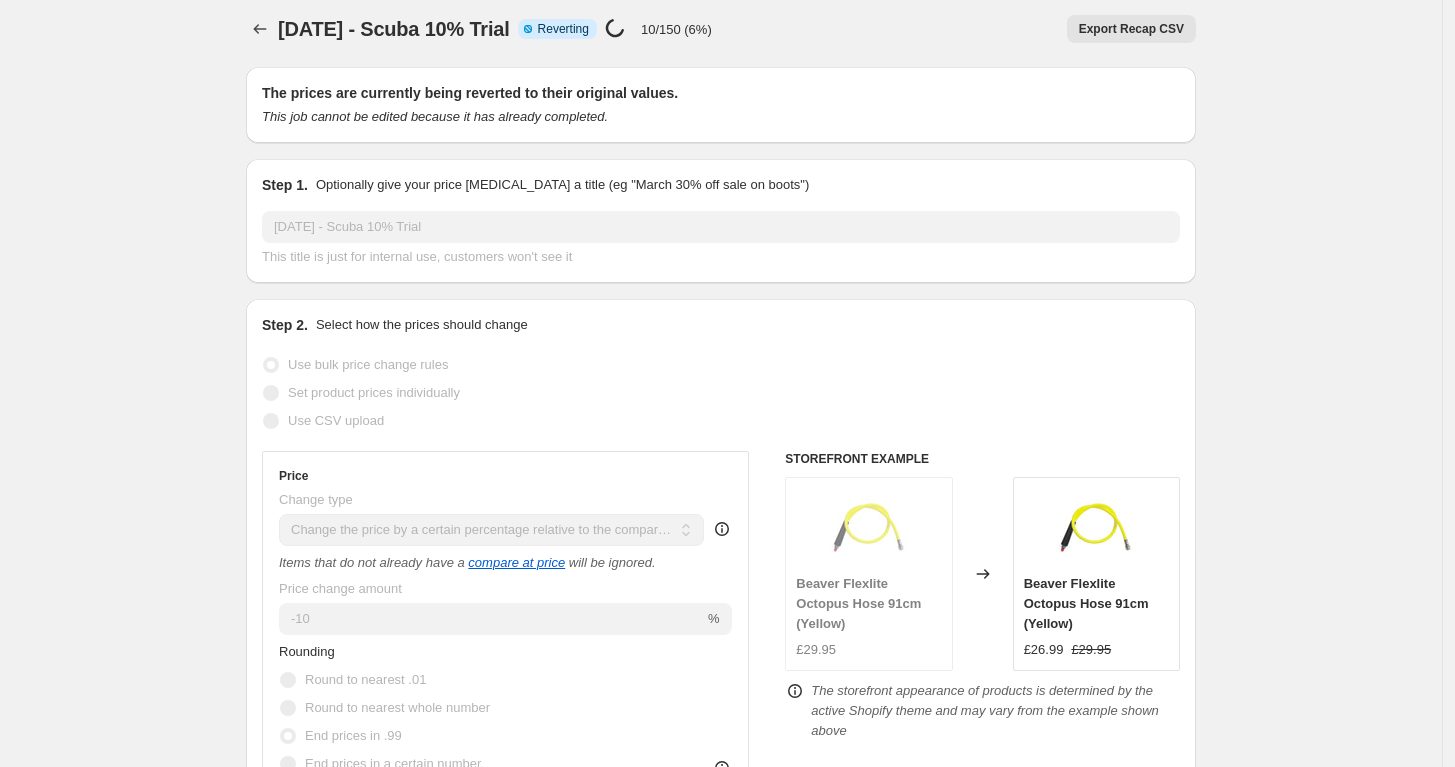 scroll, scrollTop: 0, scrollLeft: 0, axis: both 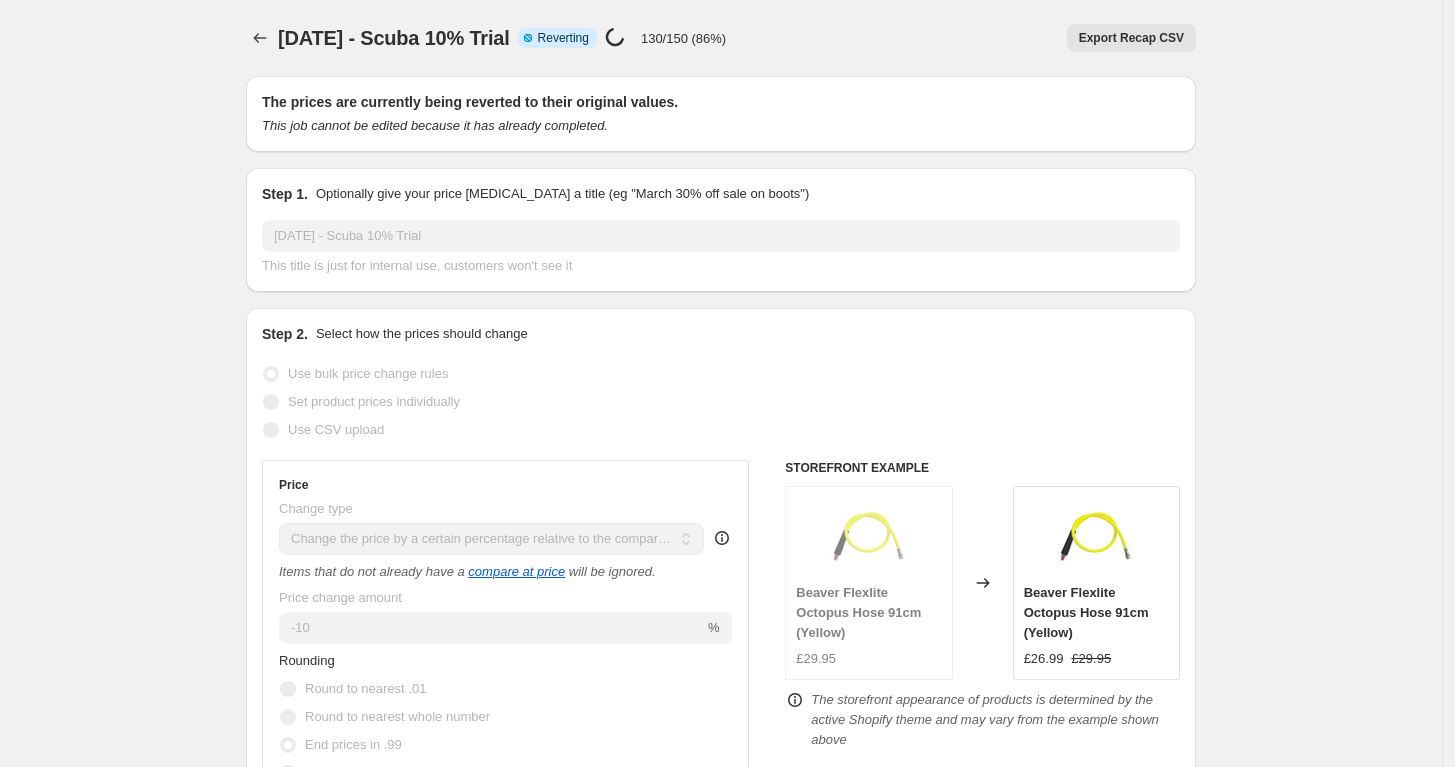 select on "pcap" 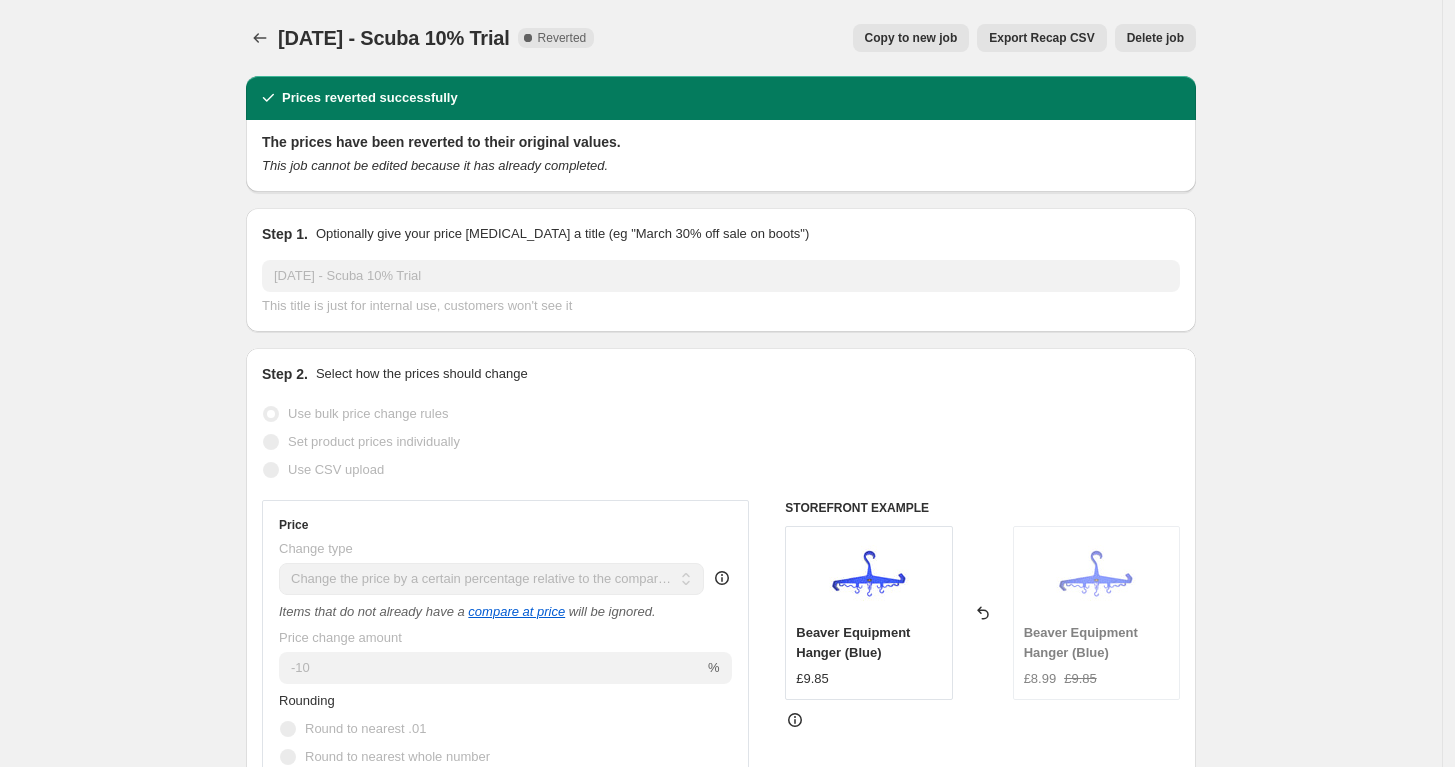 click on "Copy to new job" at bounding box center (911, 38) 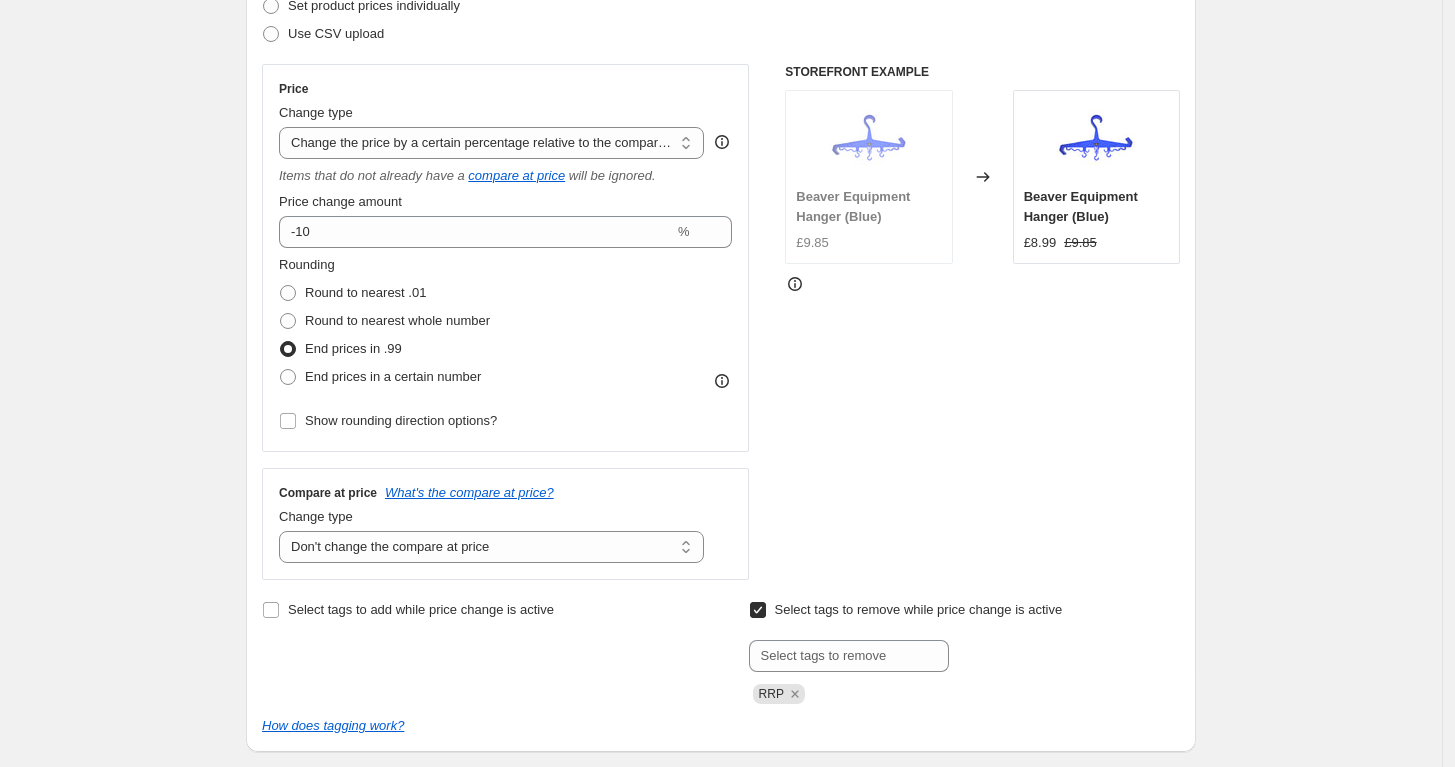 scroll, scrollTop: 296, scrollLeft: 0, axis: vertical 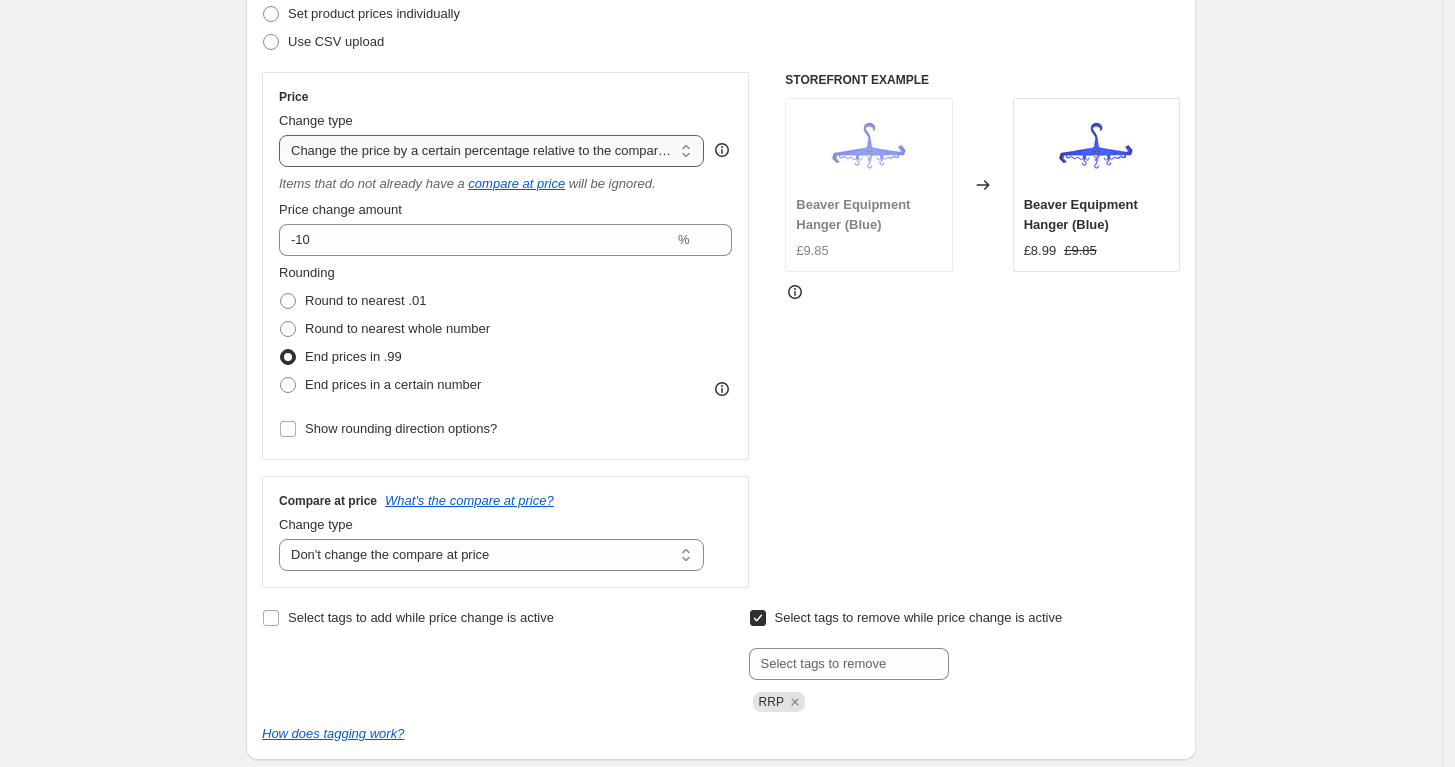 click on "Change the price to a certain amount Change the price by a certain amount Change the price by a certain percentage Change the price to the current compare at price (price before sale) Change the price by a certain amount relative to the compare at price Change the price by a certain percentage relative to the compare at price Don't change the price Change the price by a certain percentage relative to the cost per item Change price to certain cost margin" at bounding box center [491, 151] 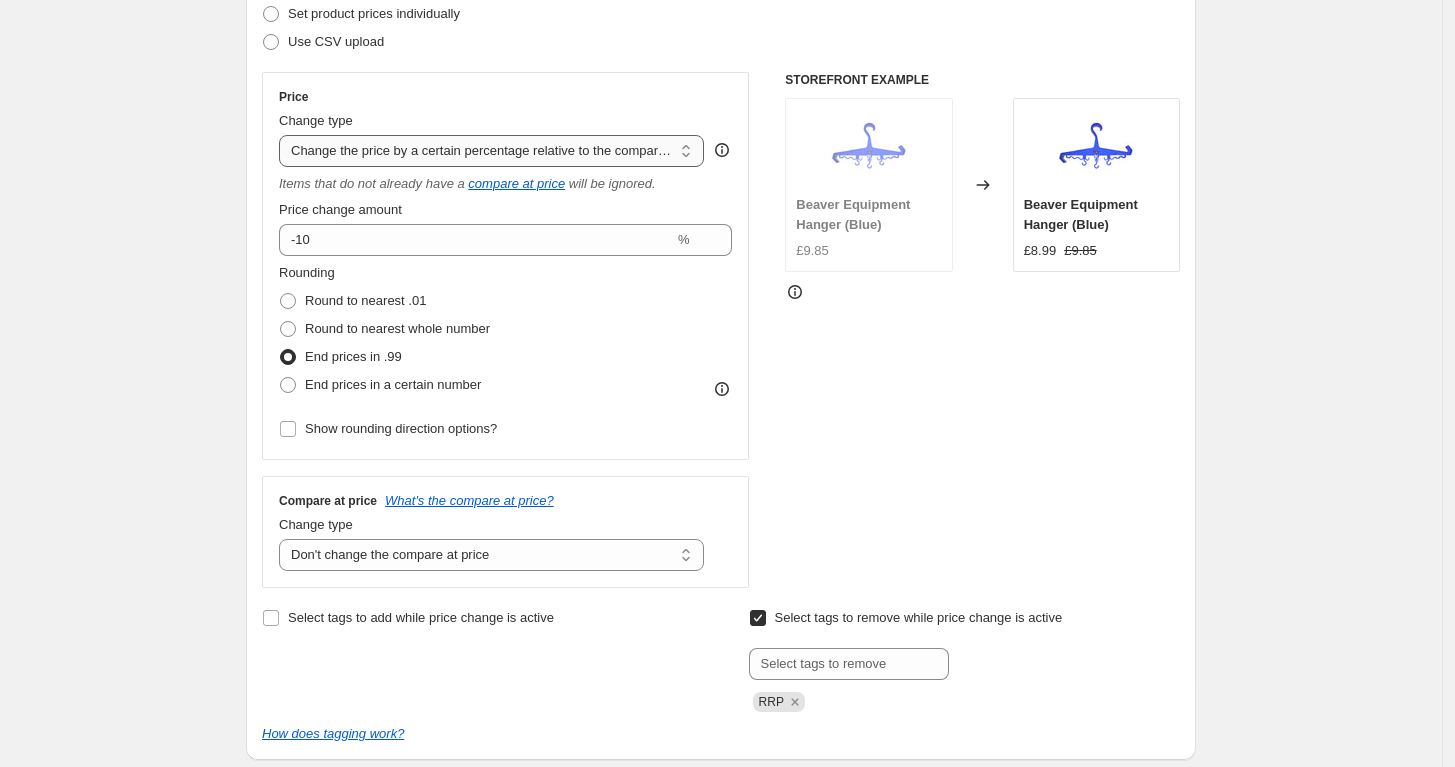 click on "Change the price to a certain amount Change the price by a certain amount Change the price by a certain percentage Change the price to the current compare at price (price before sale) Change the price by a certain amount relative to the compare at price Change the price by a certain percentage relative to the compare at price Don't change the price Change the price by a certain percentage relative to the cost per item Change price to certain cost margin" at bounding box center (491, 151) 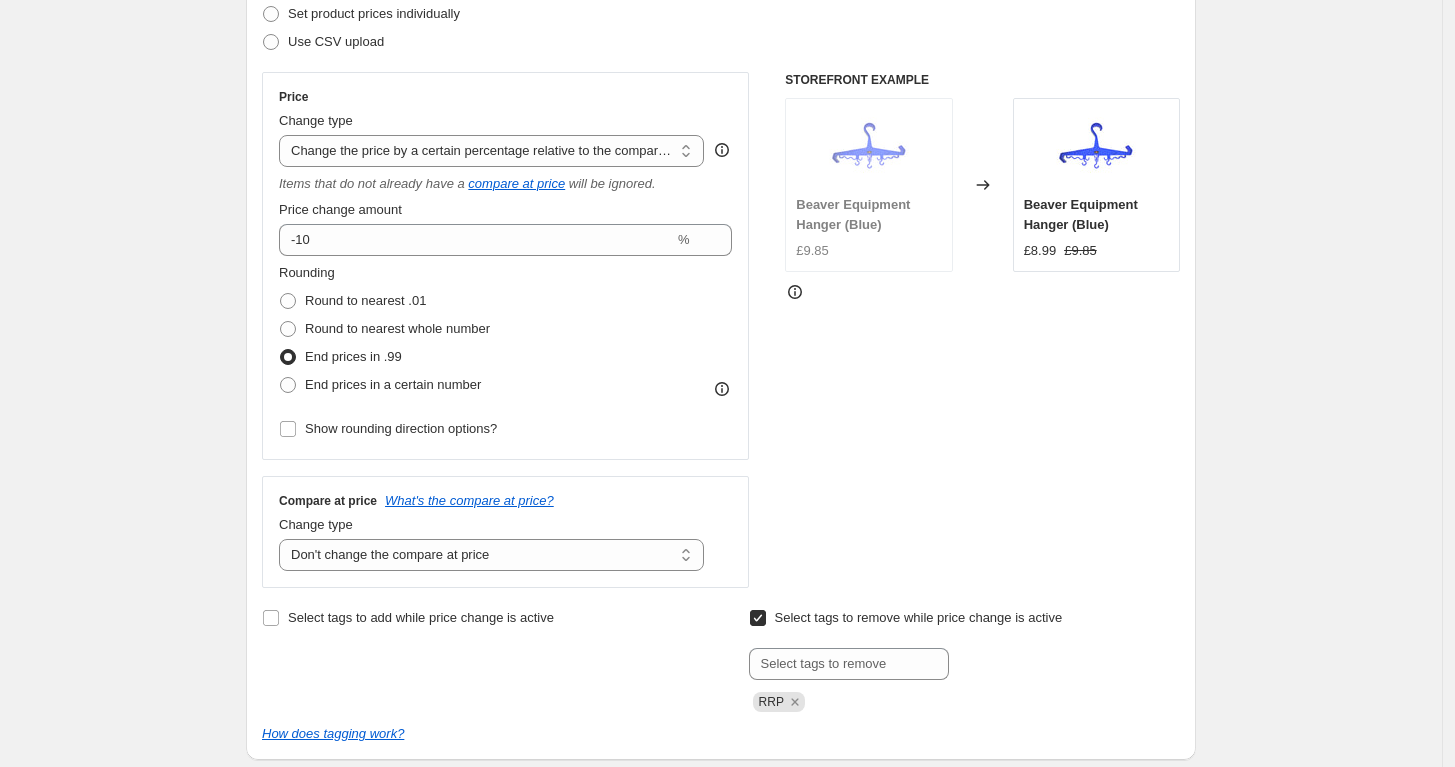 click on "Rounding Round to nearest .01 Round to nearest whole number End prices in .99 End prices in a certain number" at bounding box center [505, 331] 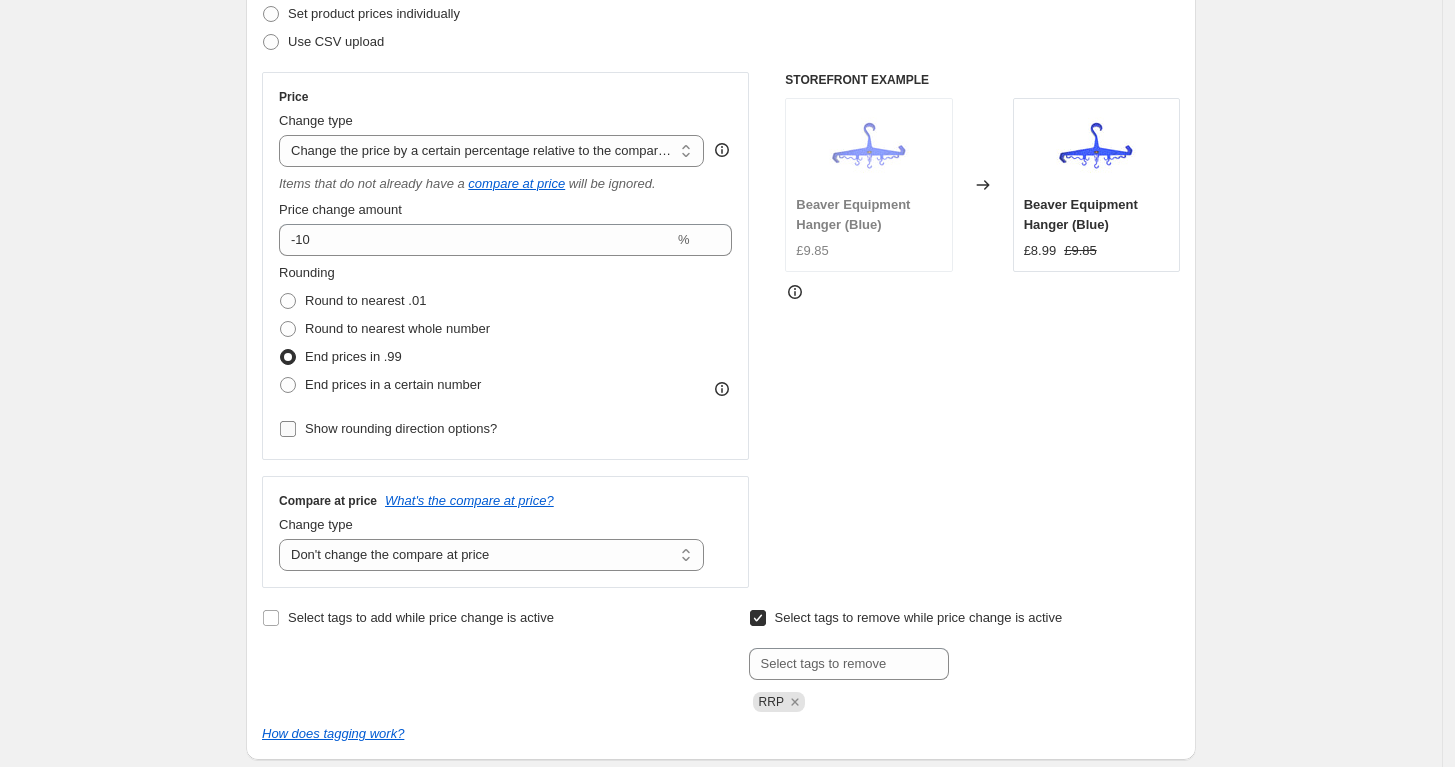 click on "Show rounding direction options?" at bounding box center (401, 428) 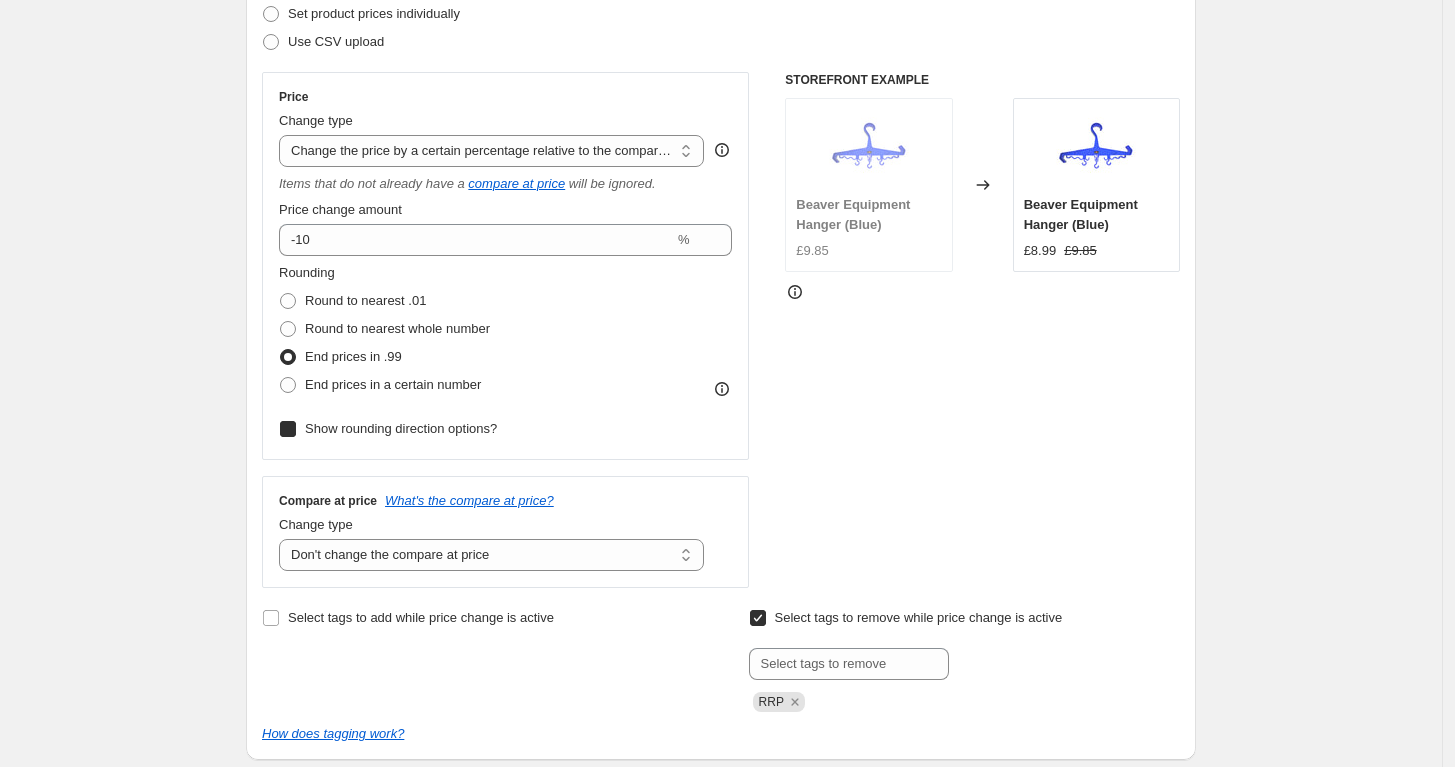 checkbox on "true" 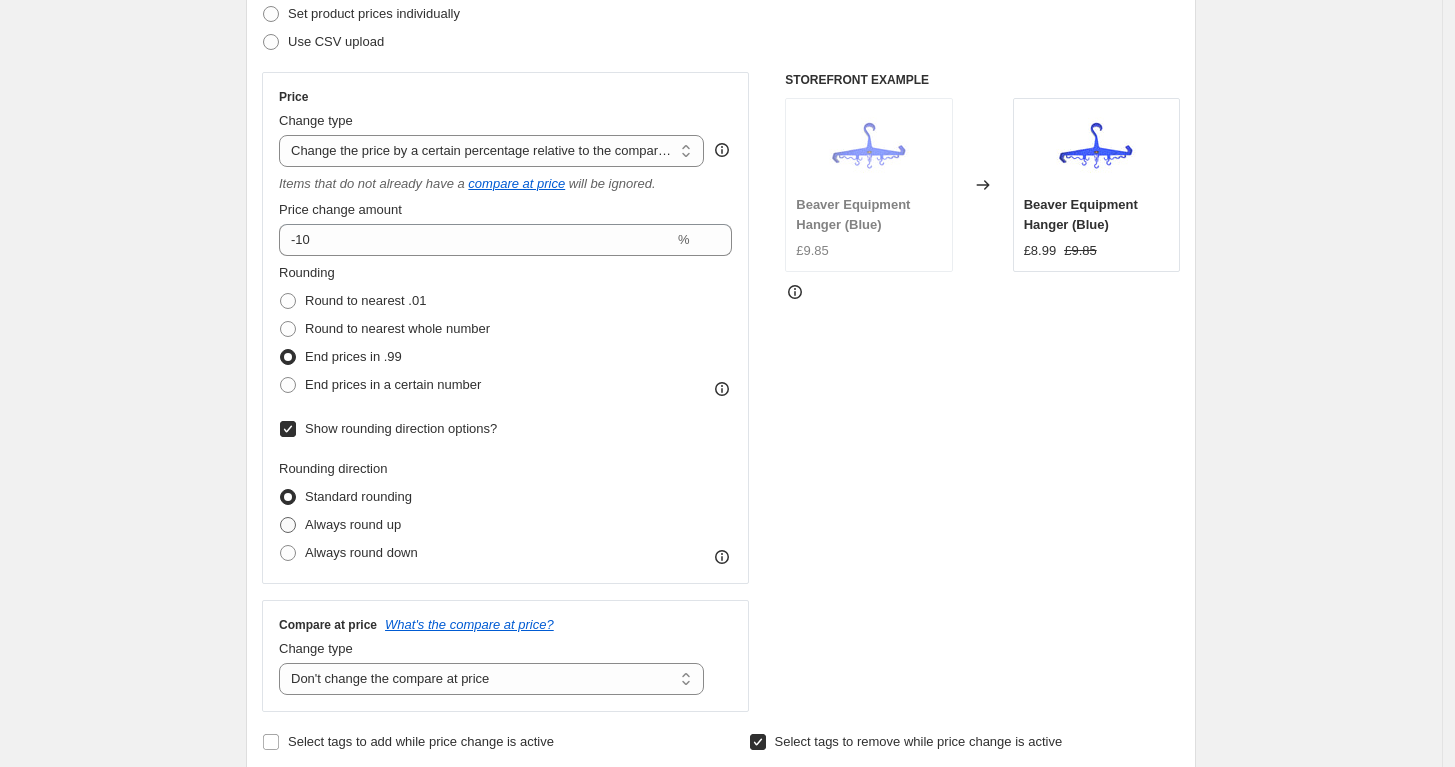 click on "Always round up" at bounding box center (353, 524) 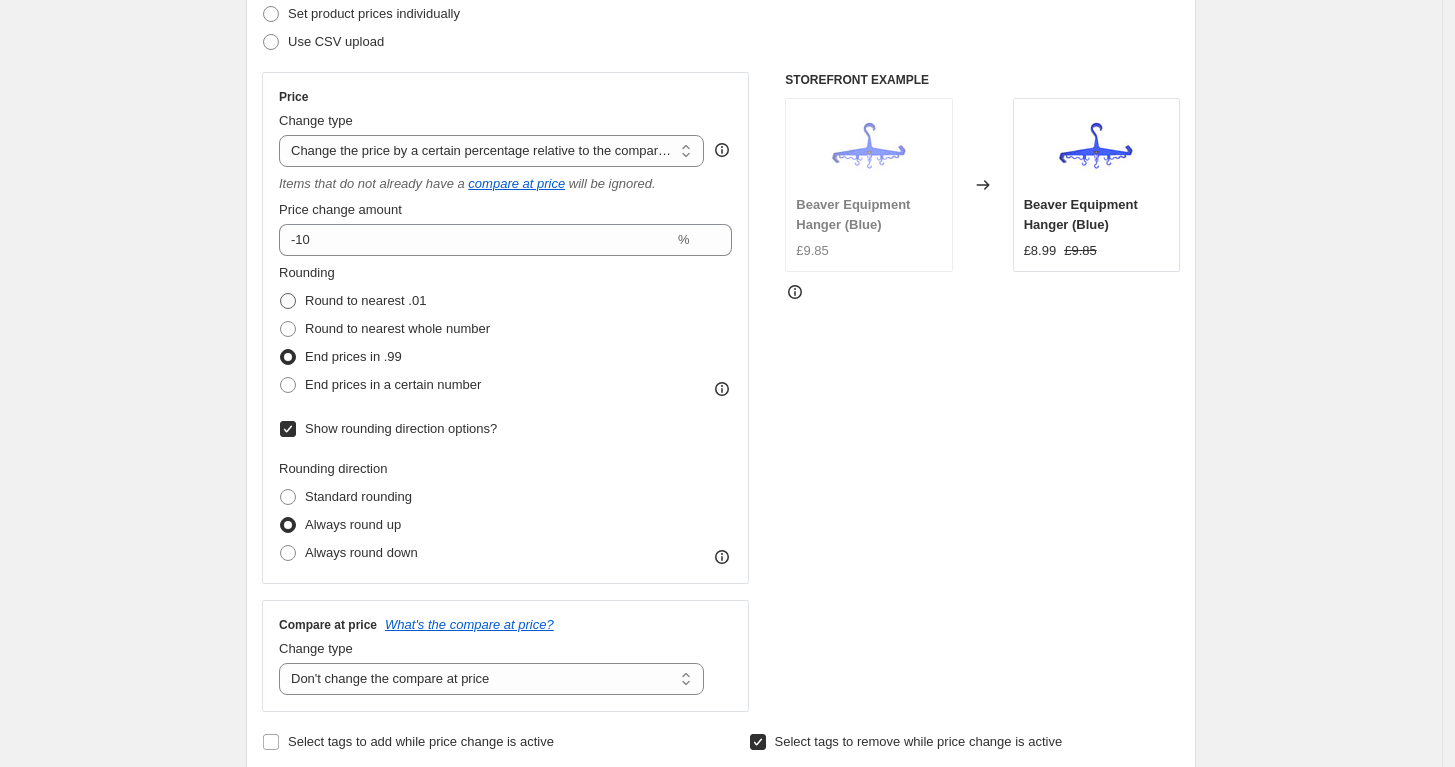 click on "Round to nearest .01" at bounding box center [365, 300] 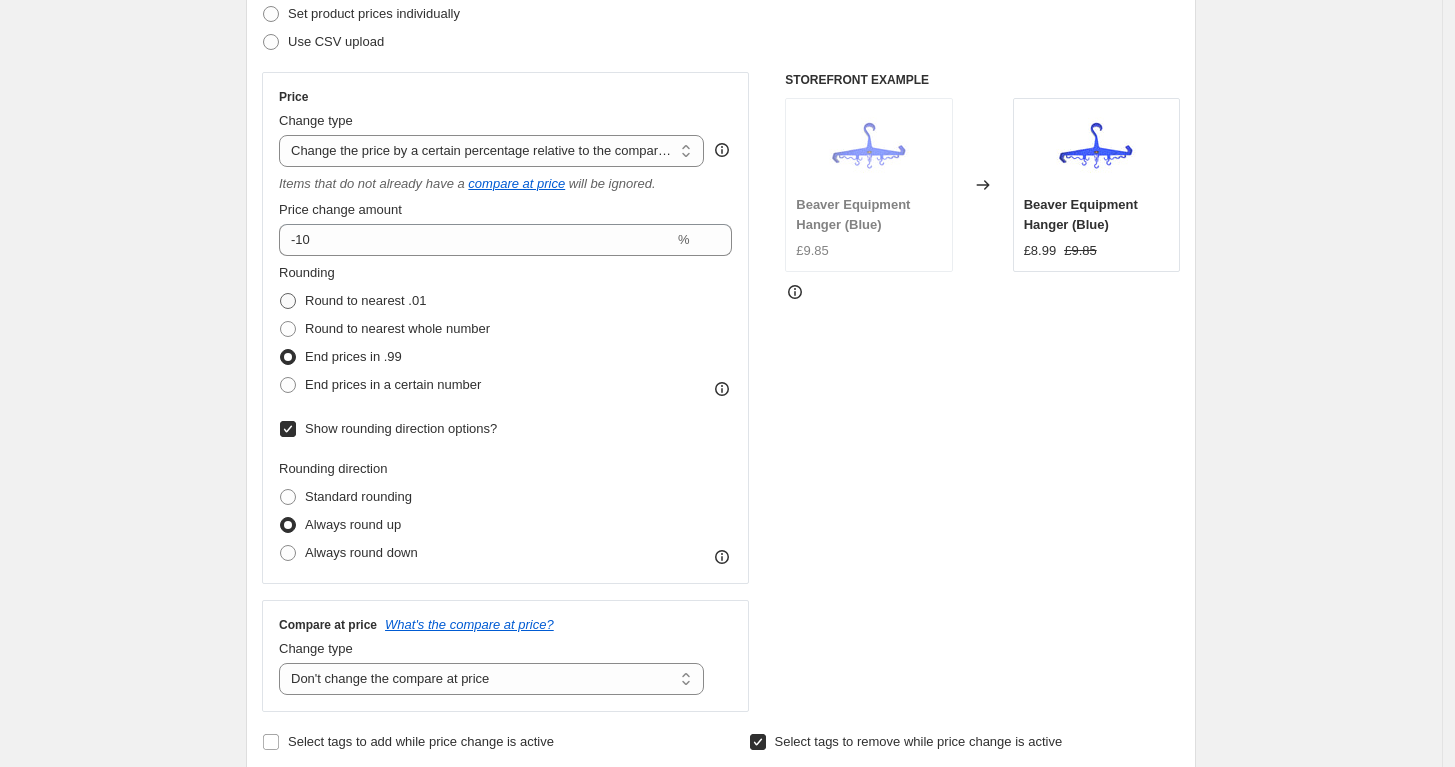 radio on "true" 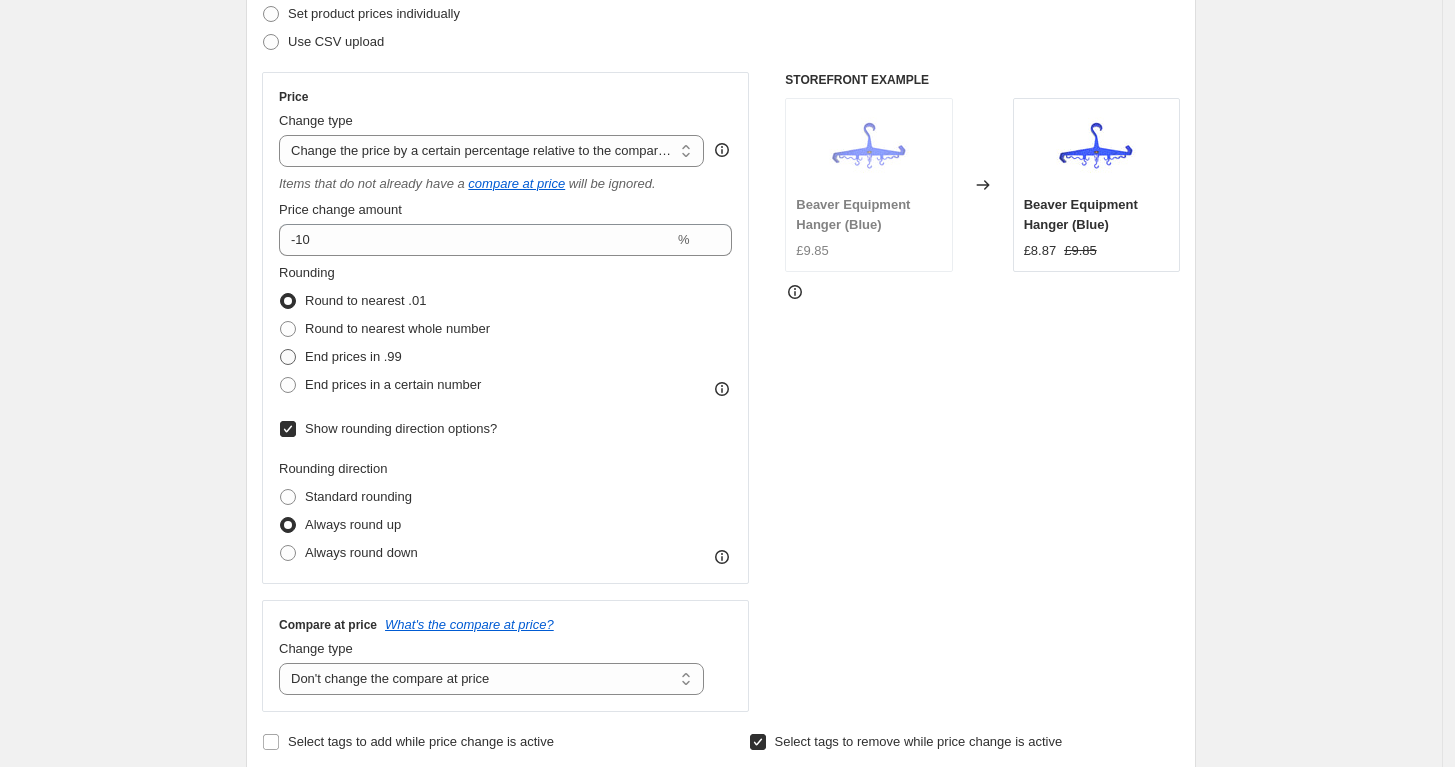 click on "End prices in .99" at bounding box center (353, 356) 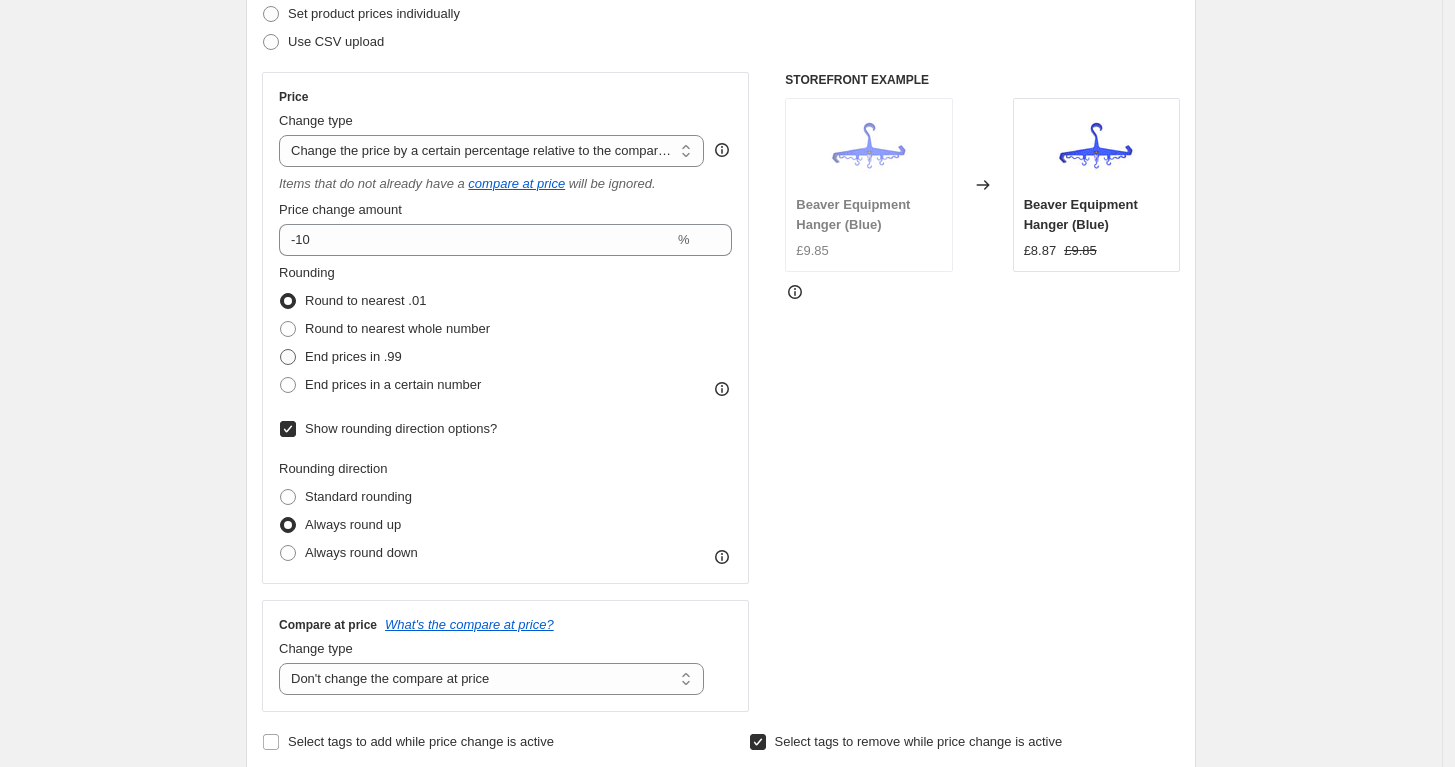 radio on "true" 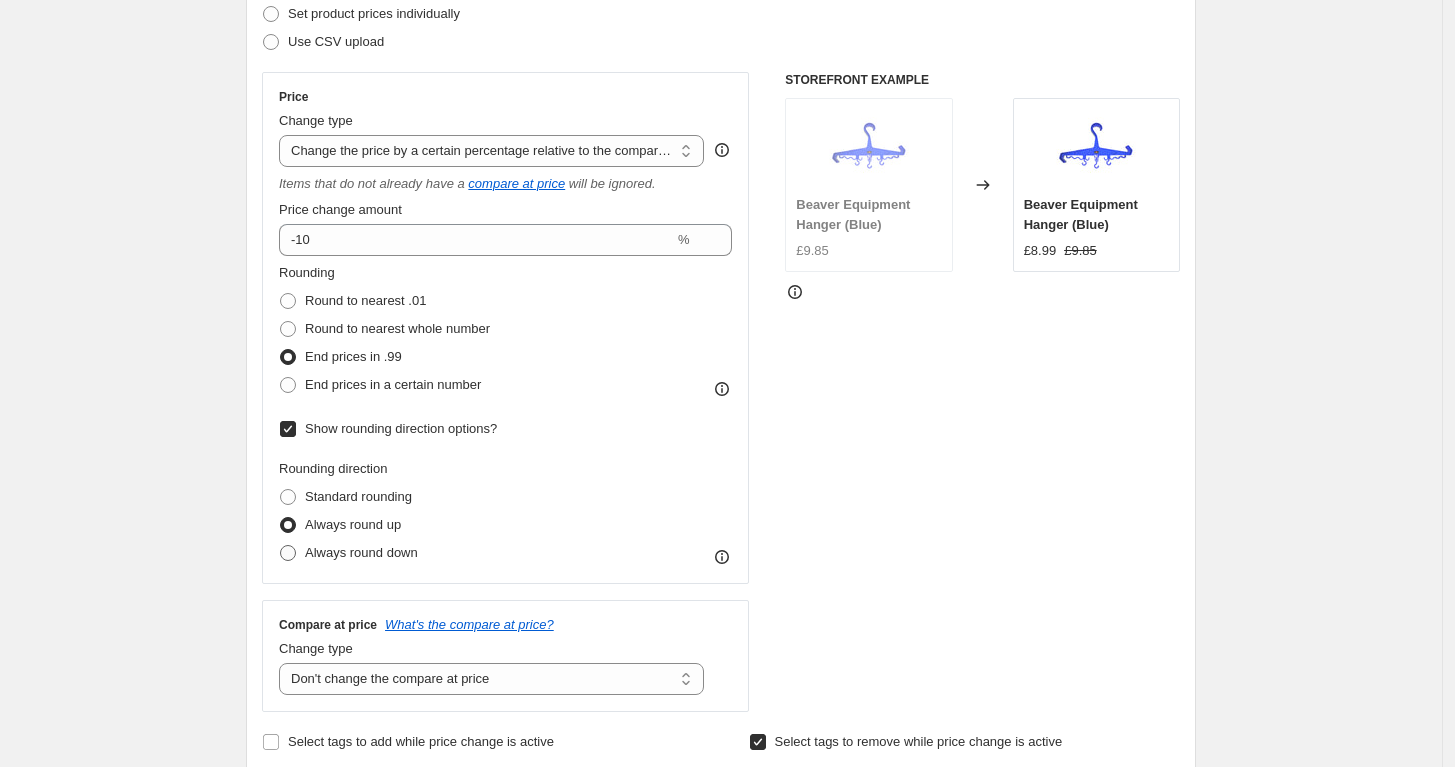 click on "Always round down" at bounding box center (361, 552) 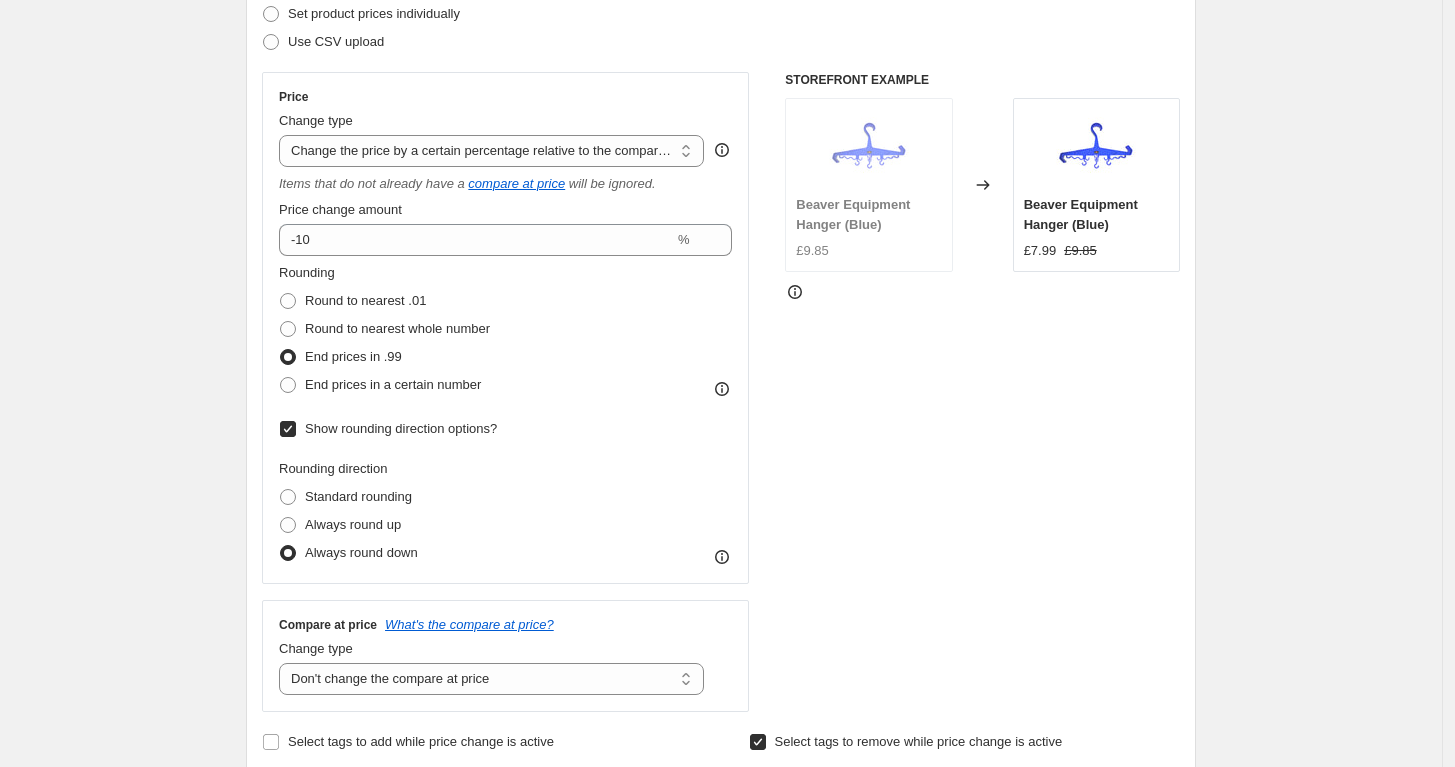 click on "STOREFRONT EXAMPLE Beaver Equipment Hanger (Blue) £9.85 Changed to Beaver Equipment Hanger (Blue) £7.99 £9.85" at bounding box center [982, 392] 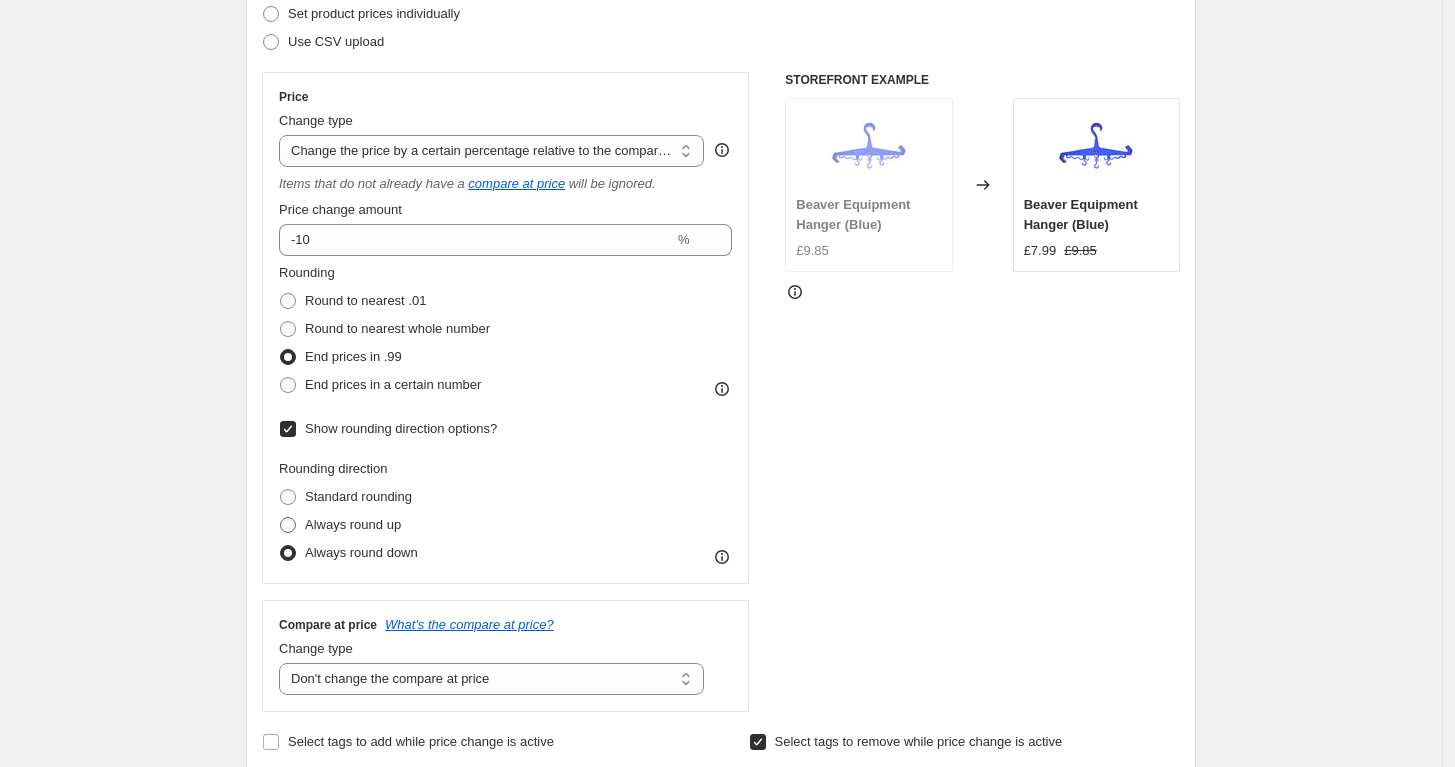 click on "Always round up" at bounding box center (353, 524) 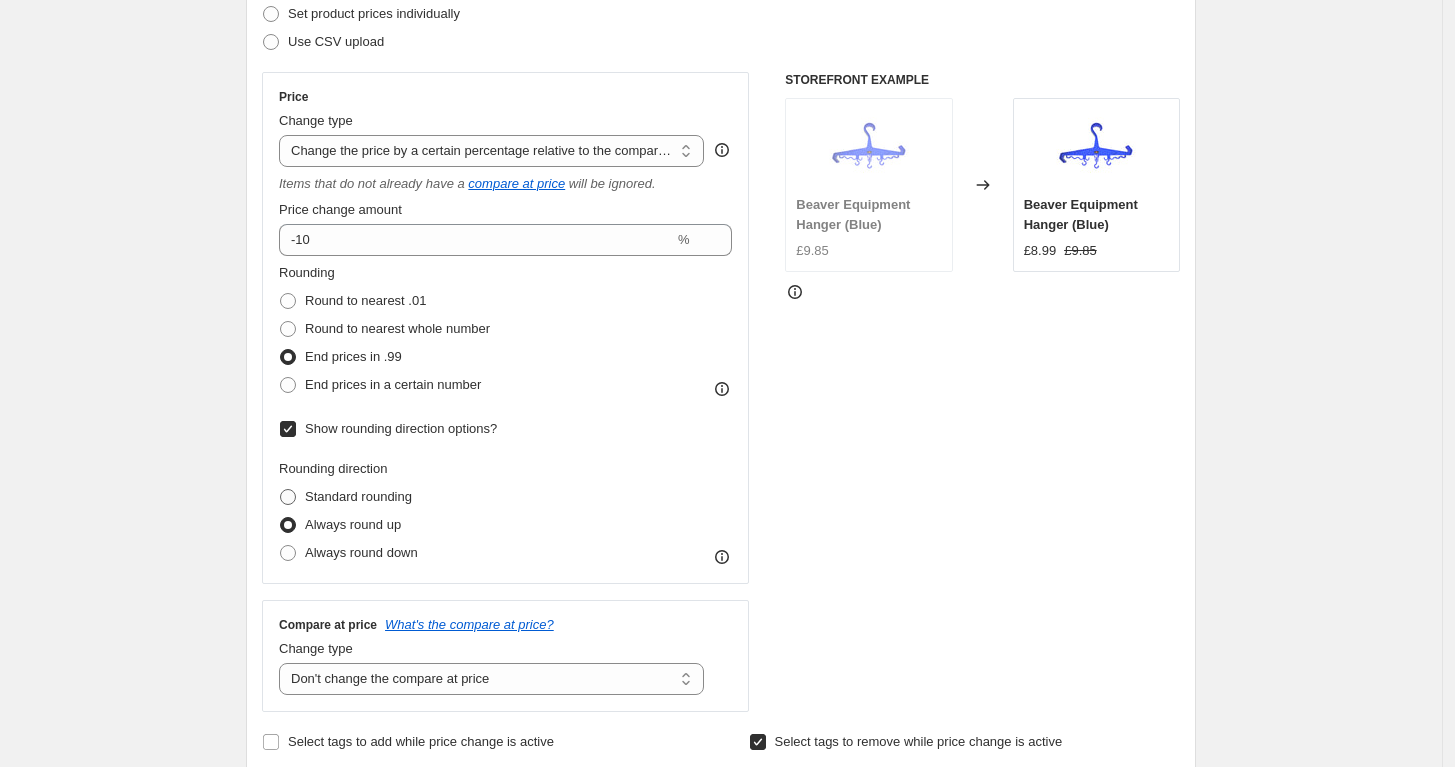 click on "Standard rounding" at bounding box center [358, 496] 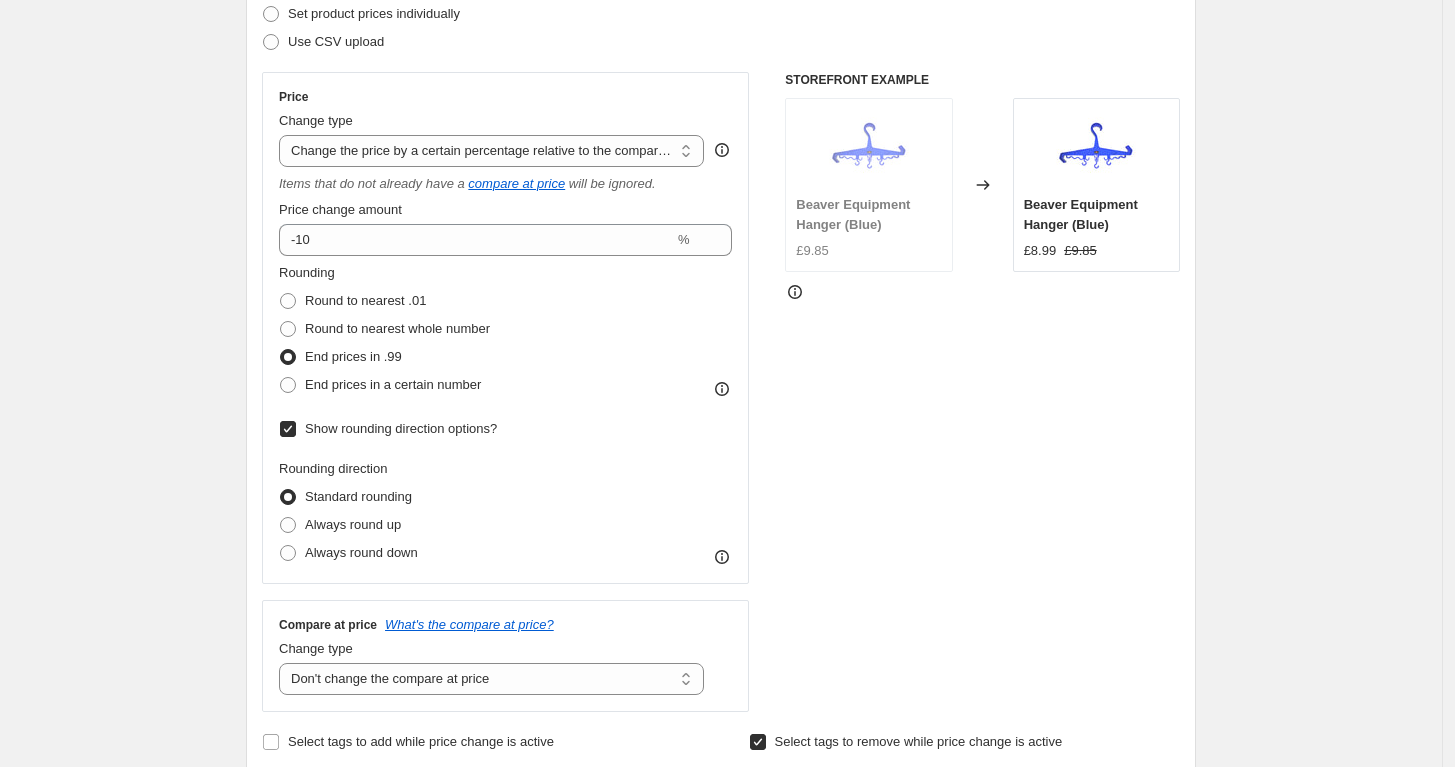 click on "Show rounding direction options?" at bounding box center [288, 429] 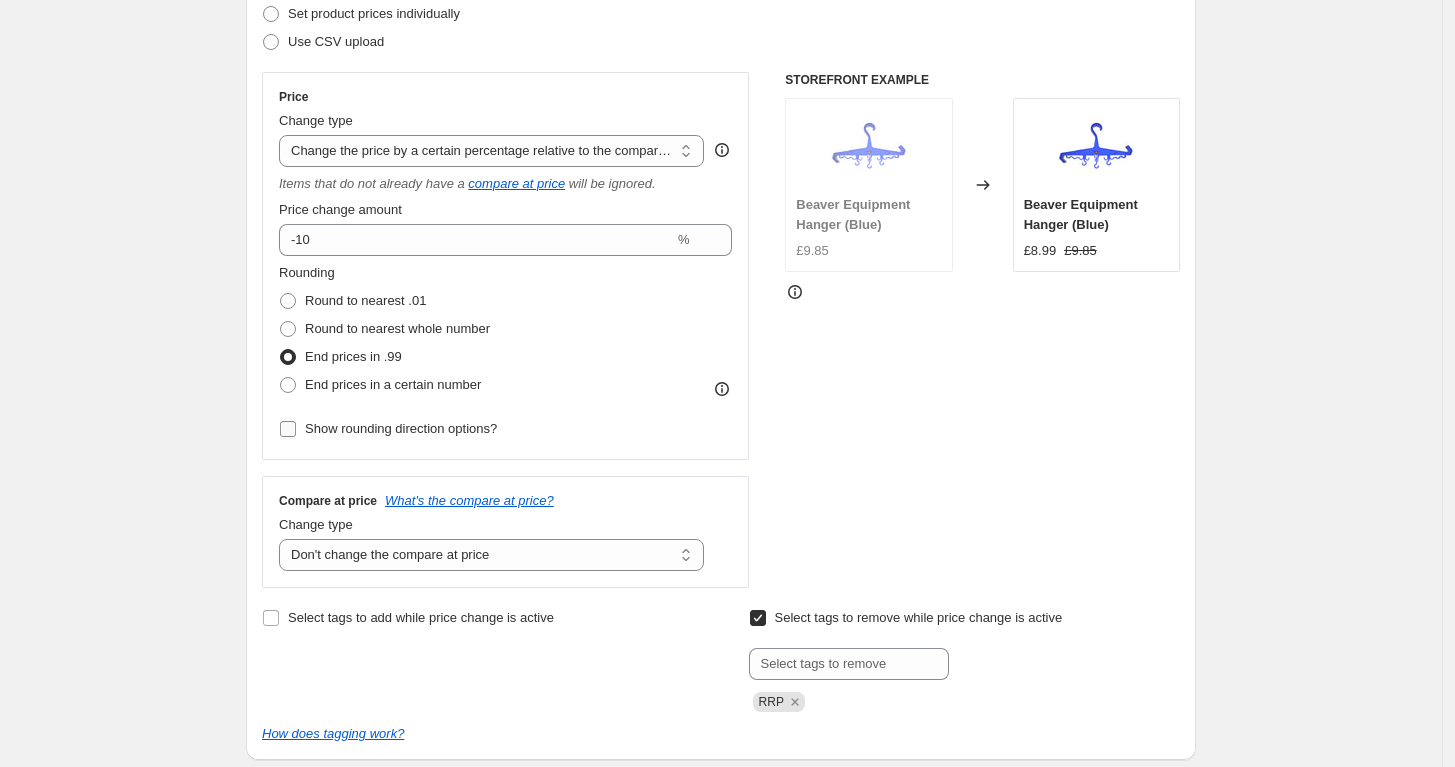 click on "Show rounding direction options?" at bounding box center (388, 429) 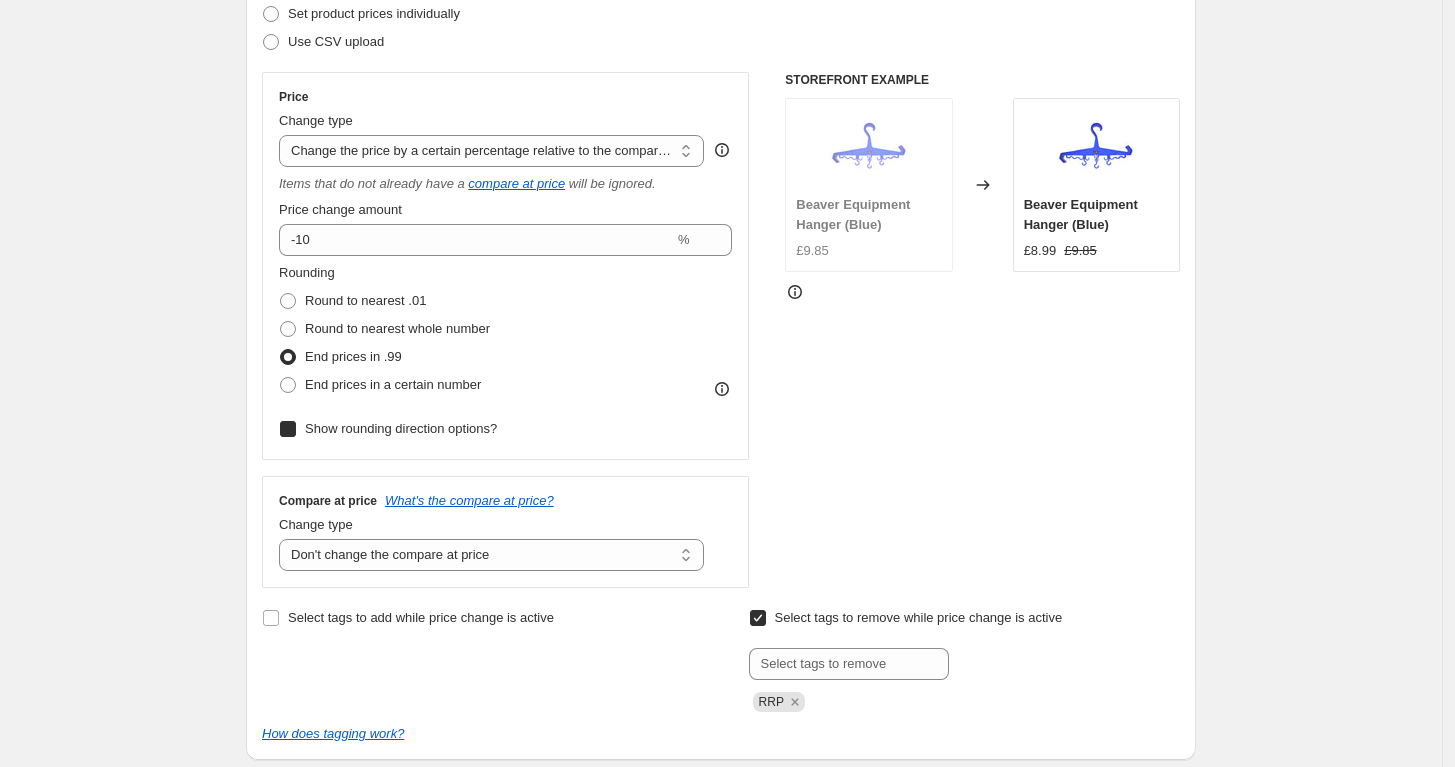 checkbox on "true" 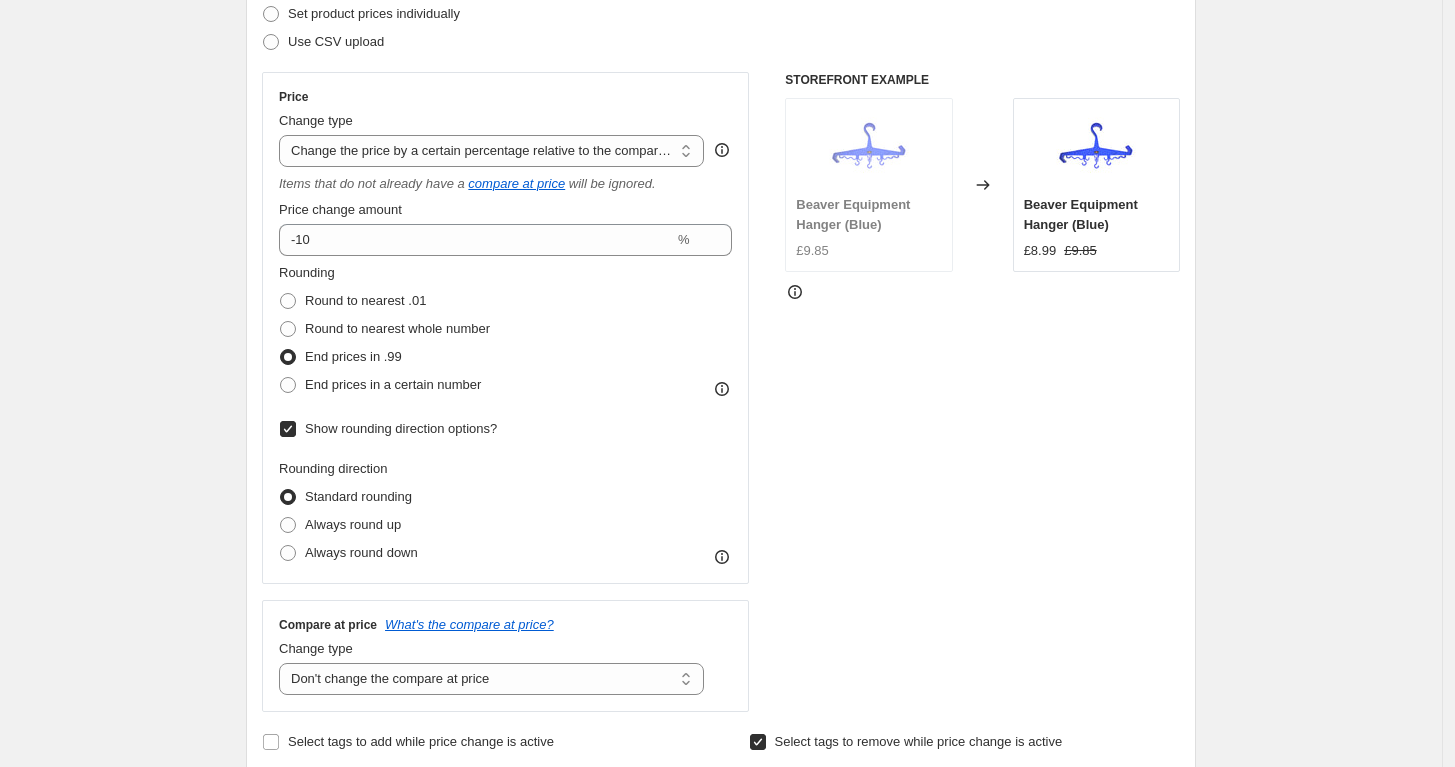 click on "STOREFRONT EXAMPLE Beaver Equipment Hanger (Blue) £9.85 Changed to Beaver Equipment Hanger (Blue) £8.99 £9.85" at bounding box center (982, 392) 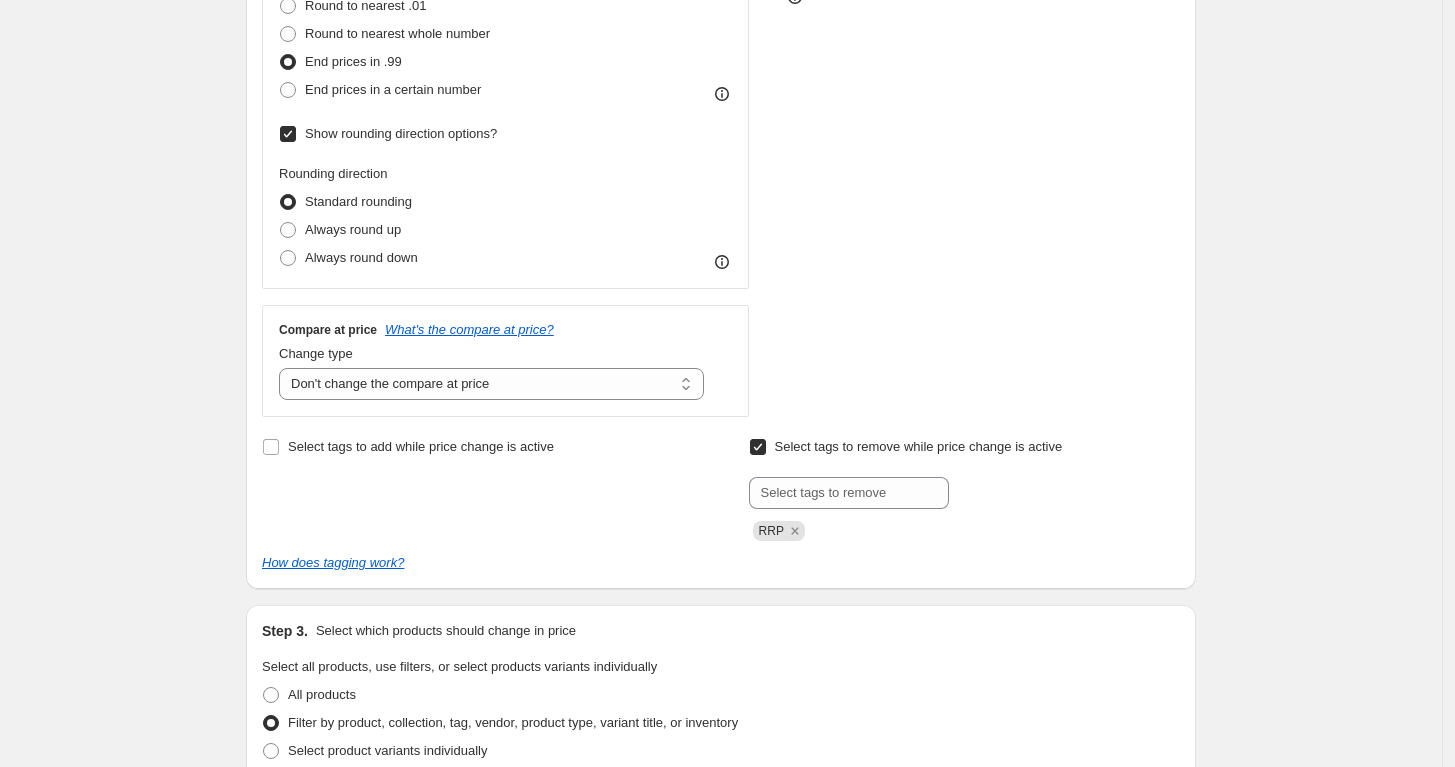 scroll, scrollTop: 592, scrollLeft: 0, axis: vertical 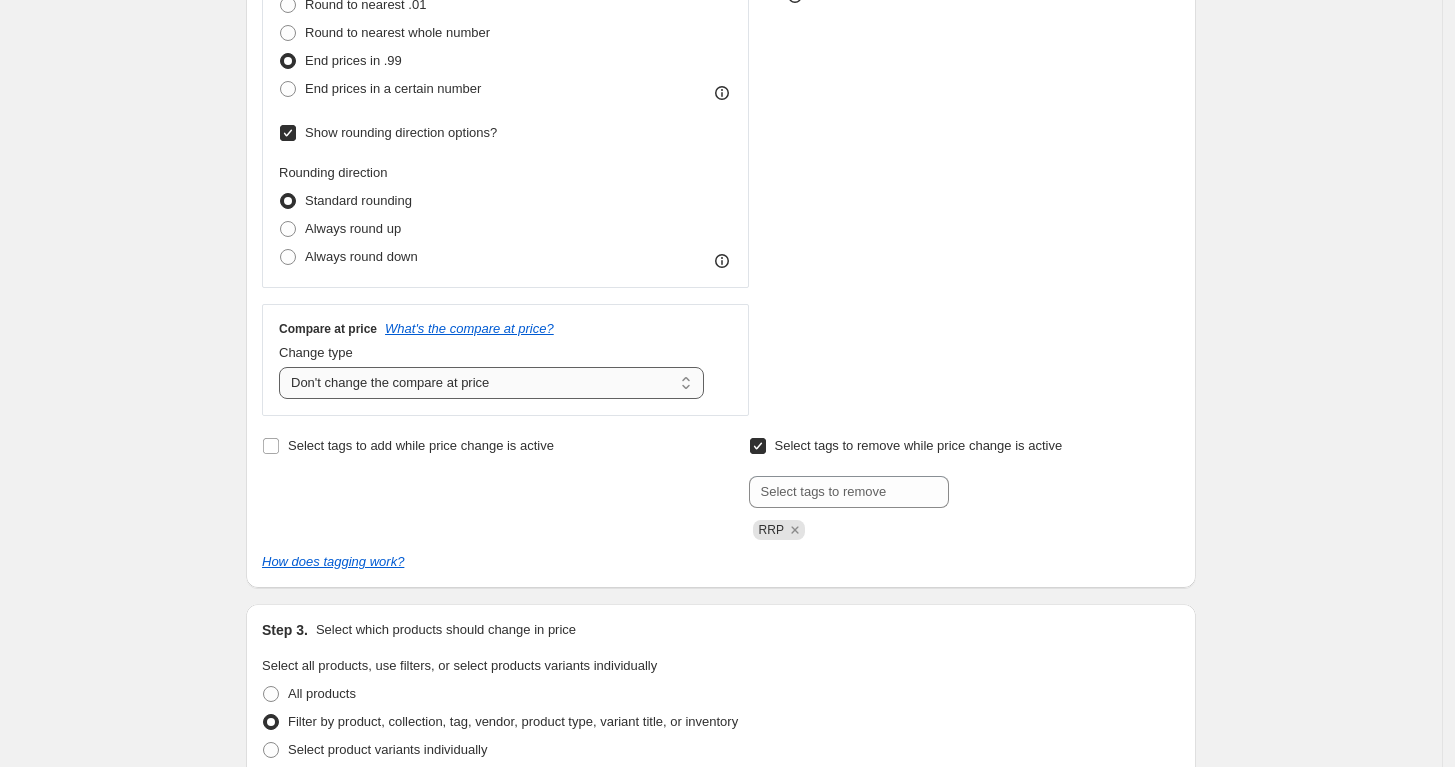click on "Change the compare at price to the current price (sale) Change the compare at price to a certain amount Change the compare at price by a certain amount Change the compare at price by a certain percentage Change the compare at price by a certain amount relative to the actual price Change the compare at price by a certain percentage relative to the actual price Don't change the compare at price Remove the compare at price" at bounding box center [491, 383] 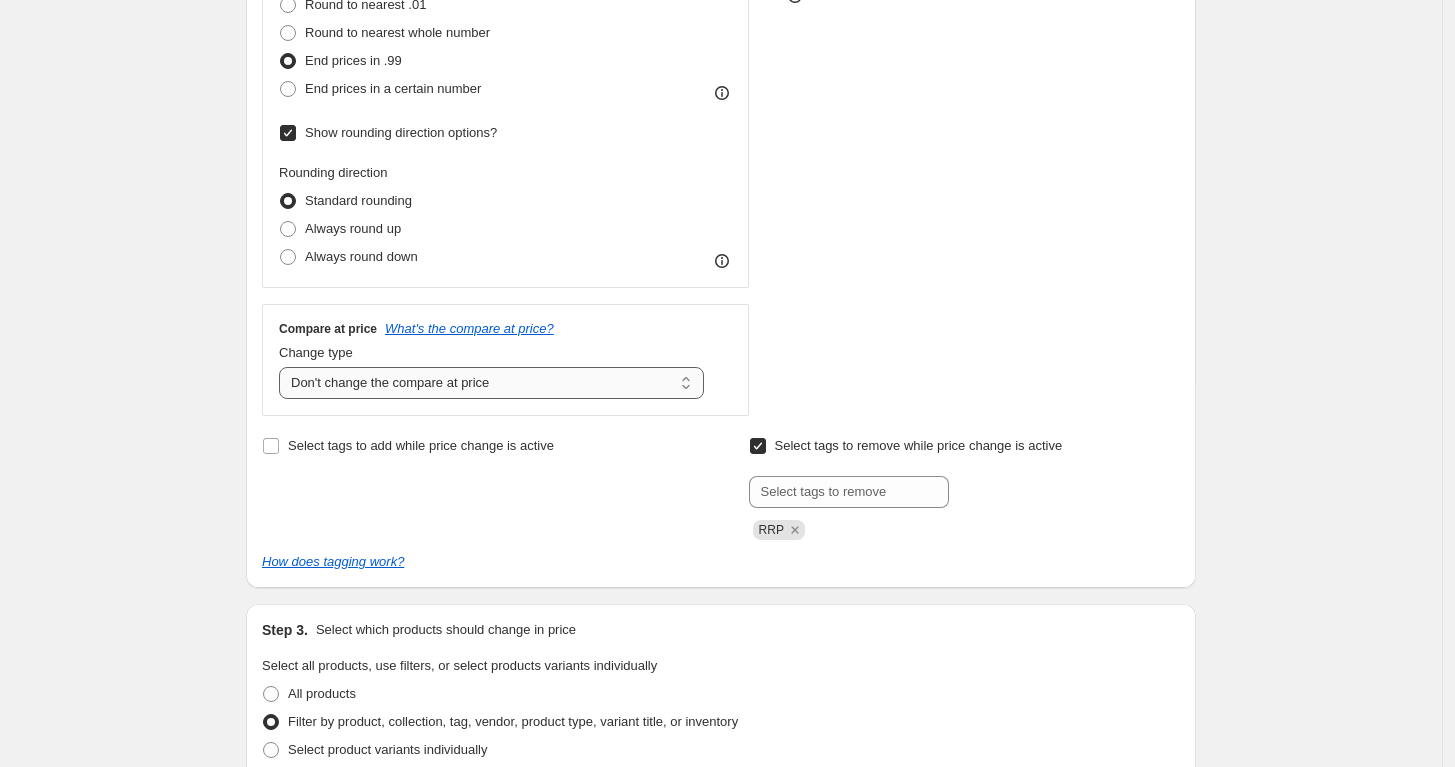 click on "Change the compare at price to the current price (sale) Change the compare at price to a certain amount Change the compare at price by a certain amount Change the compare at price by a certain percentage Change the compare at price by a certain amount relative to the actual price Change the compare at price by a certain percentage relative to the actual price Don't change the compare at price Remove the compare at price" at bounding box center [491, 383] 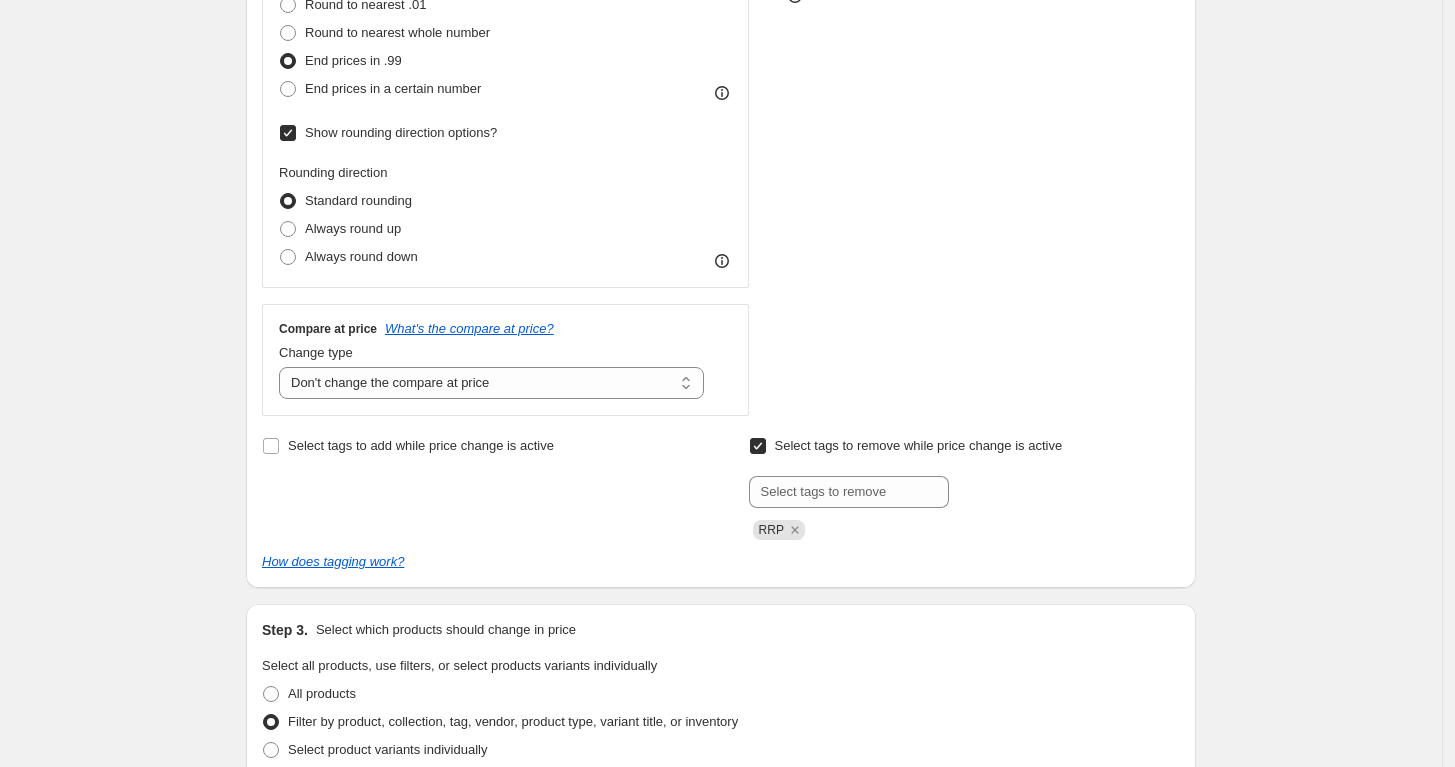 click on "Select tags to add while price change is active" at bounding box center [477, 486] 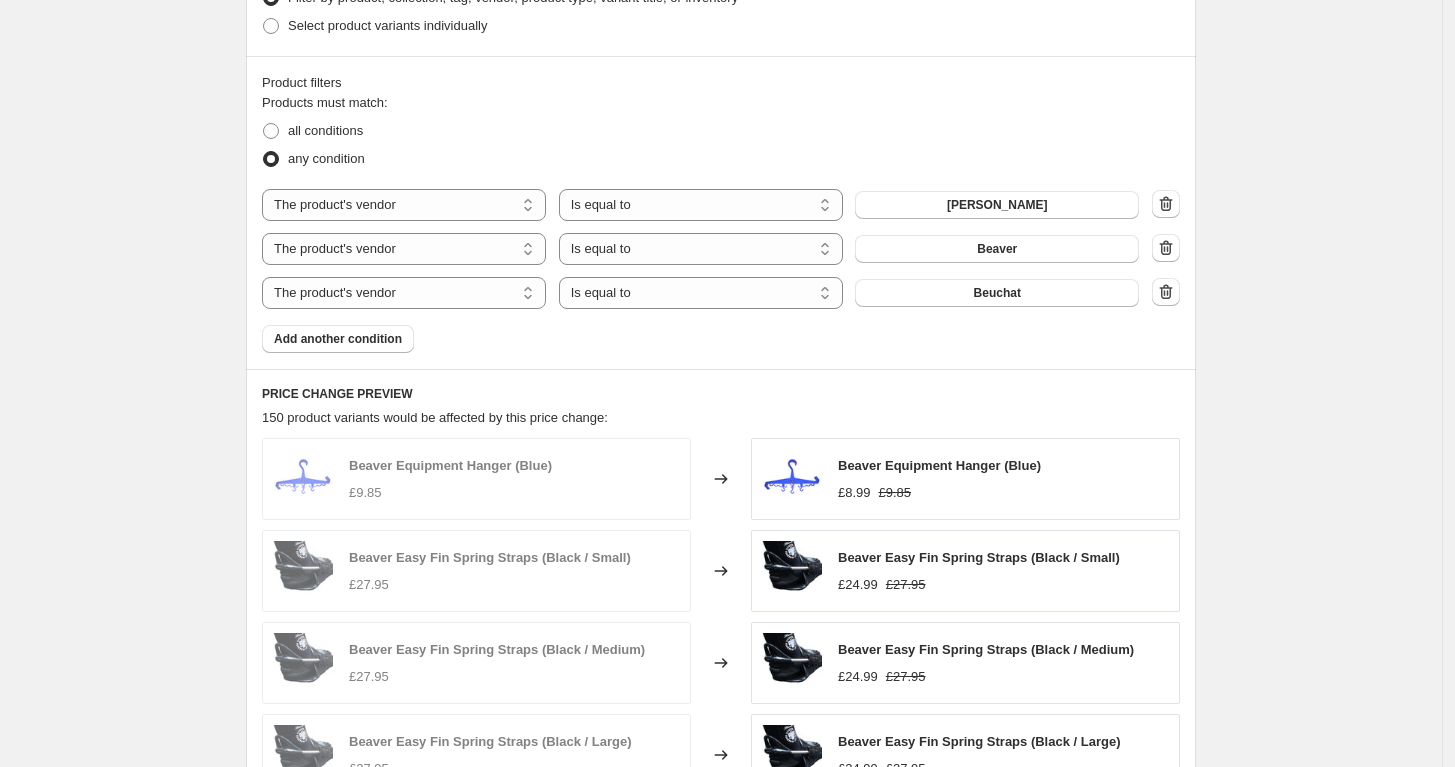 scroll, scrollTop: 1555, scrollLeft: 0, axis: vertical 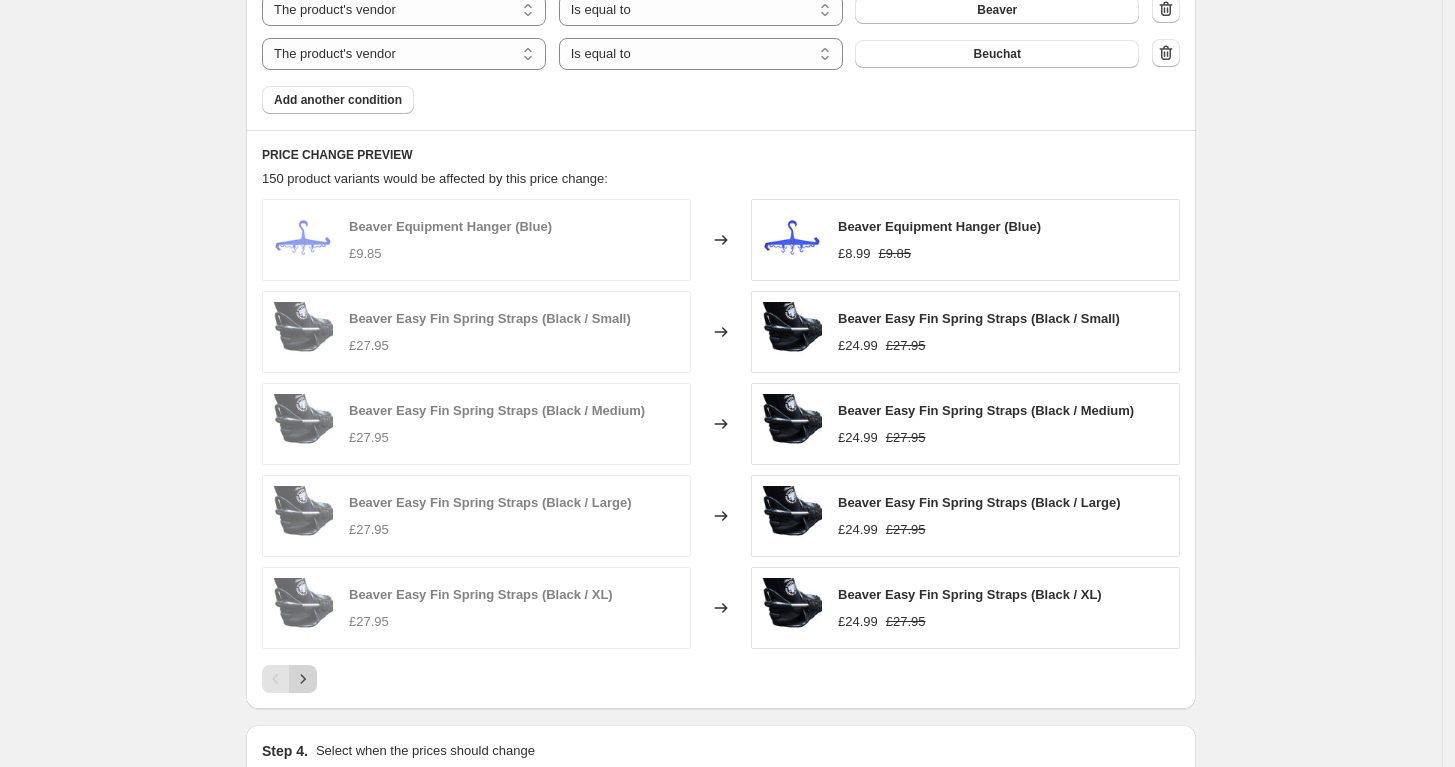 click 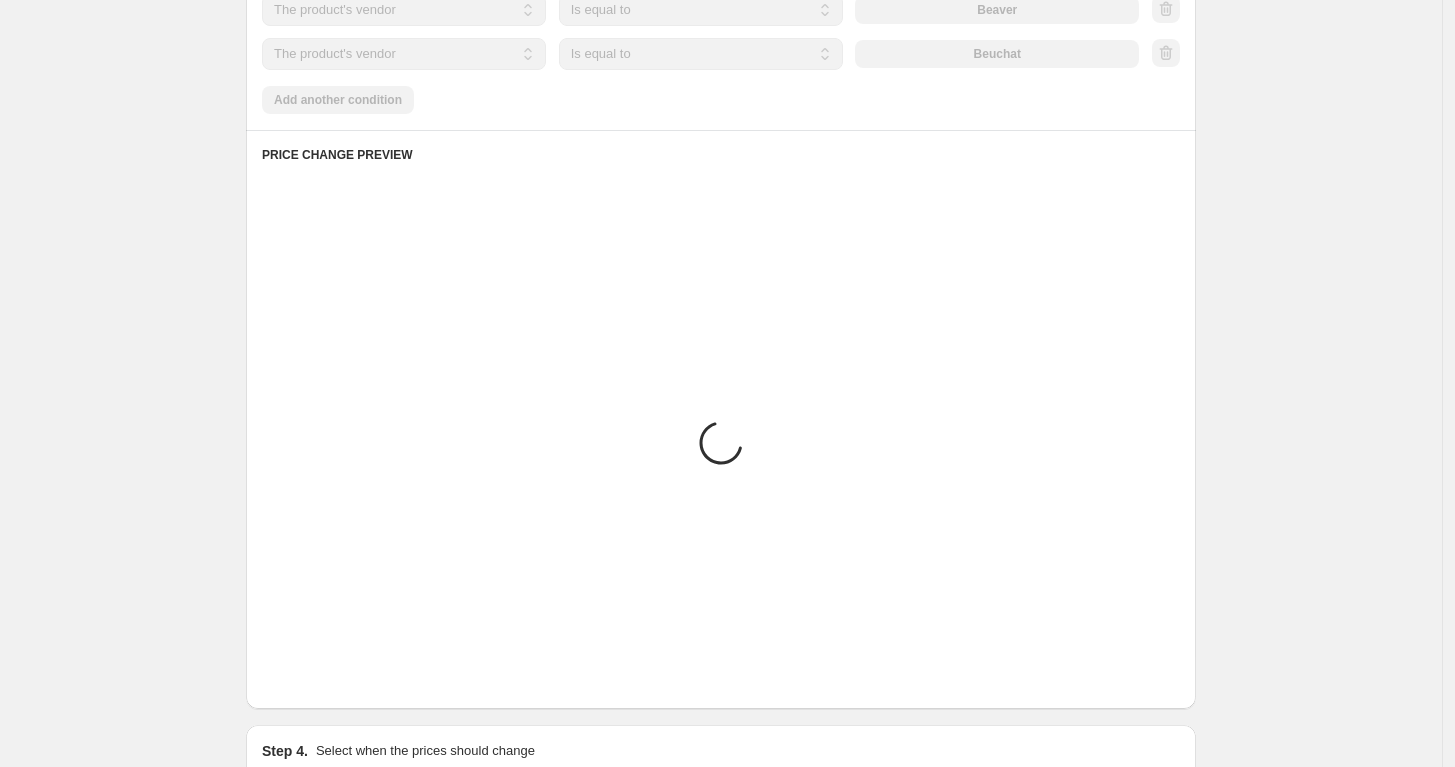 click 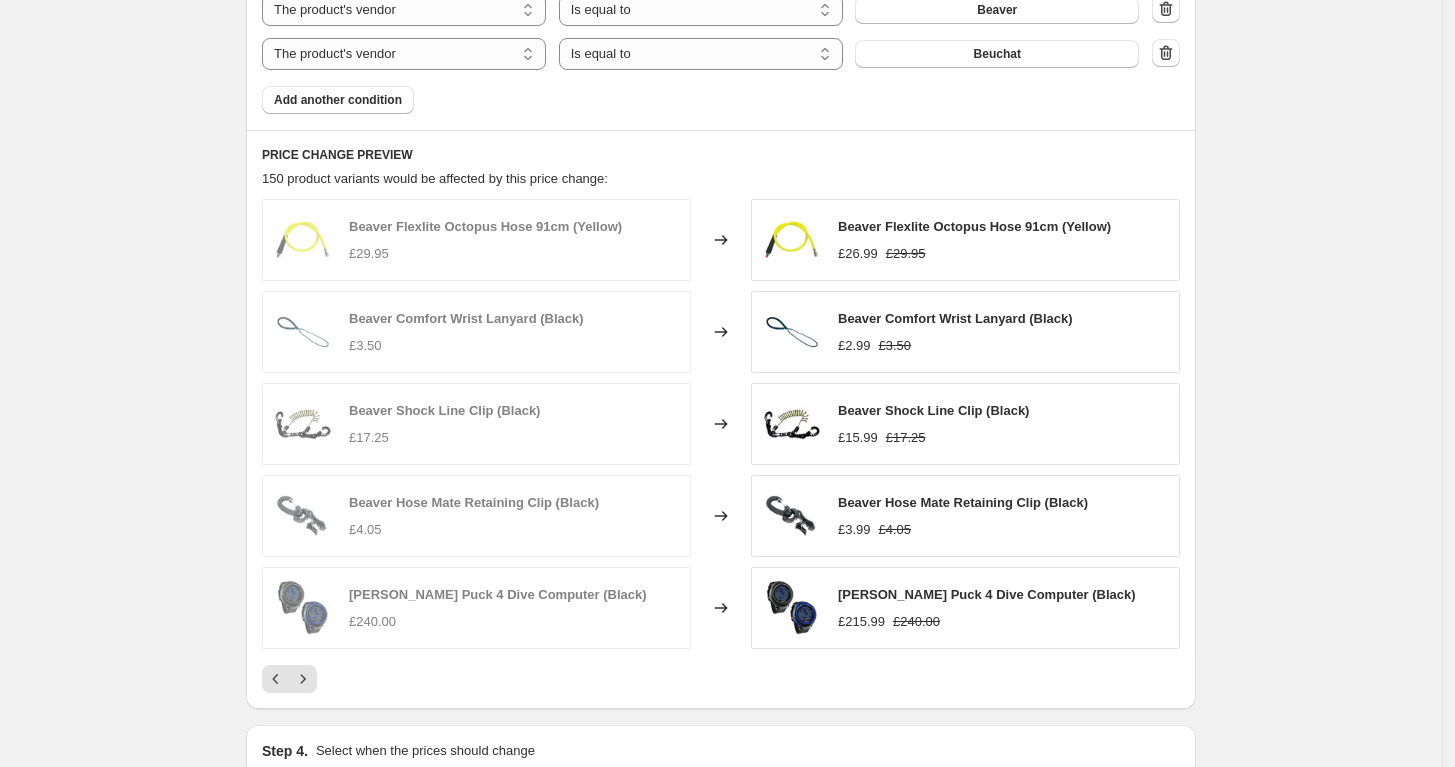 click on "Create new price [MEDICAL_DATA]. This page is ready Create new price [MEDICAL_DATA] Draft Step 1. Optionally give your price [MEDICAL_DATA] a title (eg "March 30% off sale on boots") Copy of [DATE] - Scuba 10% Trial This title is just for internal use, customers won't see it Step 2. Select how the prices should change Use bulk price change rules Set product prices individually Use CSV upload Price Change type Change the price to a certain amount Change the price by a certain amount Change the price by a certain percentage Change the price to the current compare at price (price before sale) Change the price by a certain amount relative to the compare at price Change the price by a certain percentage relative to the compare at price Don't change the price Change the price by a certain percentage relative to the cost per item Change price to certain cost margin Change the price by a certain percentage relative to the compare at price Items that do not already have a   compare at price   will be ignored. -10 % Rounding" at bounding box center (721, -268) 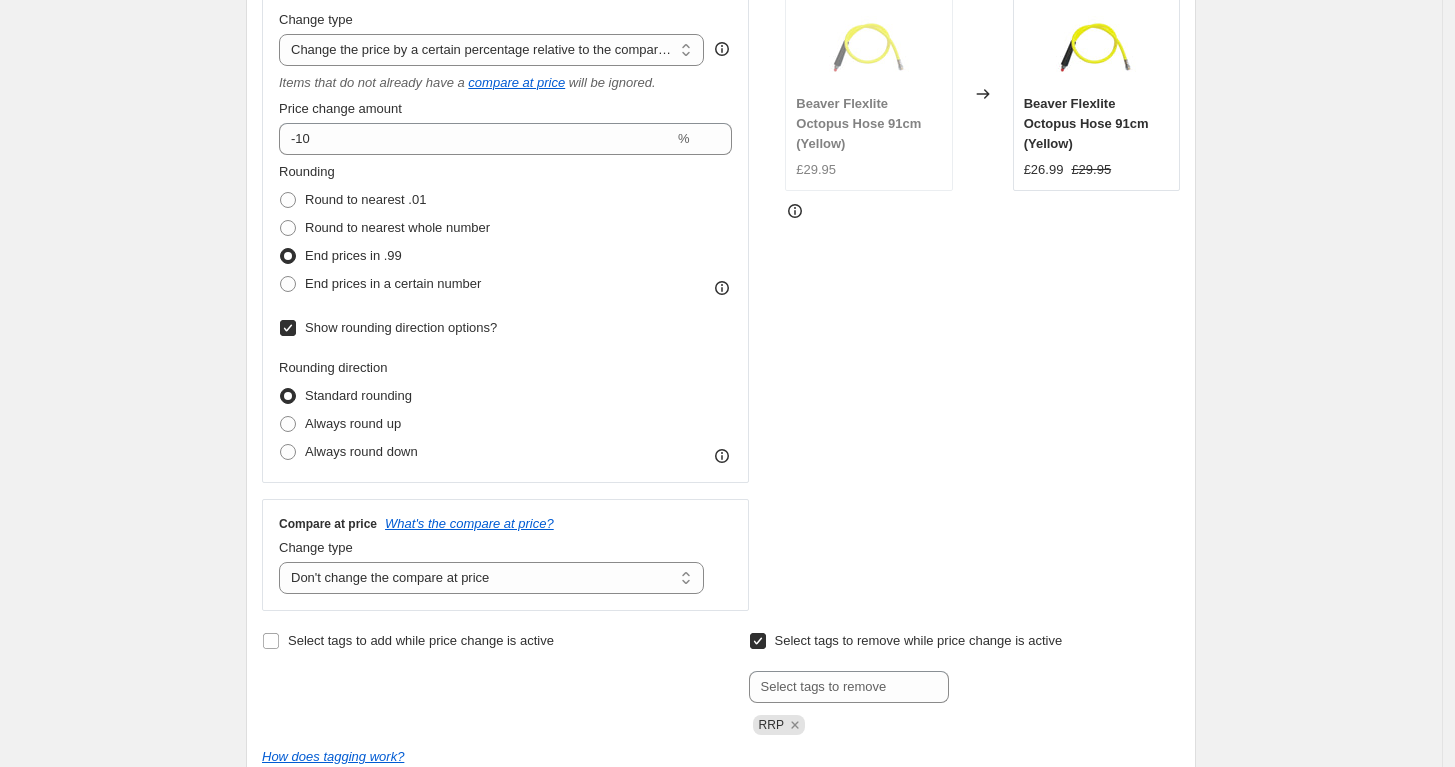 scroll, scrollTop: 370, scrollLeft: 0, axis: vertical 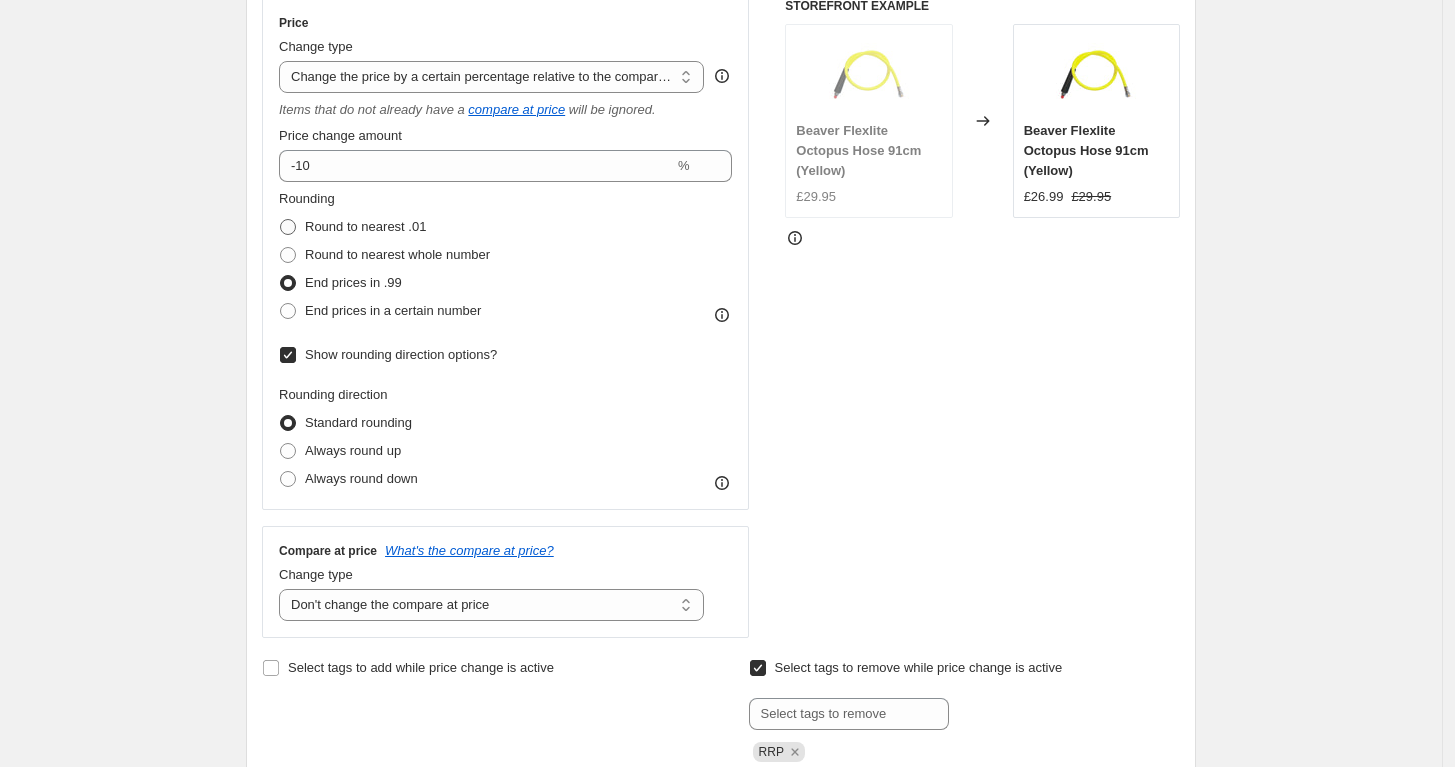 click on "Round to nearest .01" at bounding box center [365, 226] 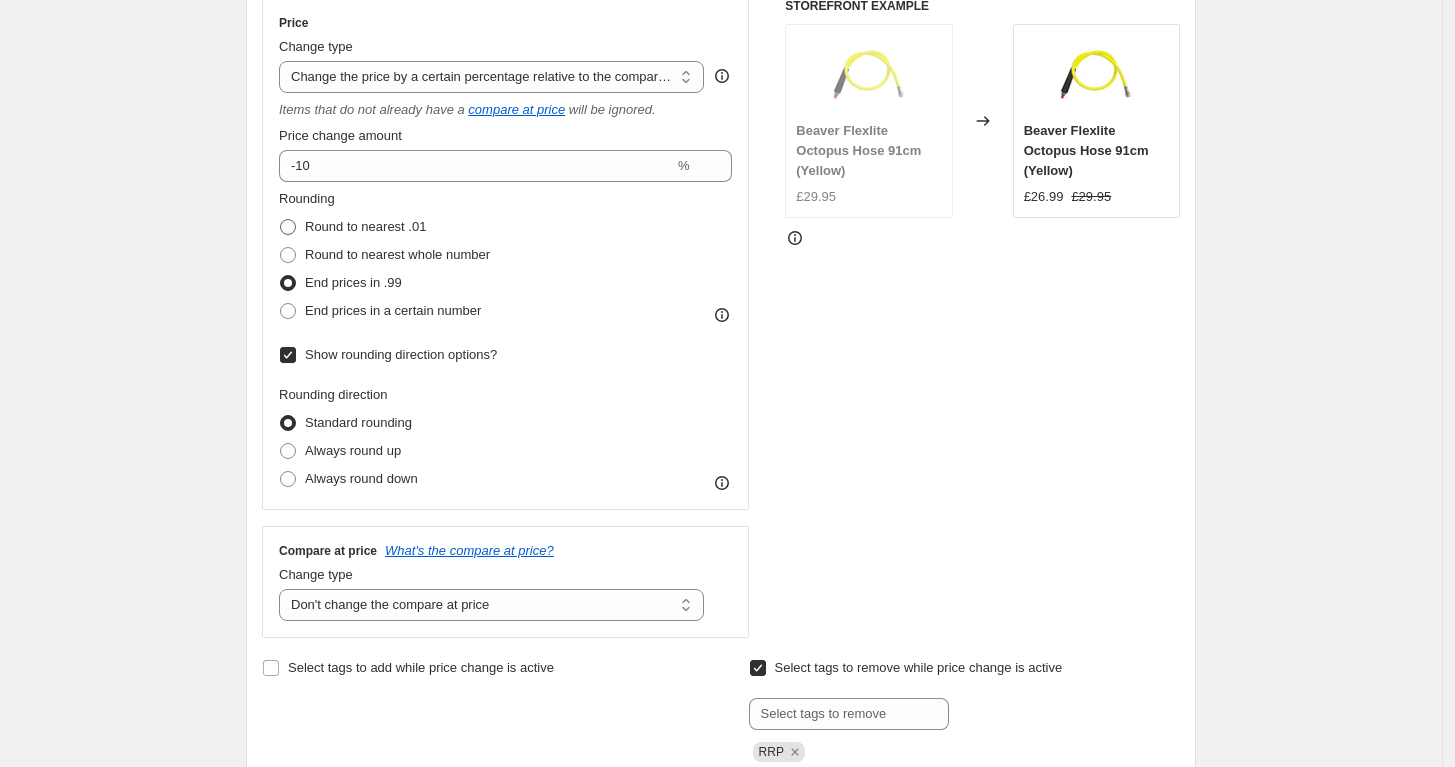 radio on "true" 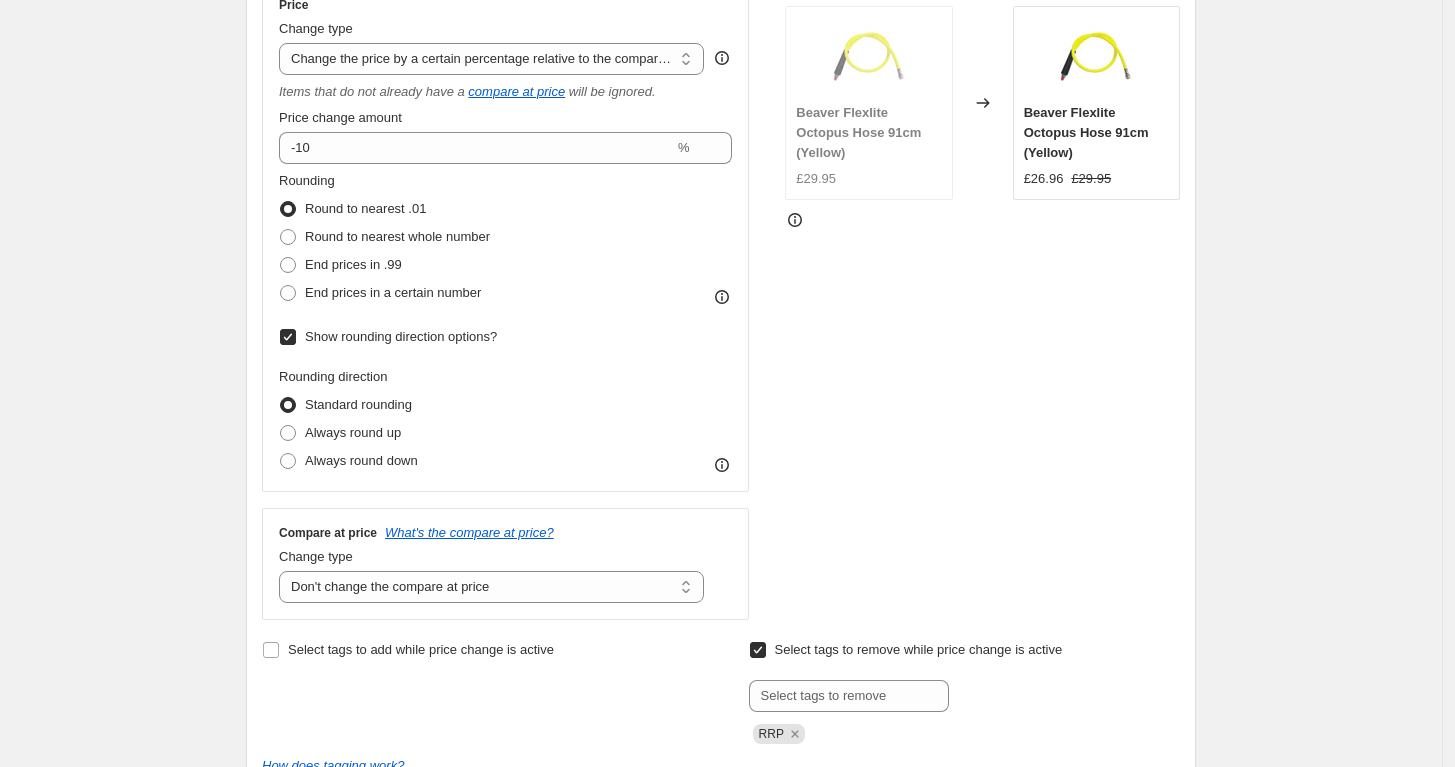 scroll, scrollTop: 370, scrollLeft: 0, axis: vertical 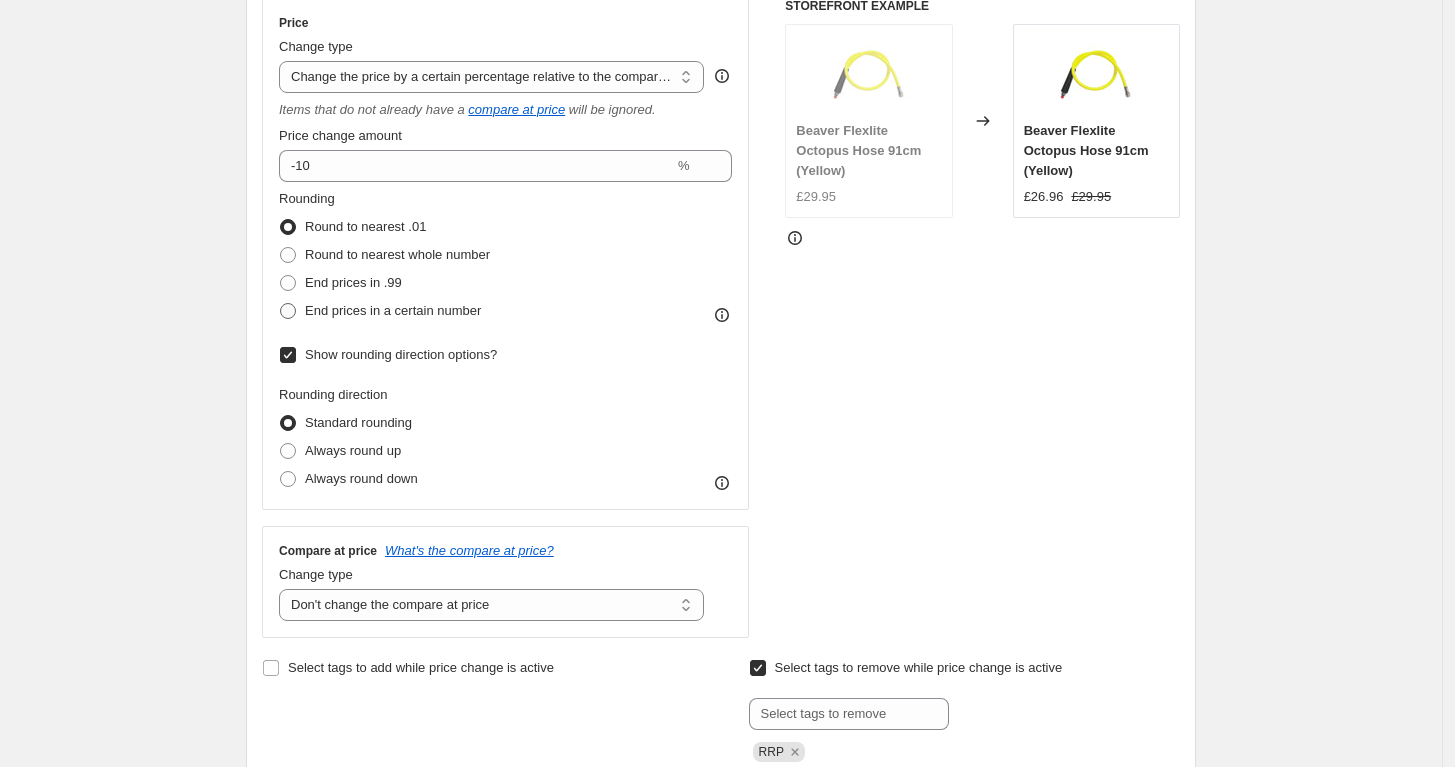 click on "End prices in a certain number" at bounding box center [393, 310] 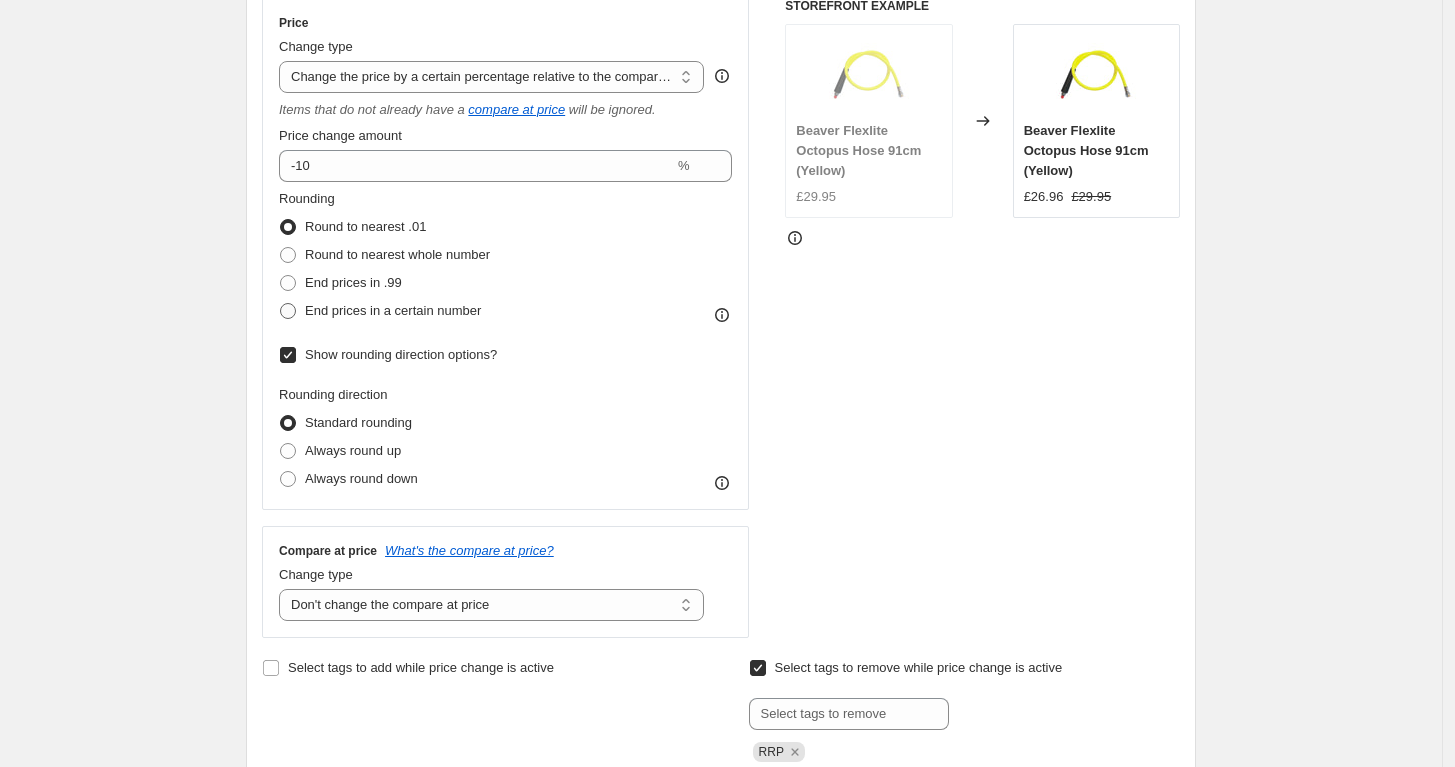 radio on "true" 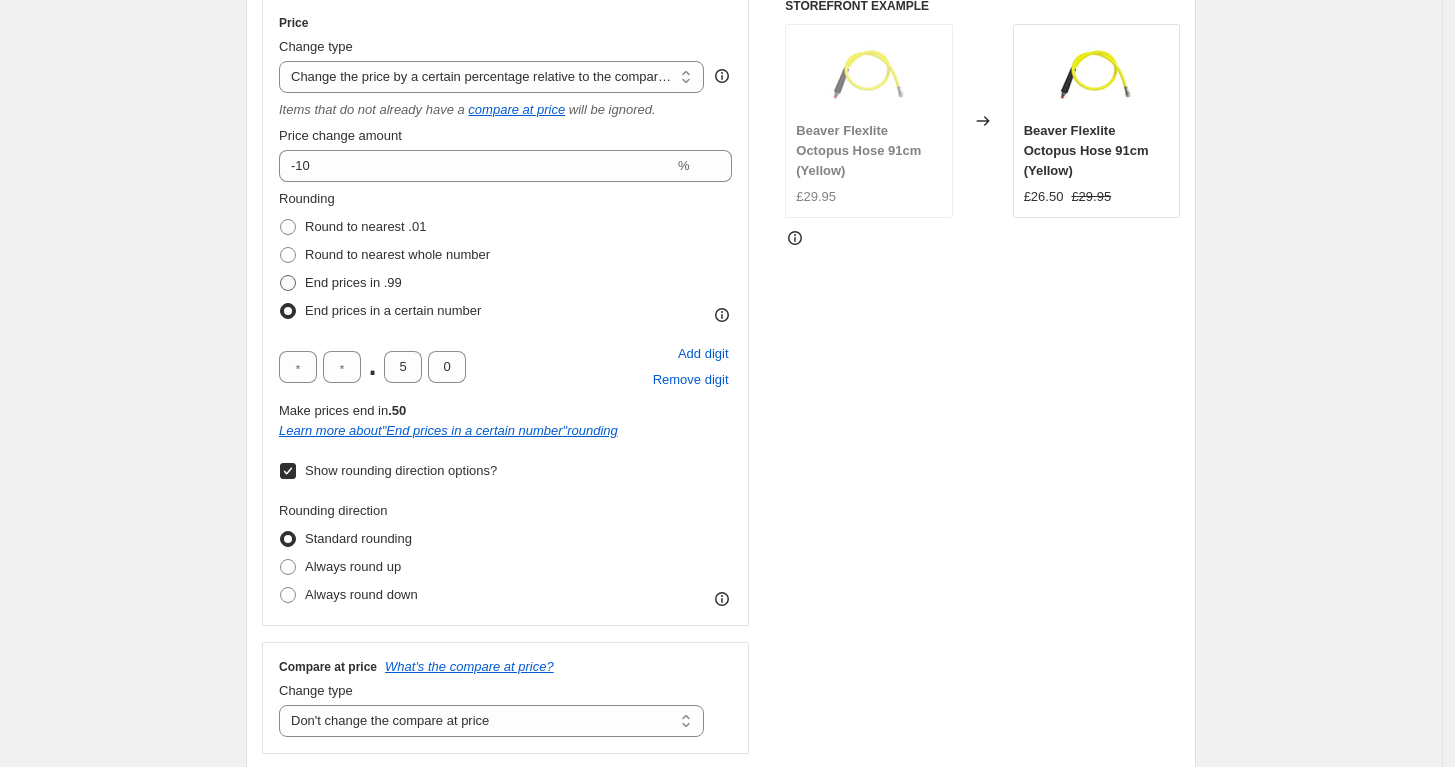 click on "End prices in .99" at bounding box center [353, 283] 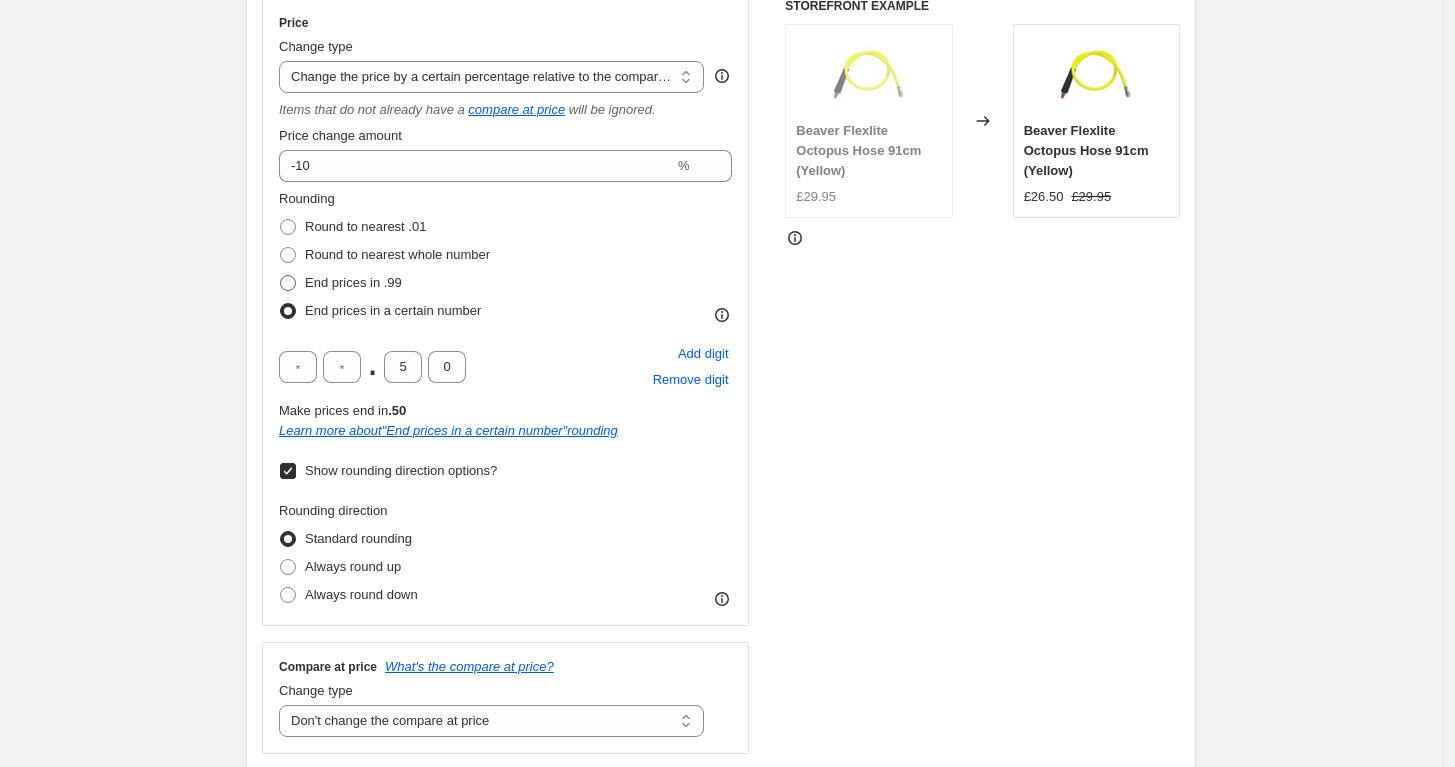 radio on "true" 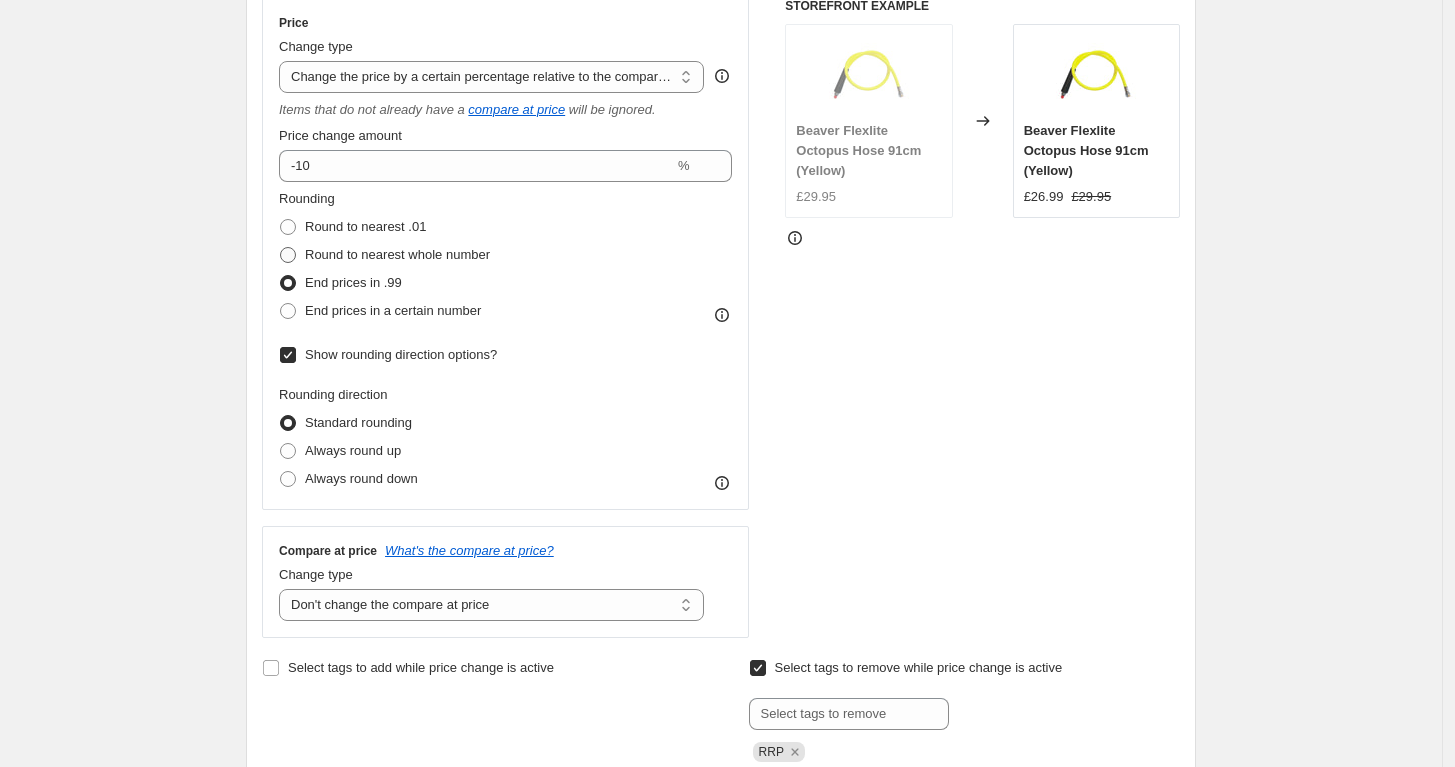 click on "Round to nearest whole number" at bounding box center [397, 254] 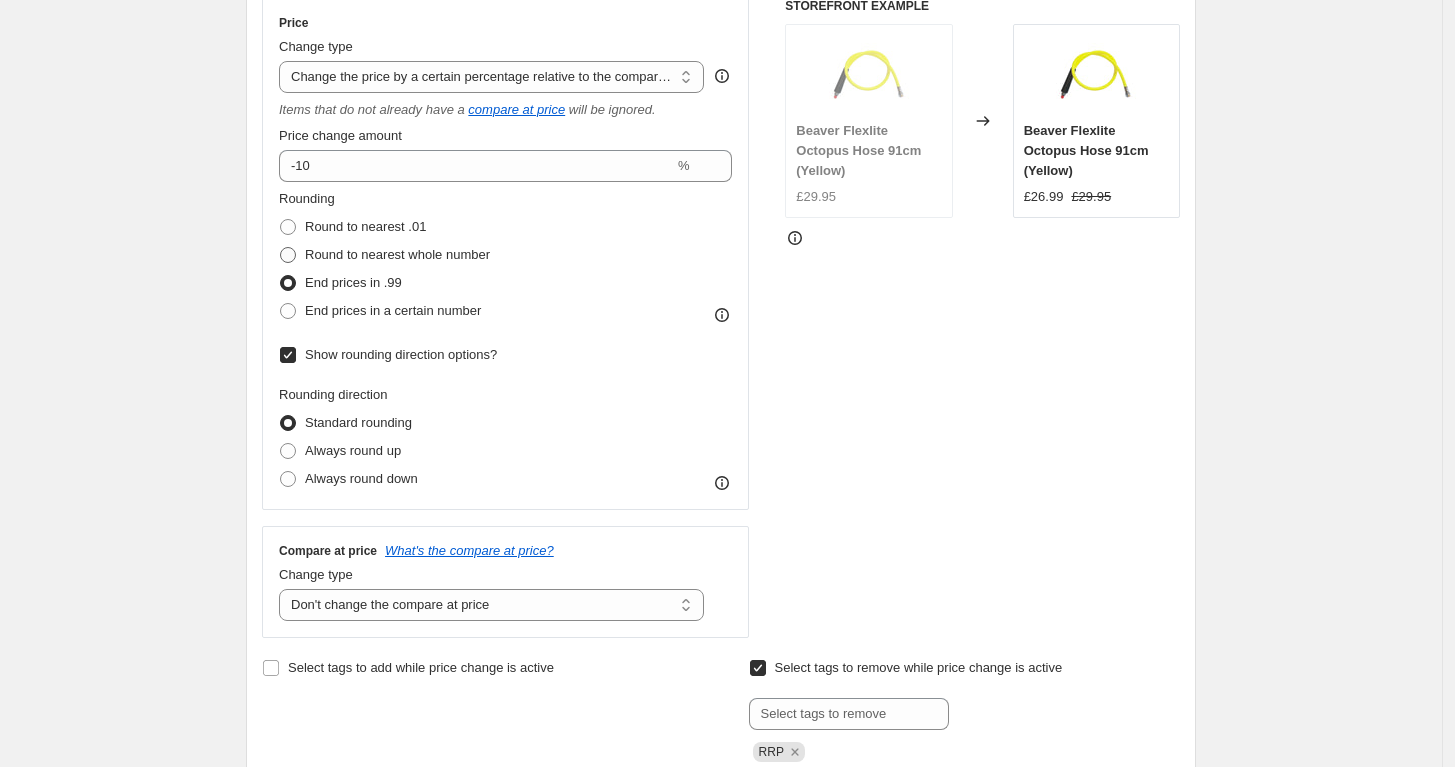 radio on "true" 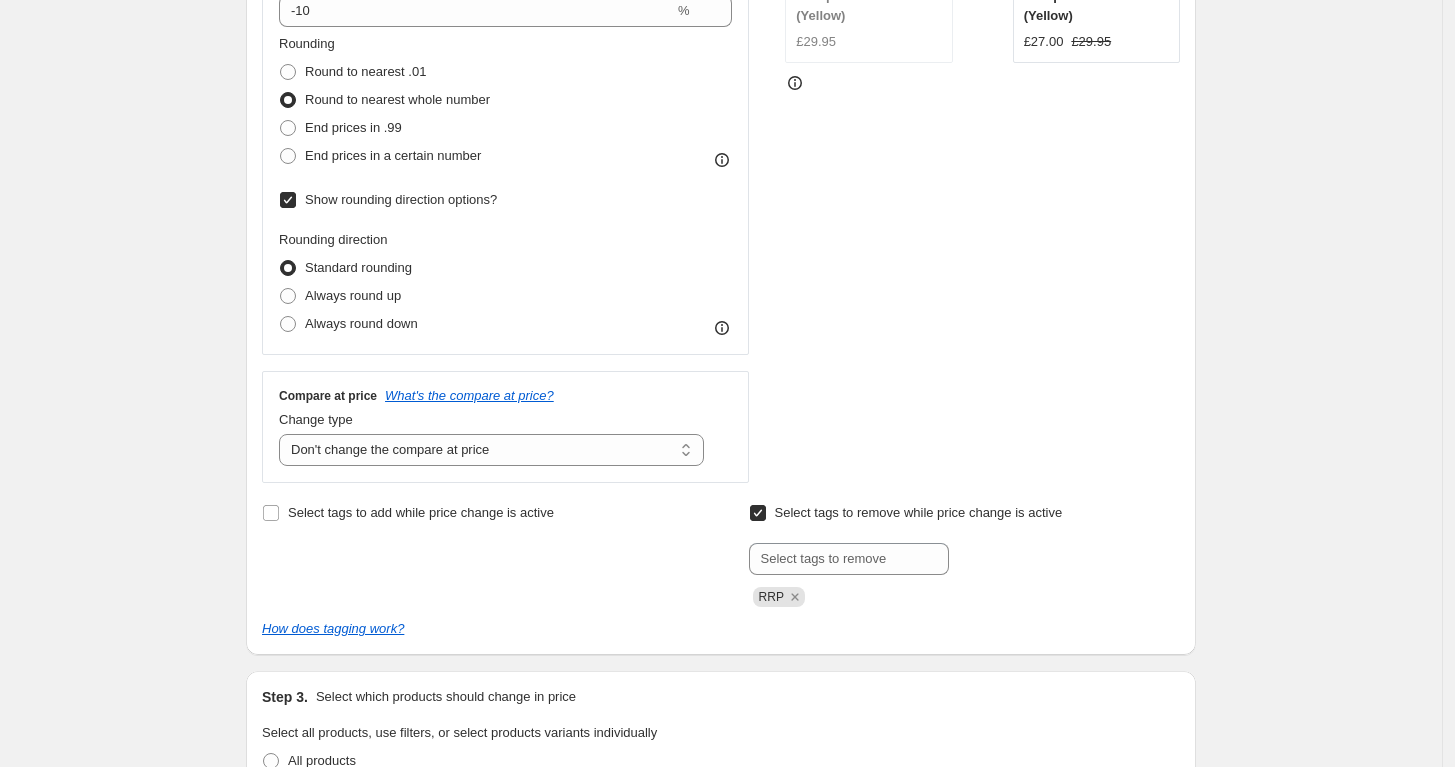 scroll, scrollTop: 444, scrollLeft: 0, axis: vertical 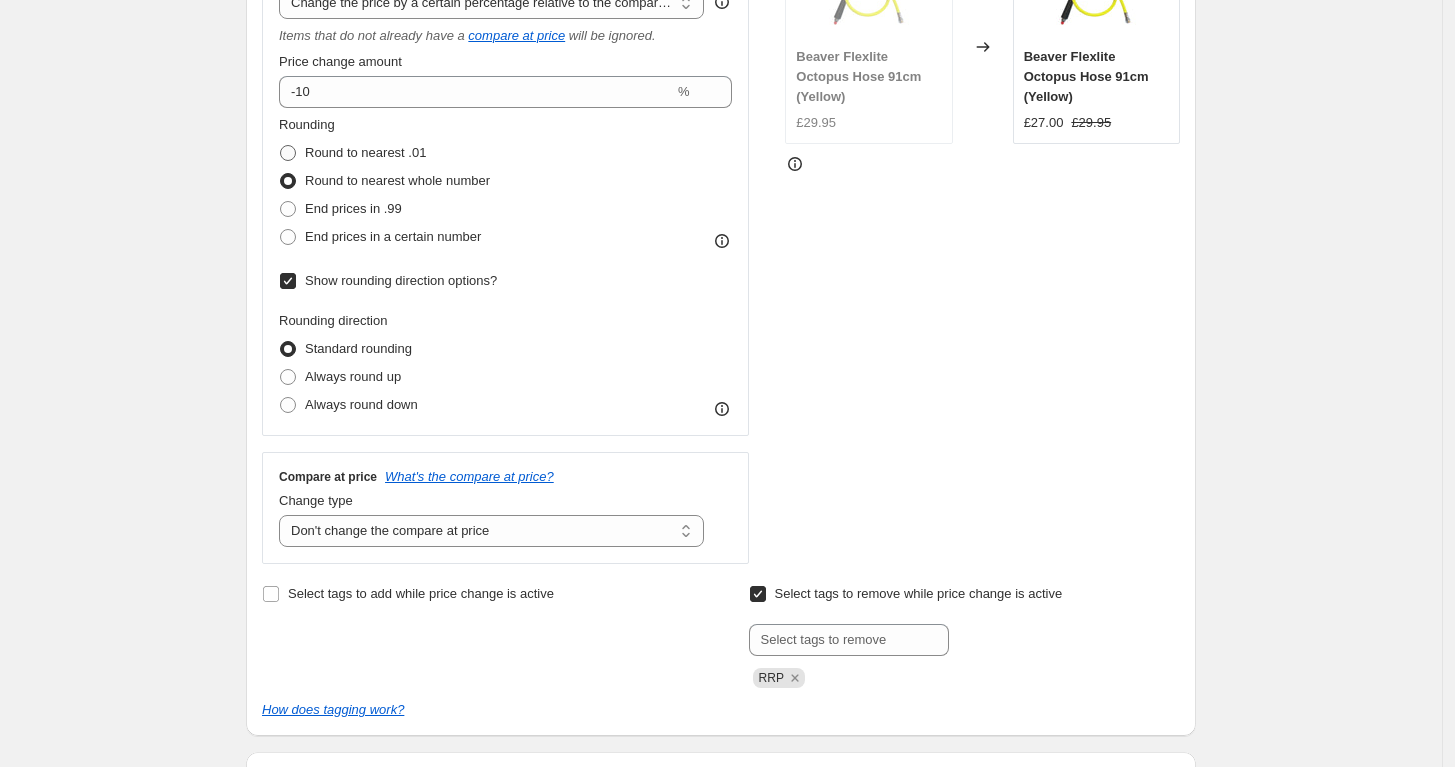 click on "Round to nearest .01" at bounding box center [352, 153] 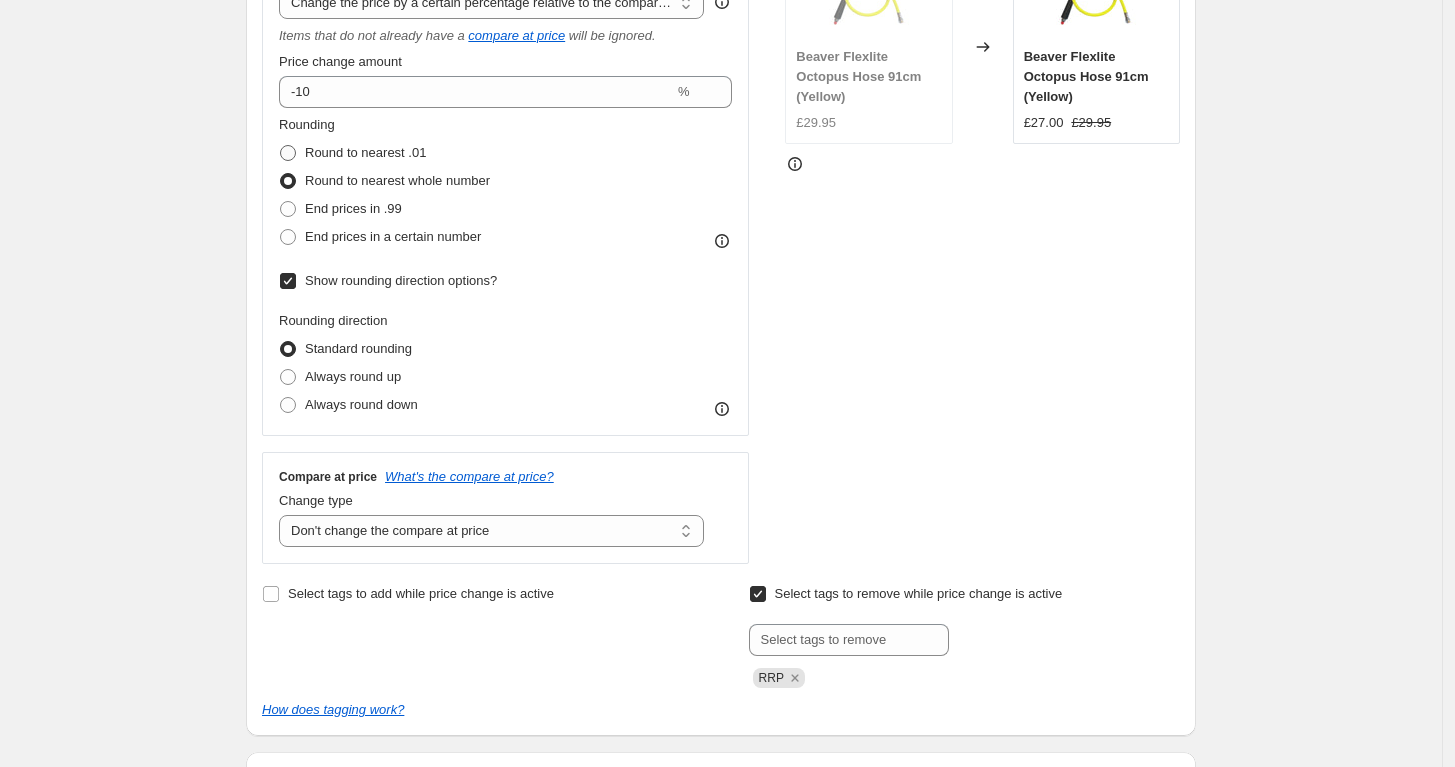 radio on "true" 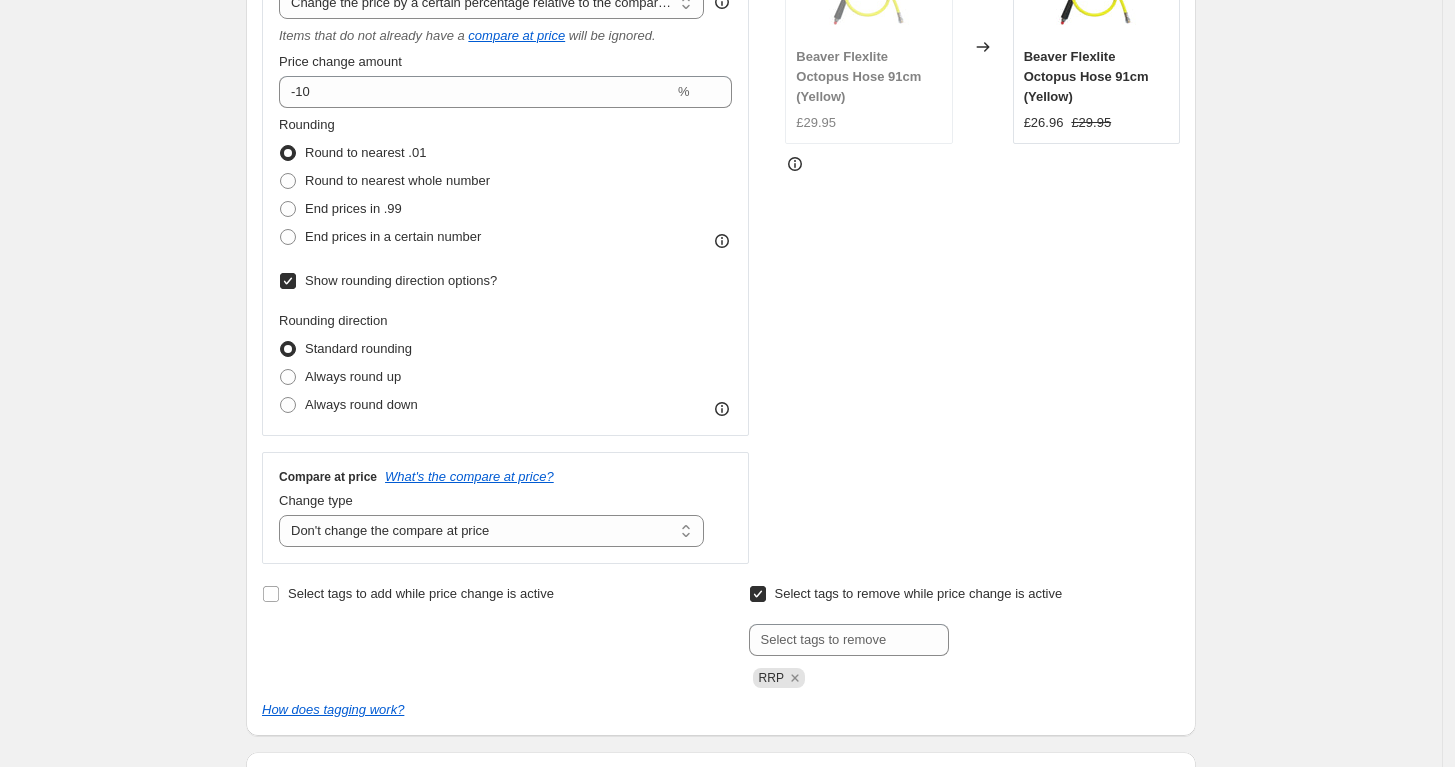 click on "STOREFRONT EXAMPLE Beaver Flexlite Octopus Hose 91cm (Yellow) £29.95 Changed to Beaver Flexlite Octopus Hose 91cm (Yellow) £26.96 £29.95" at bounding box center (982, 244) 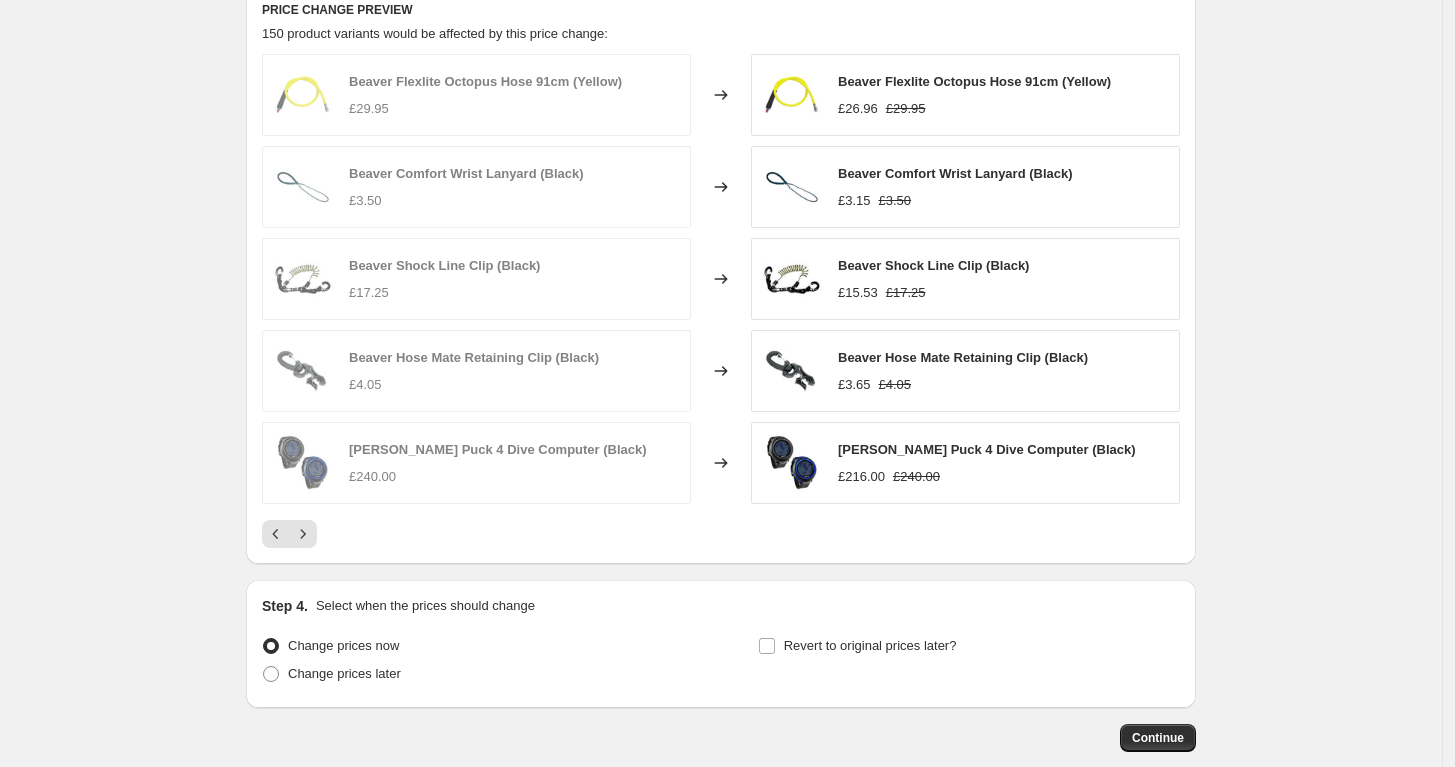 scroll, scrollTop: 1704, scrollLeft: 0, axis: vertical 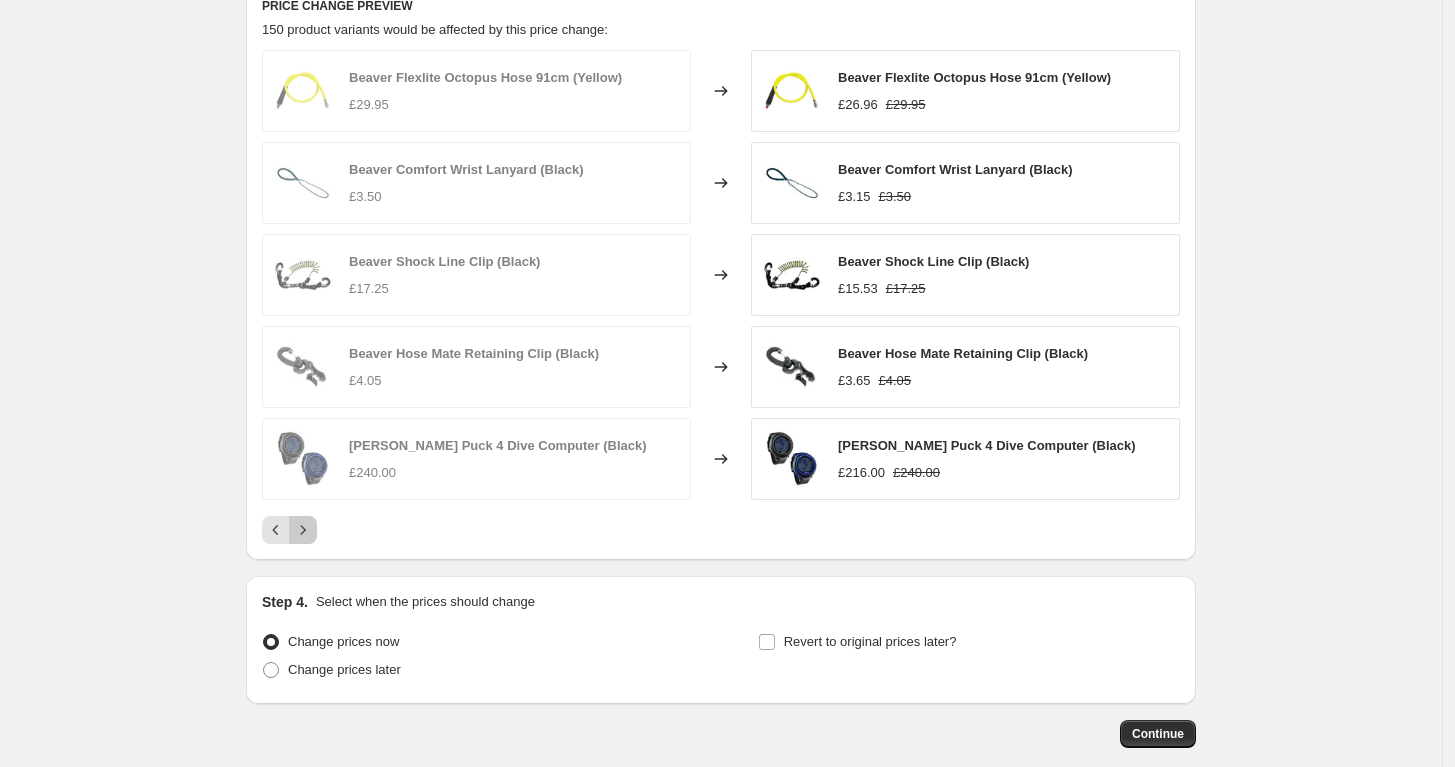 click 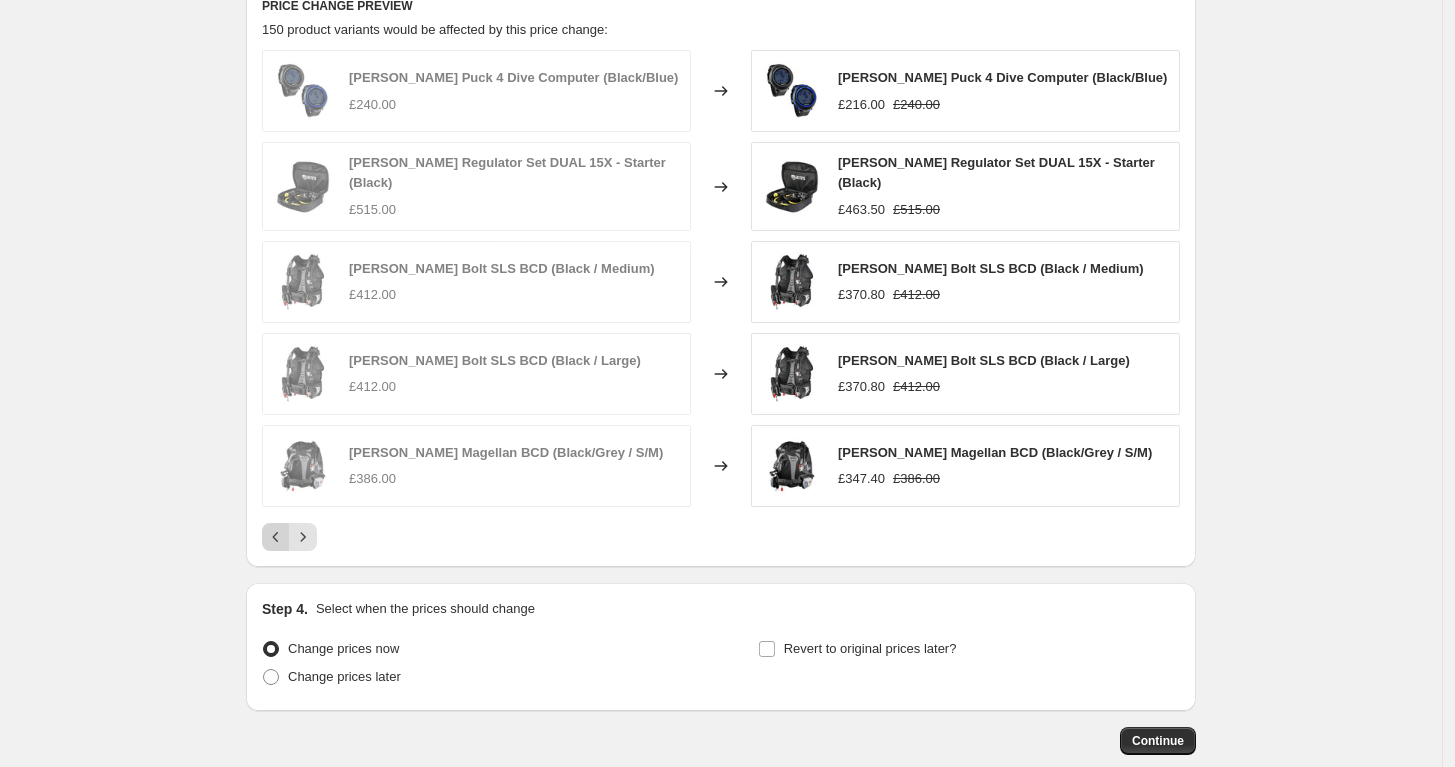 click 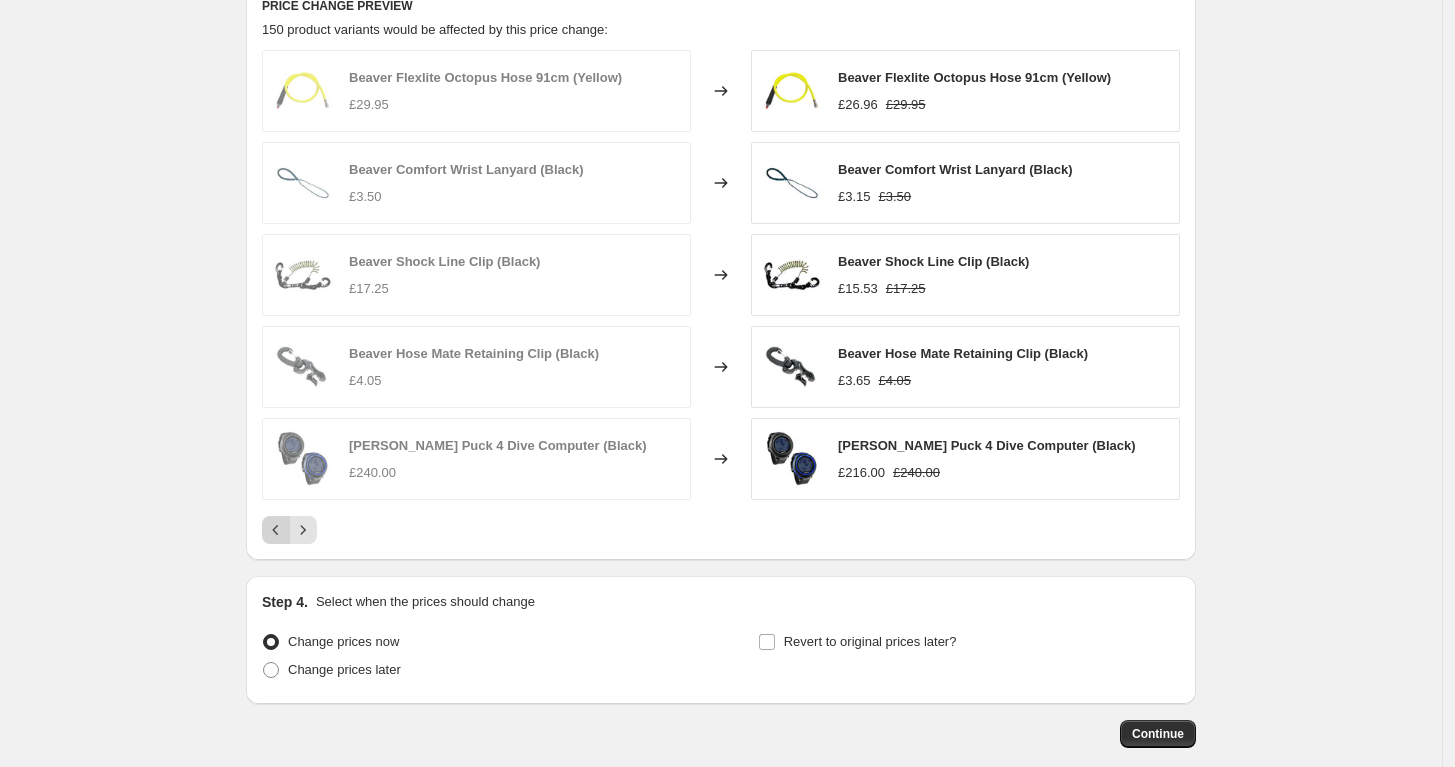 click 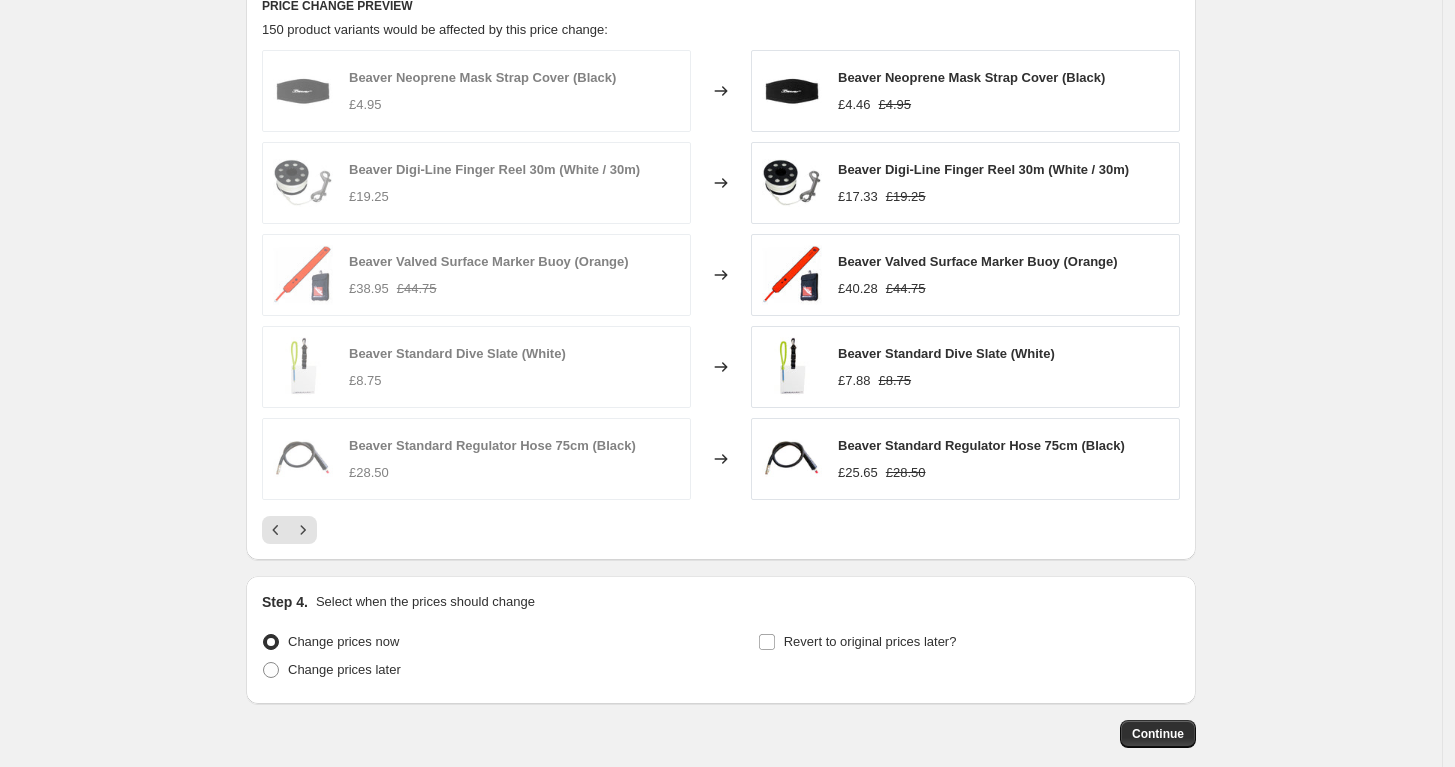 click on "Beaver Valved Surface Marker Buoy (Orange)" at bounding box center [489, 261] 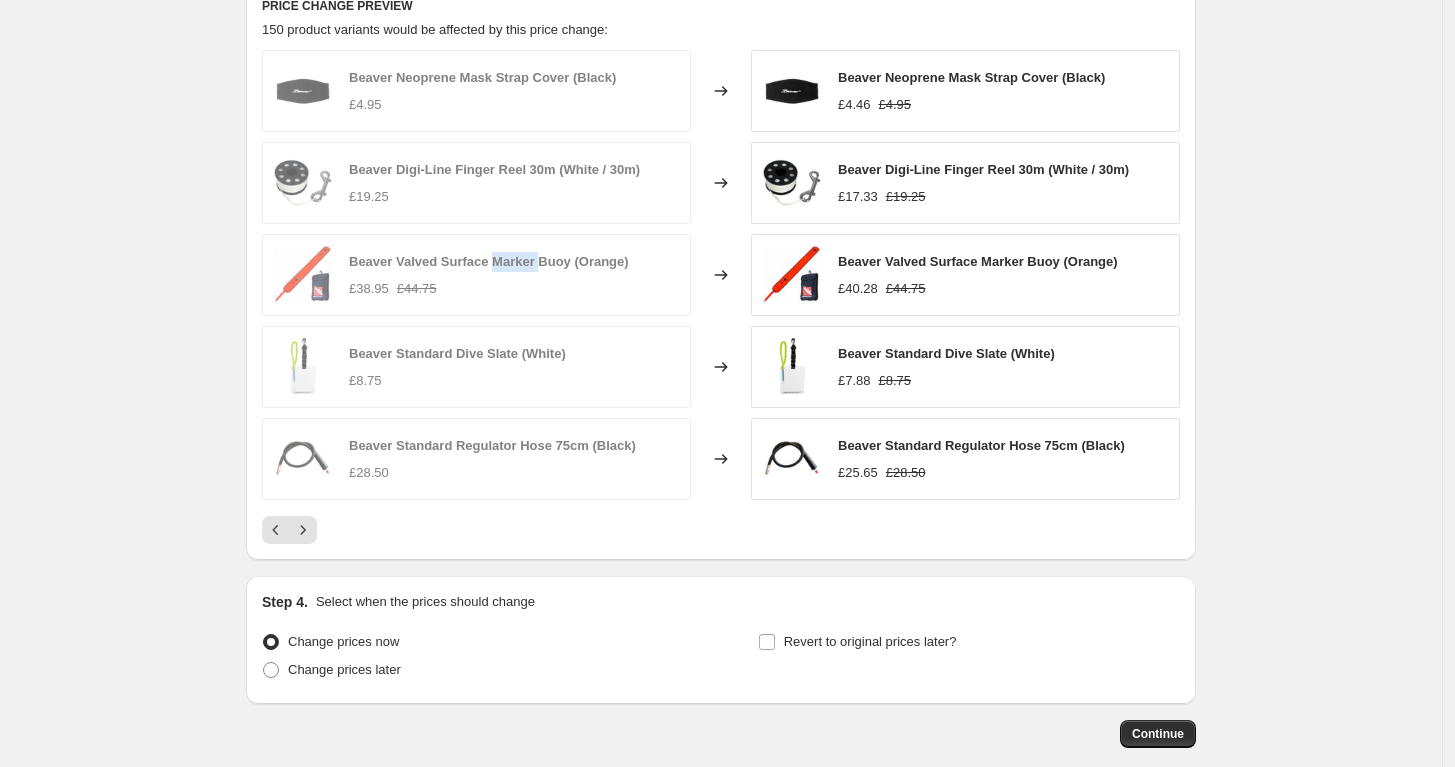 click on "Beaver Valved Surface Marker Buoy (Orange)" at bounding box center [489, 261] 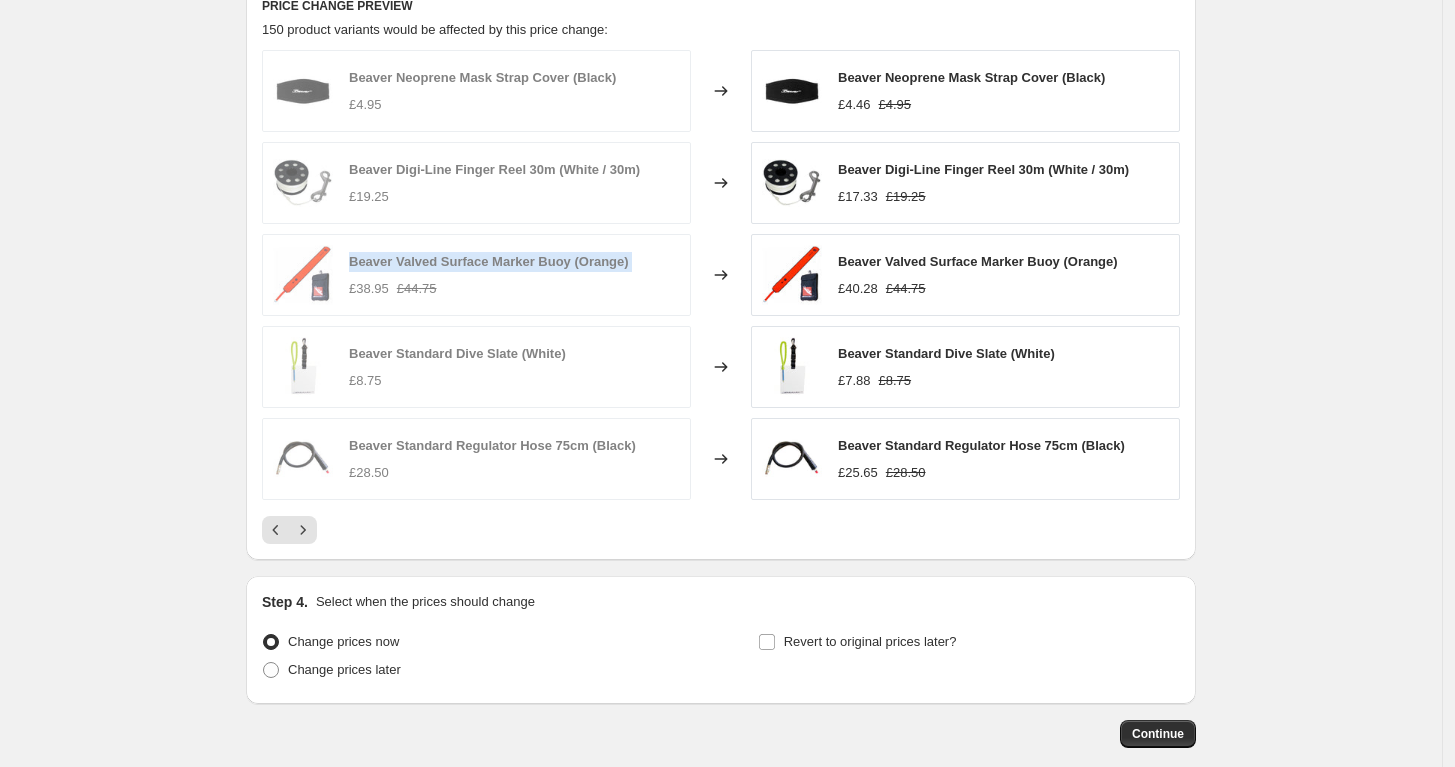 click on "Beaver Valved Surface Marker Buoy (Orange)" at bounding box center (489, 261) 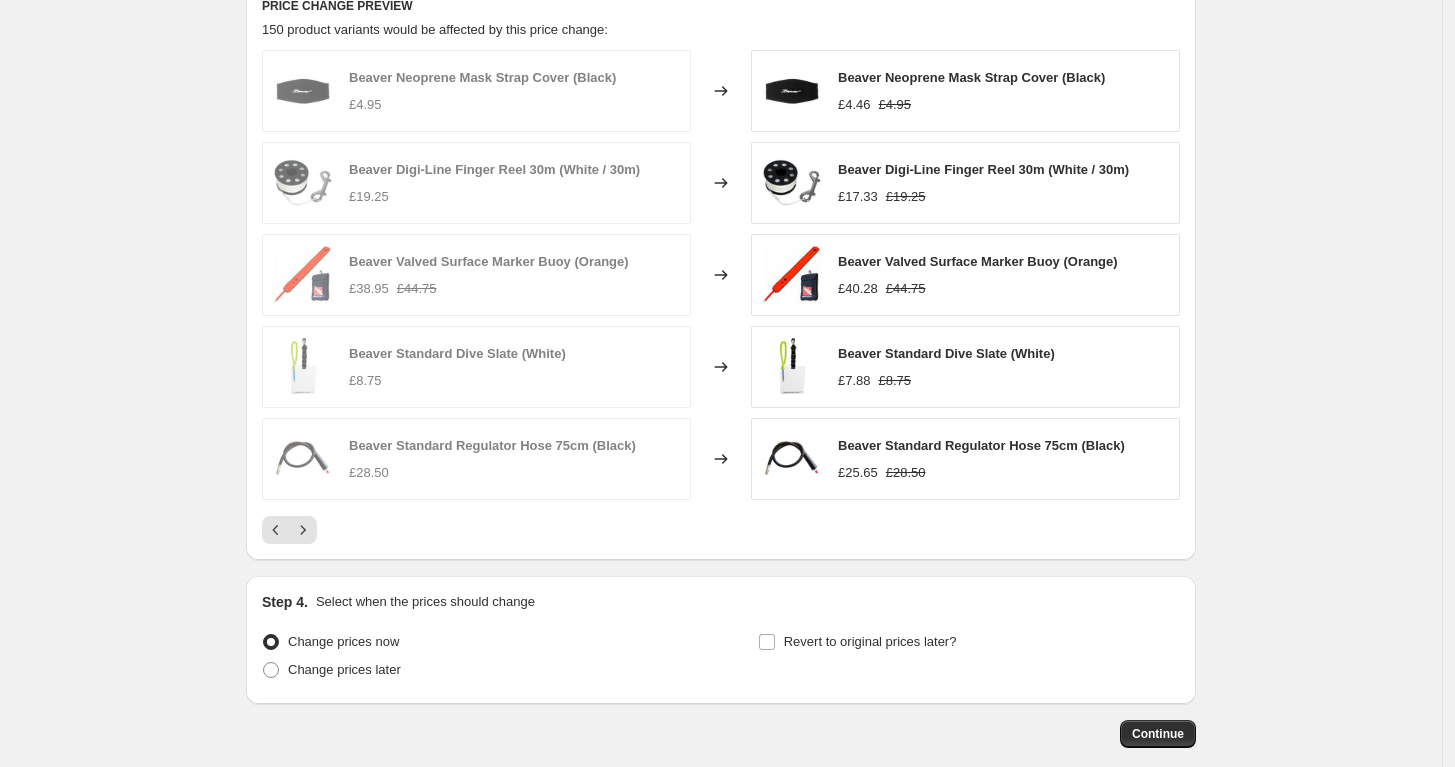 click on "Beaver Valved Surface Marker Buoy (Orange)" at bounding box center [978, 262] 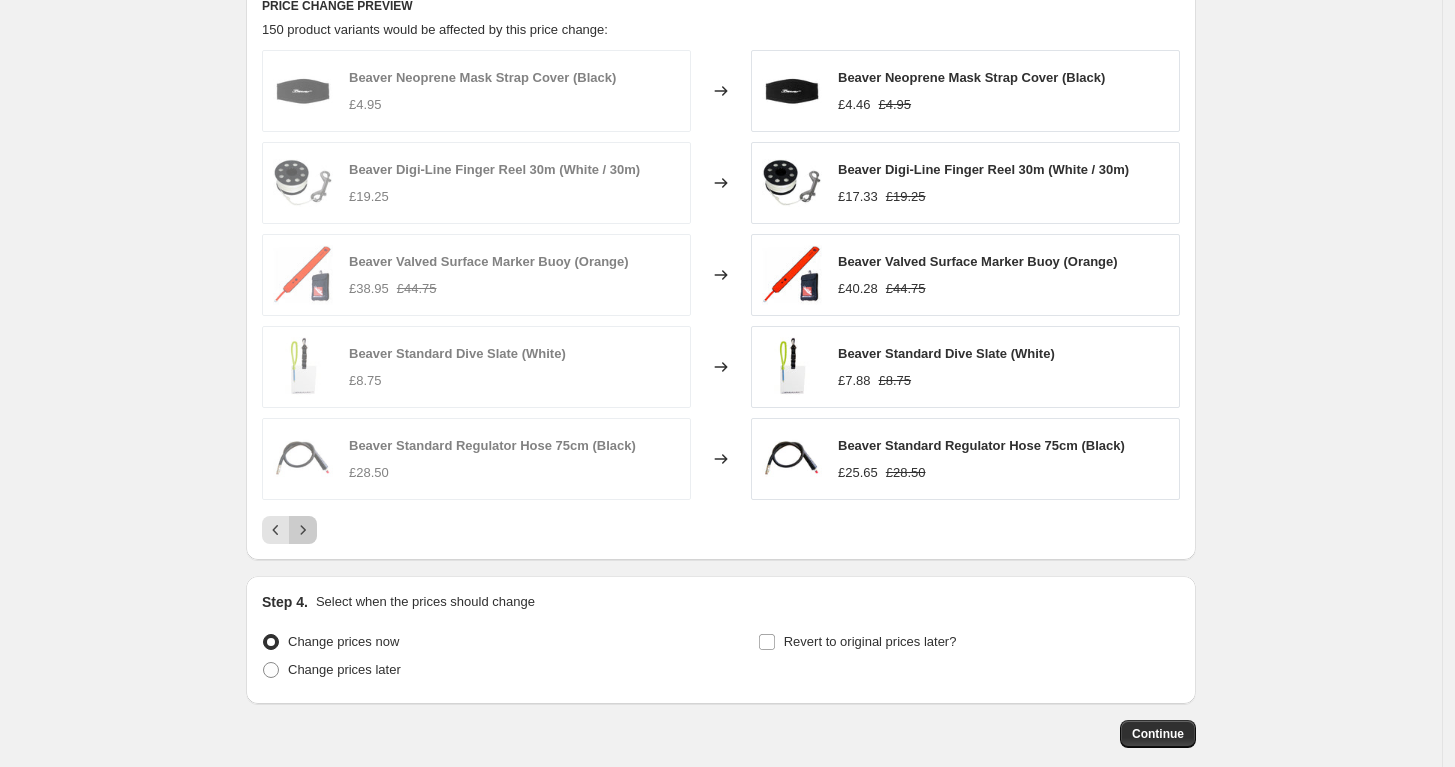 click 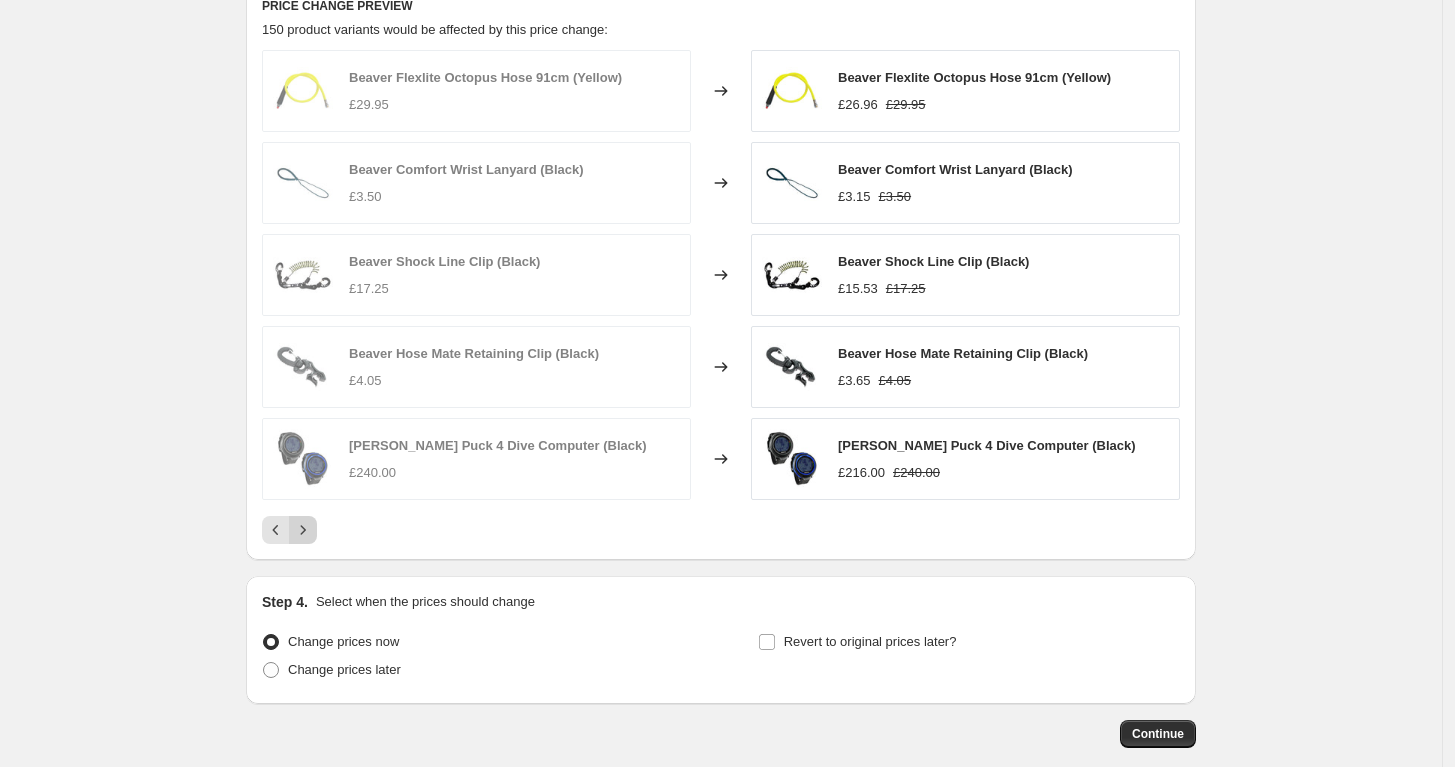 click 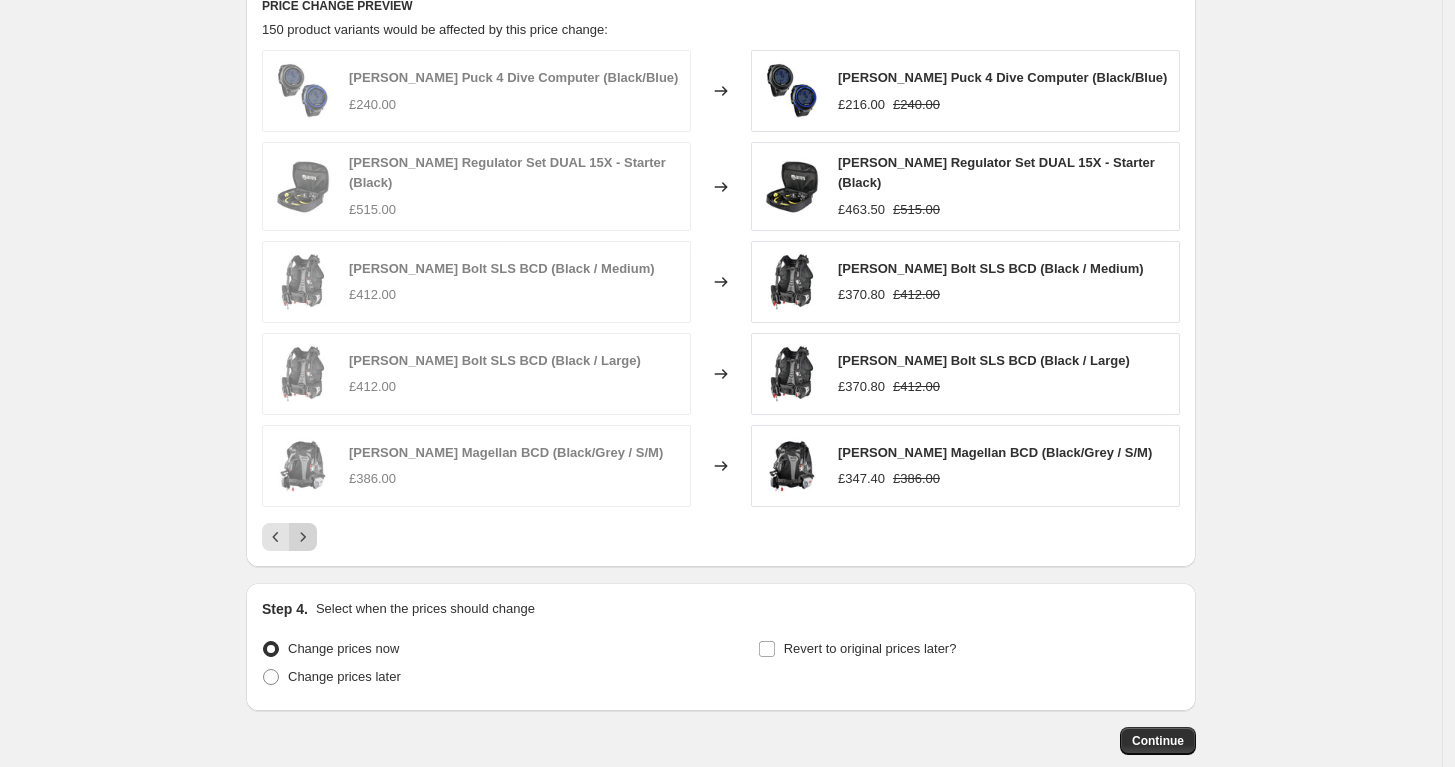 click 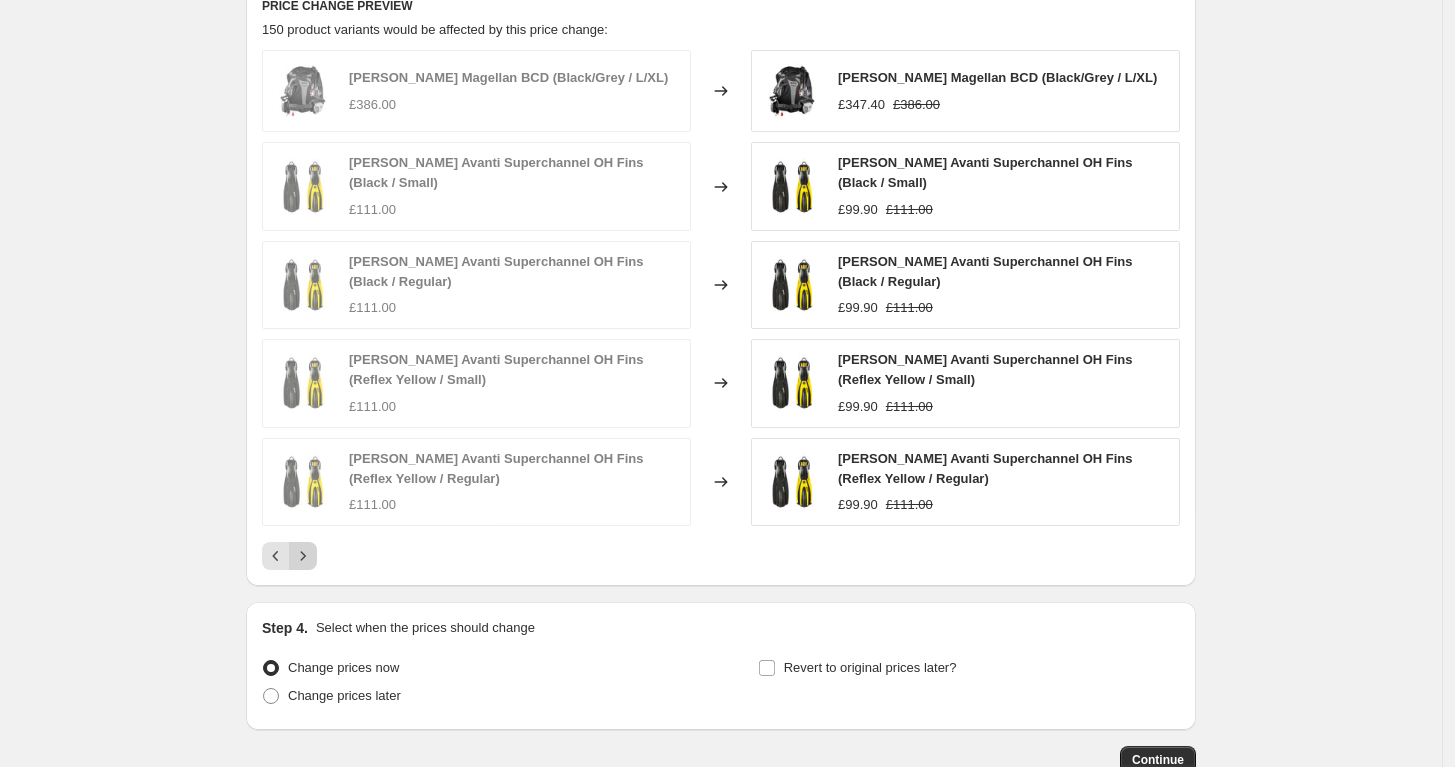 click 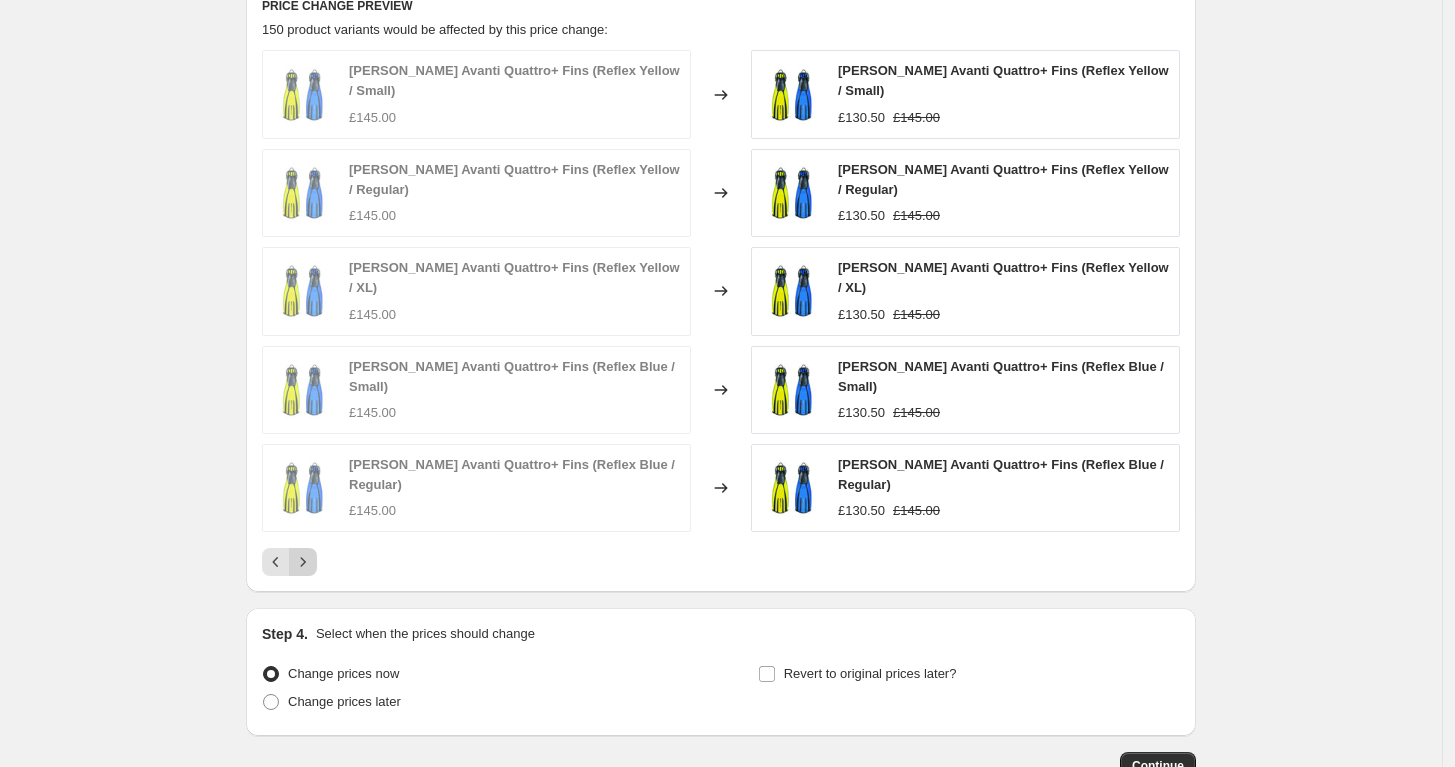 click 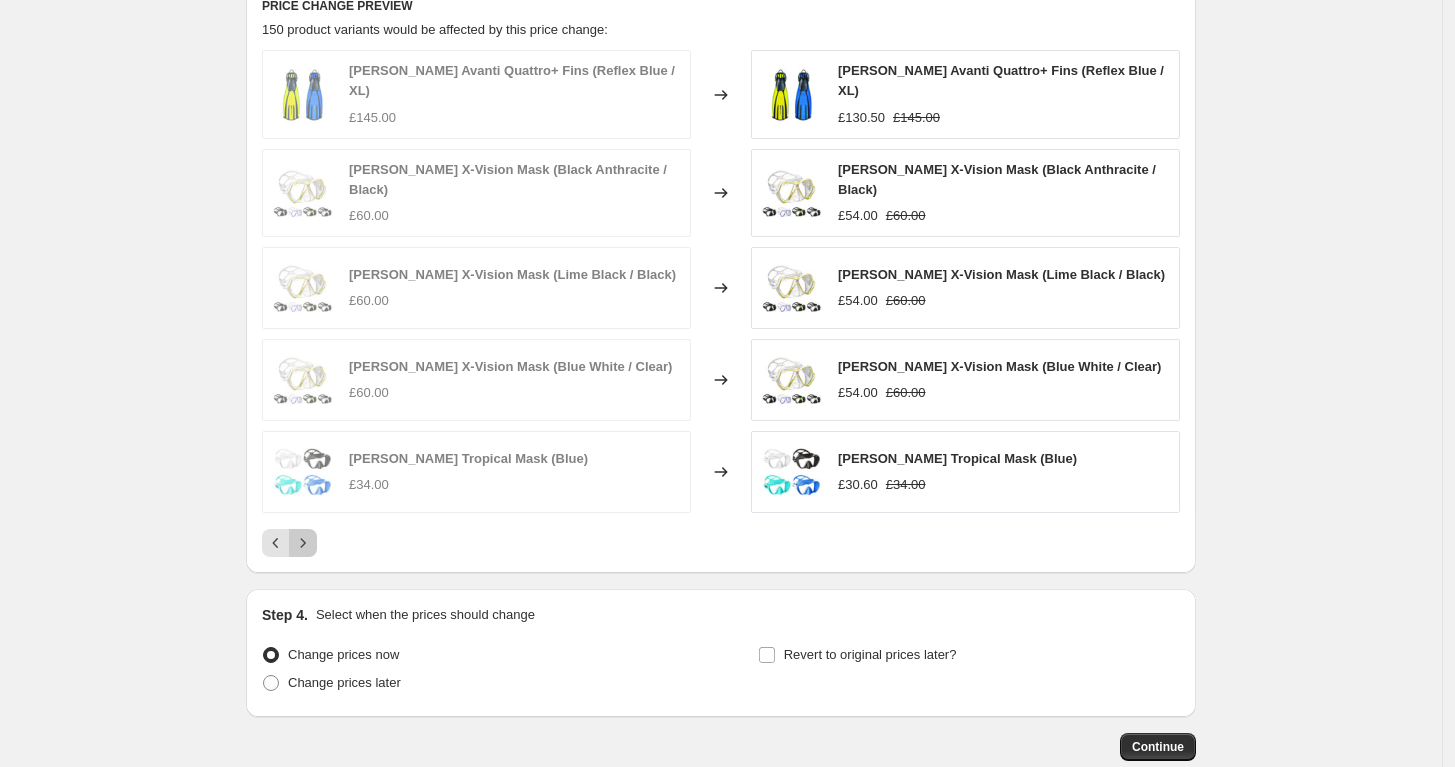click 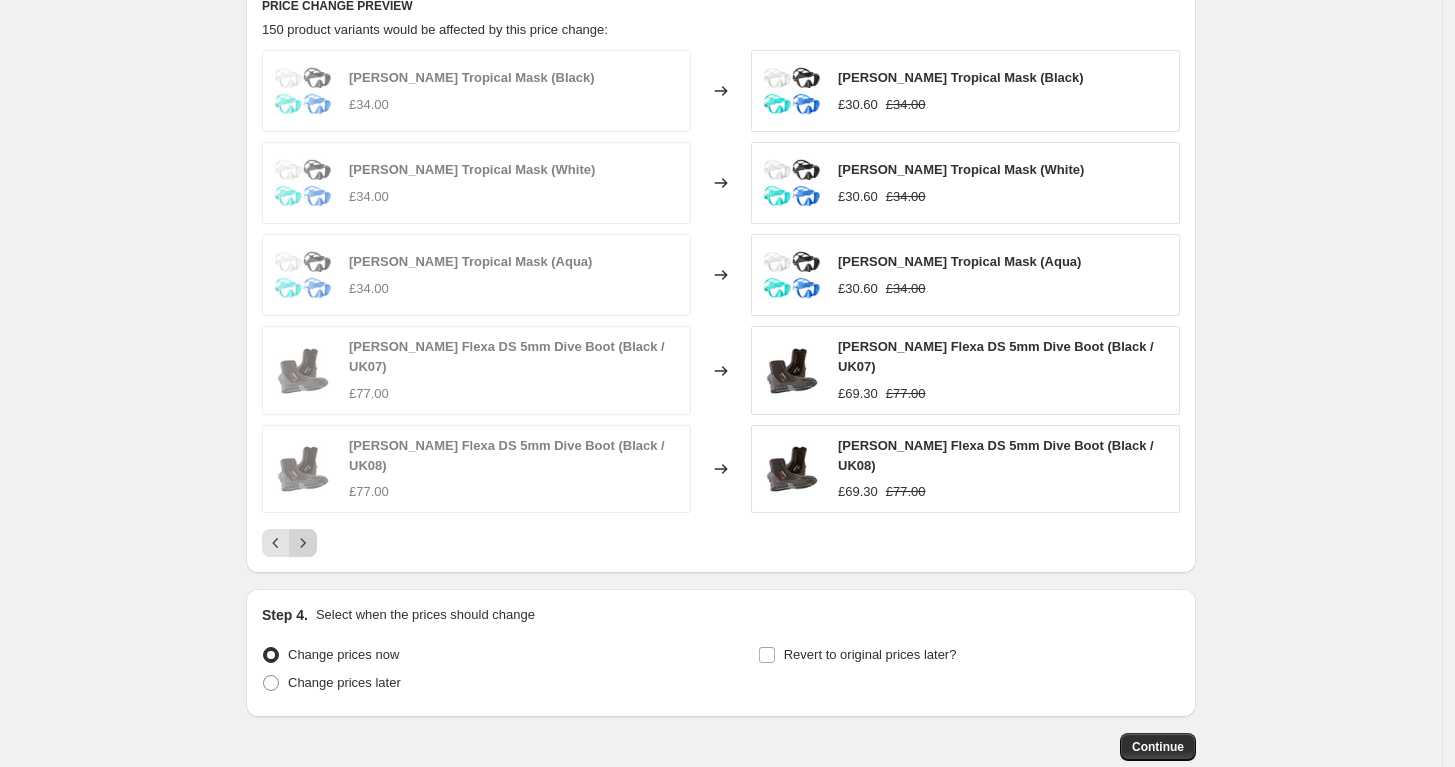 click 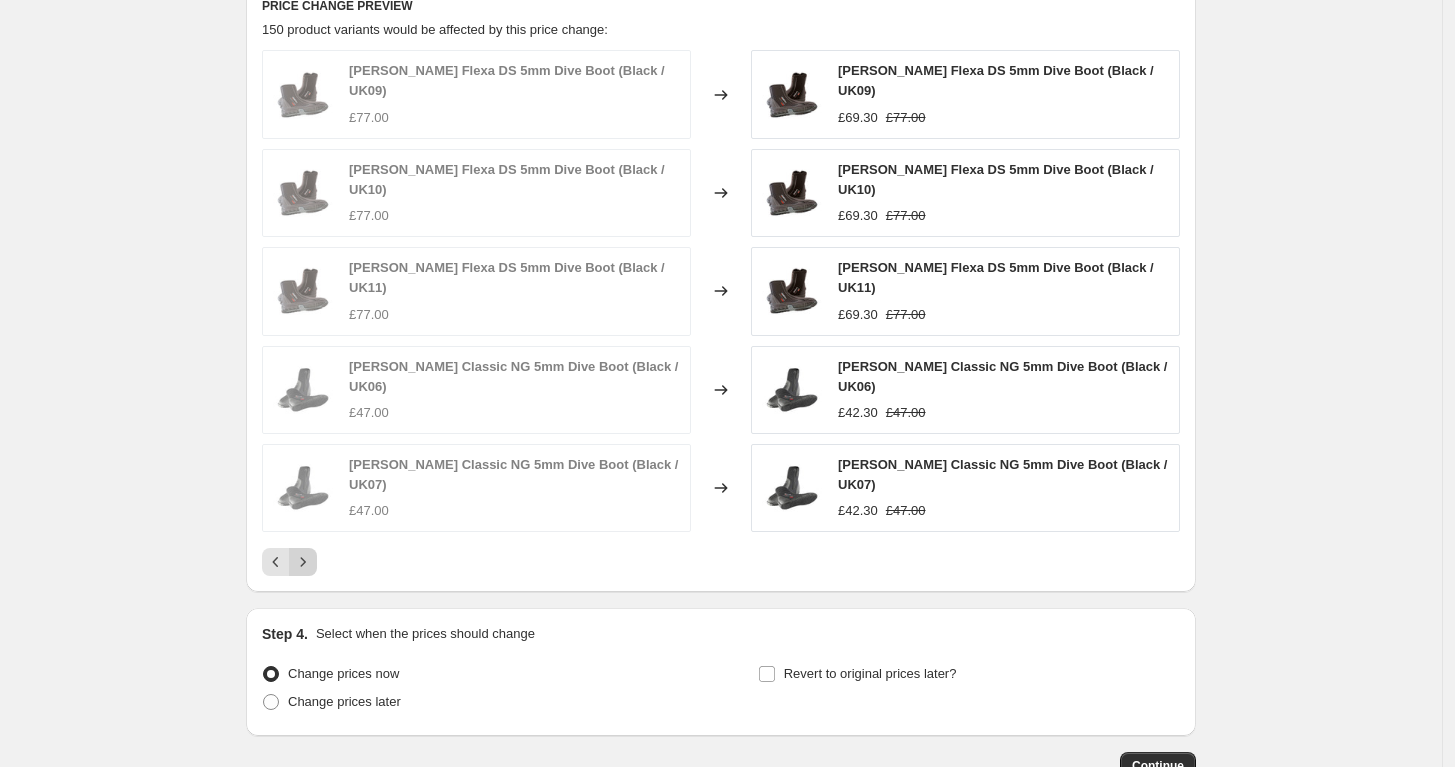click 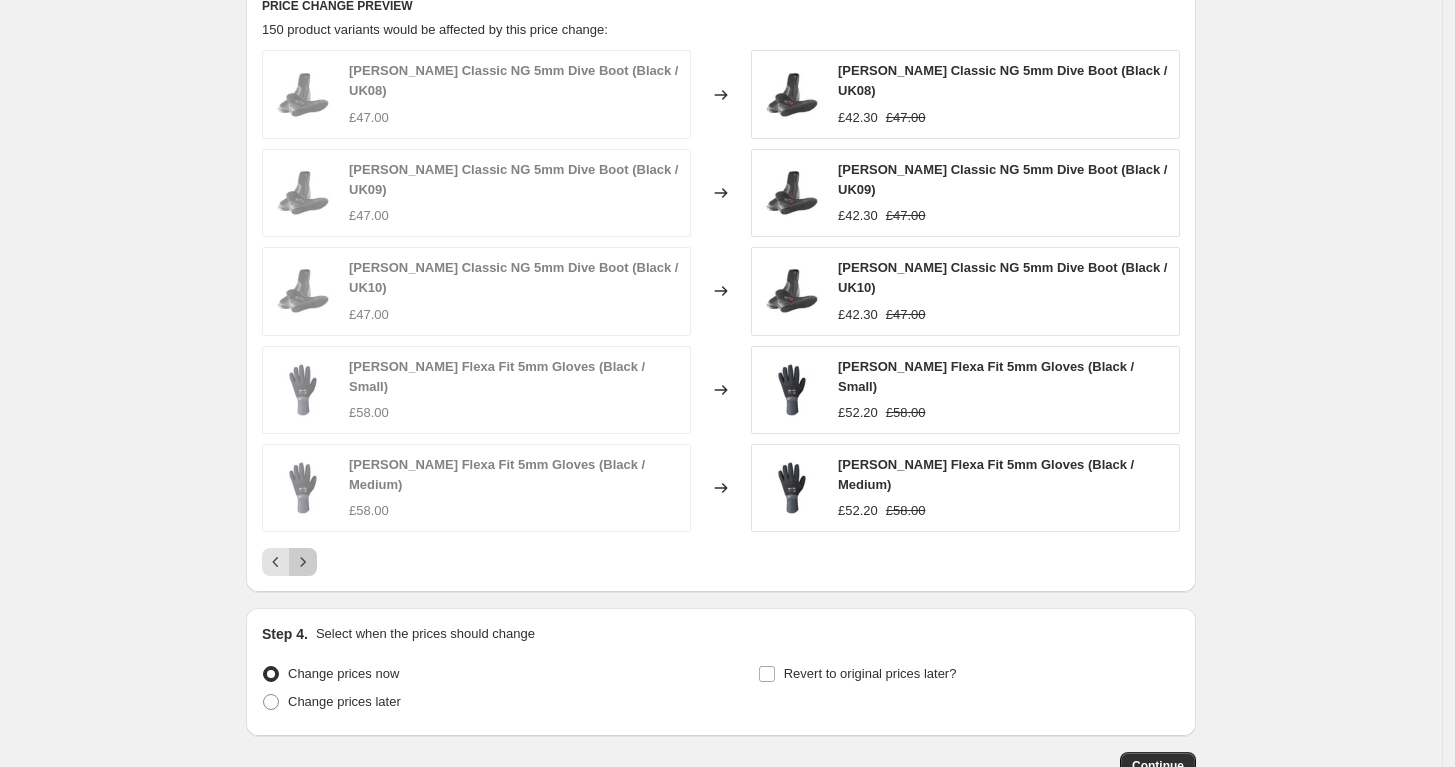 click 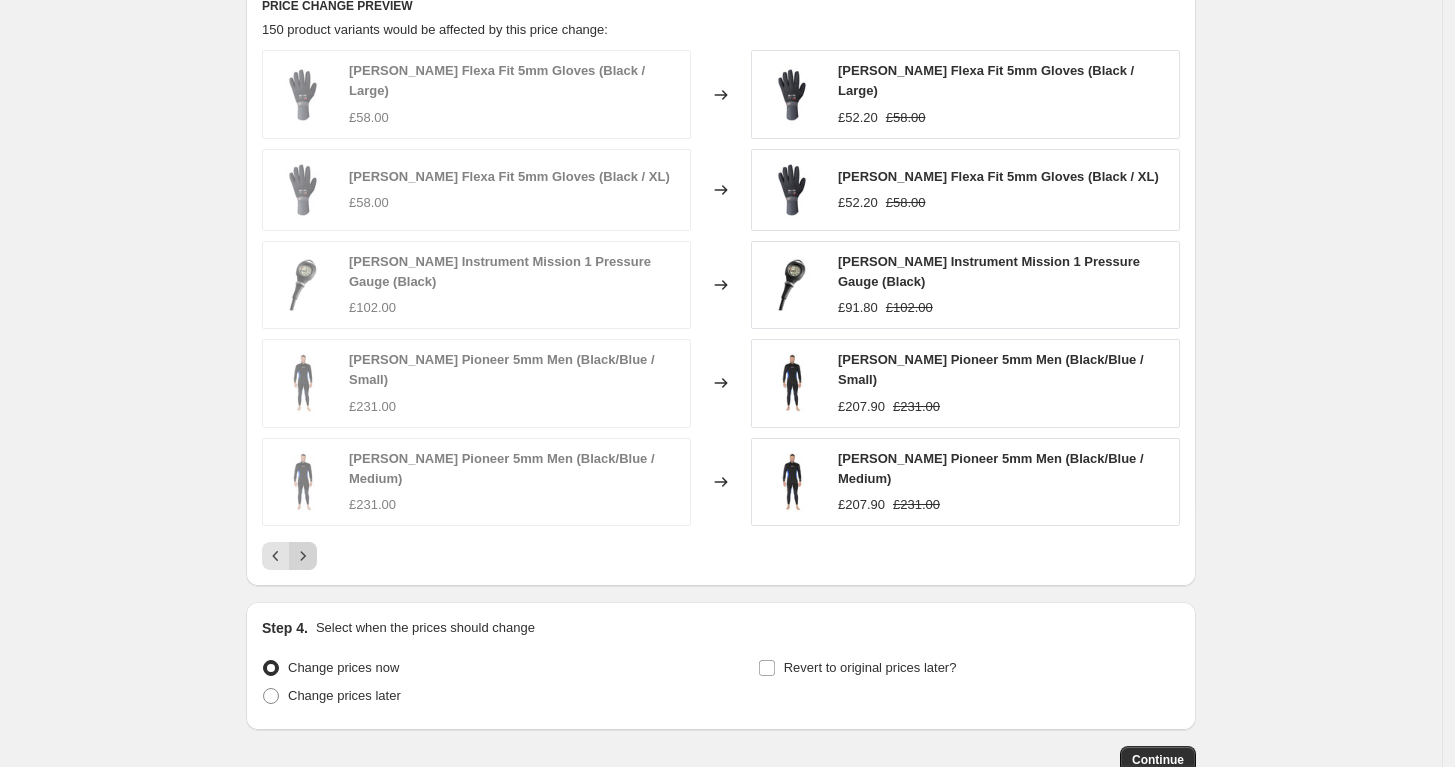 click 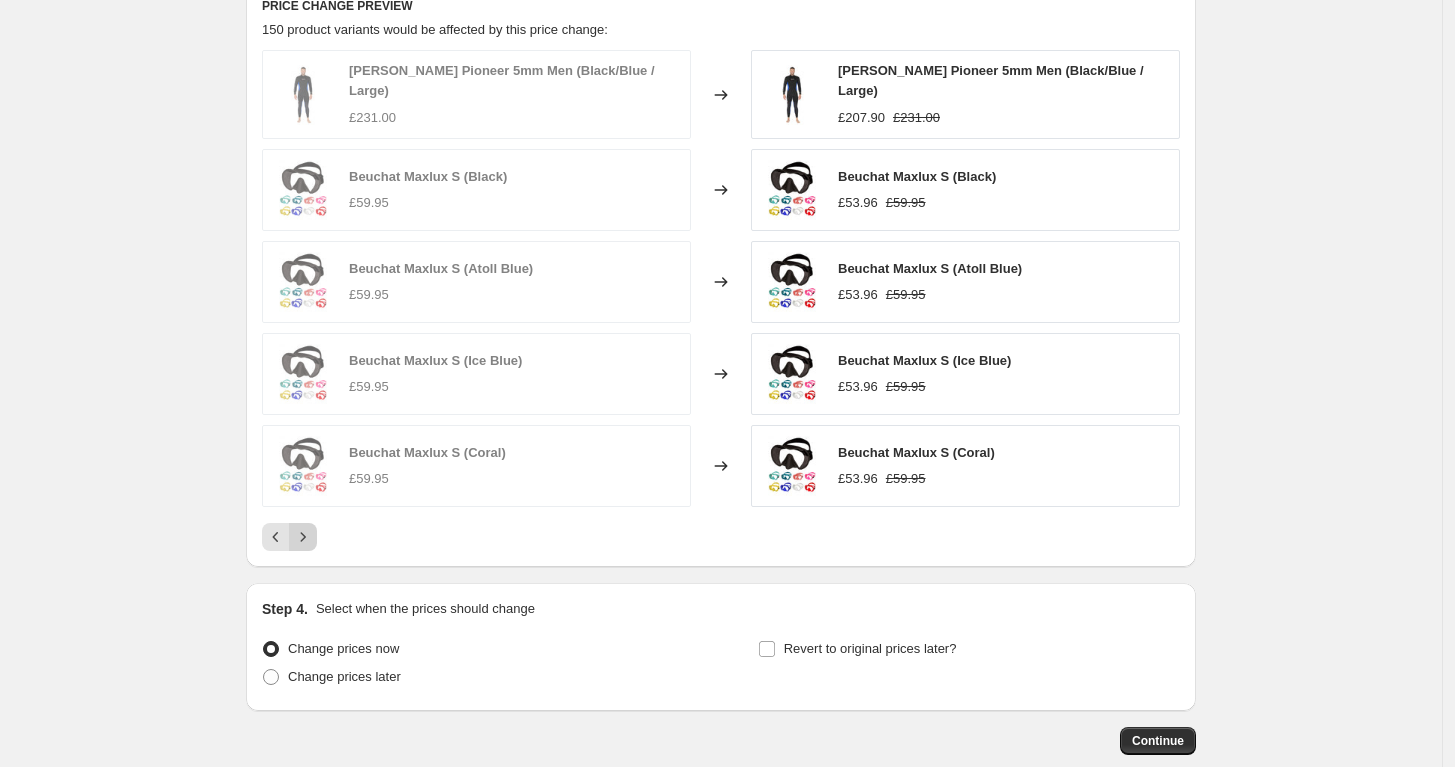 click 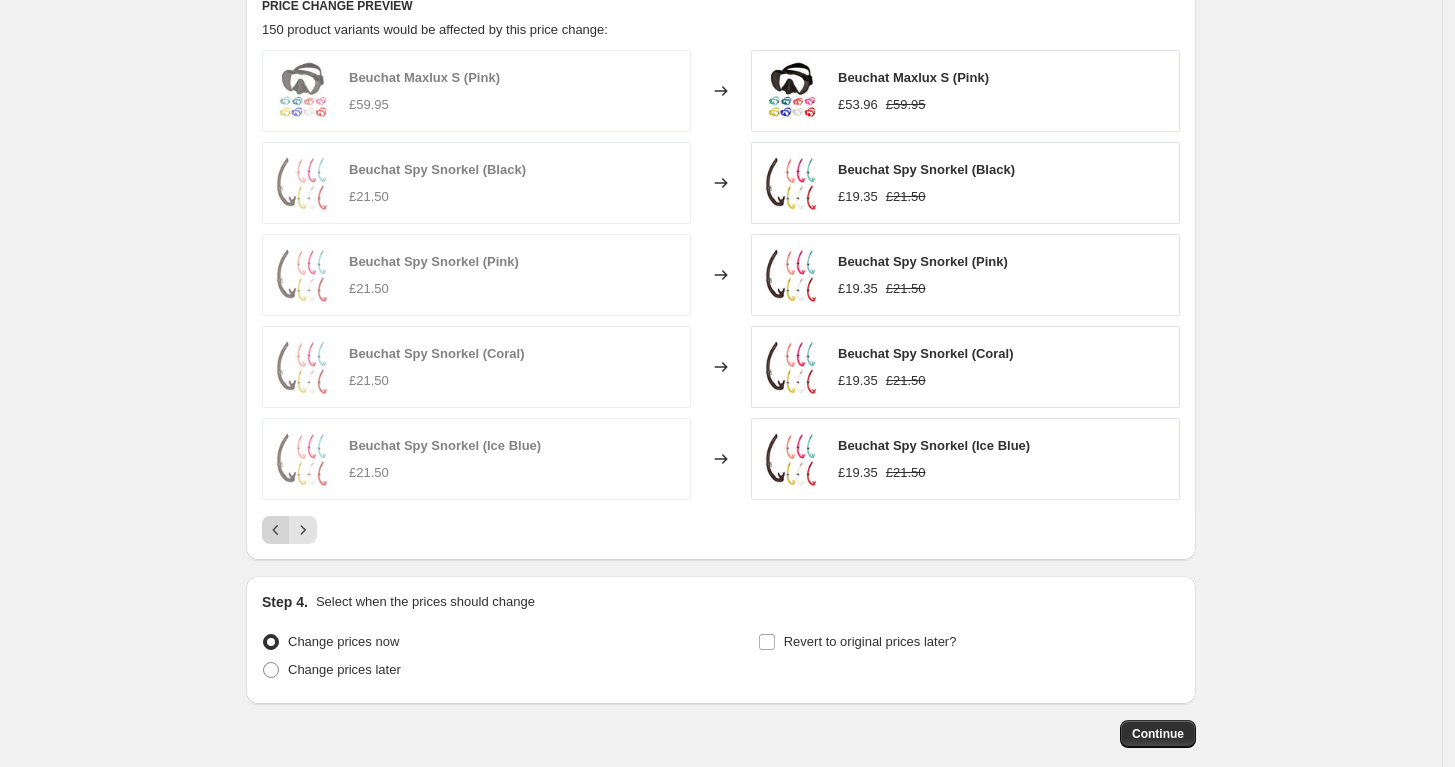 click 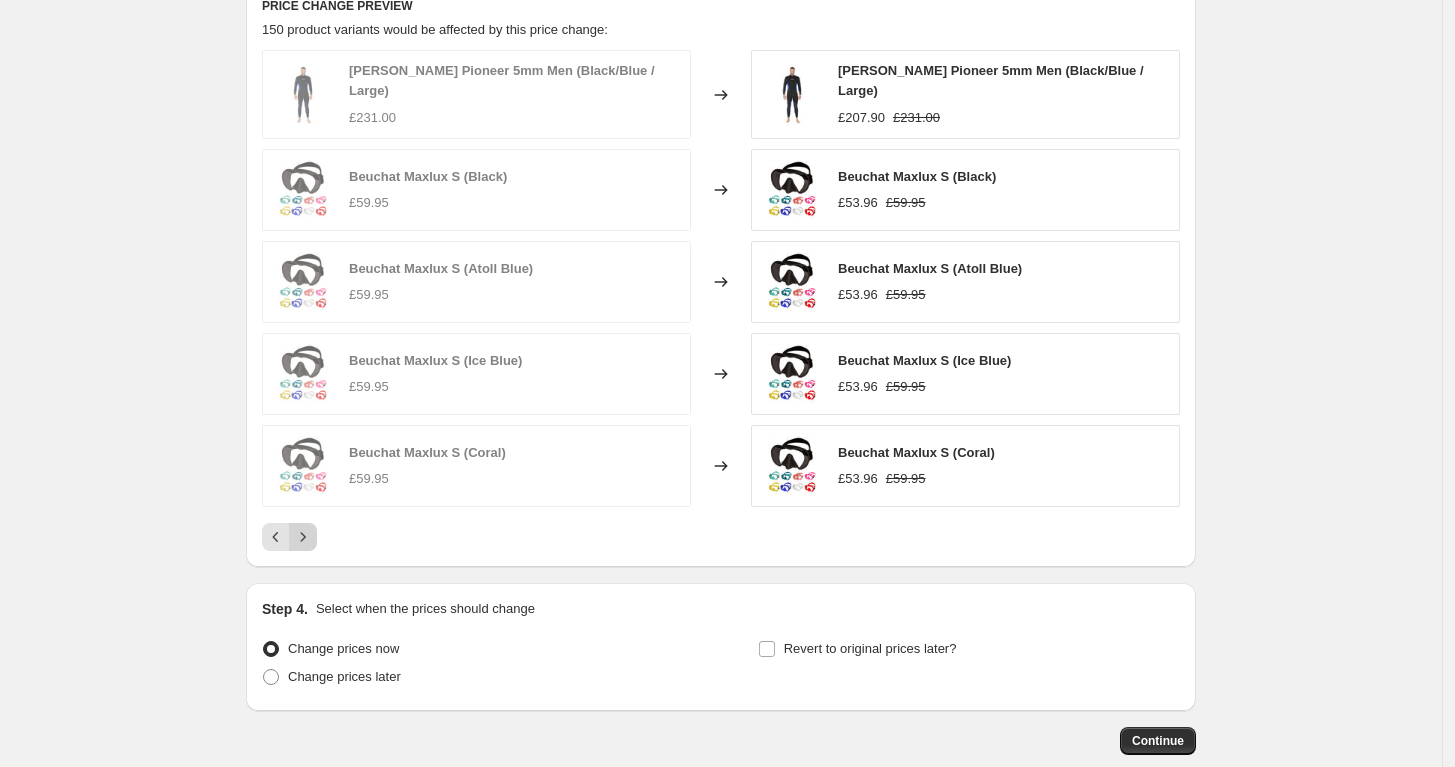 click 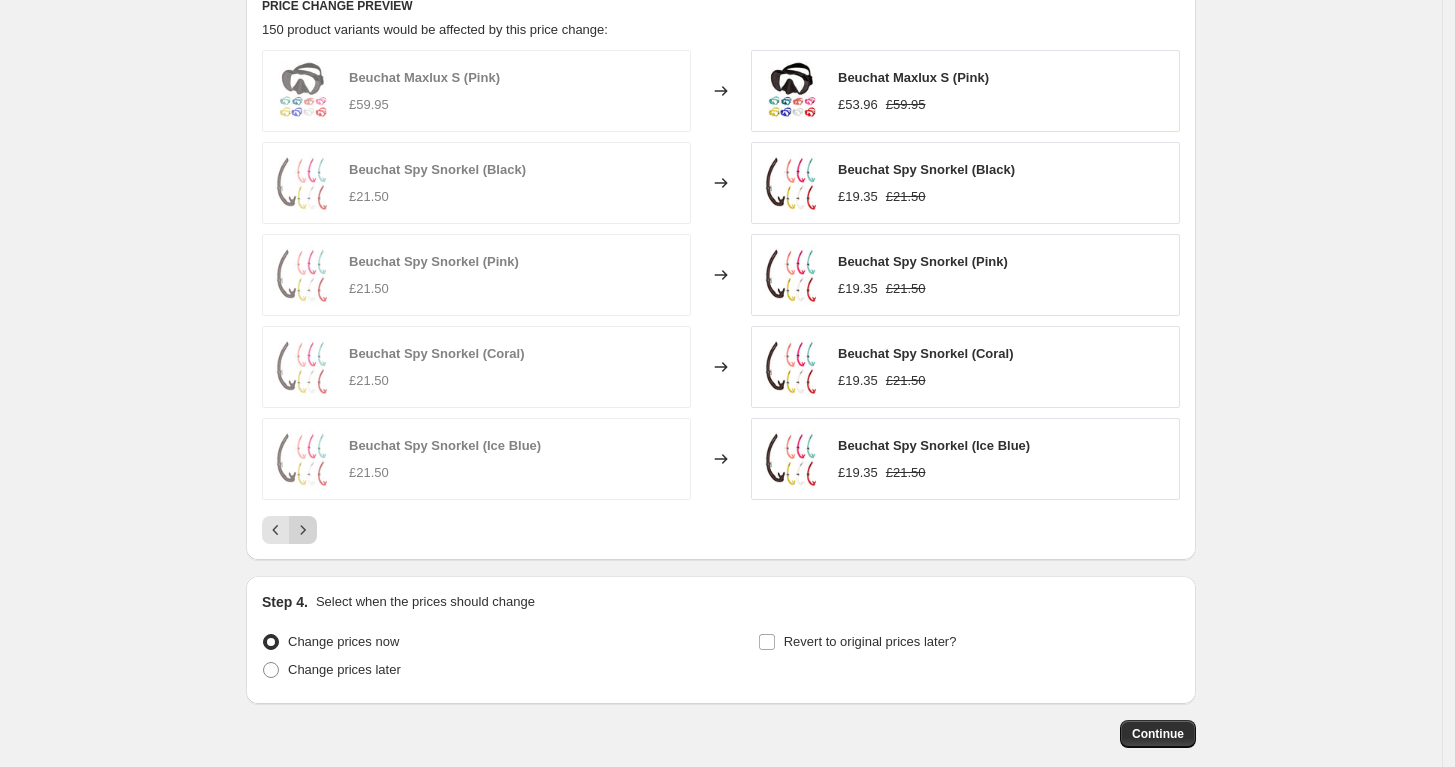 click 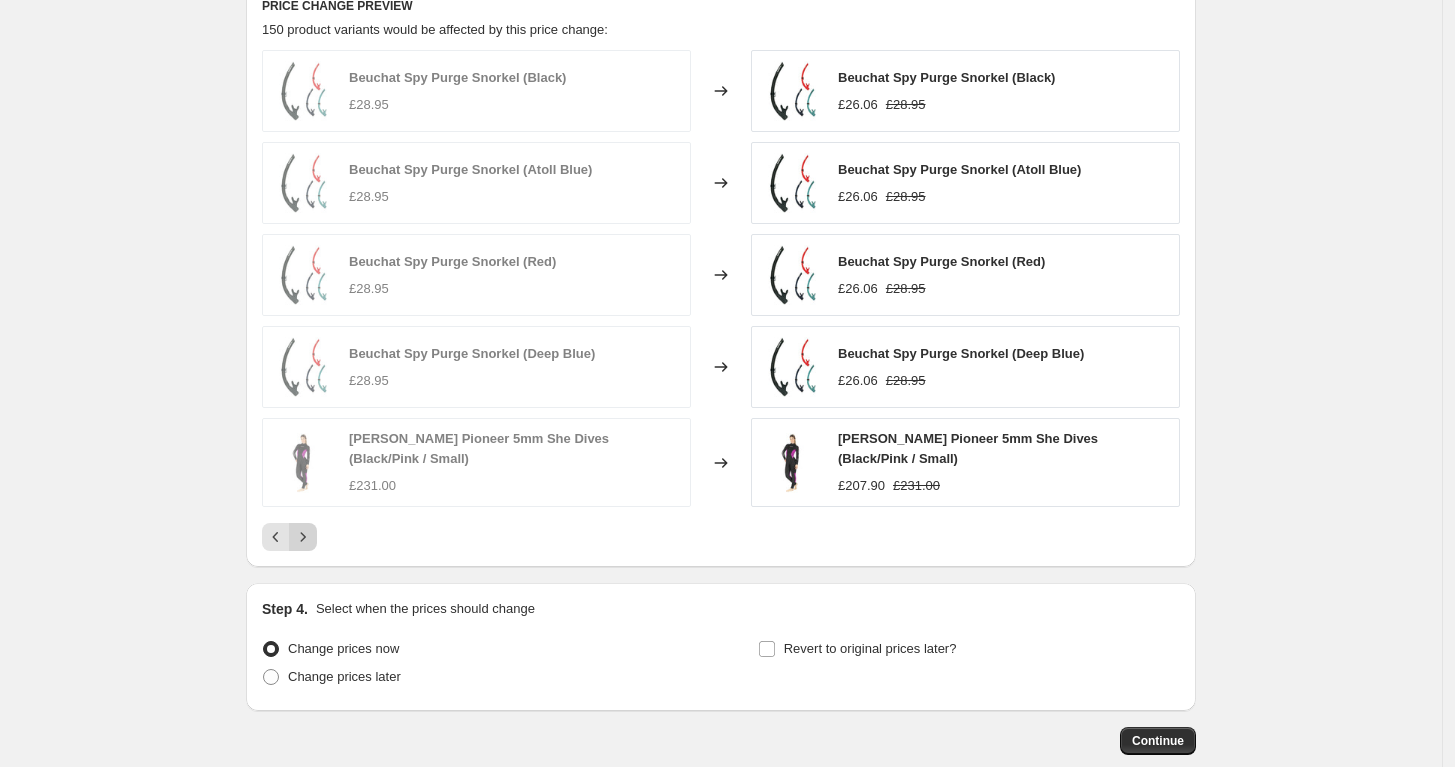 click 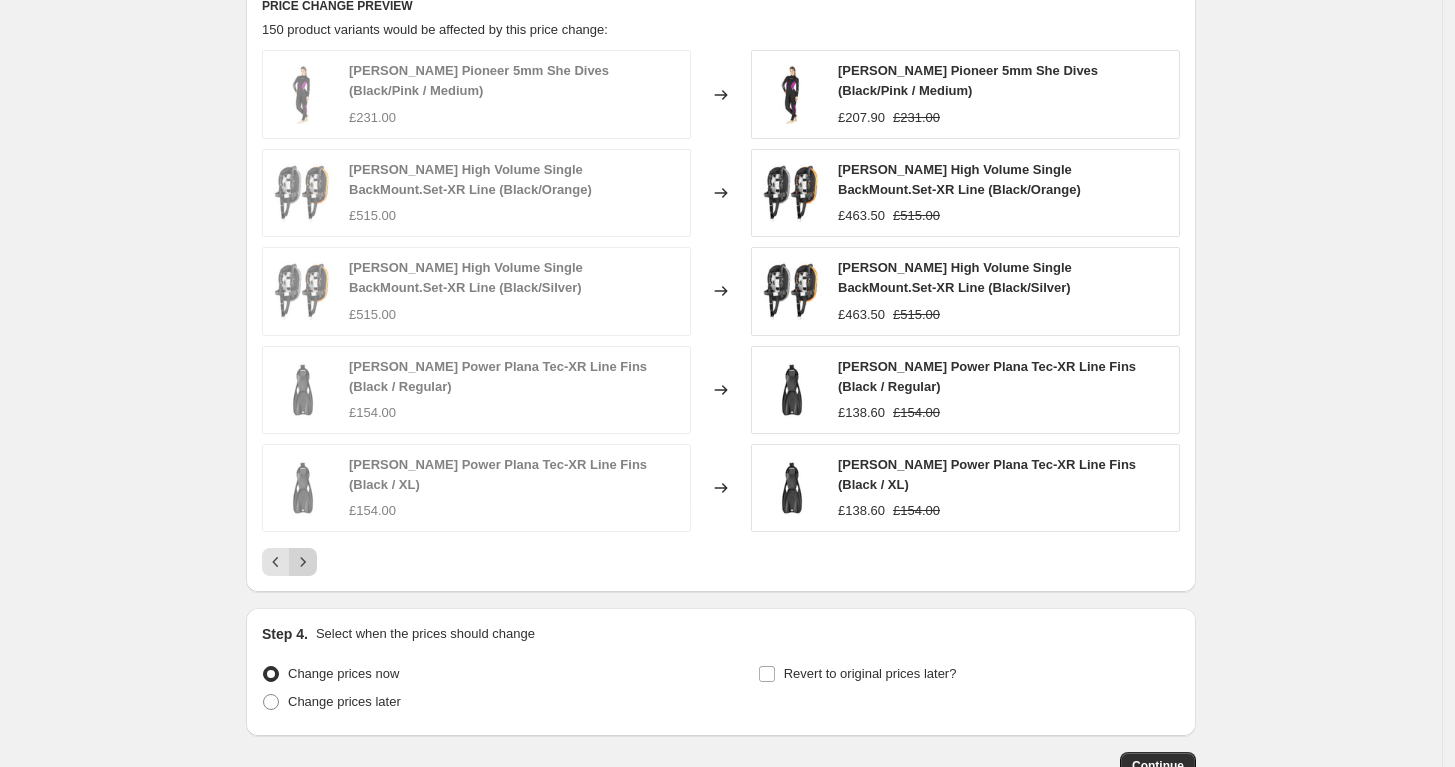 click at bounding box center (303, 562) 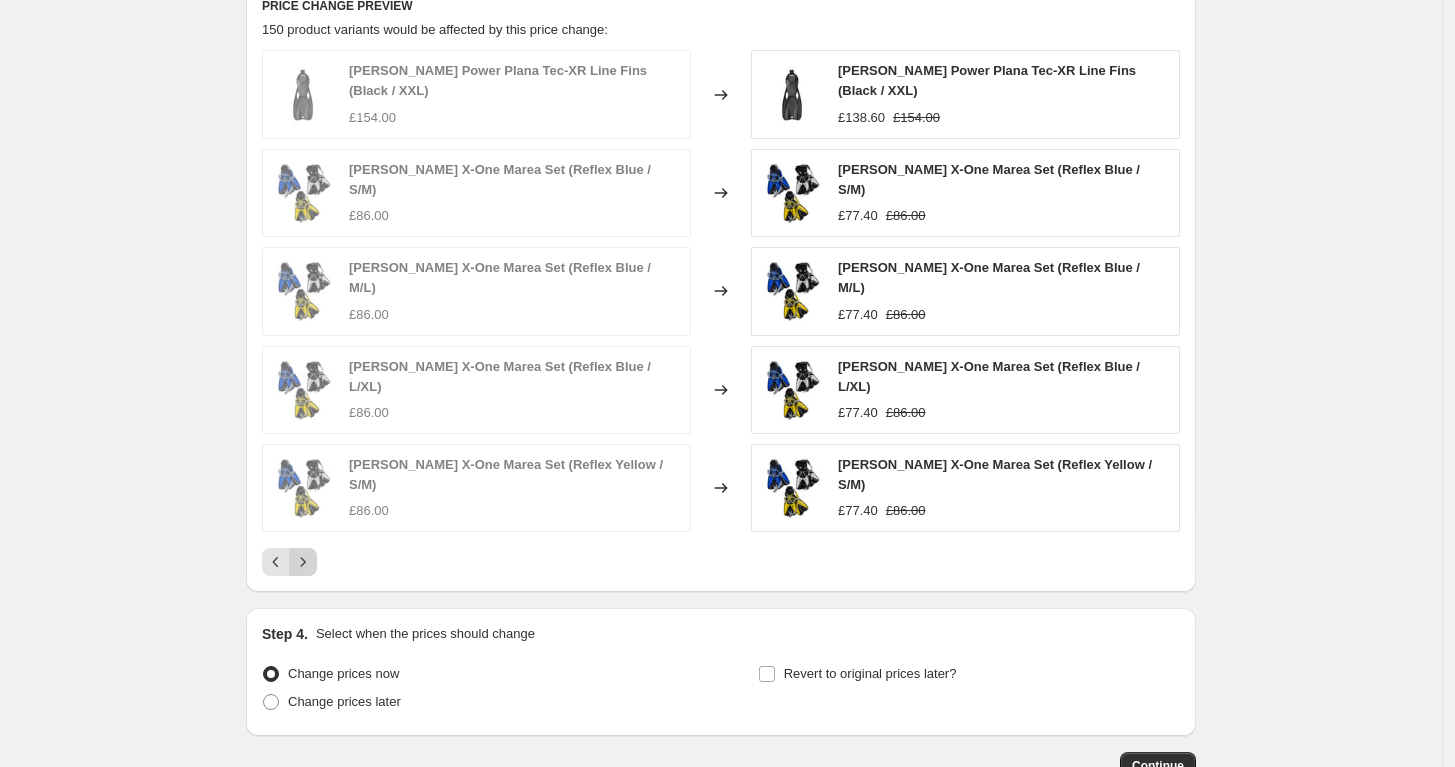 click 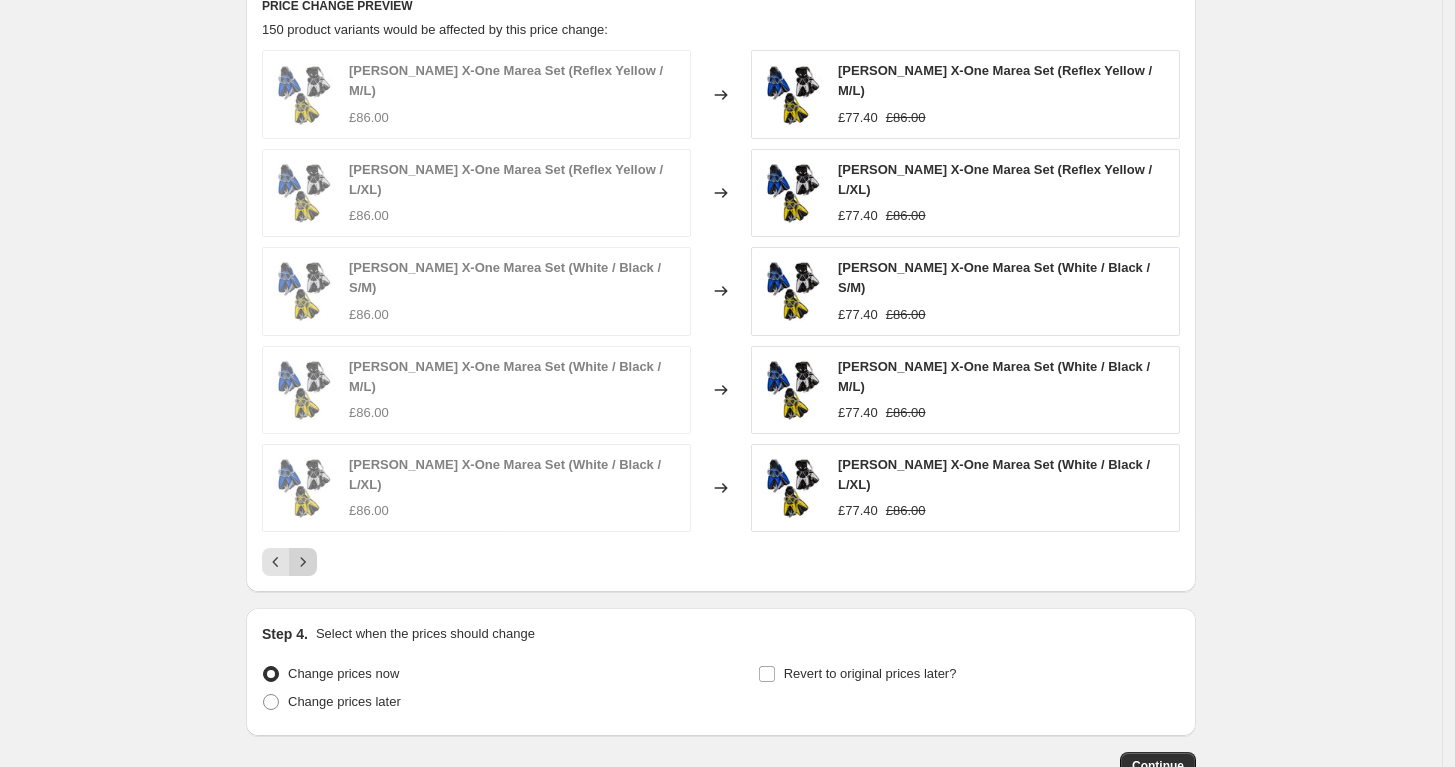 click 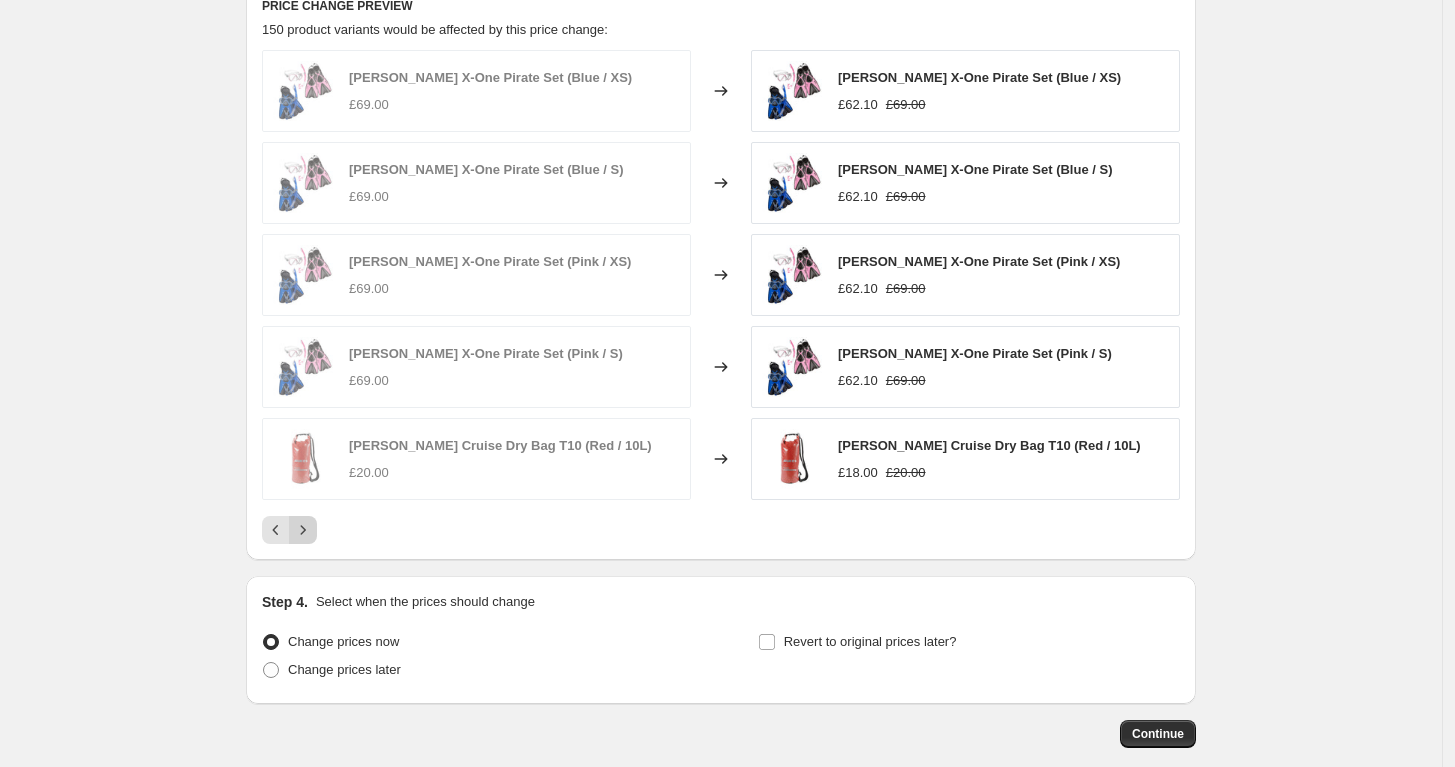 click 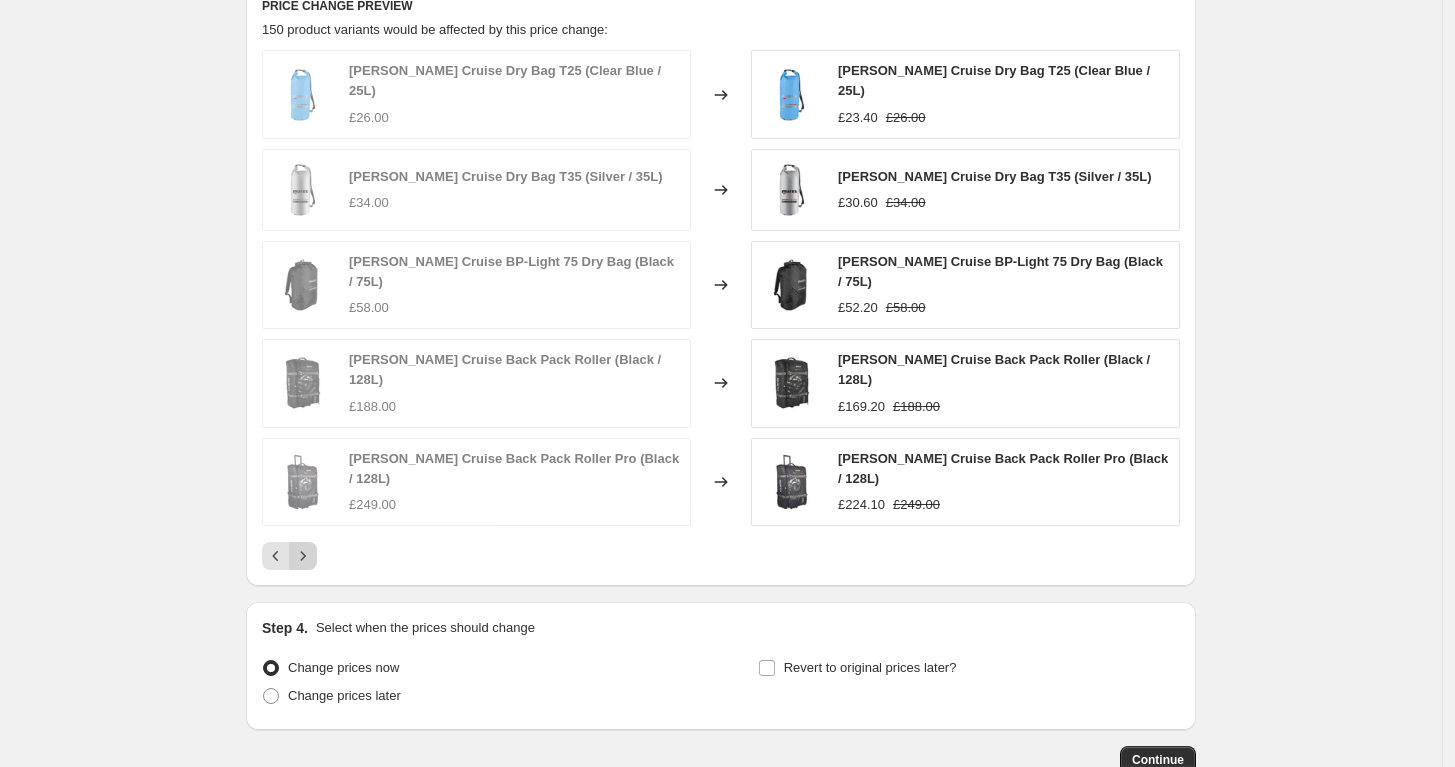 click 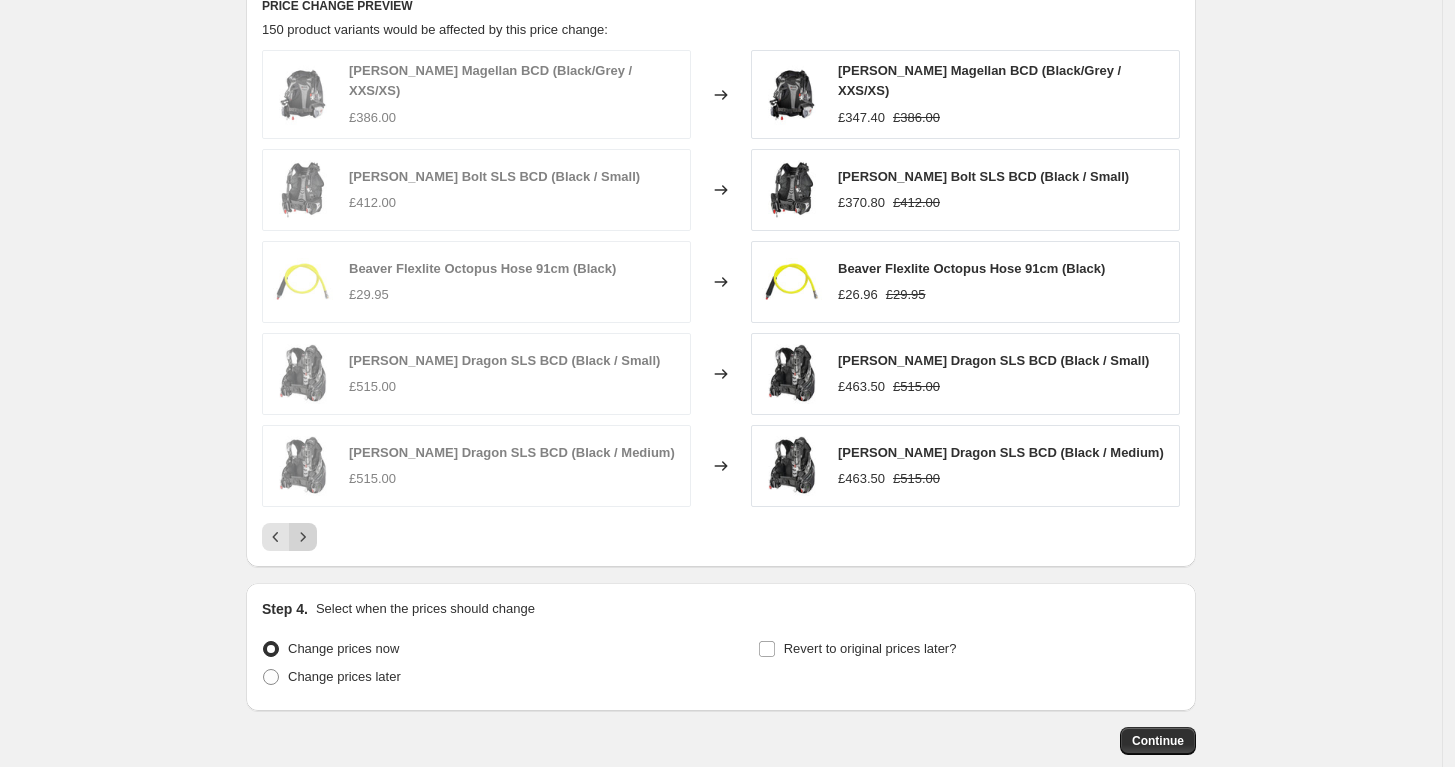 click 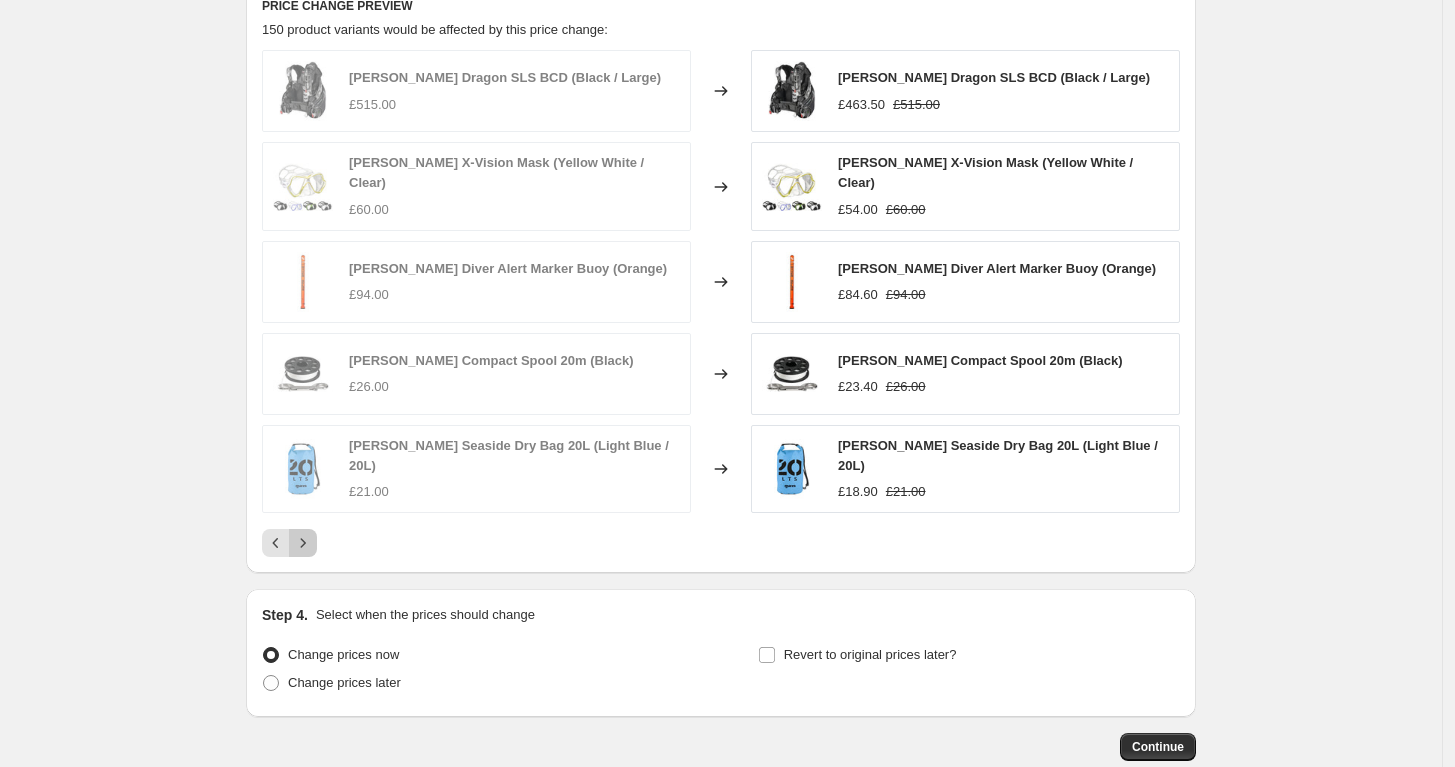 click 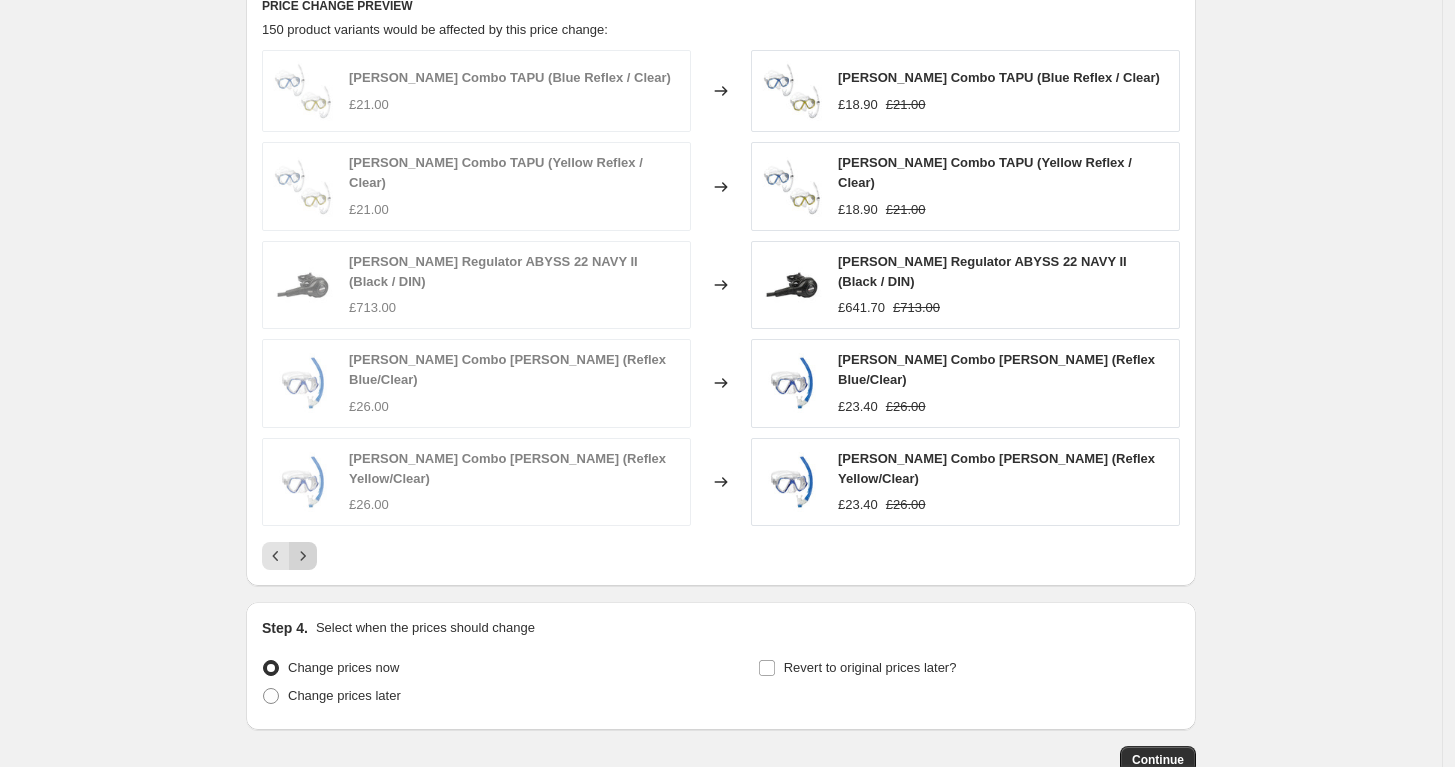 click 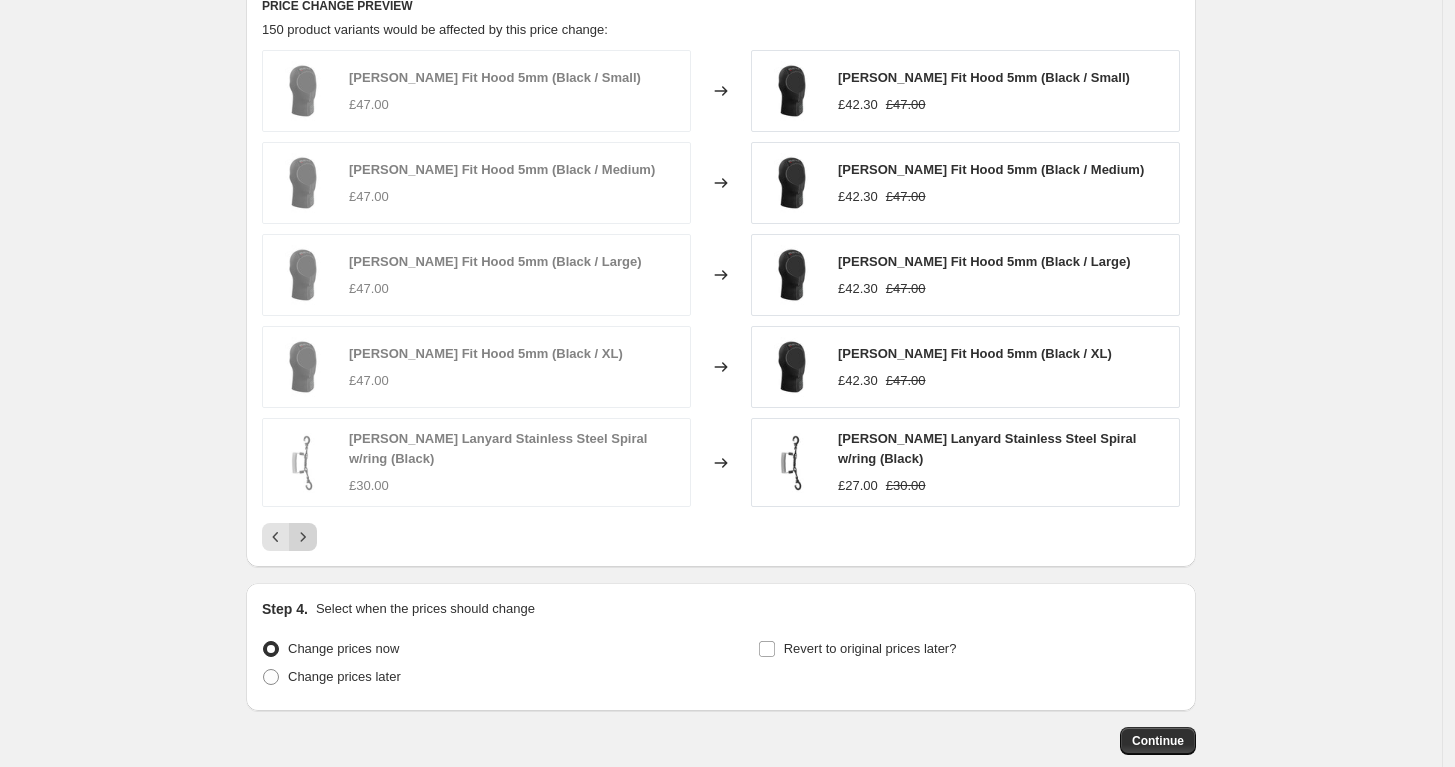 click 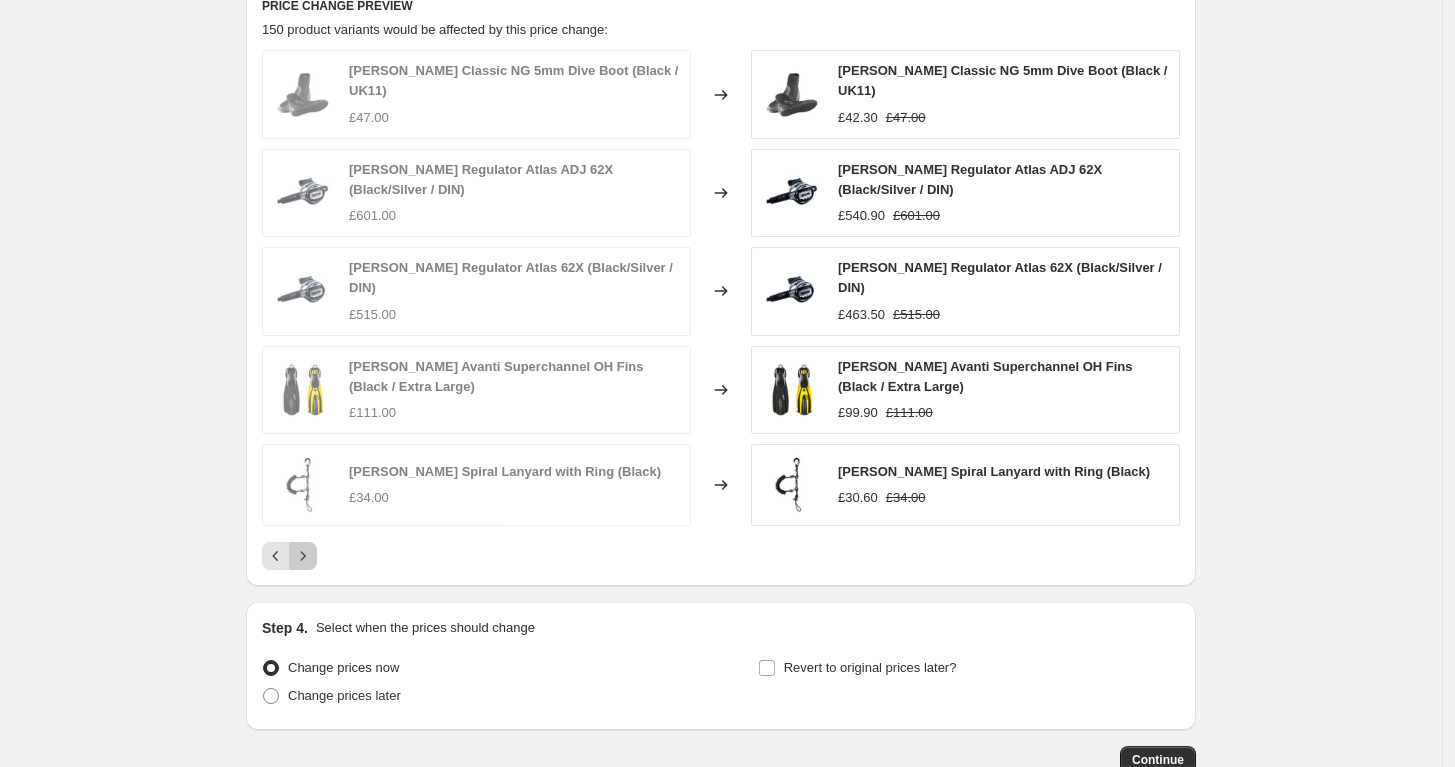 click 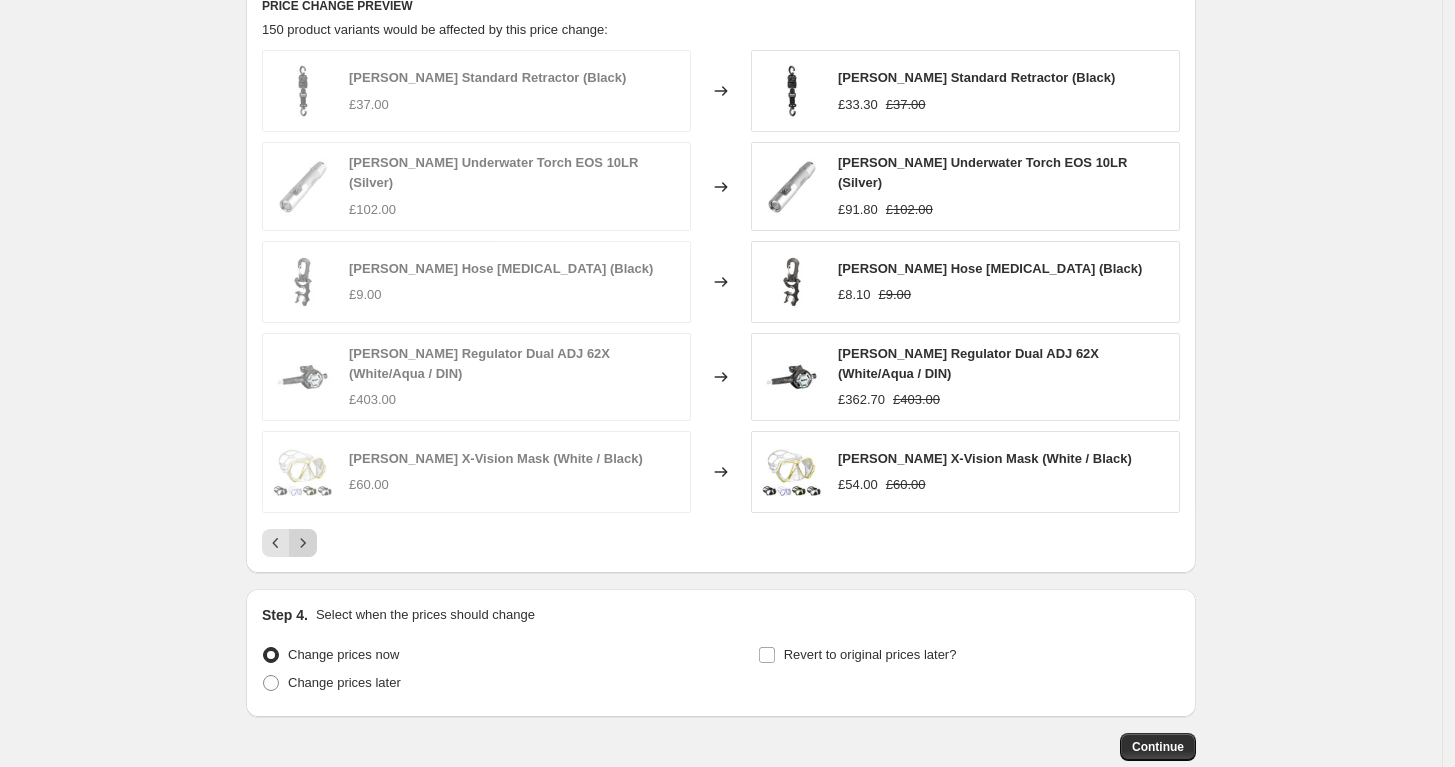 click 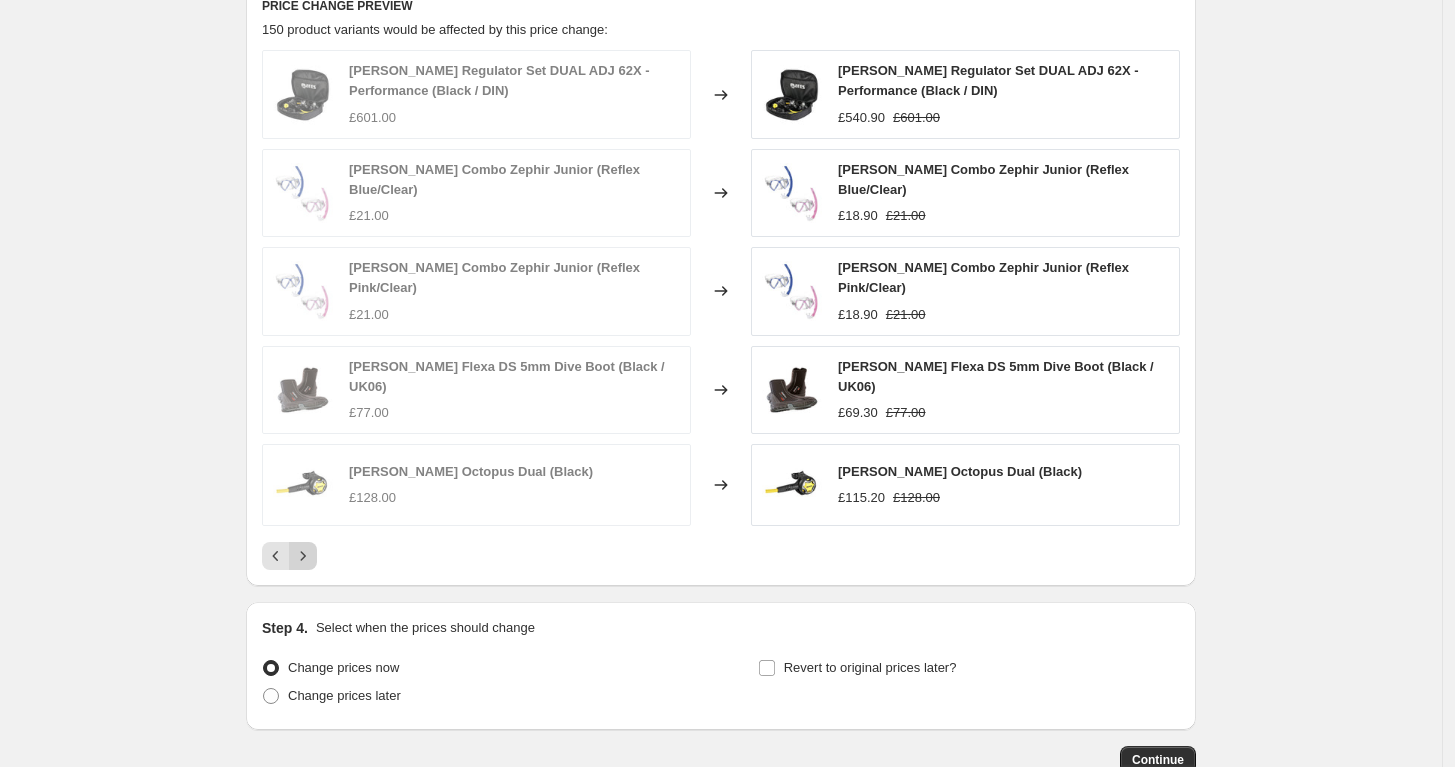 click at bounding box center [303, 556] 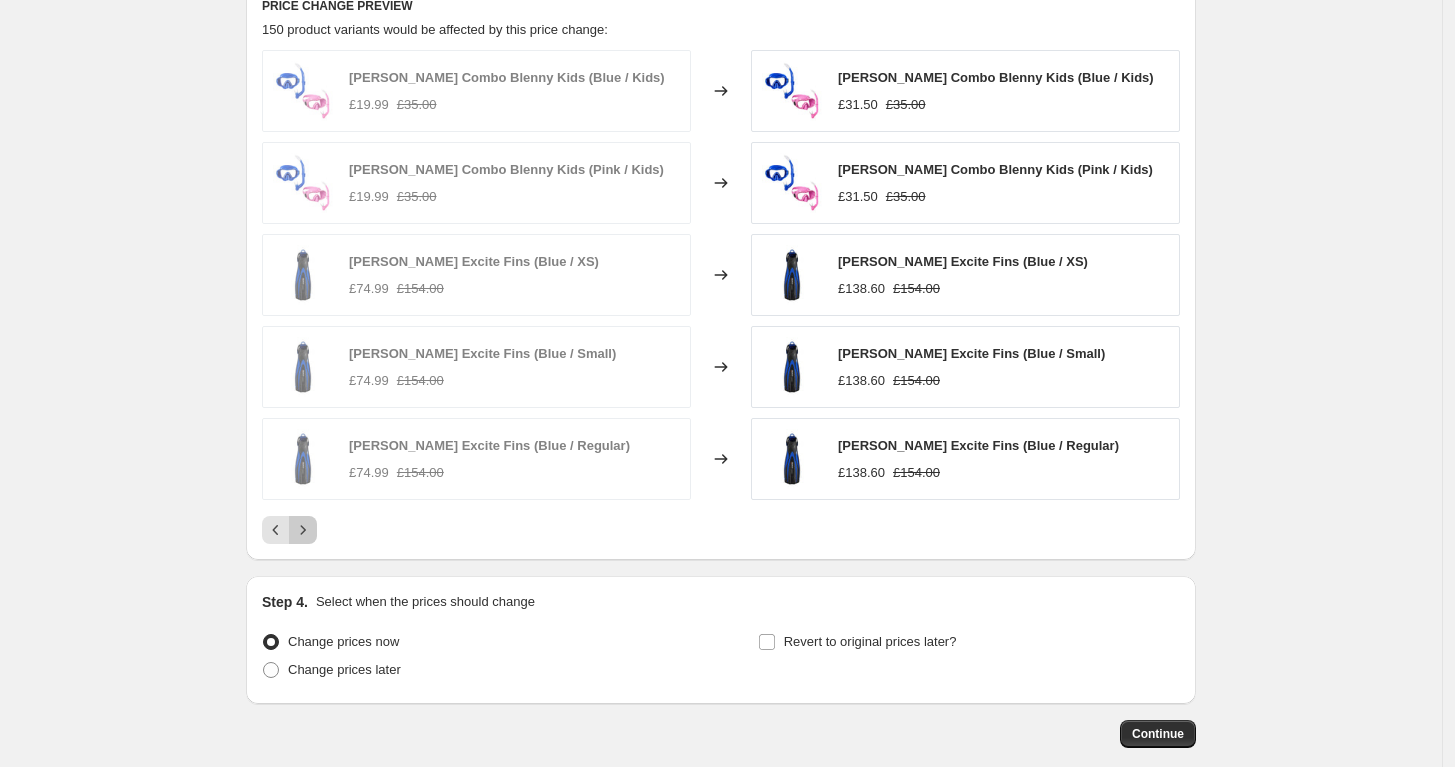 drag, startPoint x: 315, startPoint y: 535, endPoint x: 1338, endPoint y: 359, distance: 1038.0294 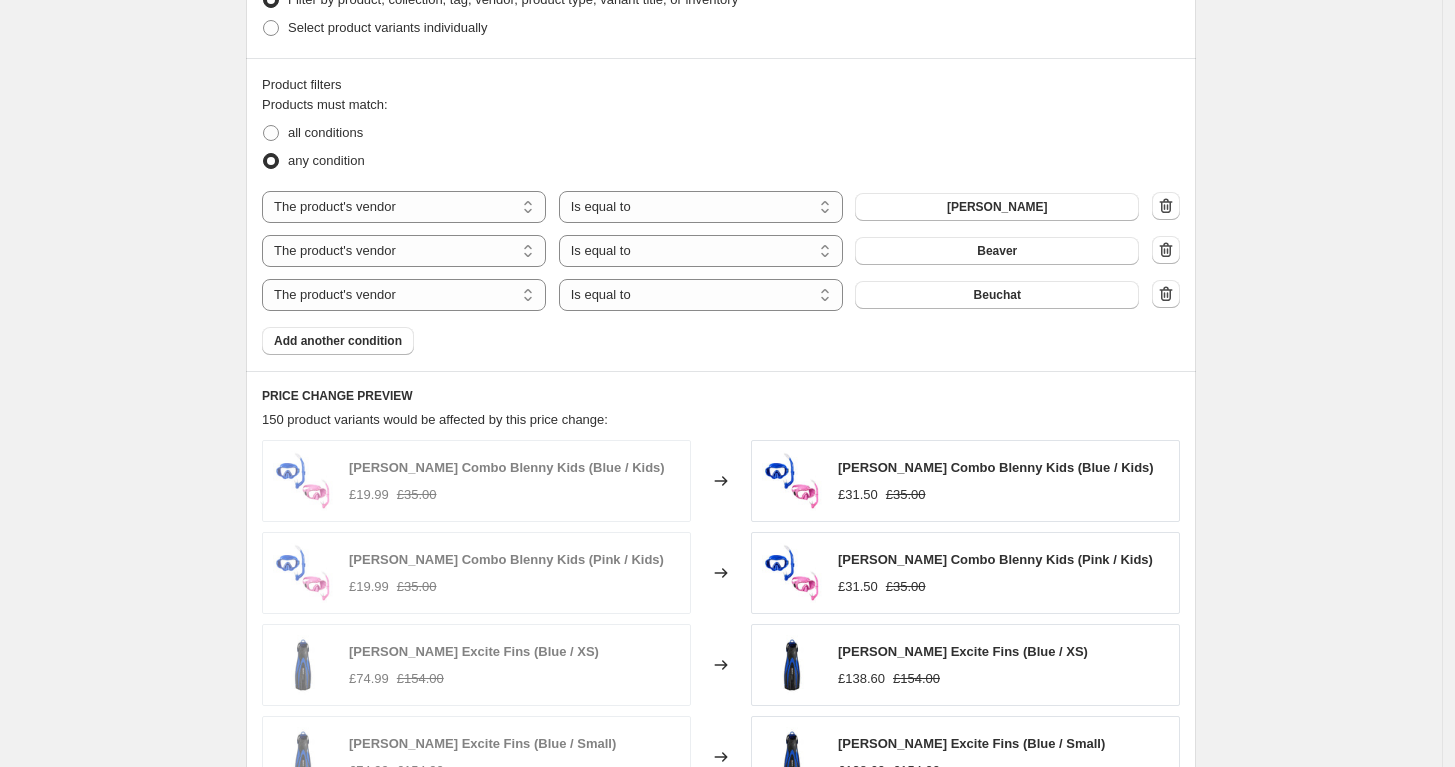 scroll, scrollTop: 1259, scrollLeft: 0, axis: vertical 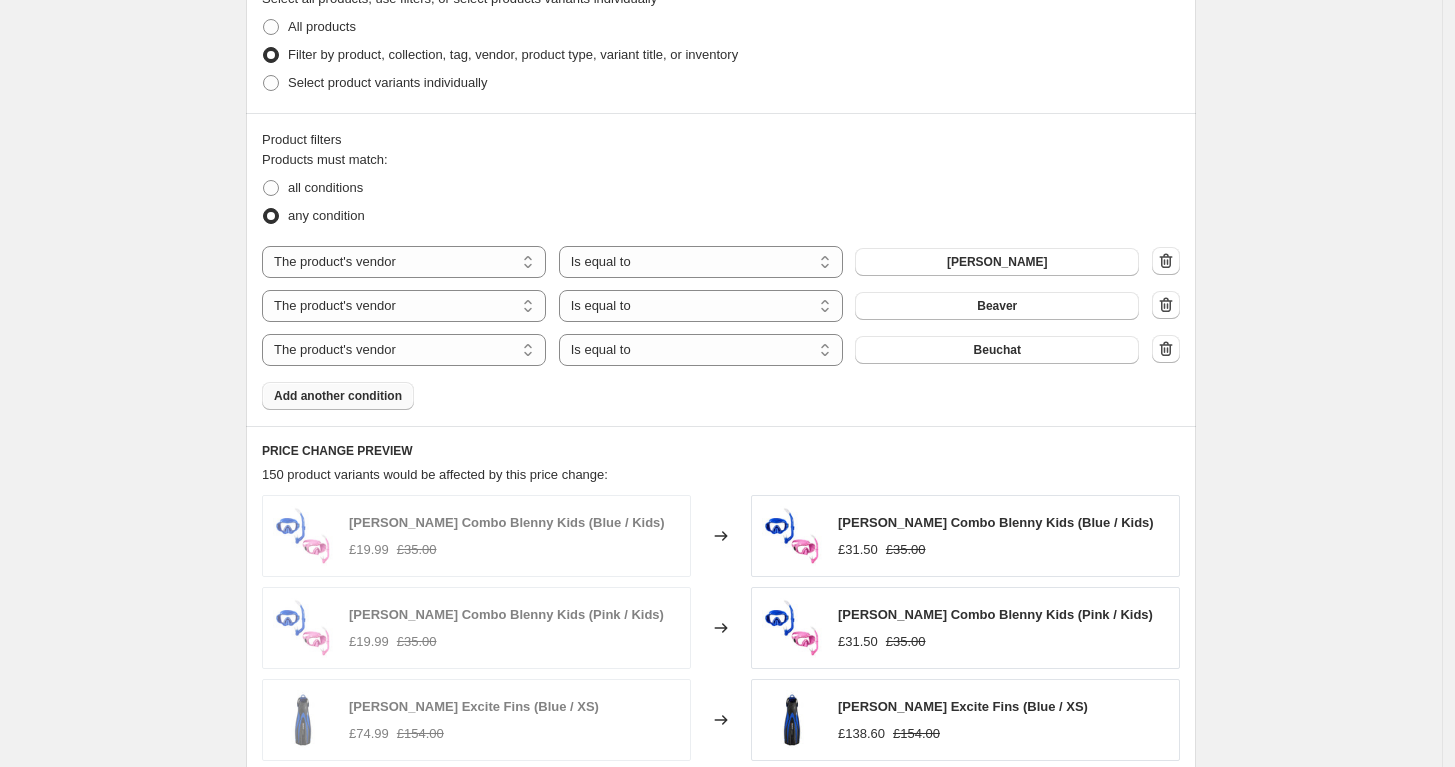 click on "Add another condition" at bounding box center [338, 396] 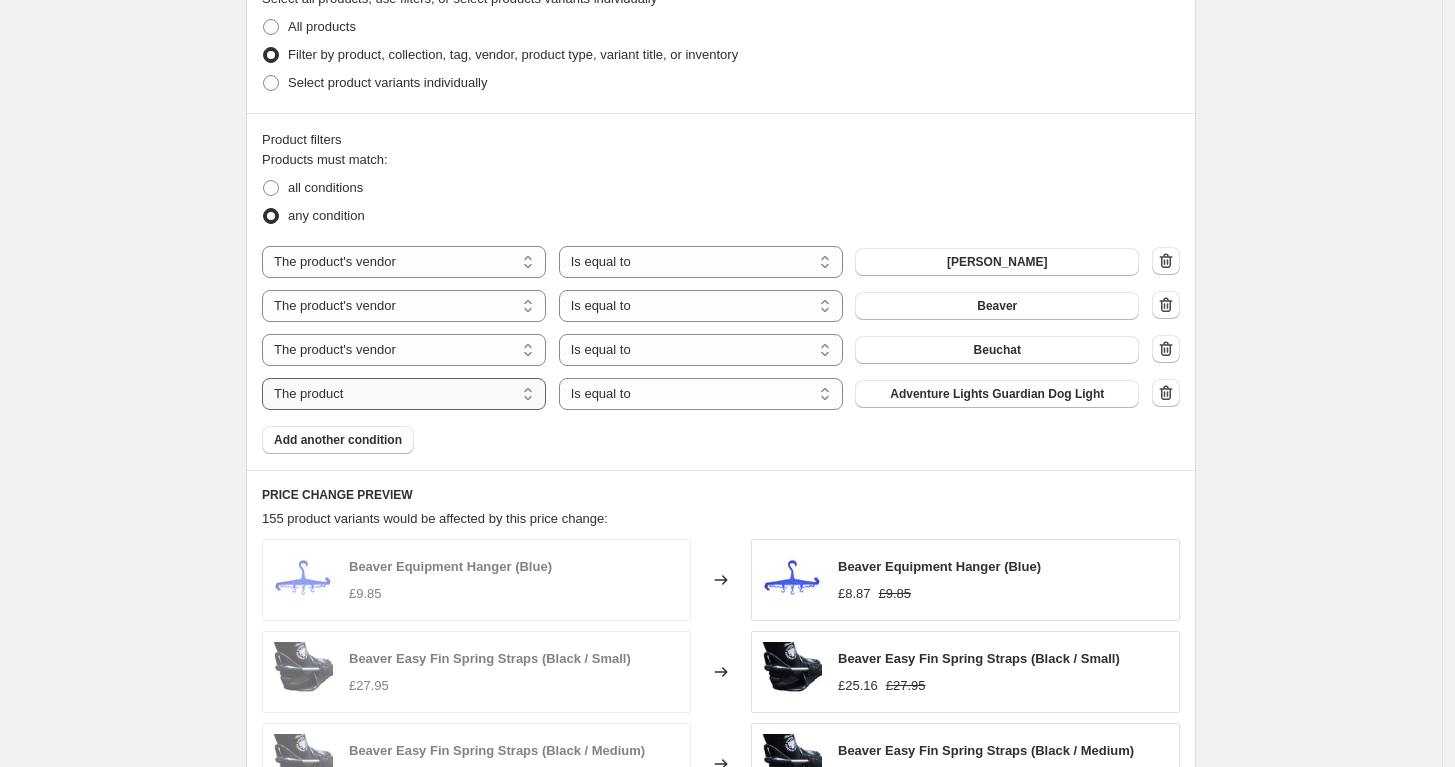 click on "The product The product's collection The product's tag The product's vendor The product's type The product's status The variant's title Inventory quantity" at bounding box center (404, 394) 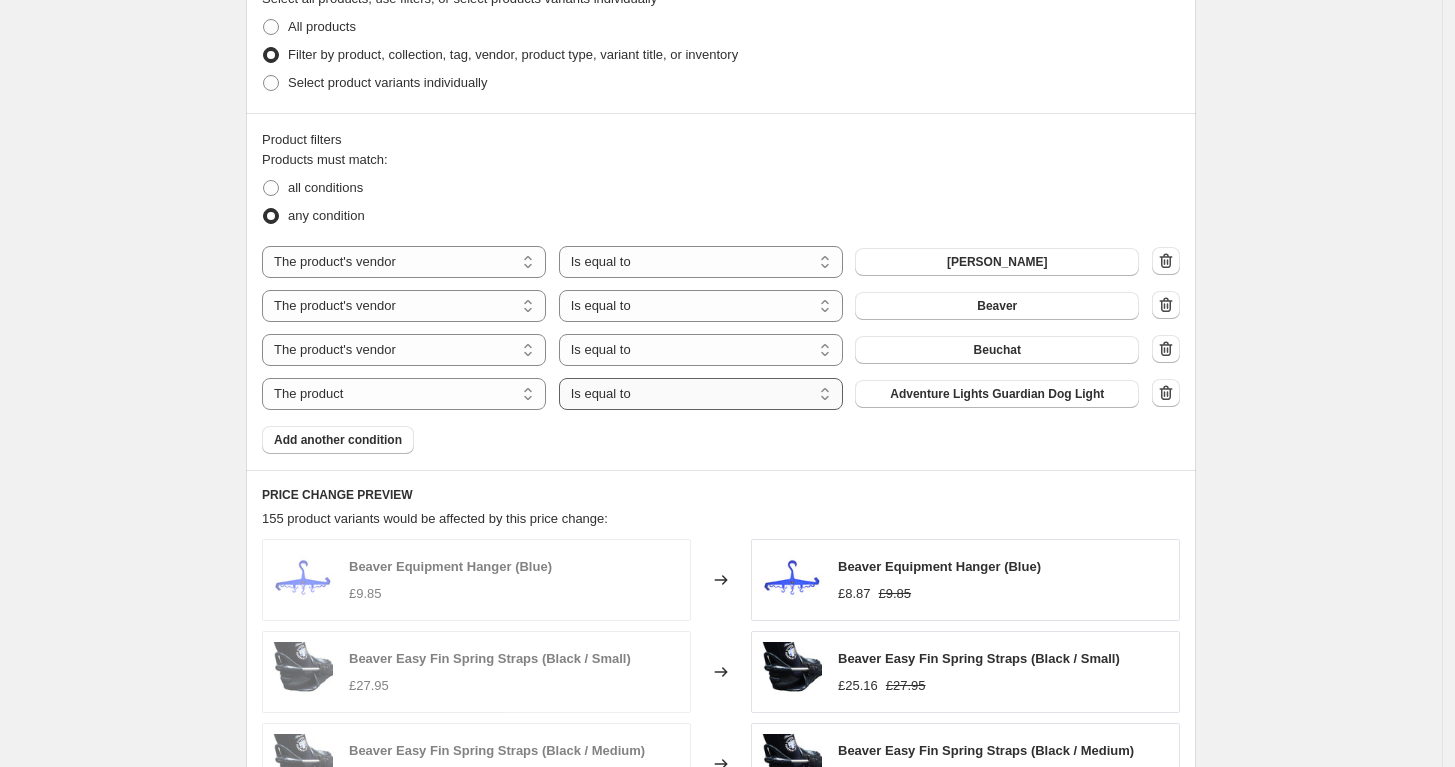 click on "Is equal to Is not equal to" at bounding box center [701, 394] 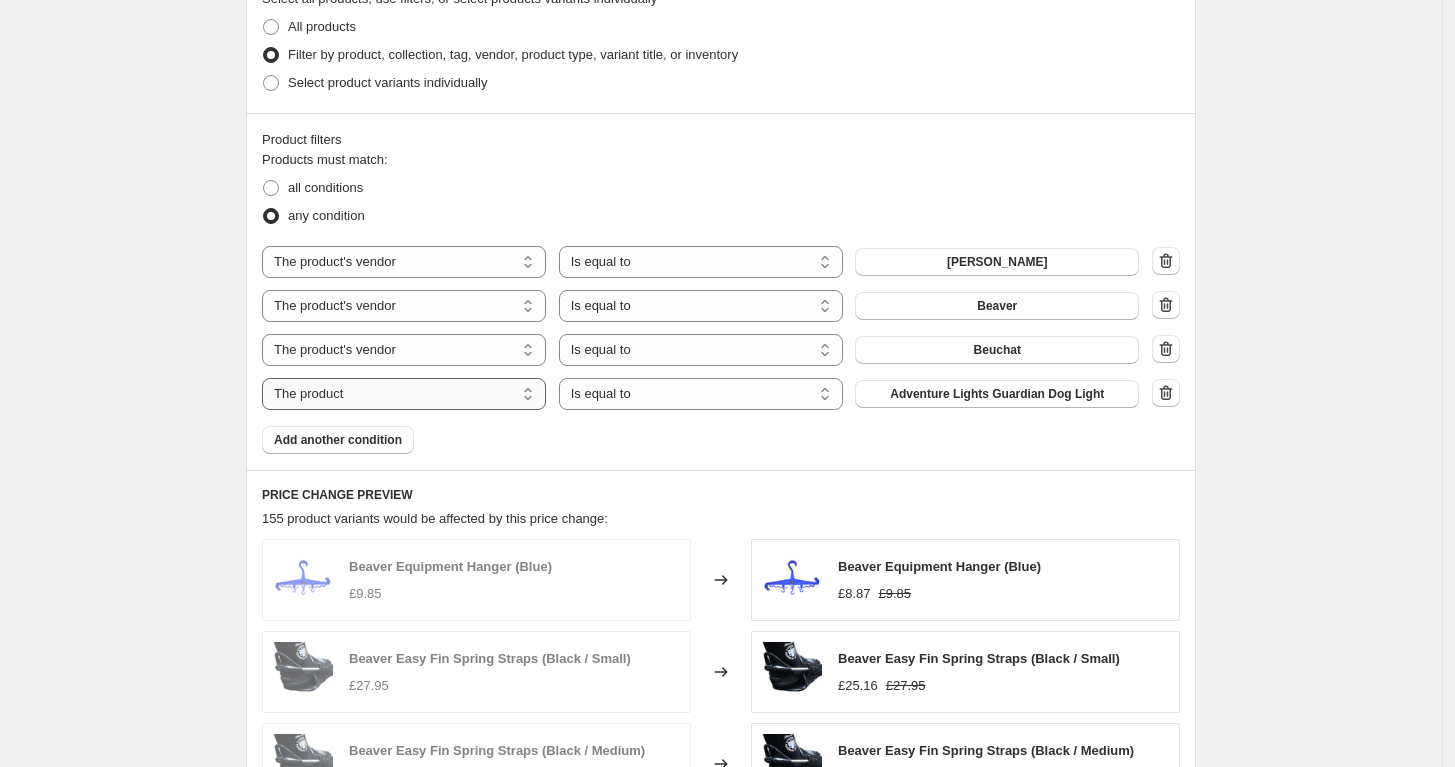 click on "The product The product's collection The product's tag The product's vendor The product's type The product's status The variant's title Inventory quantity" at bounding box center [404, 394] 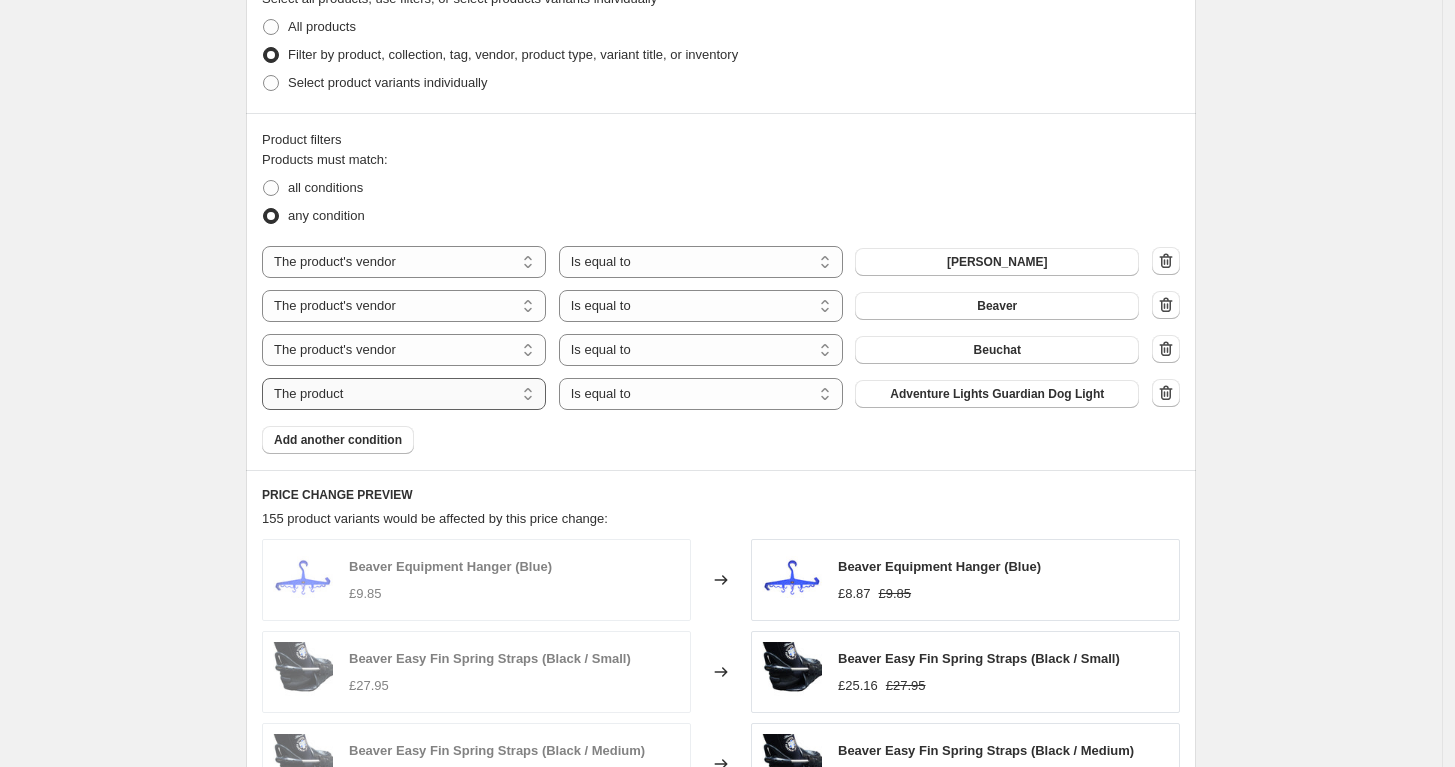 select on "collection" 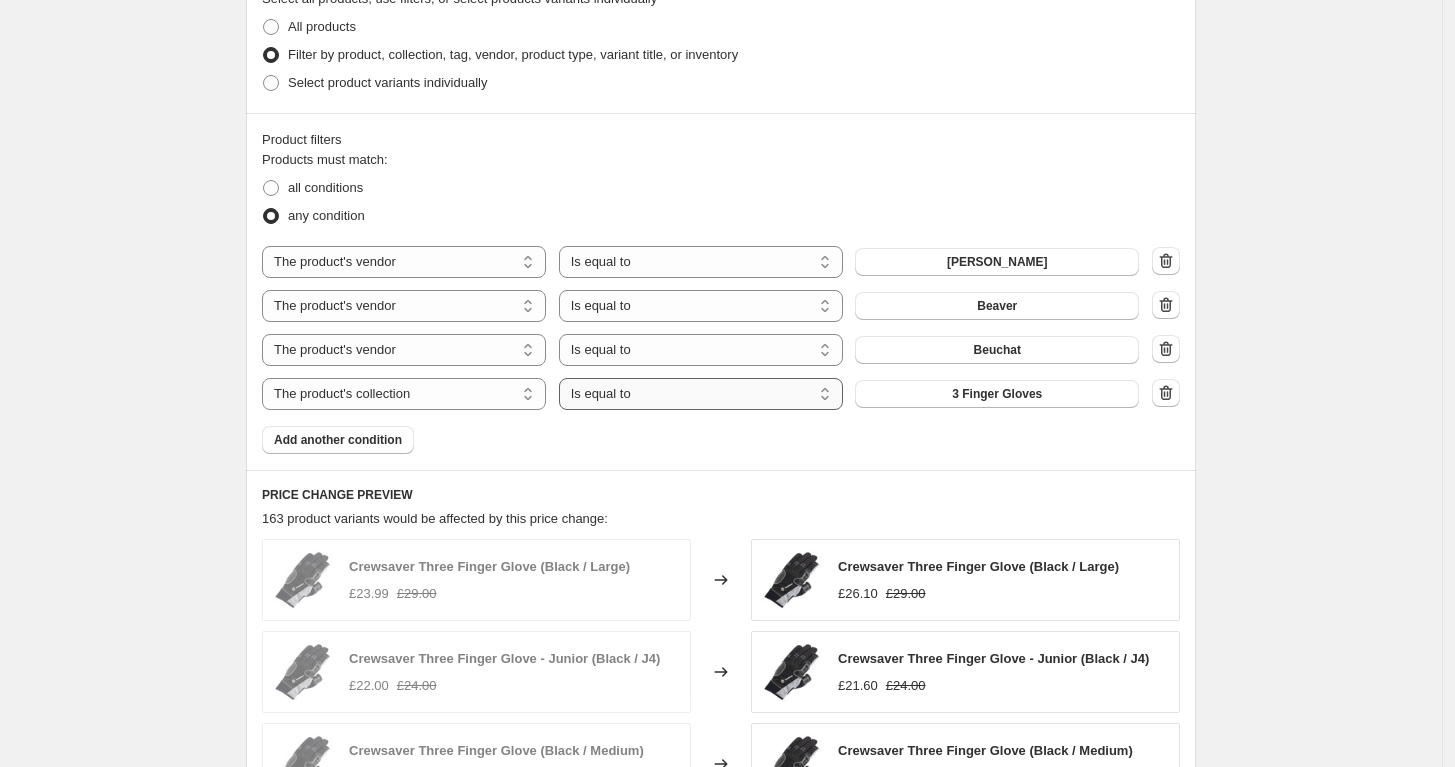 click on "Is equal to Is not equal to" at bounding box center [701, 394] 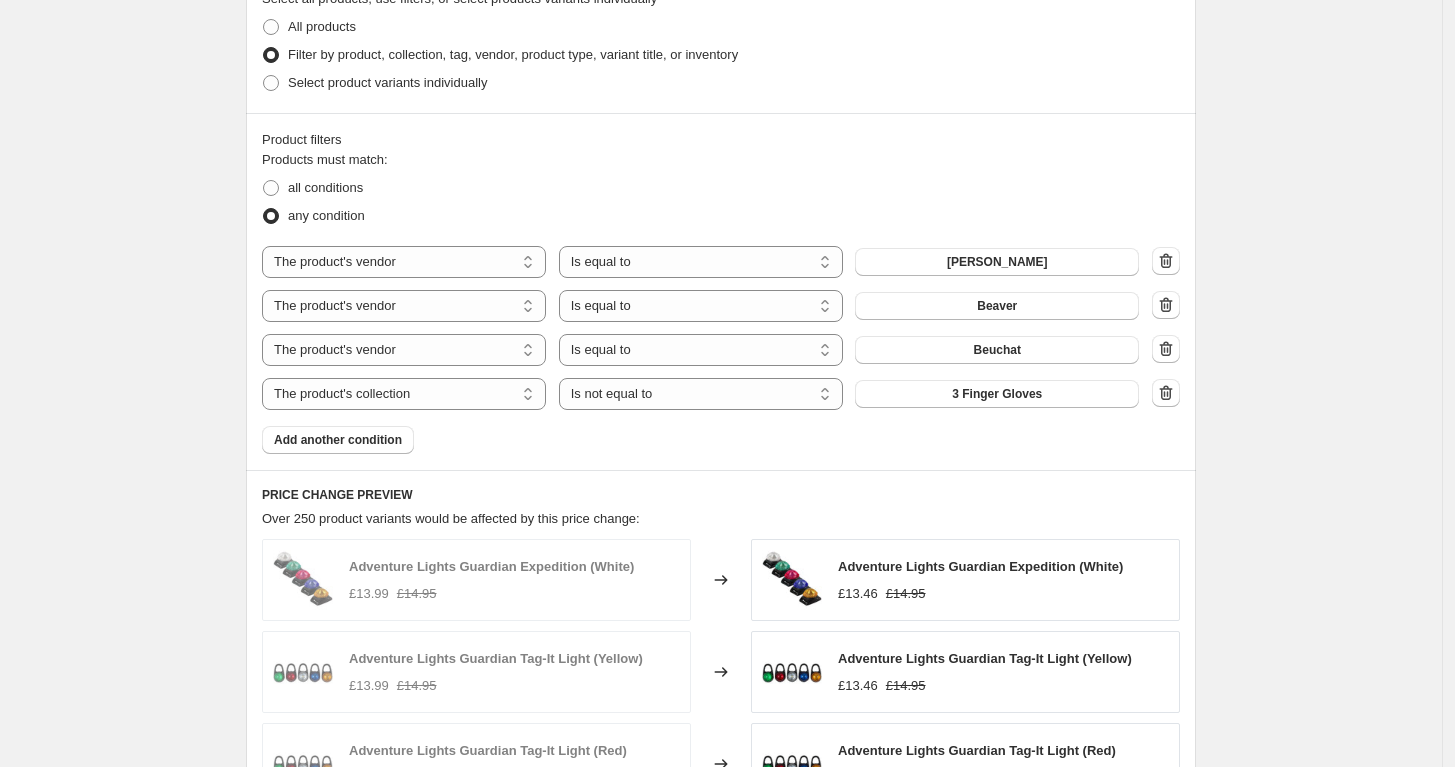 click on "3 Finger Gloves" at bounding box center [997, 394] 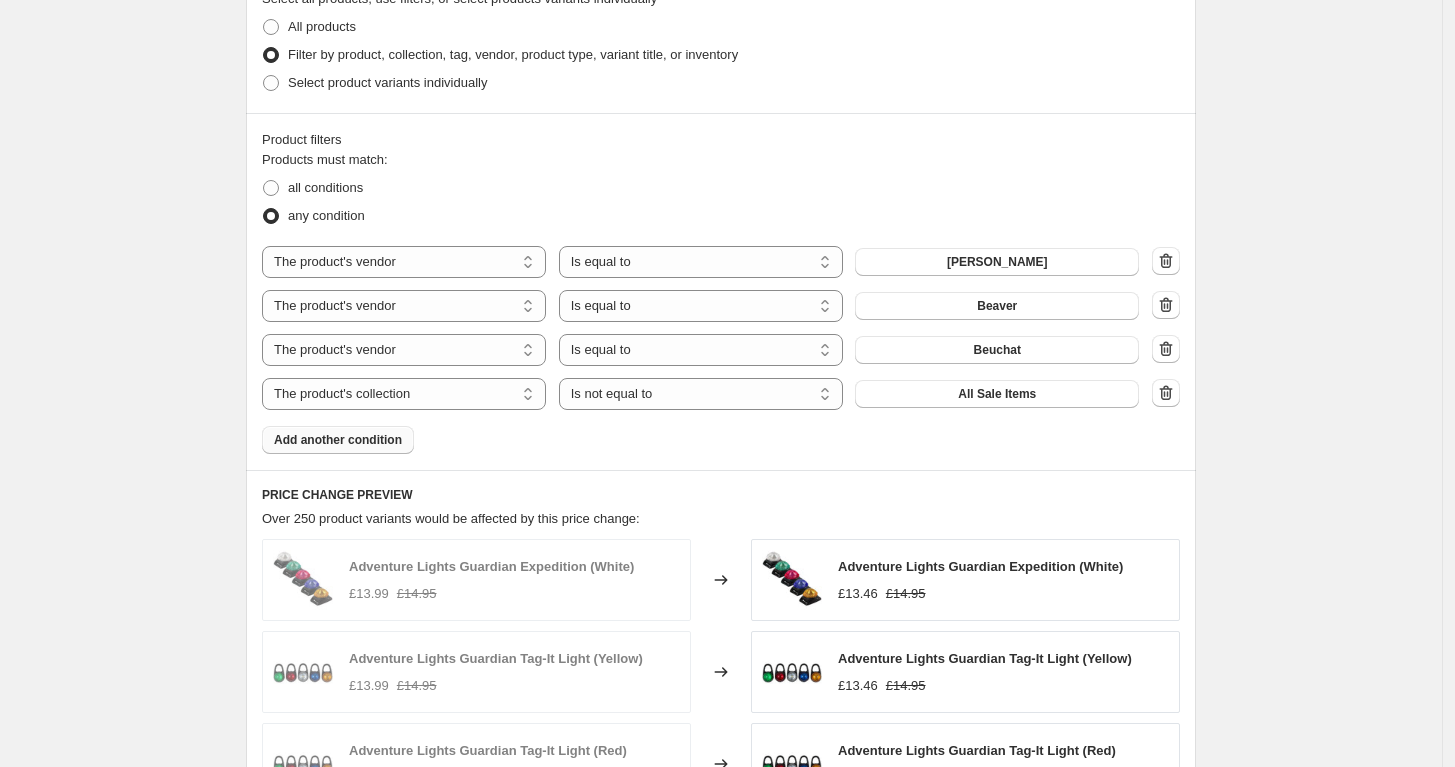 click on "Add another condition" at bounding box center (338, 440) 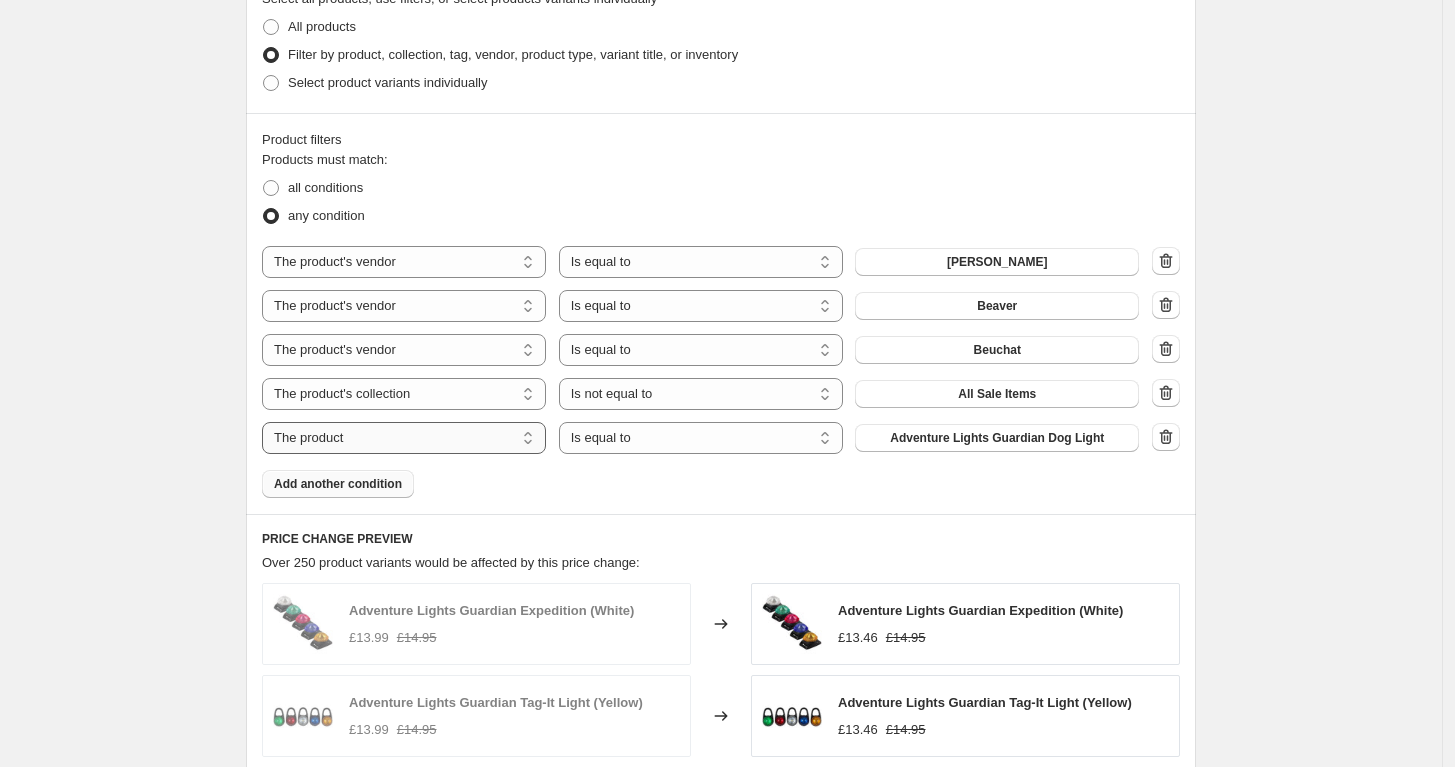 click on "The product The product's collection The product's tag The product's vendor The product's type The product's status The variant's title Inventory quantity" at bounding box center (404, 438) 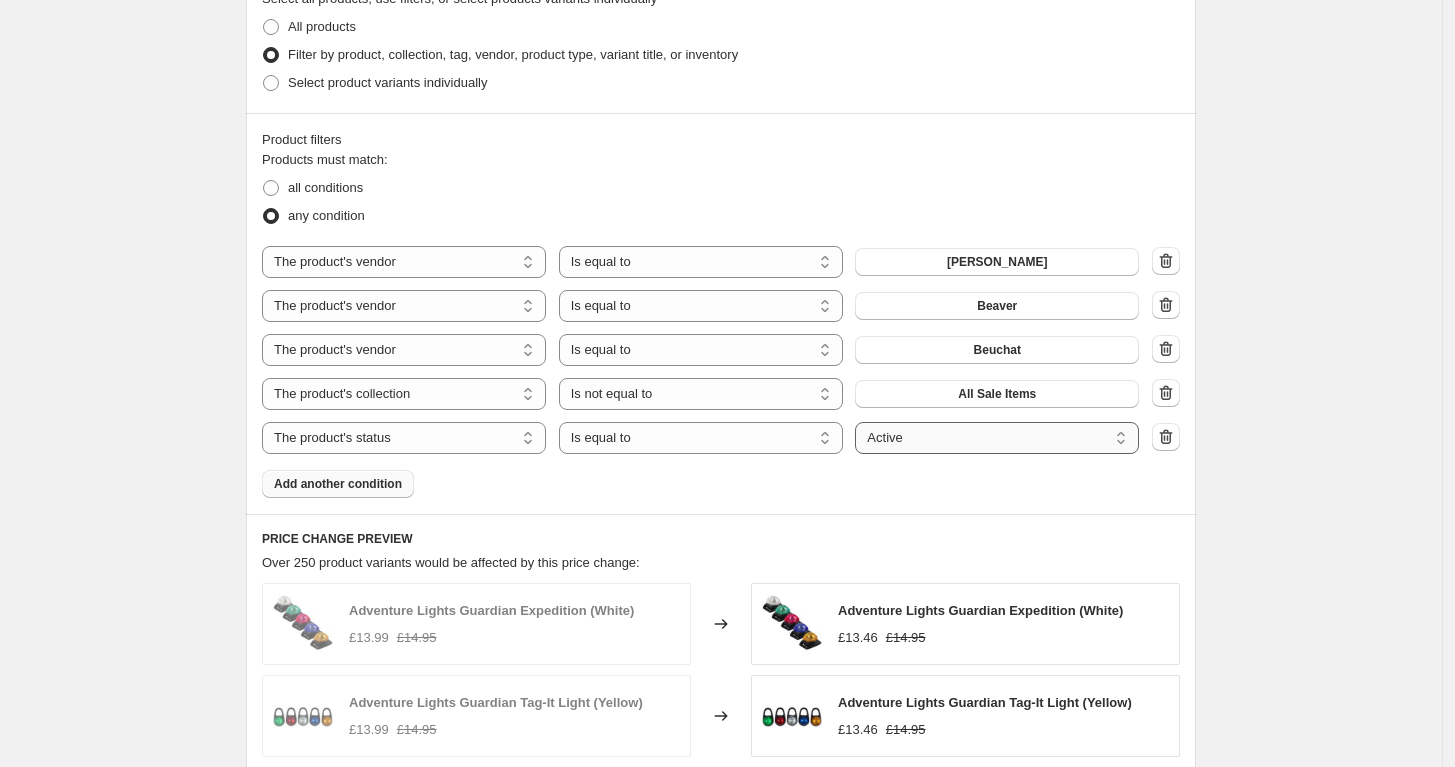 click on "Active Draft Archived" at bounding box center [997, 438] 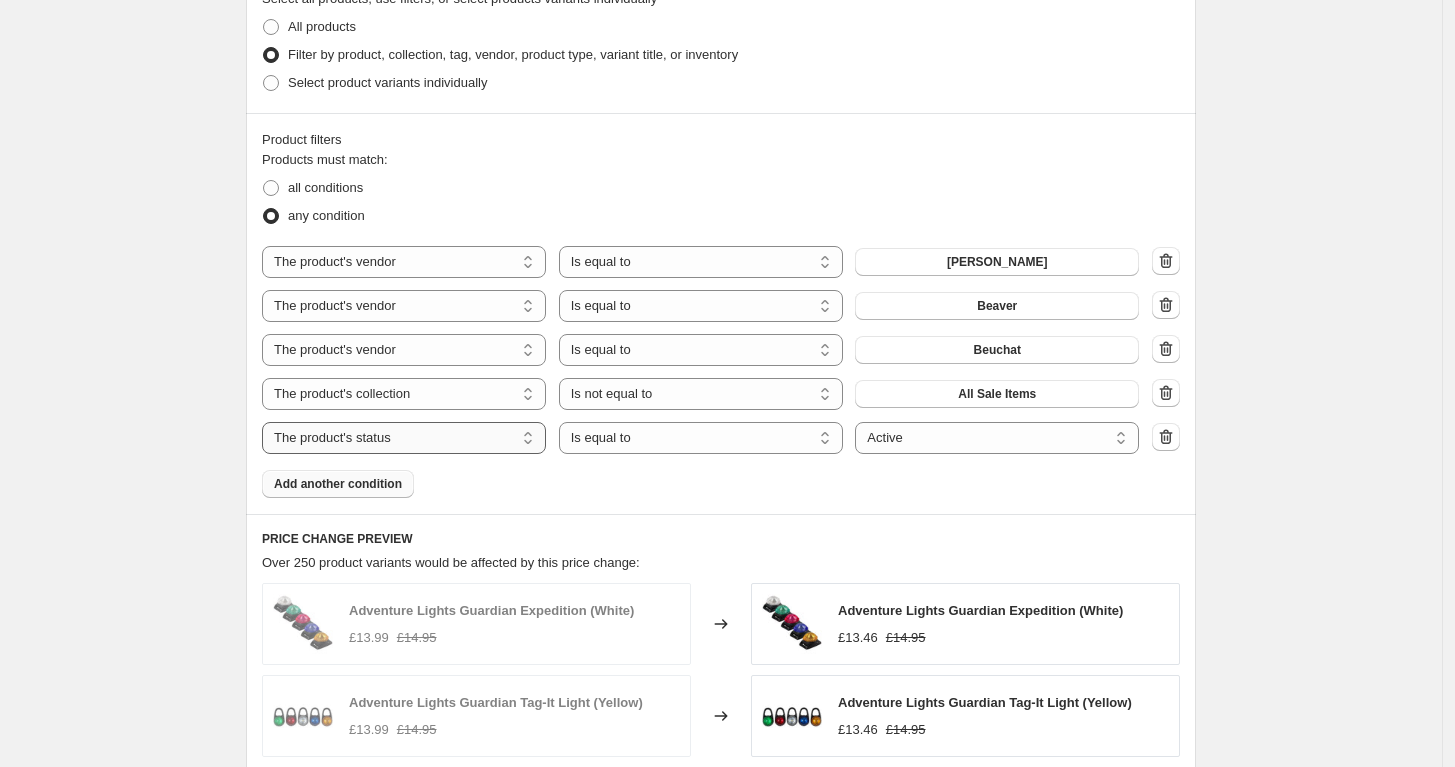 click on "The product The product's collection The product's tag The product's vendor The product's type The product's status The variant's title Inventory quantity" at bounding box center (404, 438) 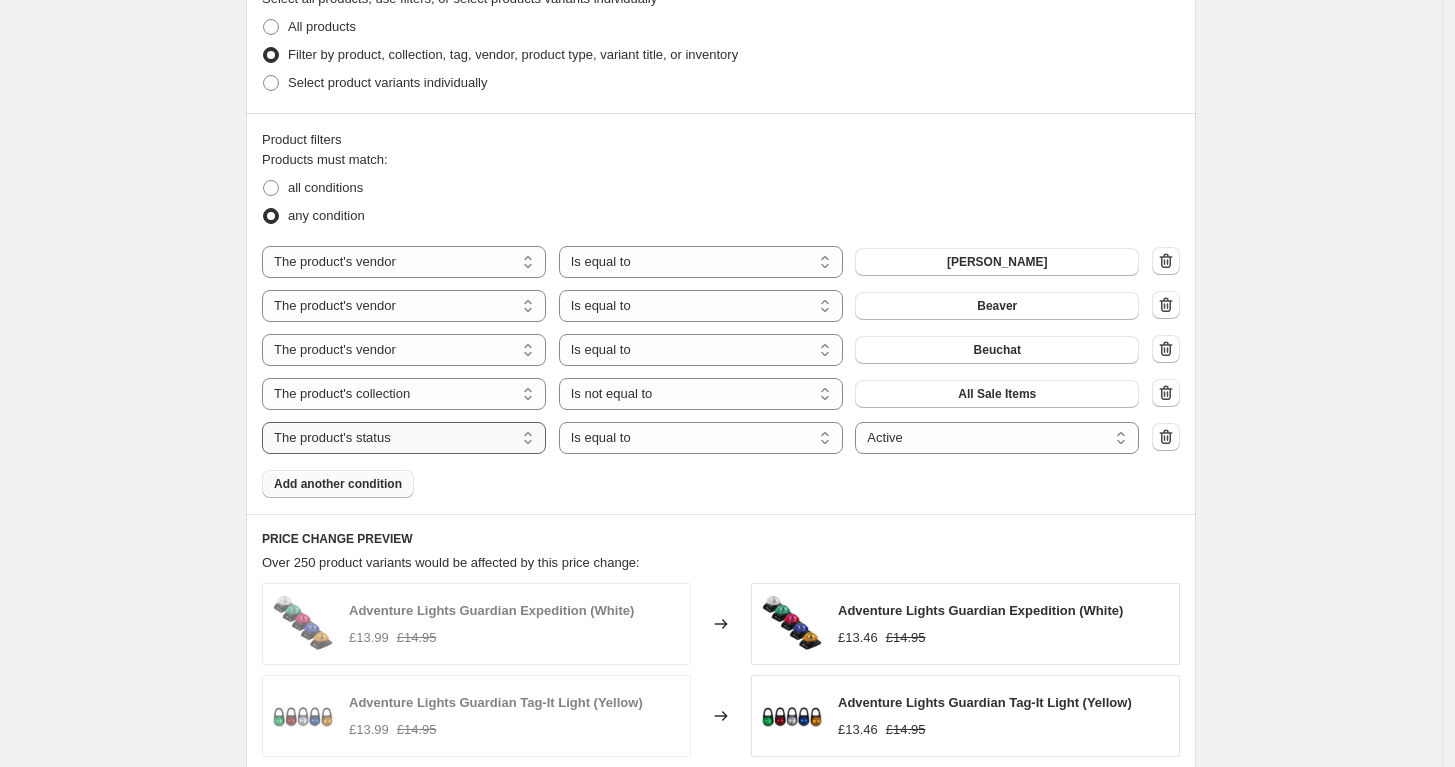 click on "The product The product's collection The product's tag The product's vendor The product's type The product's status The variant's title Inventory quantity" at bounding box center [404, 438] 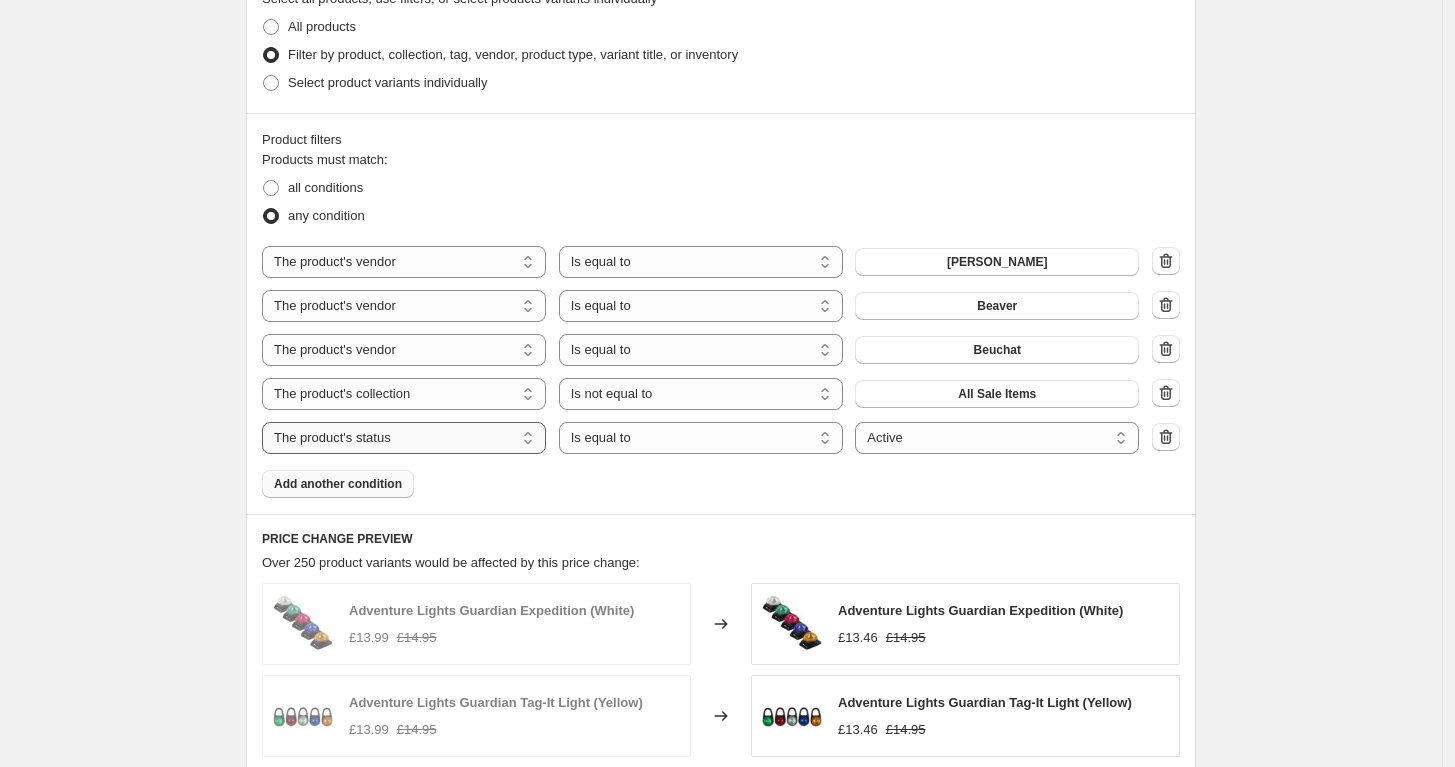 select on "product_type" 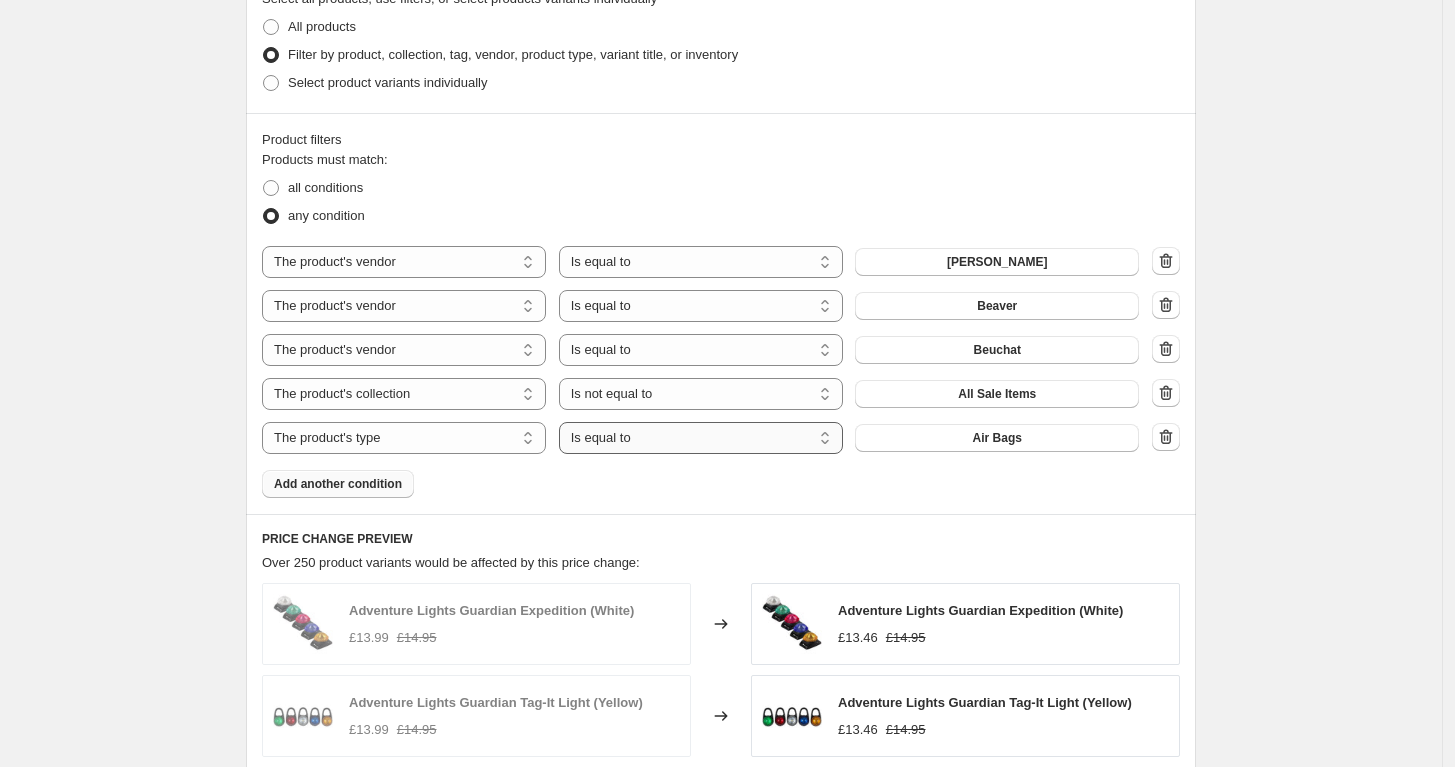 click on "Is equal to Is not equal to" at bounding box center [701, 438] 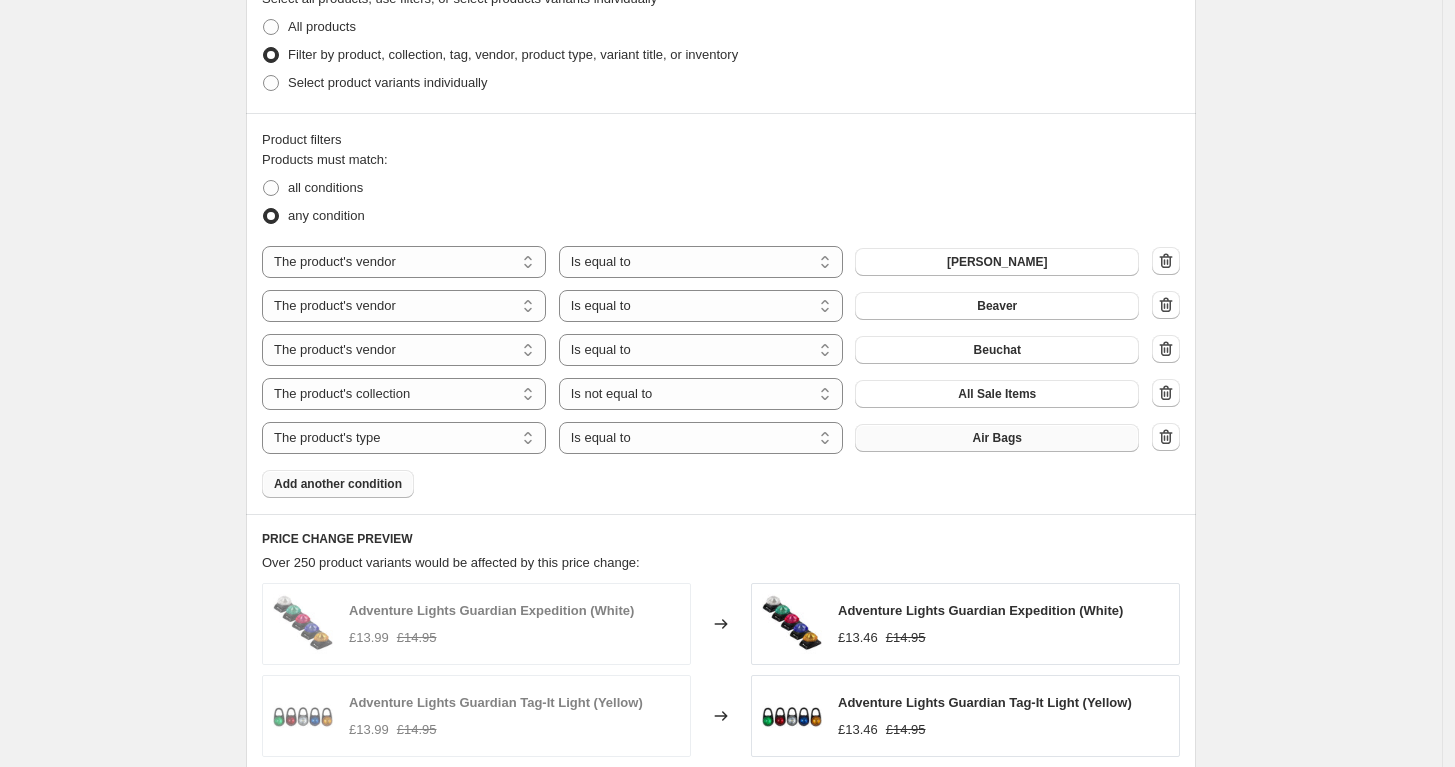 click on "Air Bags" at bounding box center (997, 438) 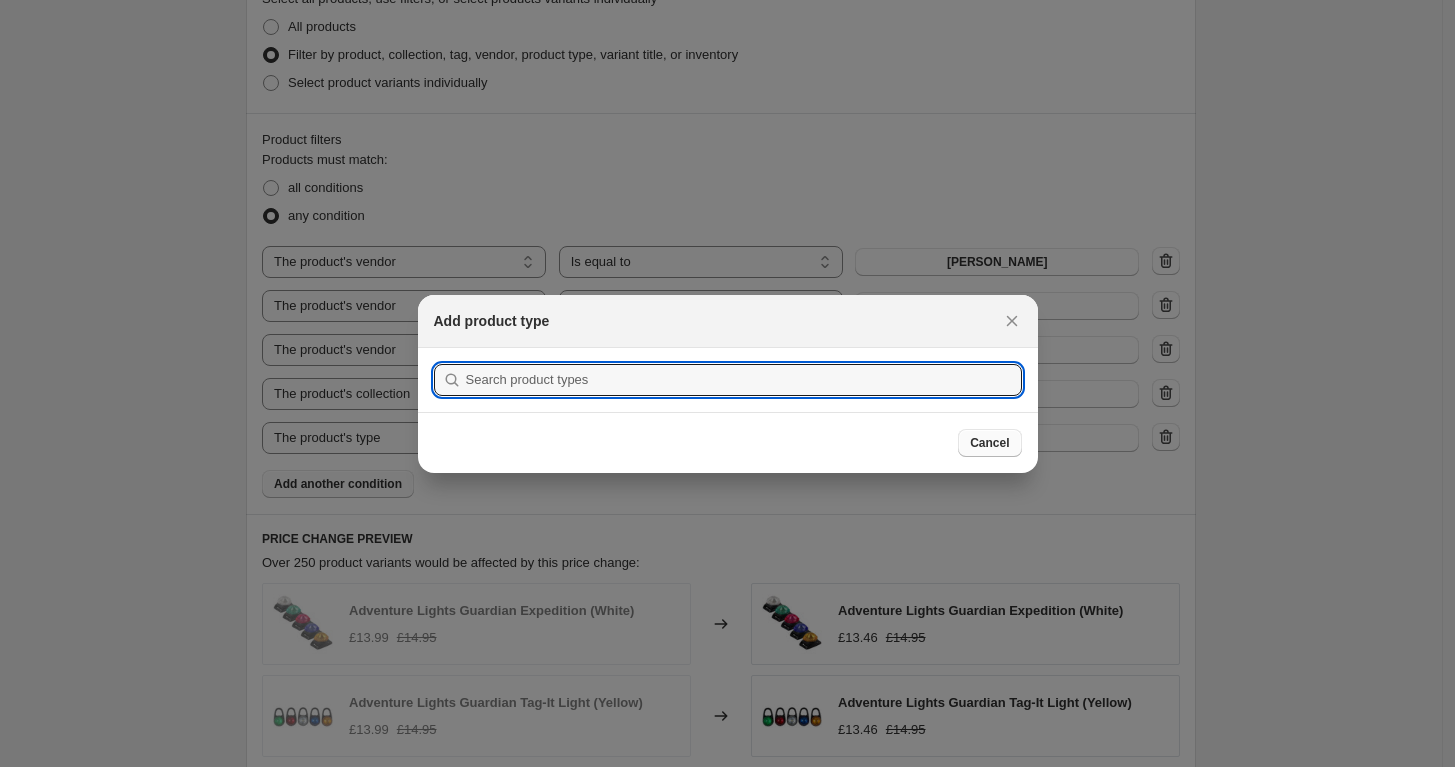 click on "Cancel" at bounding box center [989, 443] 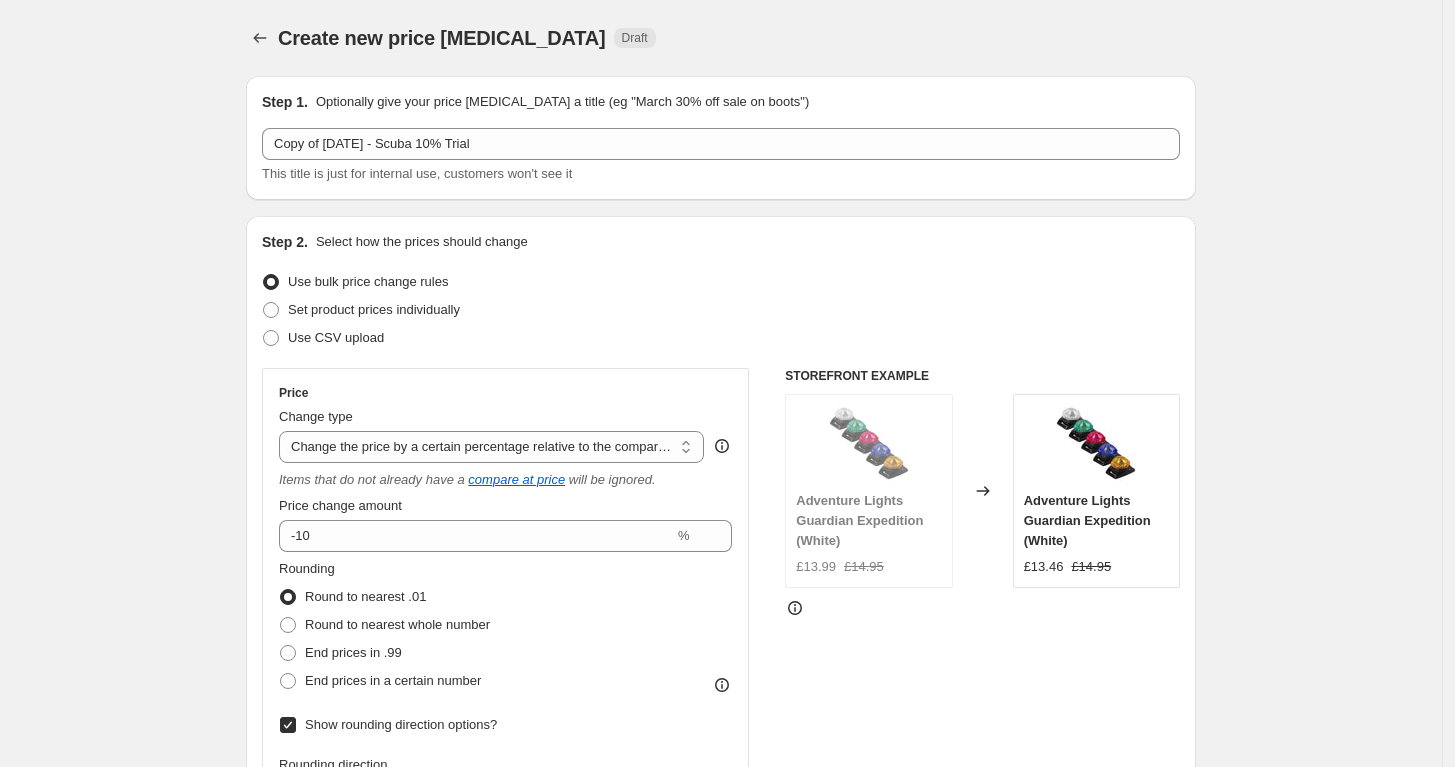 scroll, scrollTop: 1259, scrollLeft: 0, axis: vertical 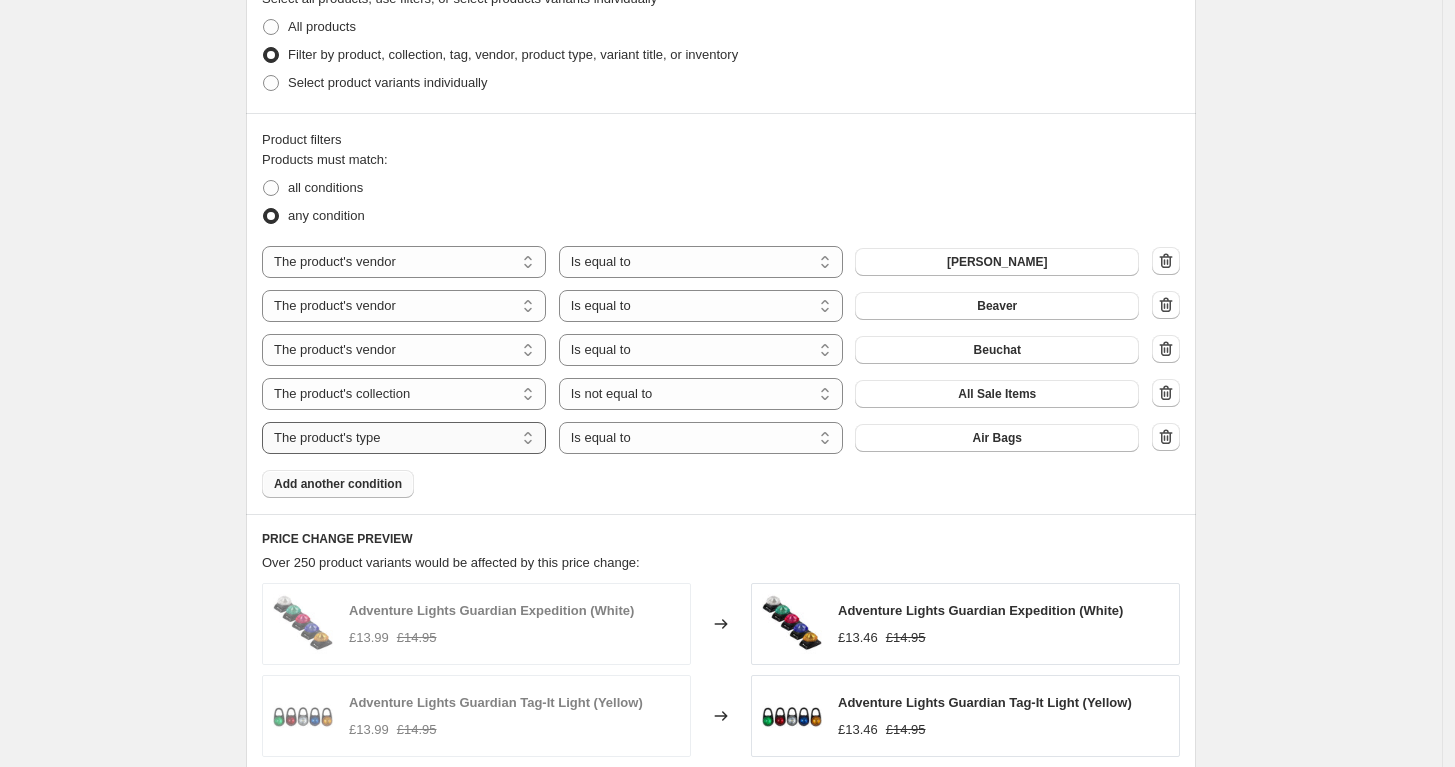 click on "The product The product's collection The product's tag The product's vendor The product's type The product's status The variant's title Inventory quantity" at bounding box center (404, 438) 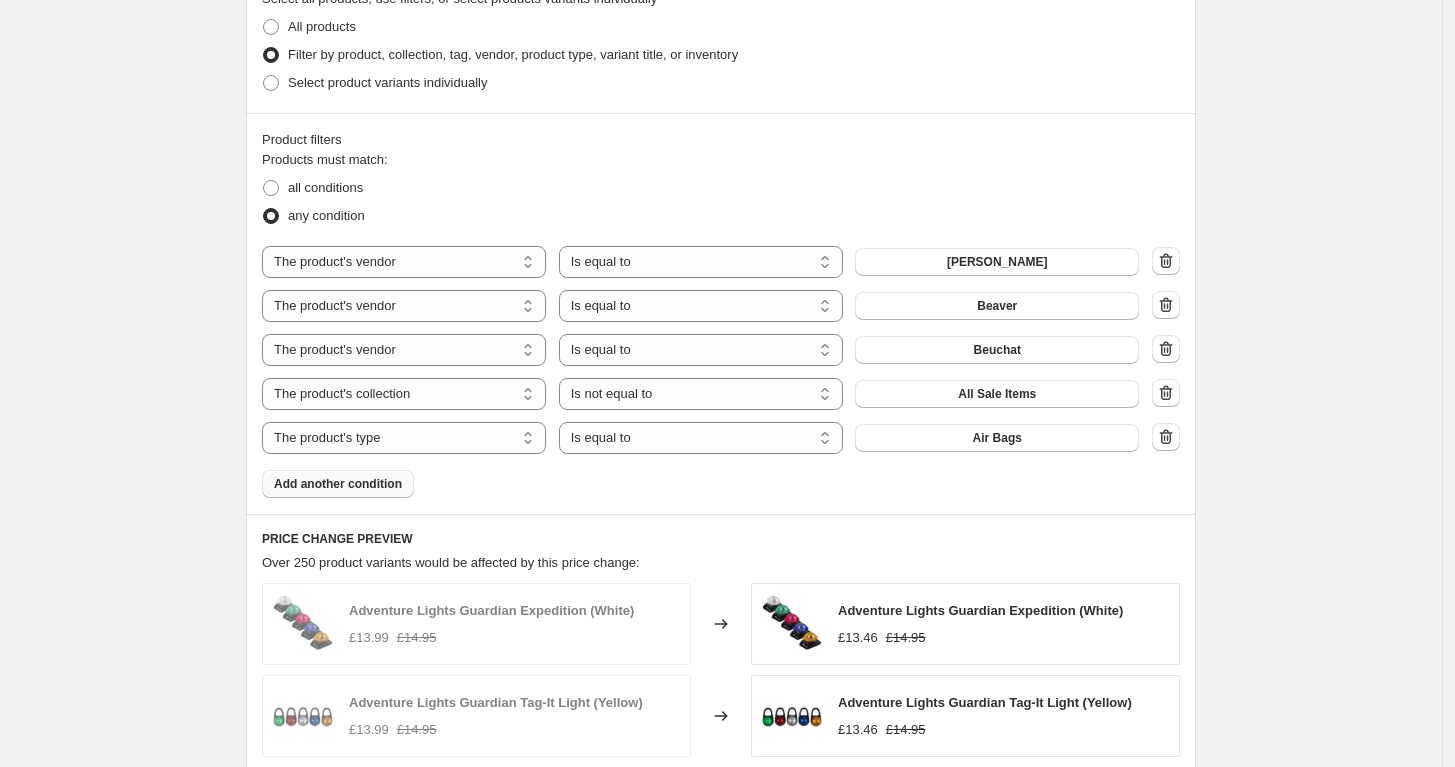 click on "Products must match: all conditions any condition The product The product's collection The product's tag The product's vendor The product's type The product's status The variant's title Inventory quantity The product's vendor Is equal to Is not equal to Is equal to [PERSON_NAME] The product The product's collection The product's tag The product's vendor The product's type The product's status The variant's title Inventory quantity The product's vendor Is equal to Is not equal to Is equal to Beaver The product The product's collection The product's tag The product's vendor The product's type The product's status The variant's title Inventory quantity The product's vendor Is equal to Is not equal to Is equal to Beuchat The product The product's collection The product's tag The product's vendor The product's type The product's status The variant's title Inventory quantity The product's collection Is equal to Is not equal to Is not equal to All Sale Items The product The product's collection The product's tag Is equal to" at bounding box center [721, 324] 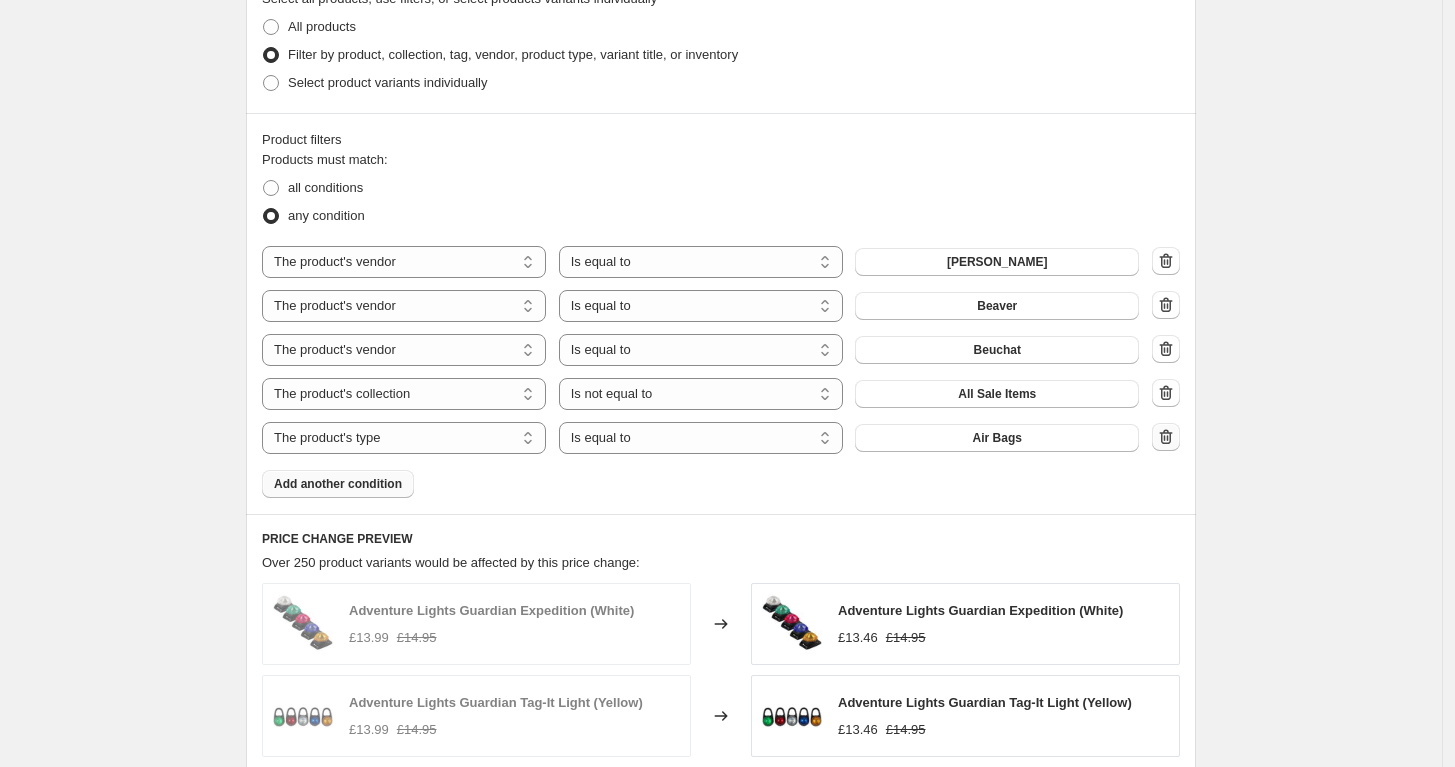 click 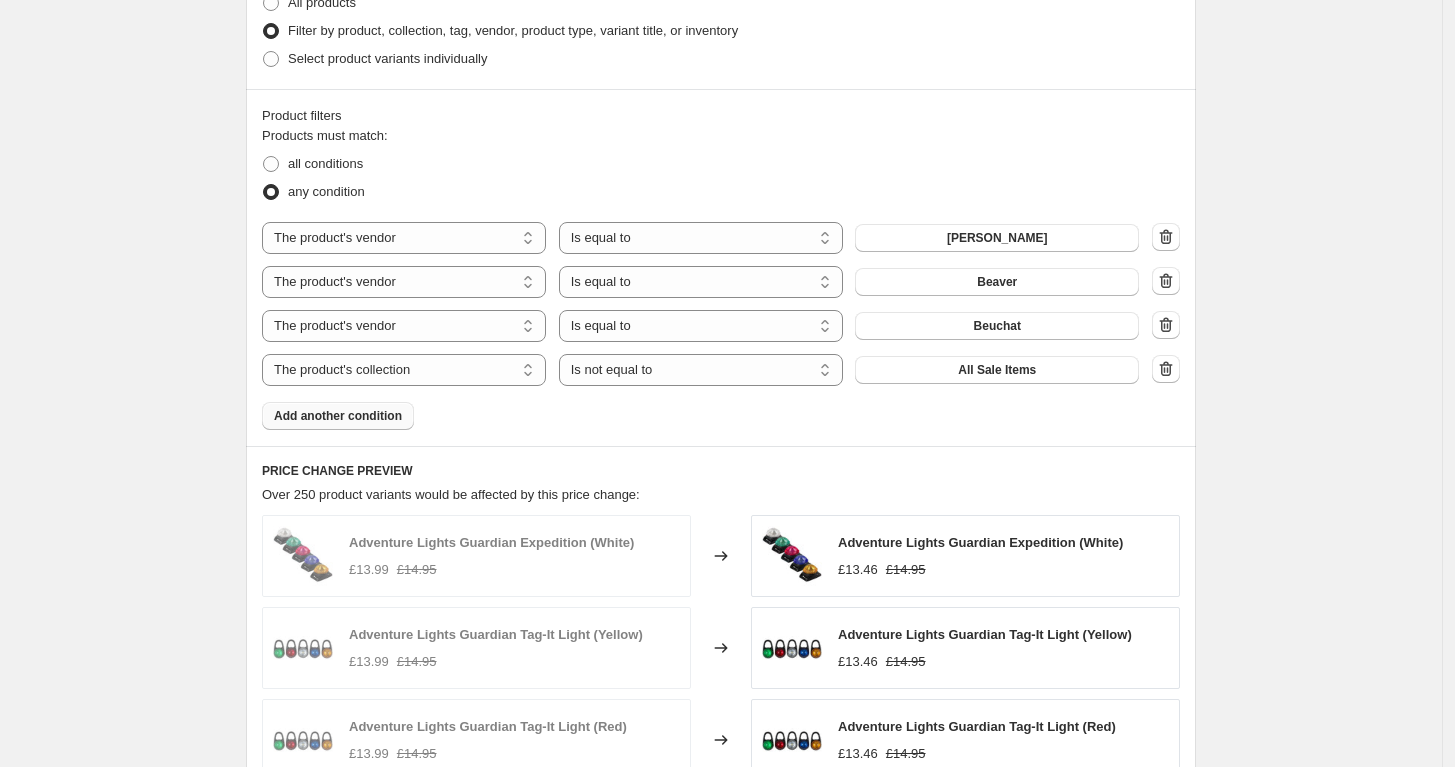 scroll, scrollTop: 1259, scrollLeft: 0, axis: vertical 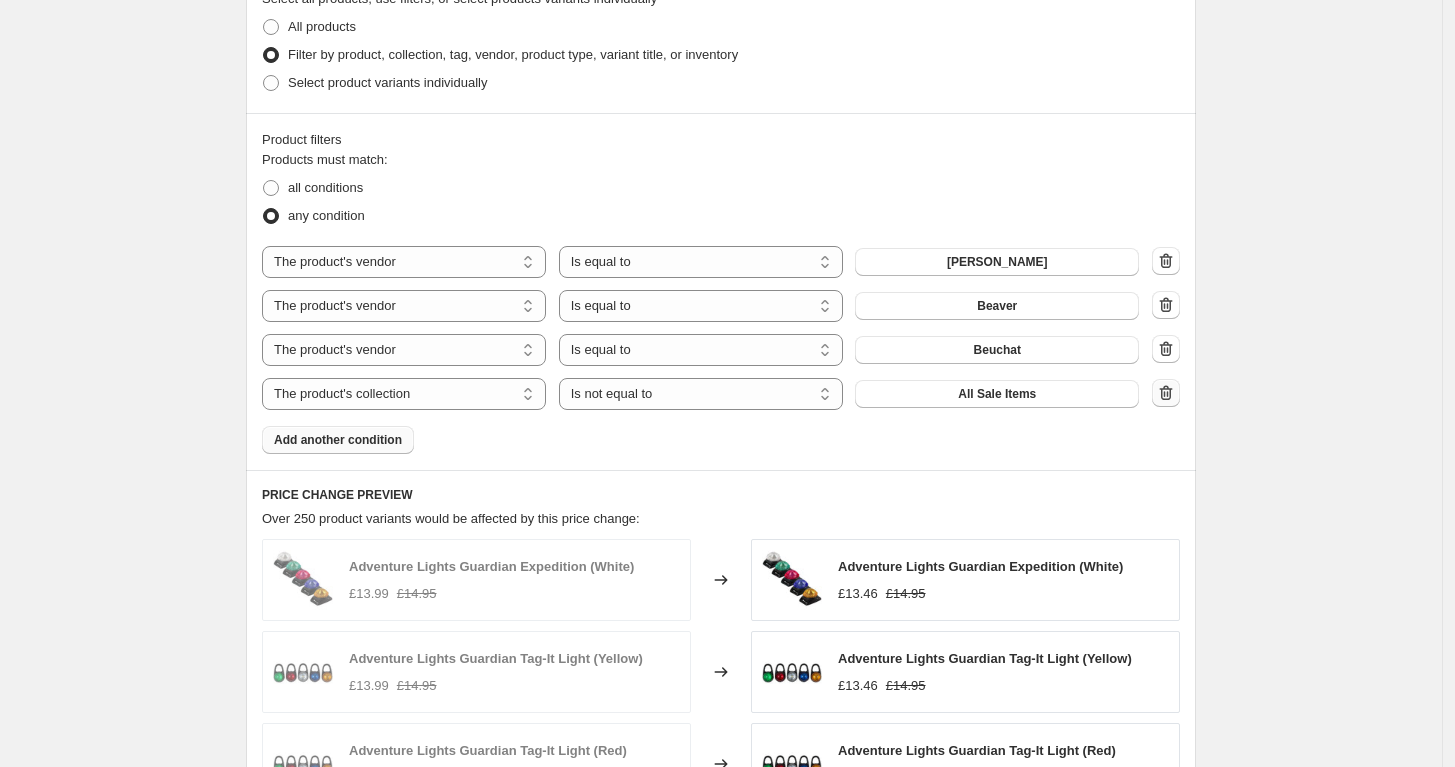 click at bounding box center (1166, 393) 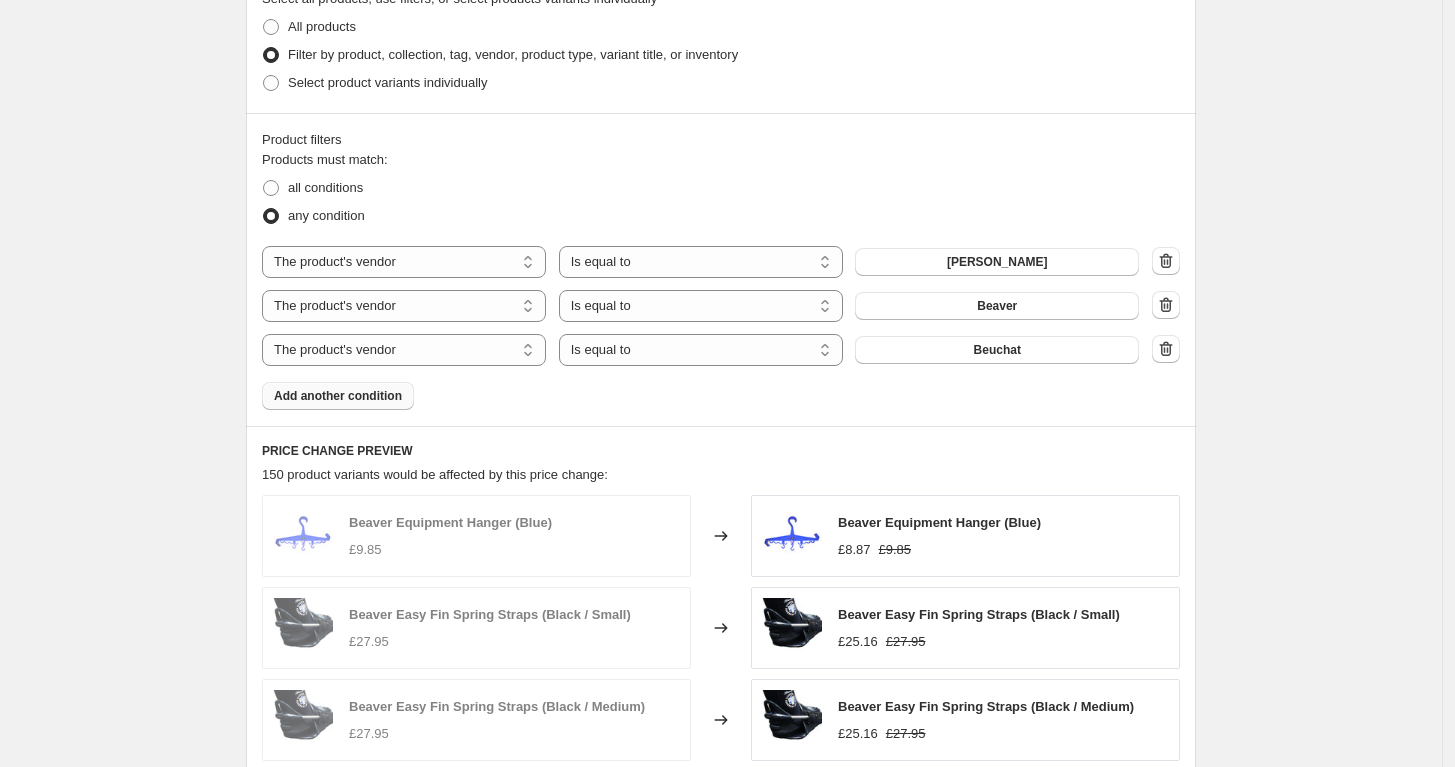 click on "Create new price [MEDICAL_DATA]. This page is ready Create new price [MEDICAL_DATA] Draft Step 1. Optionally give your price [MEDICAL_DATA] a title (eg "March 30% off sale on boots") Copy of [DATE] - Scuba 10% Trial This title is just for internal use, customers won't see it Step 2. Select how the prices should change Use bulk price change rules Set product prices individually Use CSV upload Price Change type Change the price to a certain amount Change the price by a certain amount Change the price by a certain percentage Change the price to the current compare at price (price before sale) Change the price by a certain amount relative to the compare at price Change the price by a certain percentage relative to the compare at price Don't change the price Change the price by a certain percentage relative to the cost per item Change price to certain cost margin Change the price by a certain percentage relative to the compare at price Items that do not already have a   compare at price   will be ignored. -10 % Rounding" at bounding box center (721, 28) 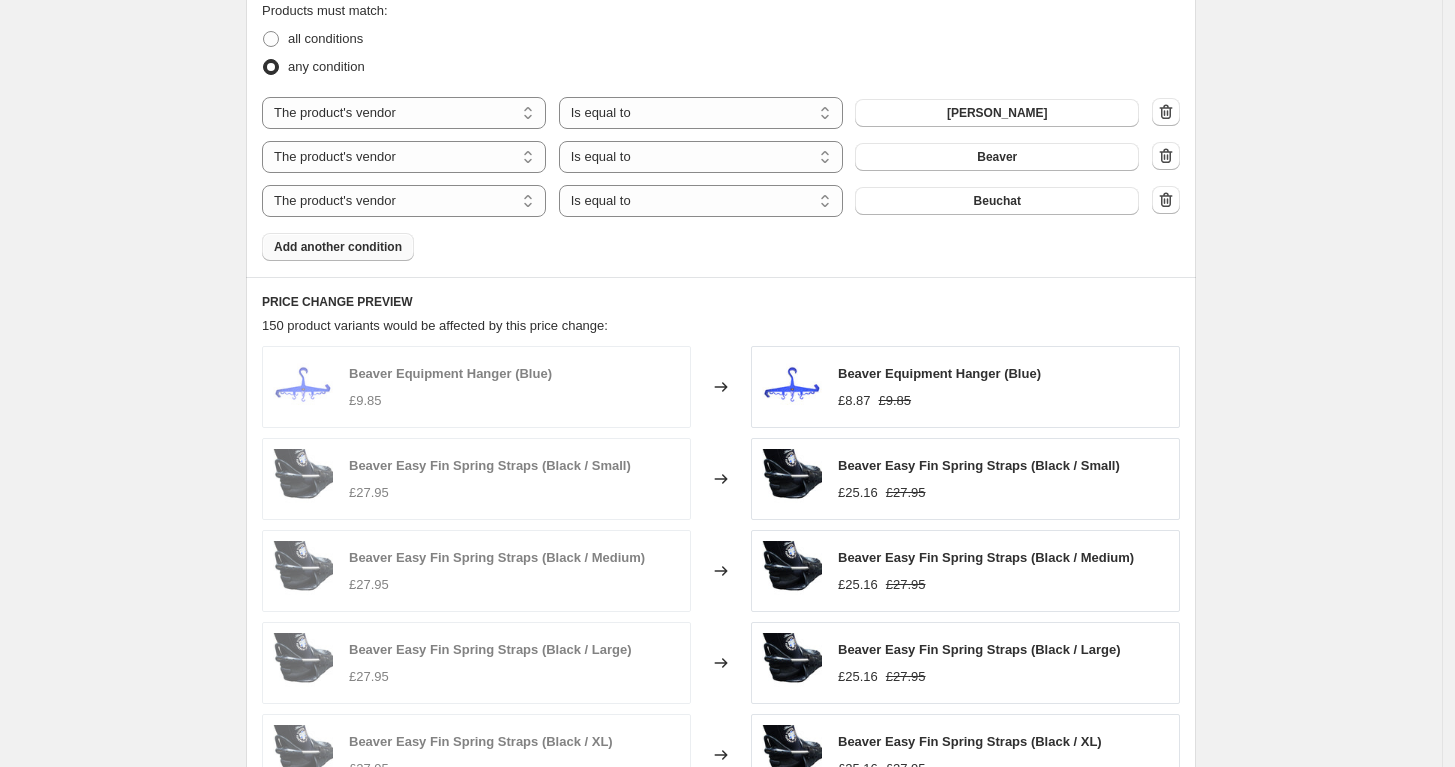scroll, scrollTop: 1333, scrollLeft: 0, axis: vertical 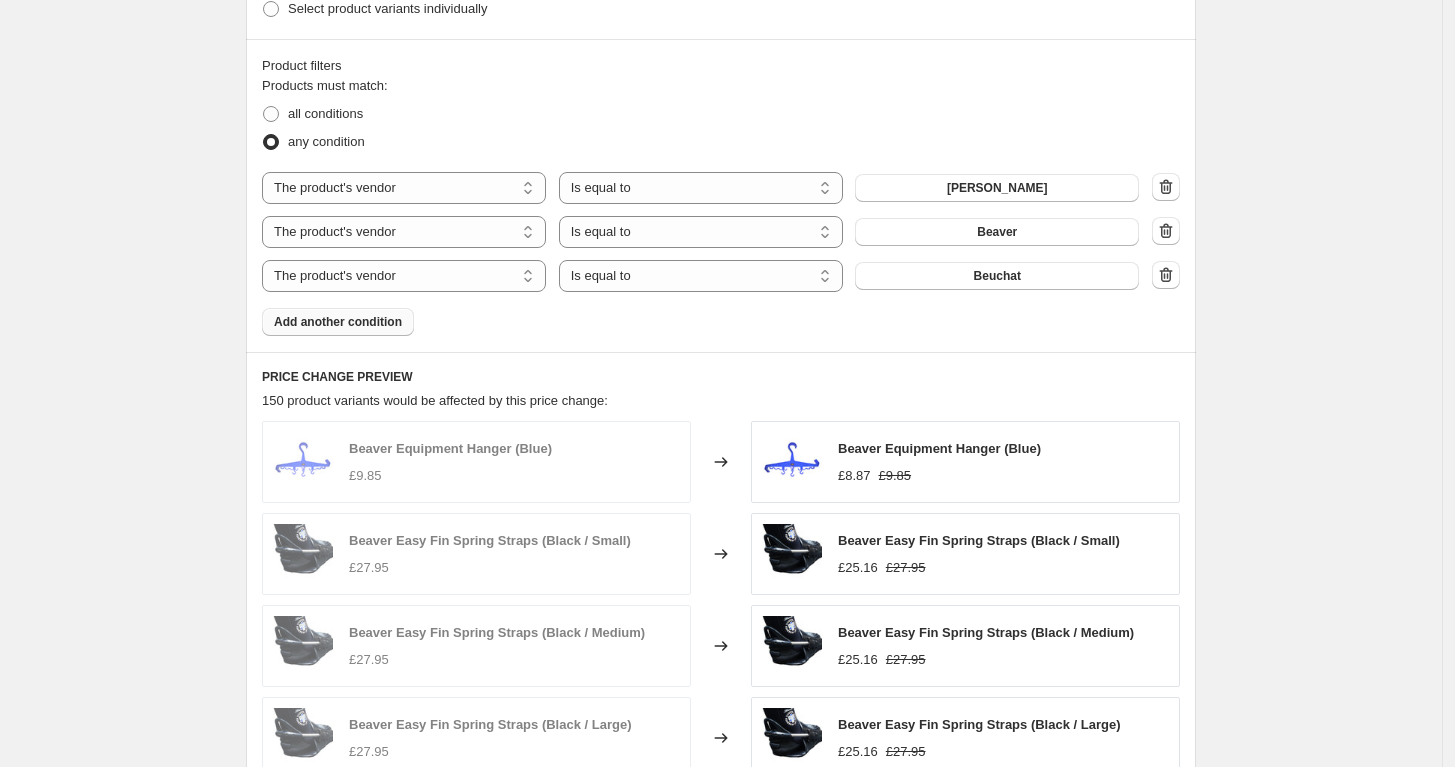 click on "Add another condition" at bounding box center [338, 322] 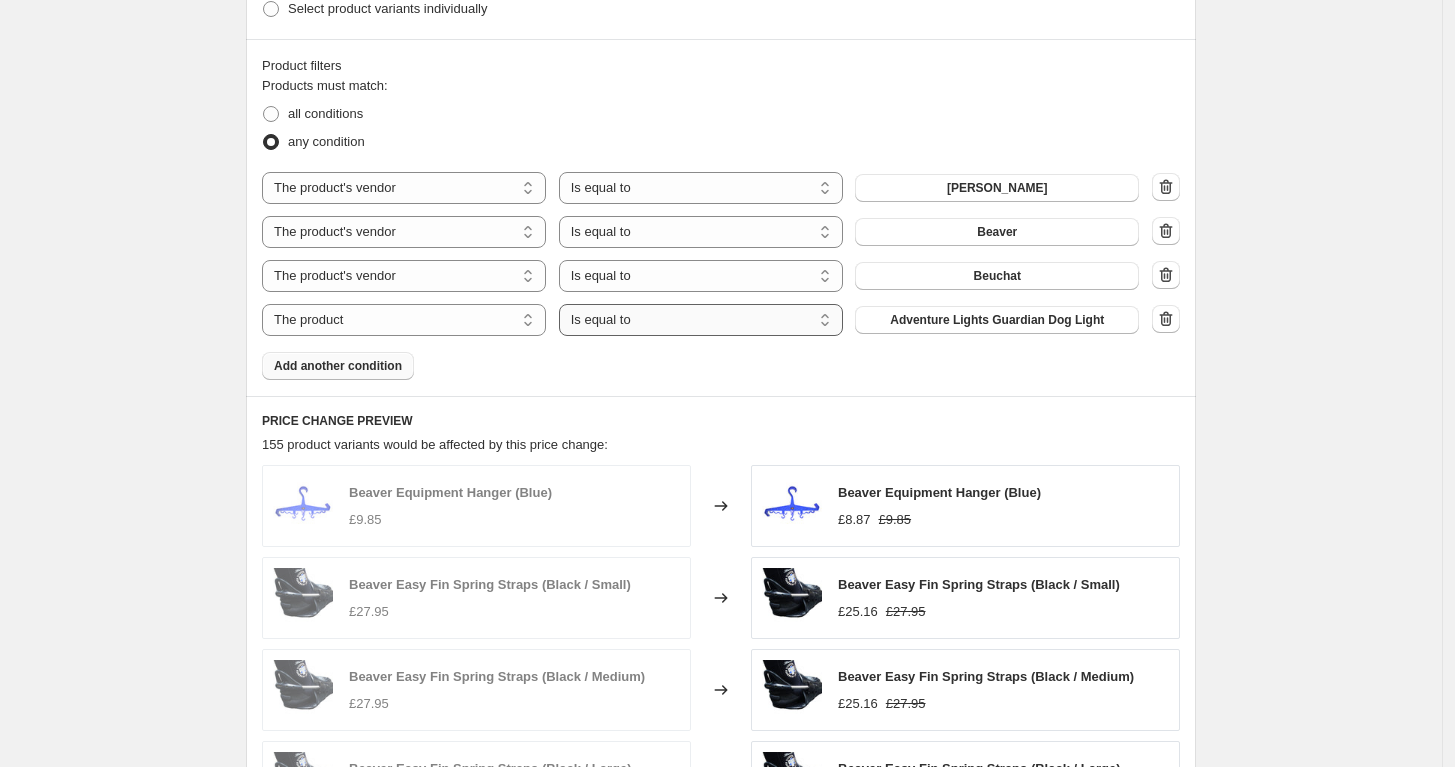 click on "Is equal to Is not equal to" at bounding box center (701, 320) 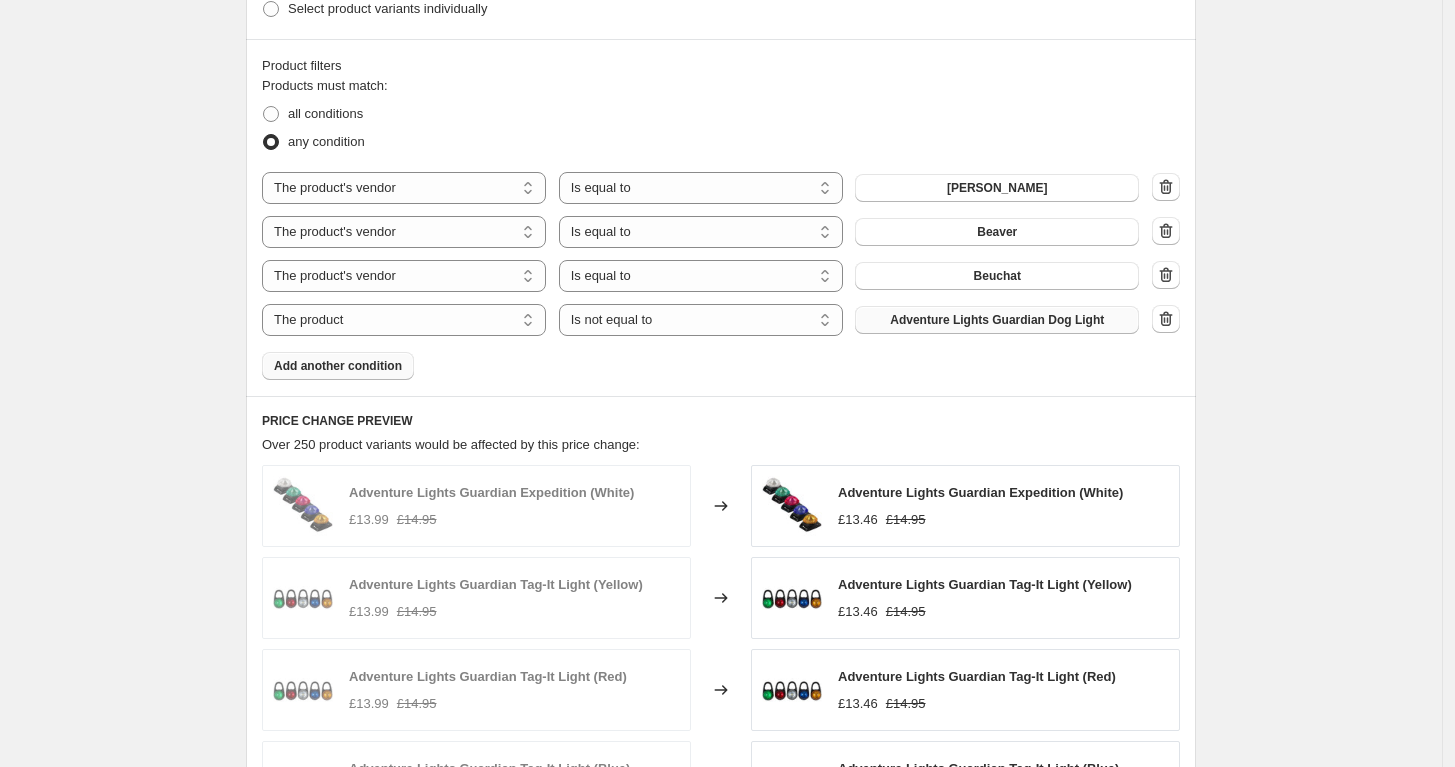 click on "Adventure Lights Guardian Dog Light" at bounding box center (997, 320) 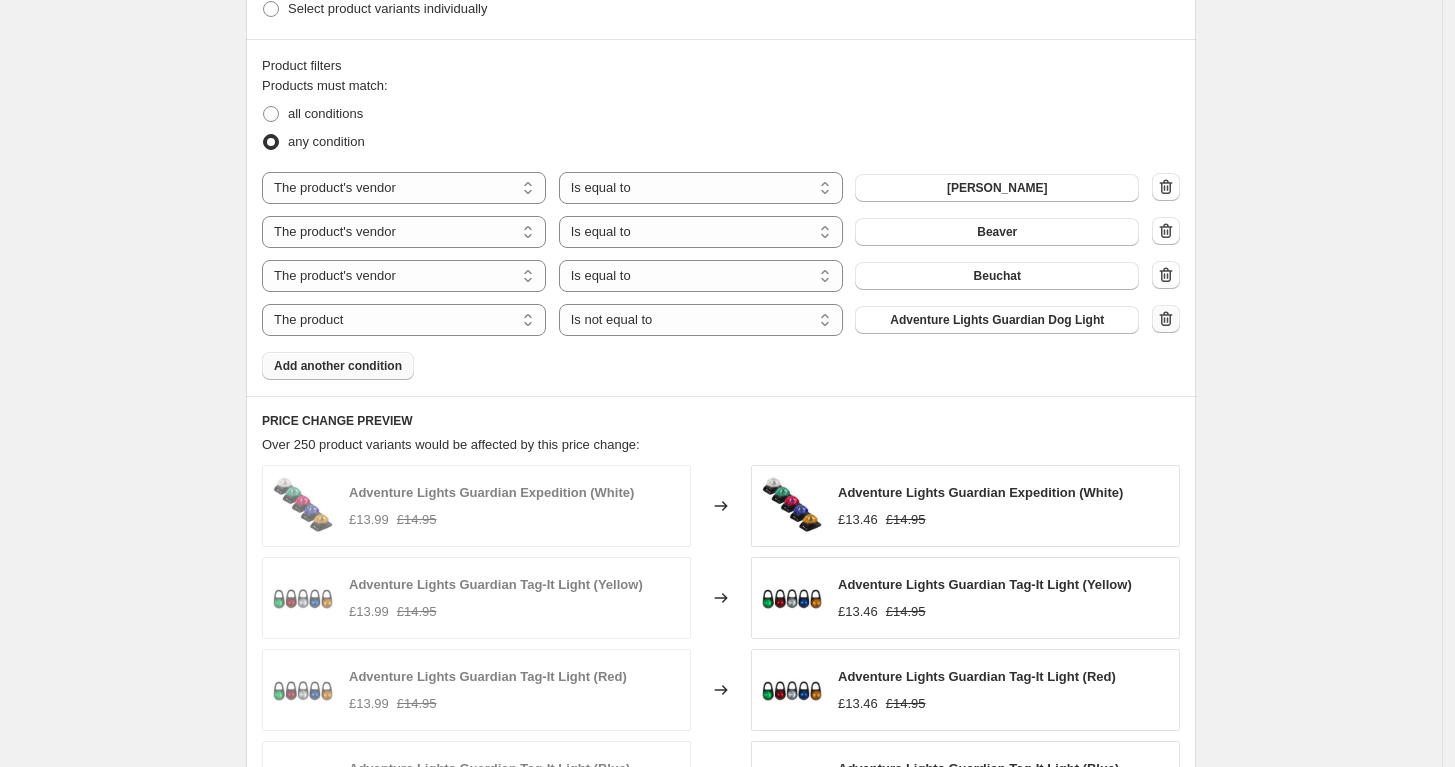 click 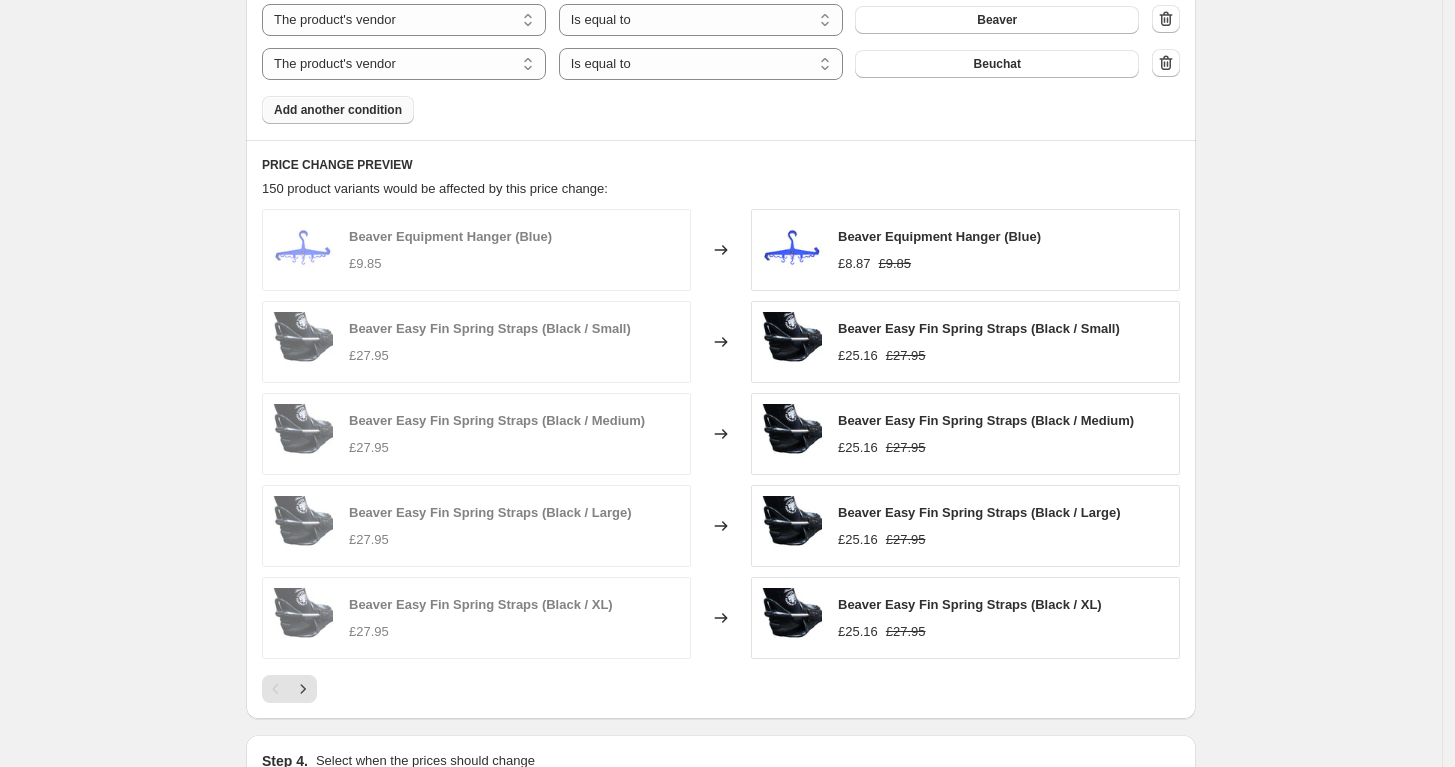 scroll, scrollTop: 1555, scrollLeft: 0, axis: vertical 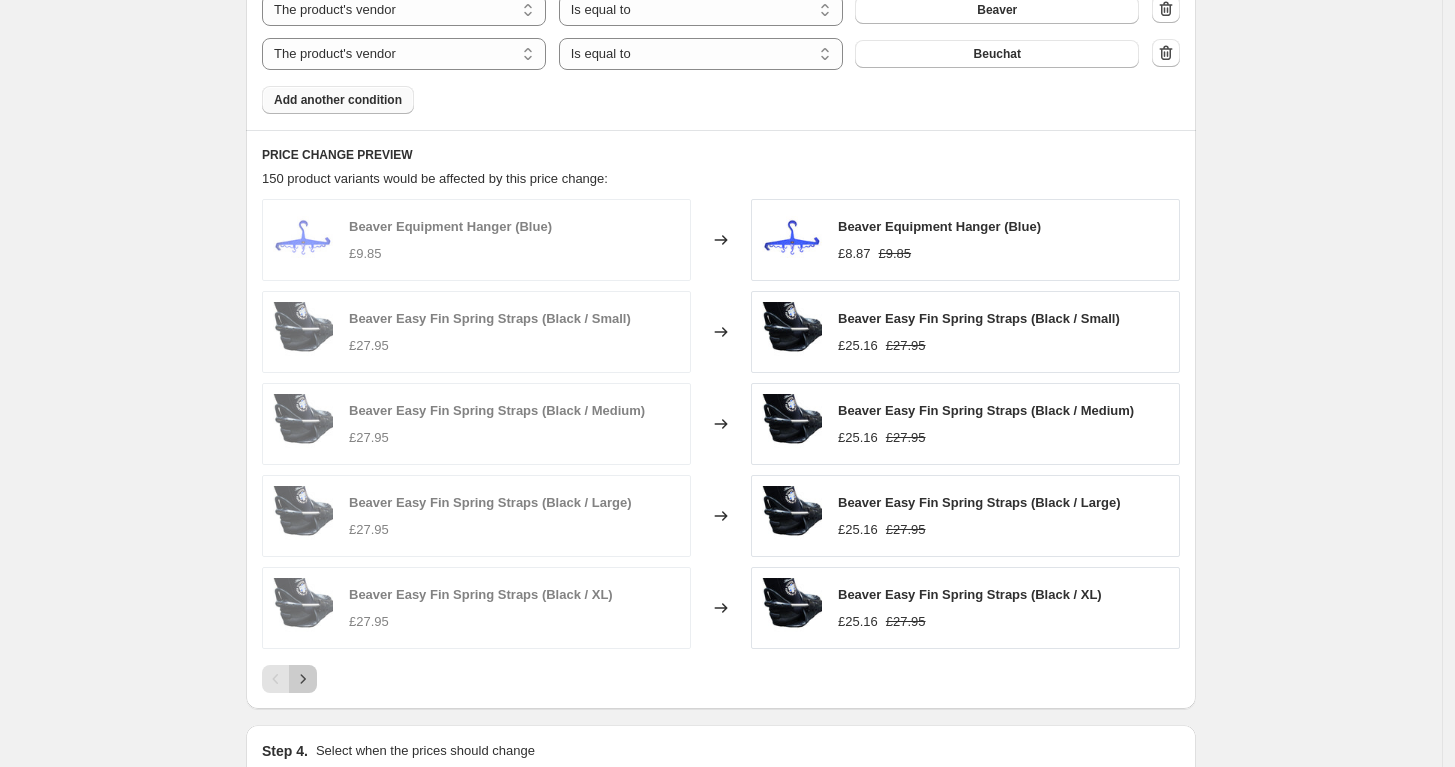 click 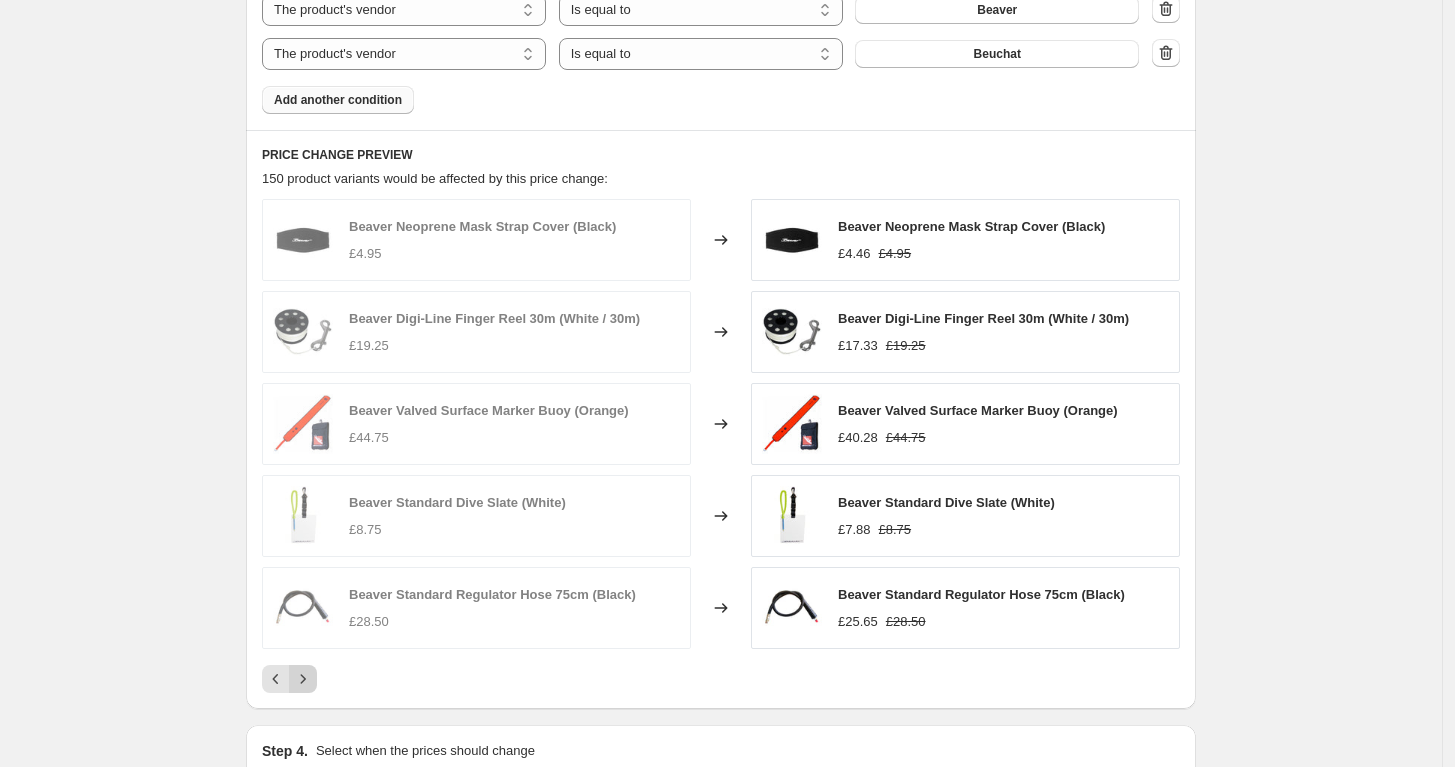 click 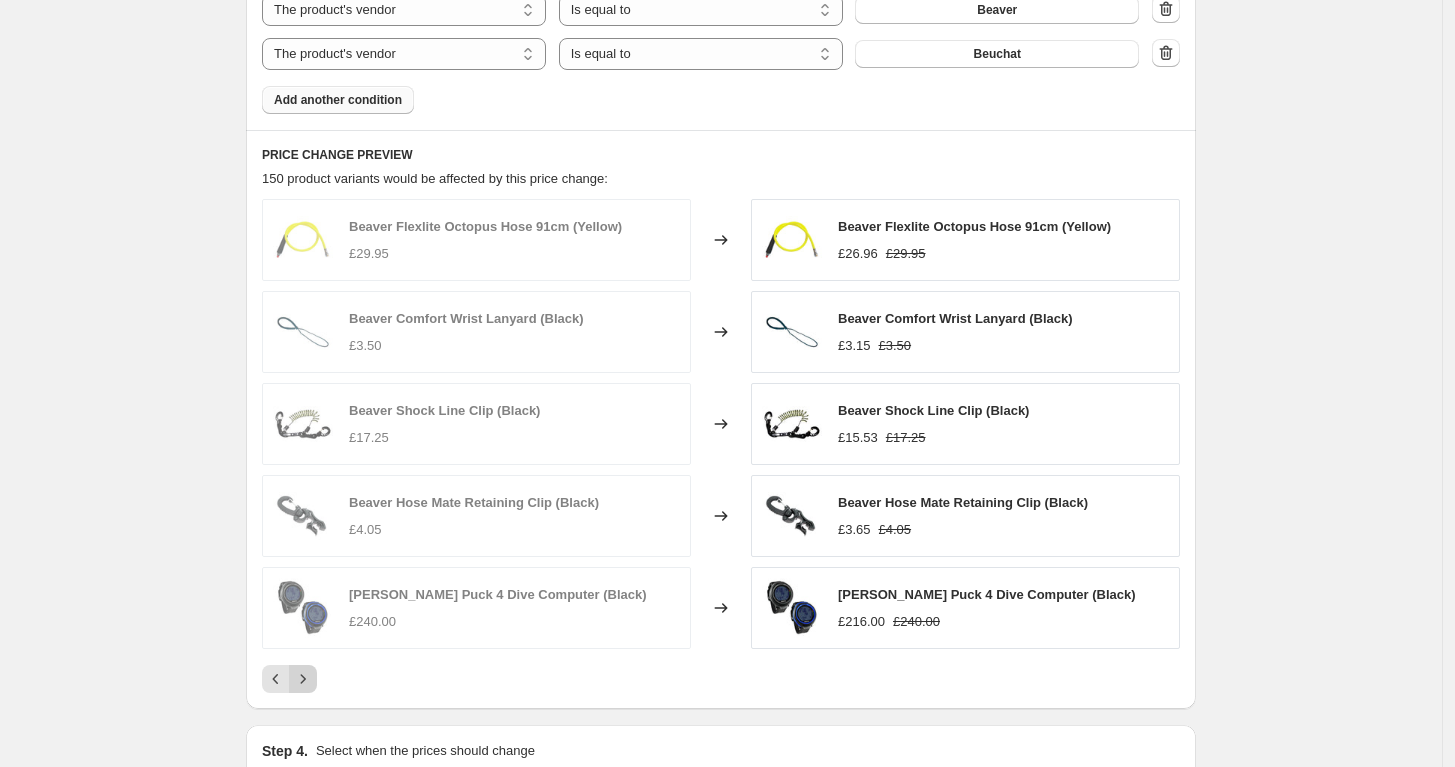click 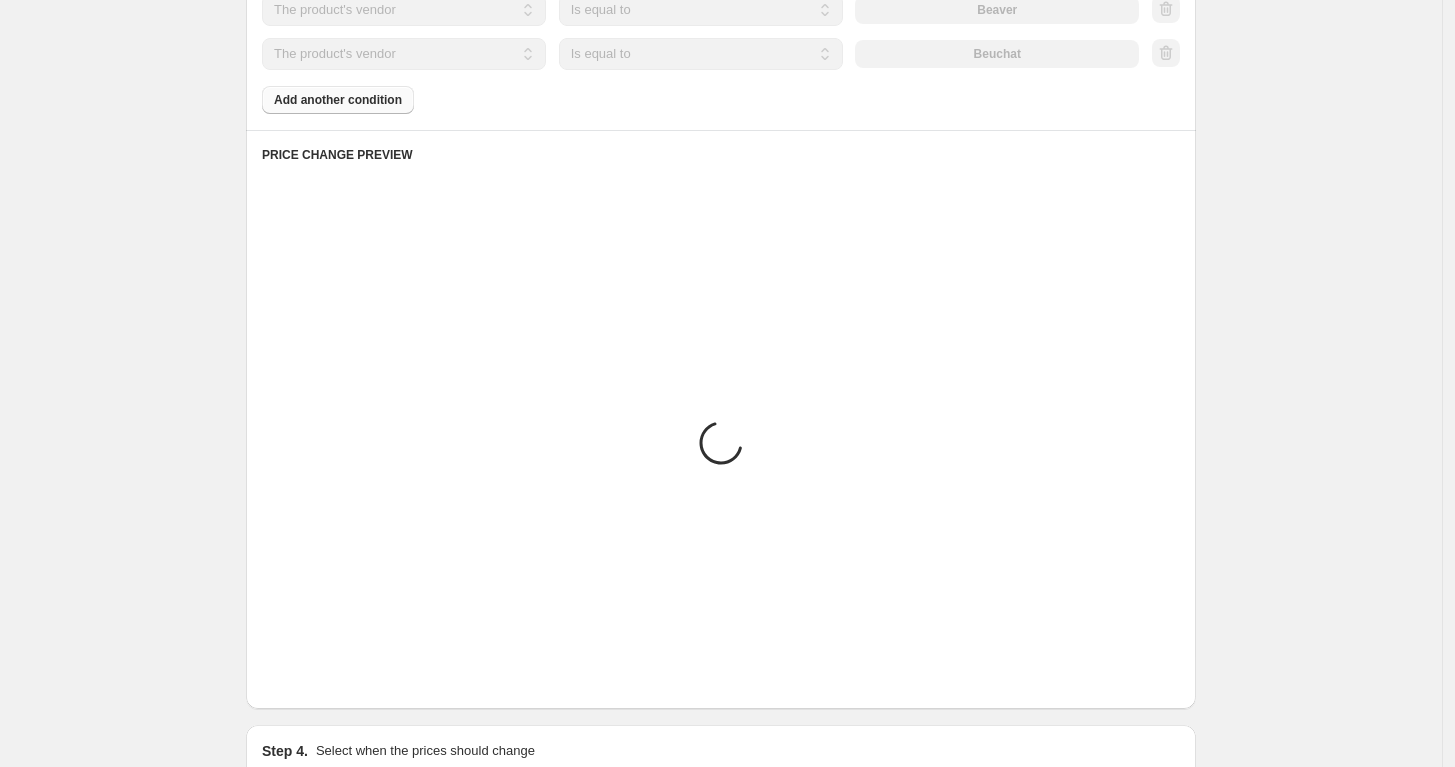 click 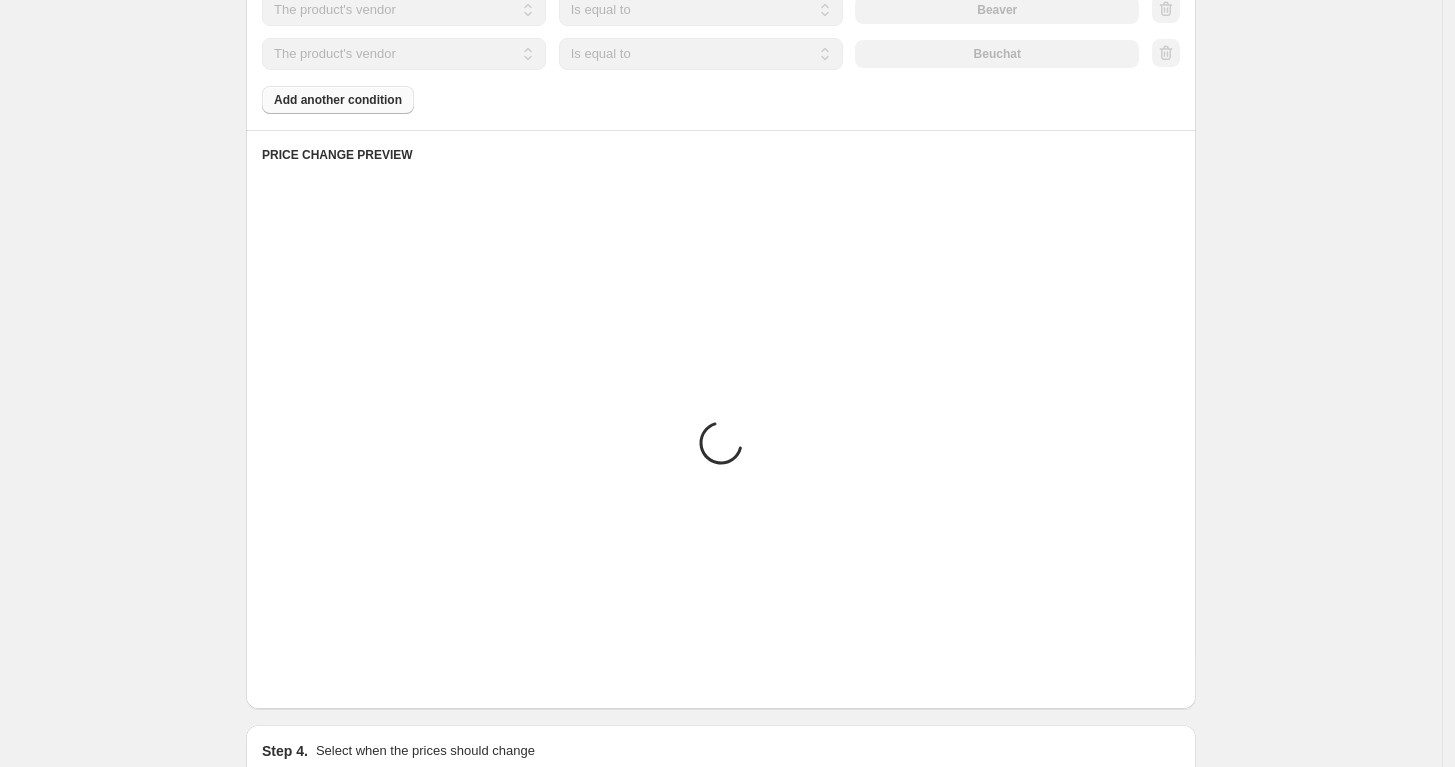 click 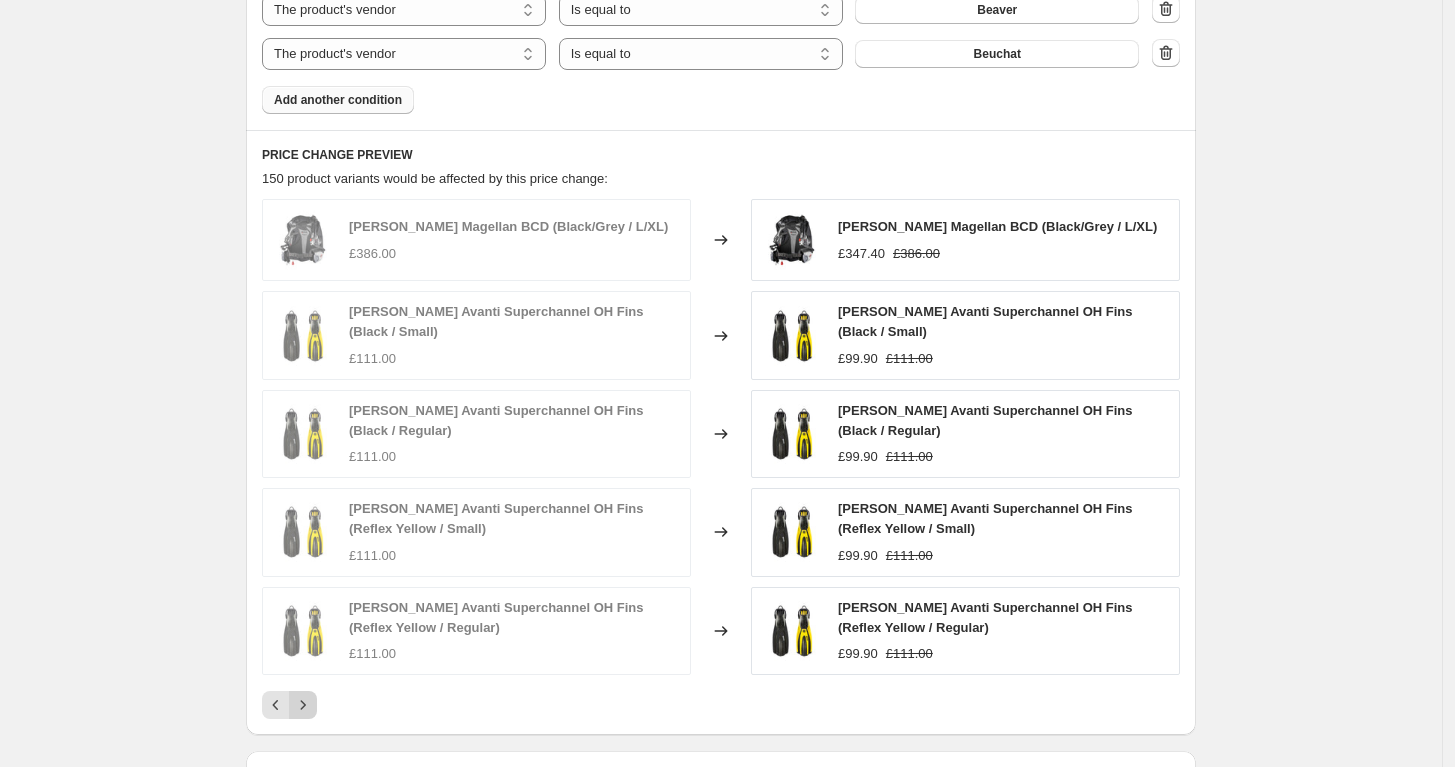click at bounding box center (303, 705) 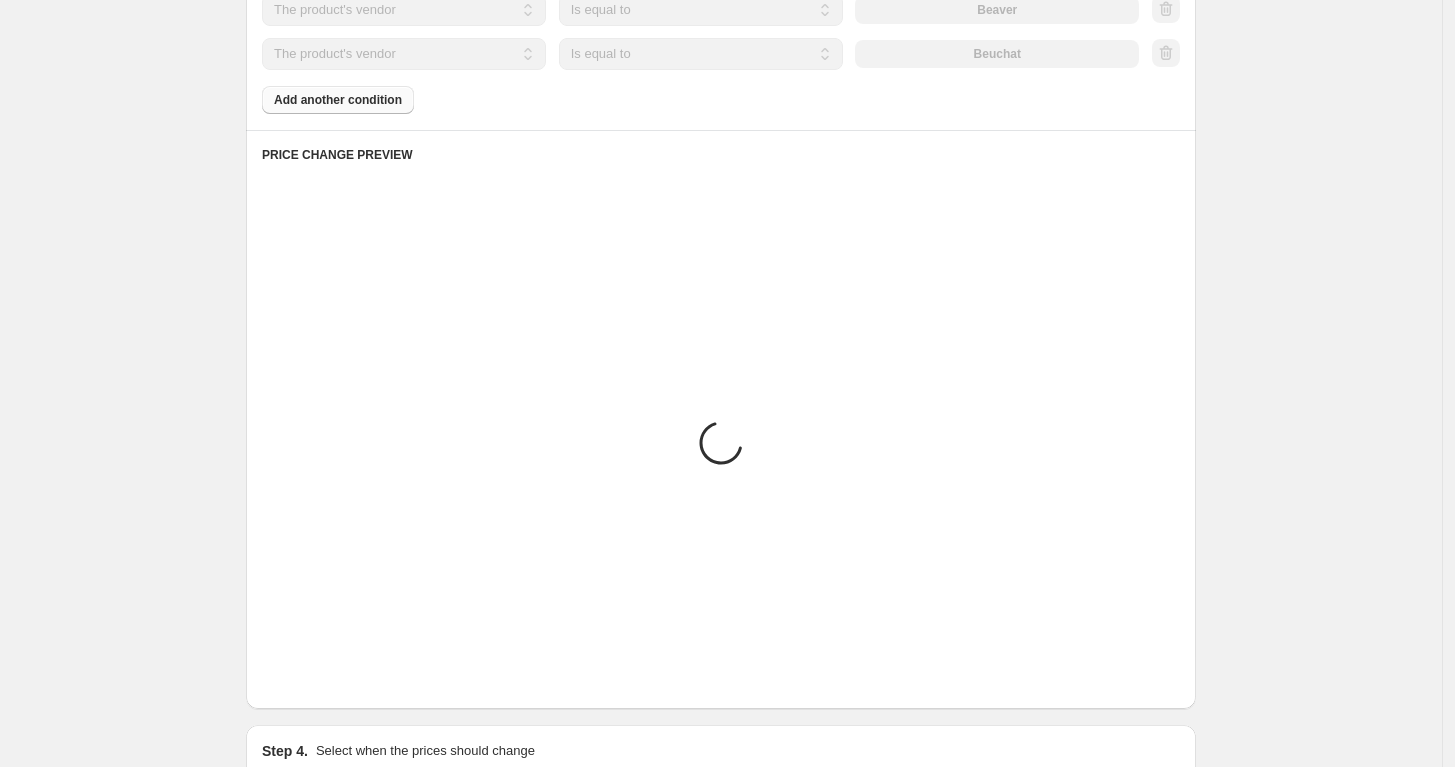 click 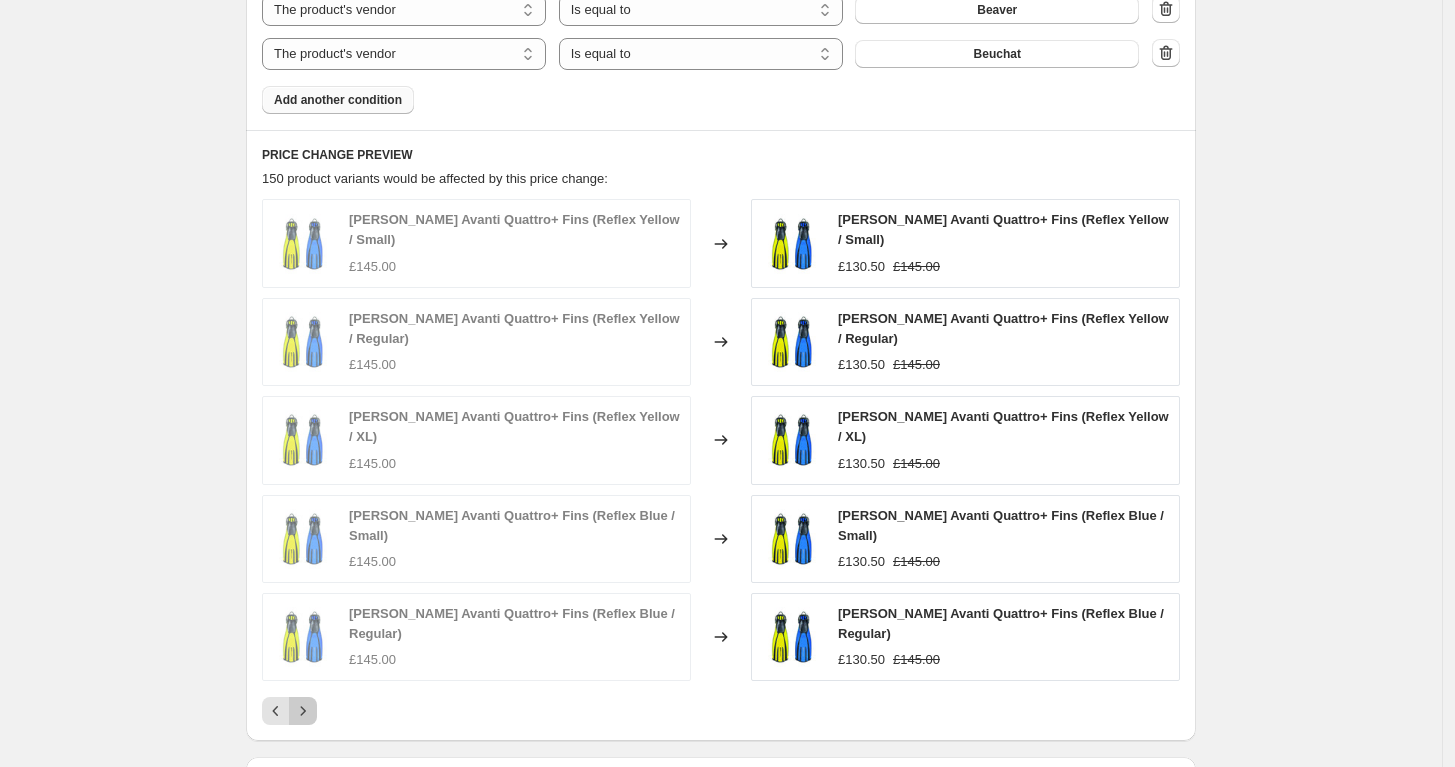 click 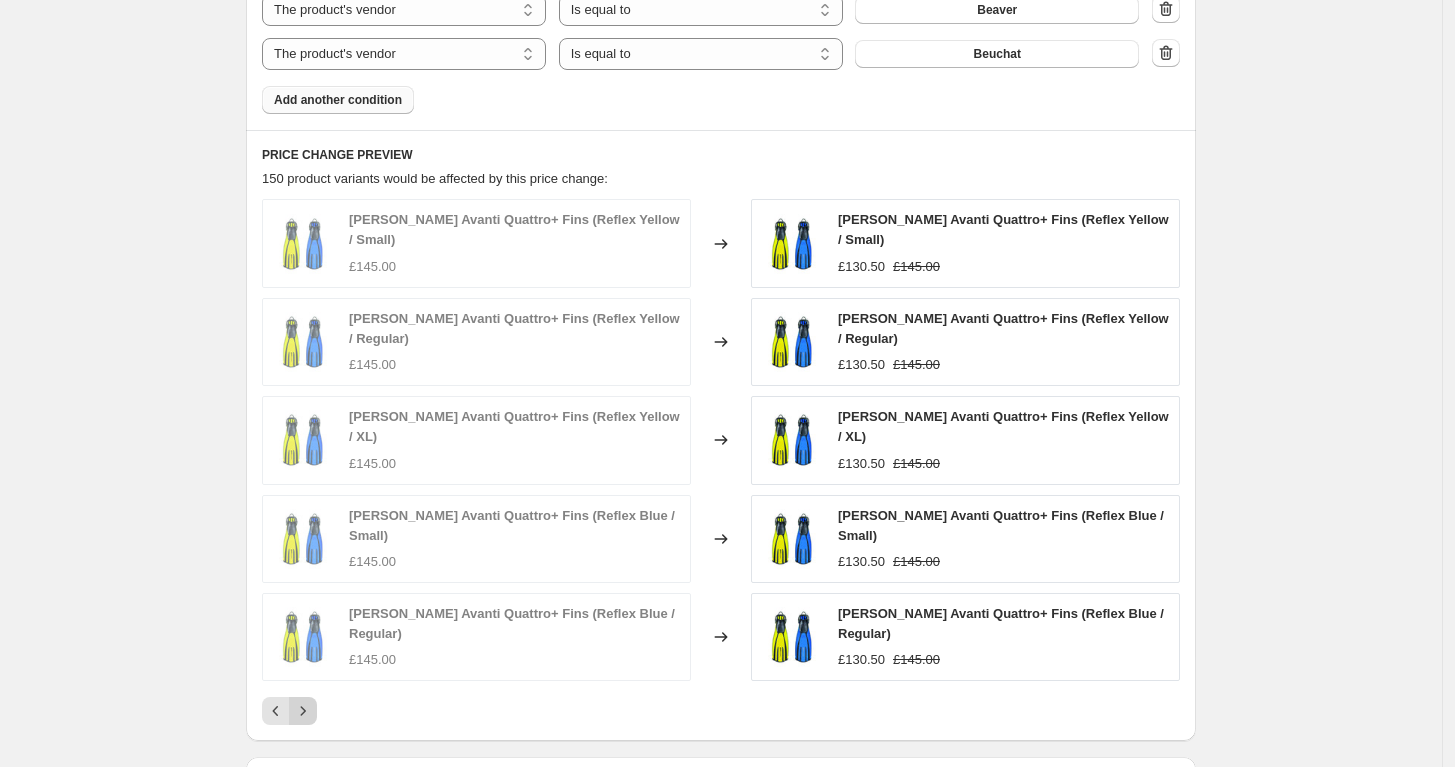 click 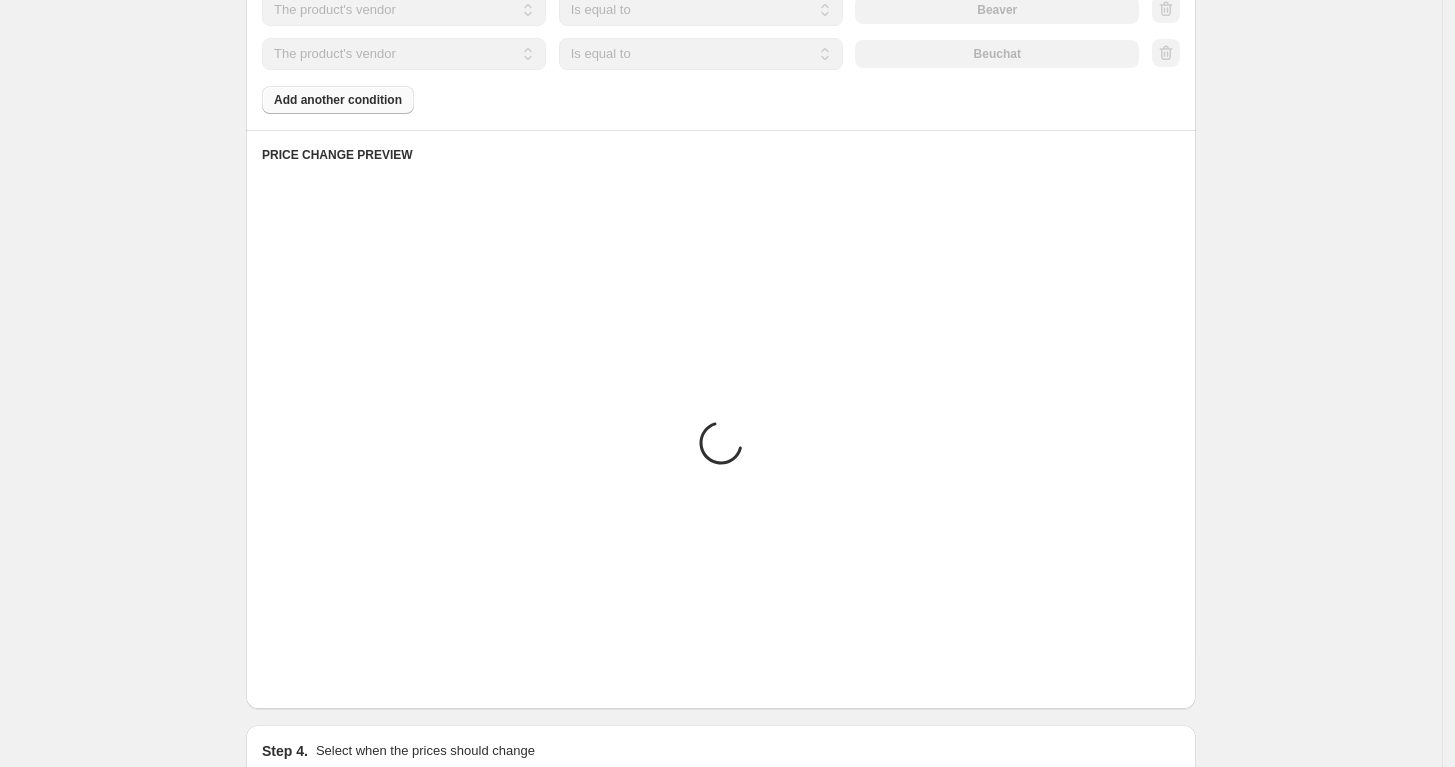 click 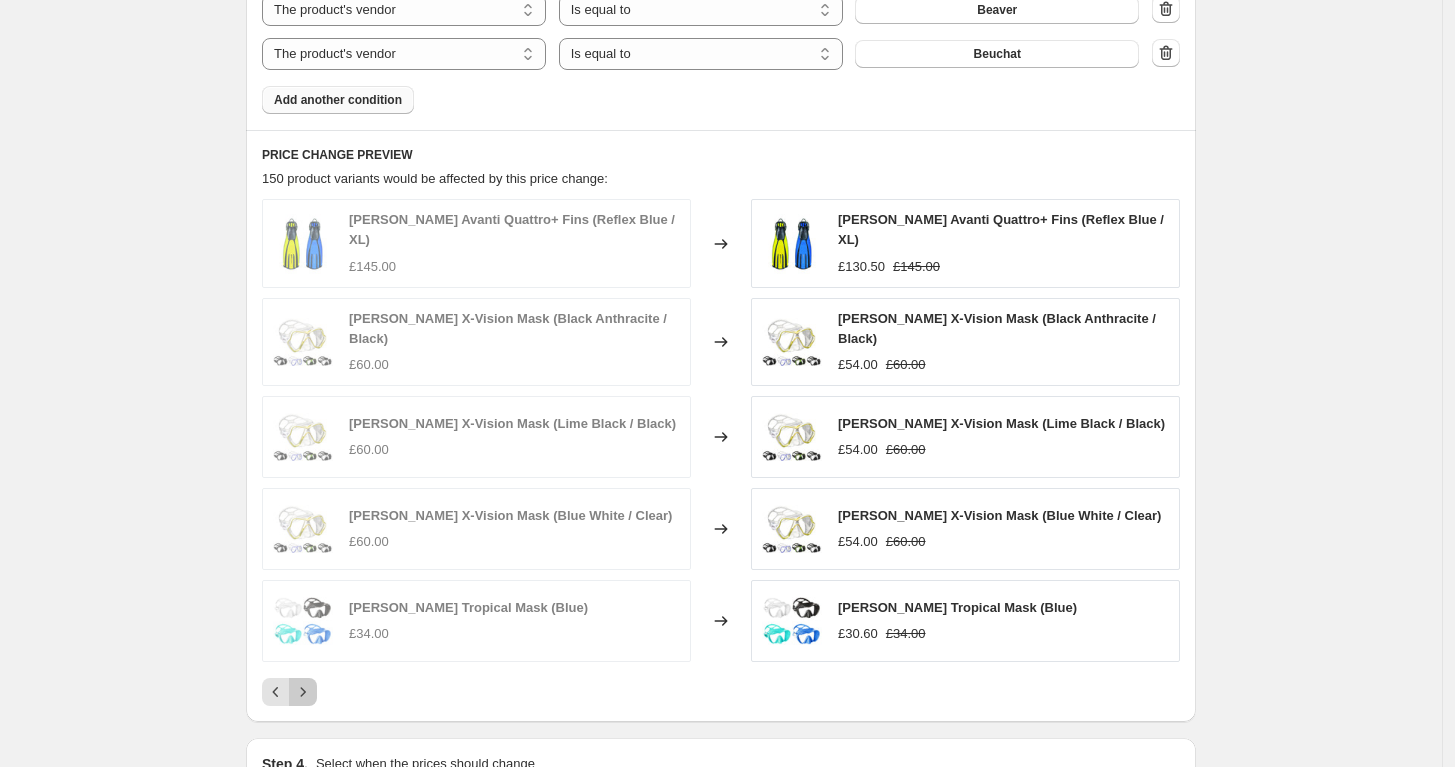 click 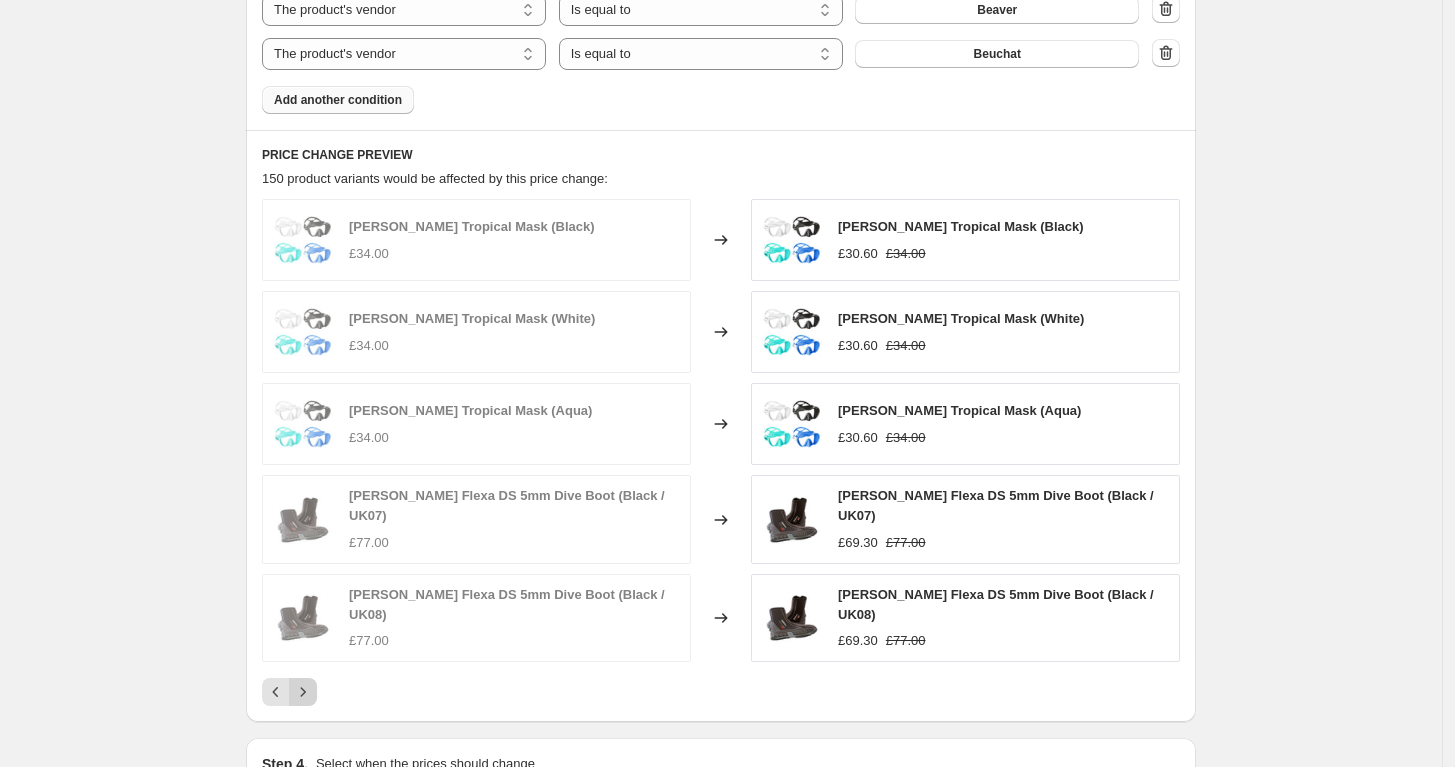 click 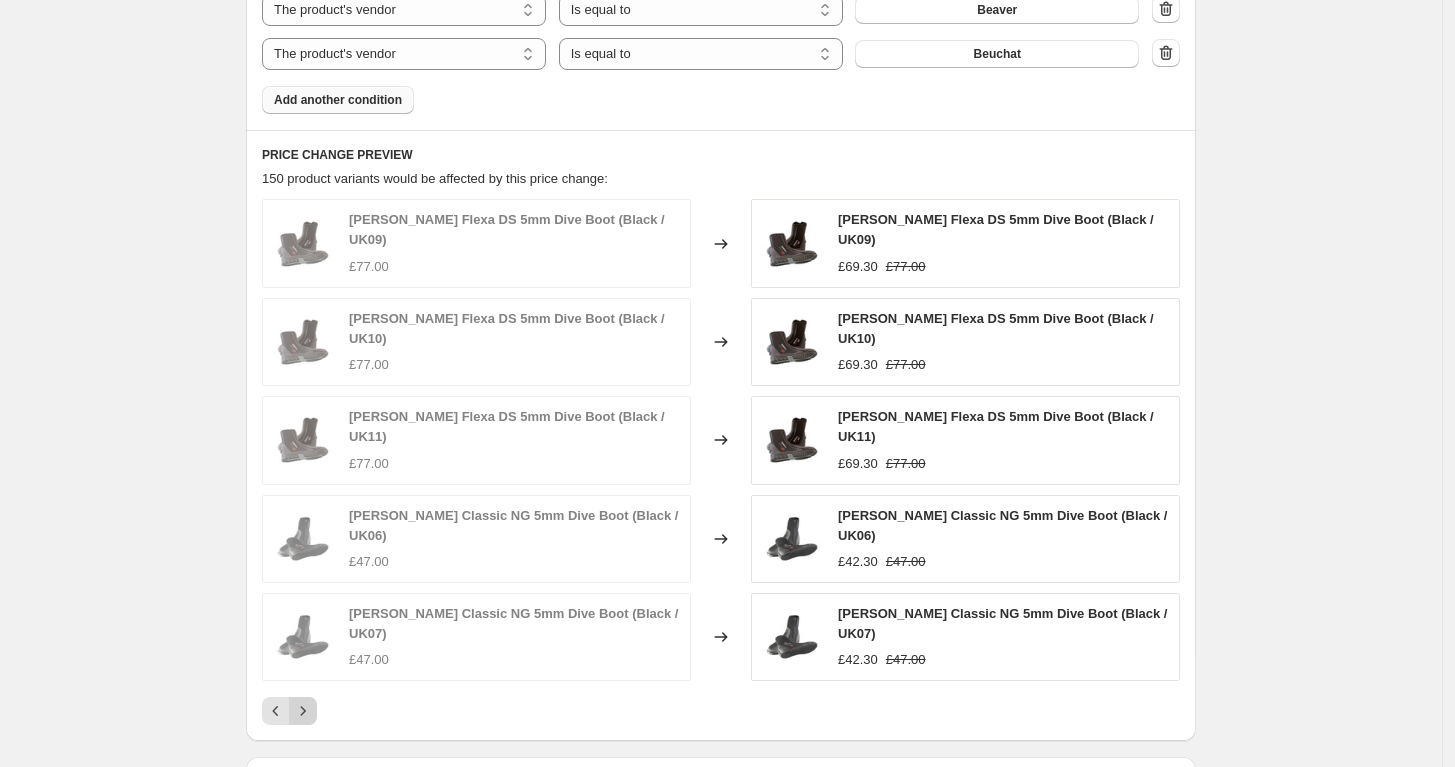 click 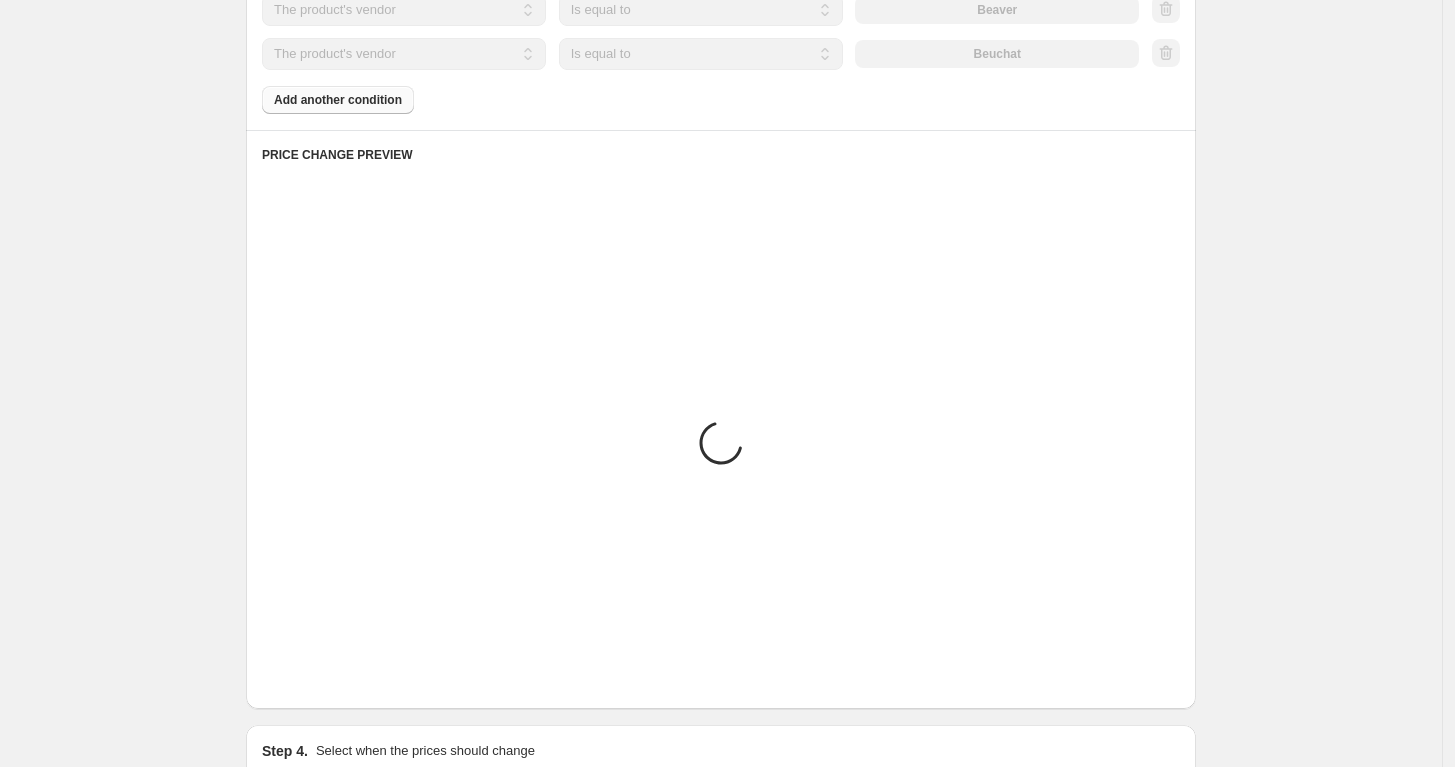 click 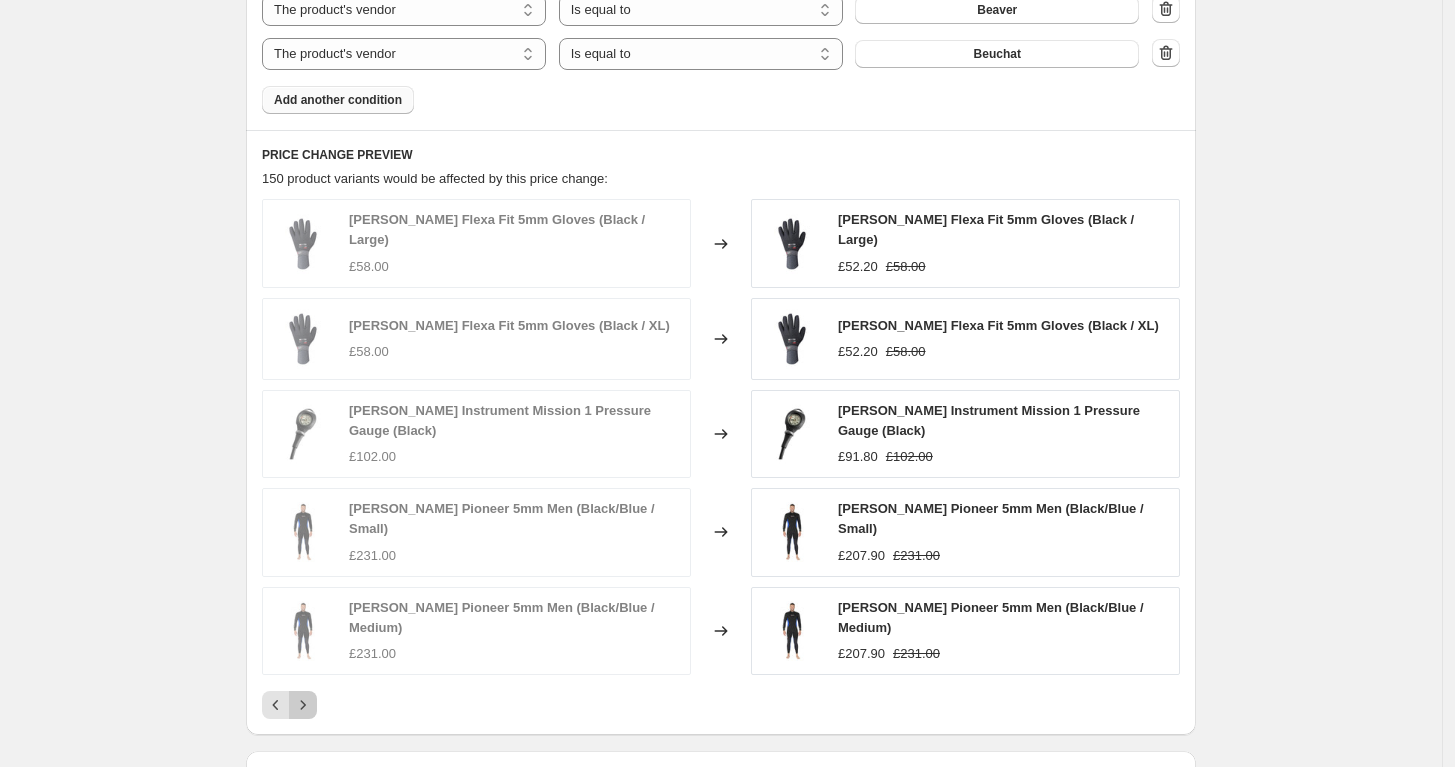 click 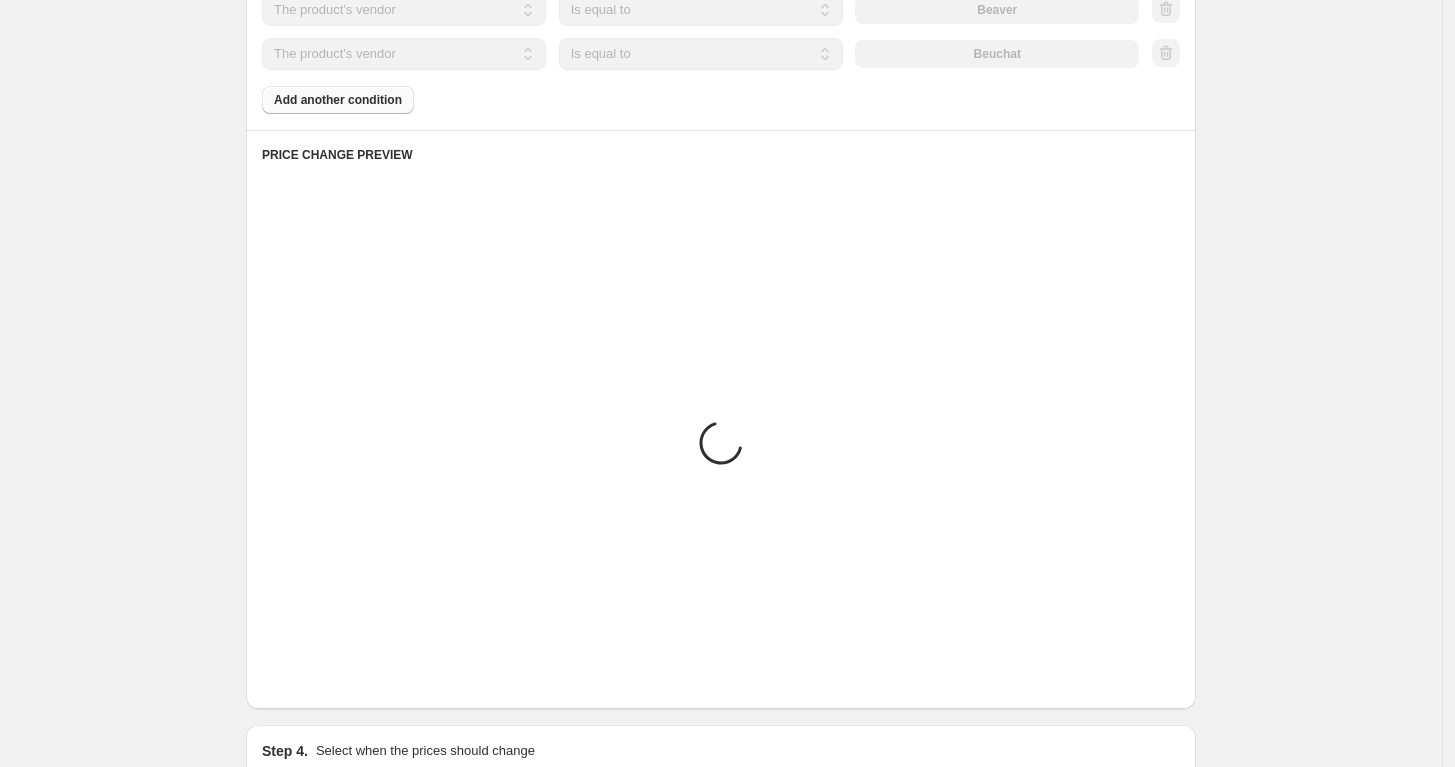 click 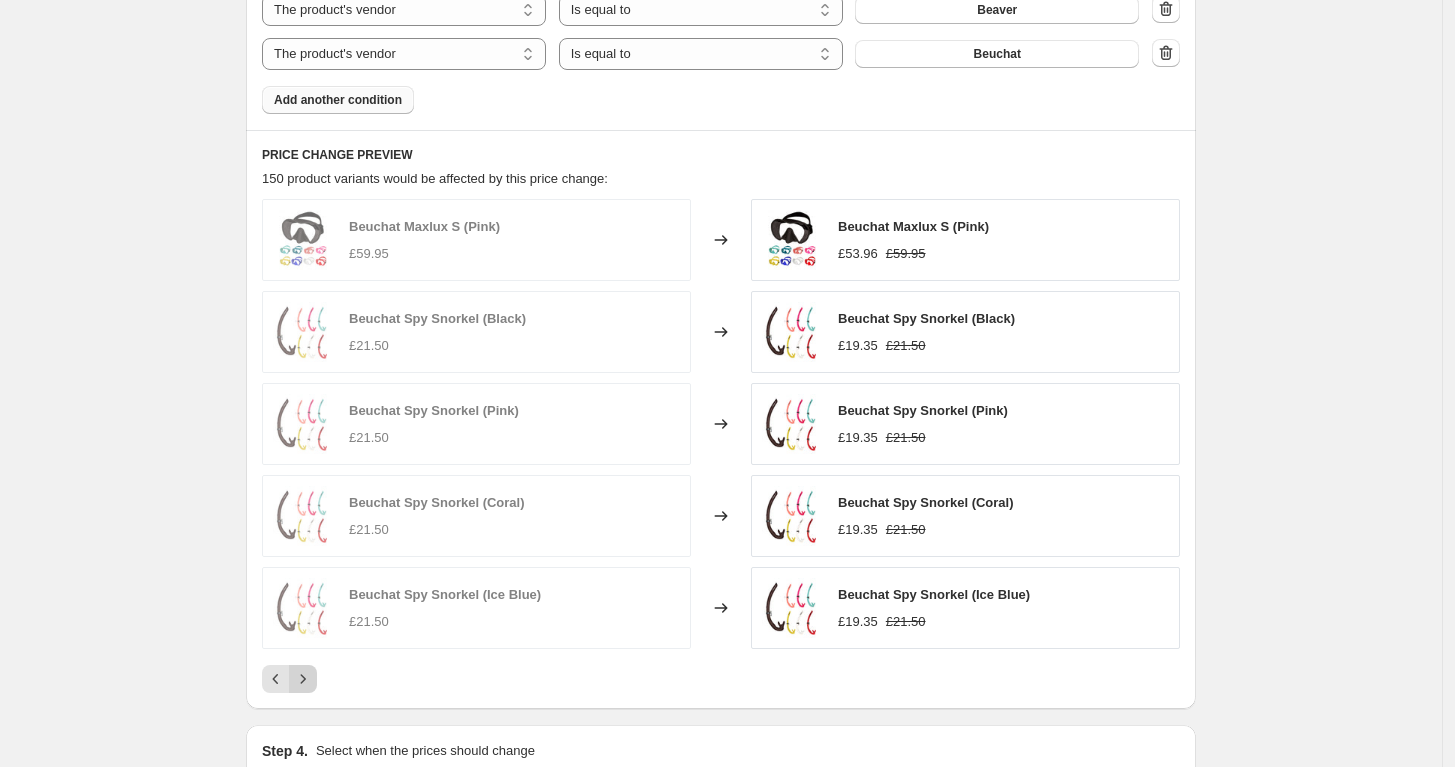 click 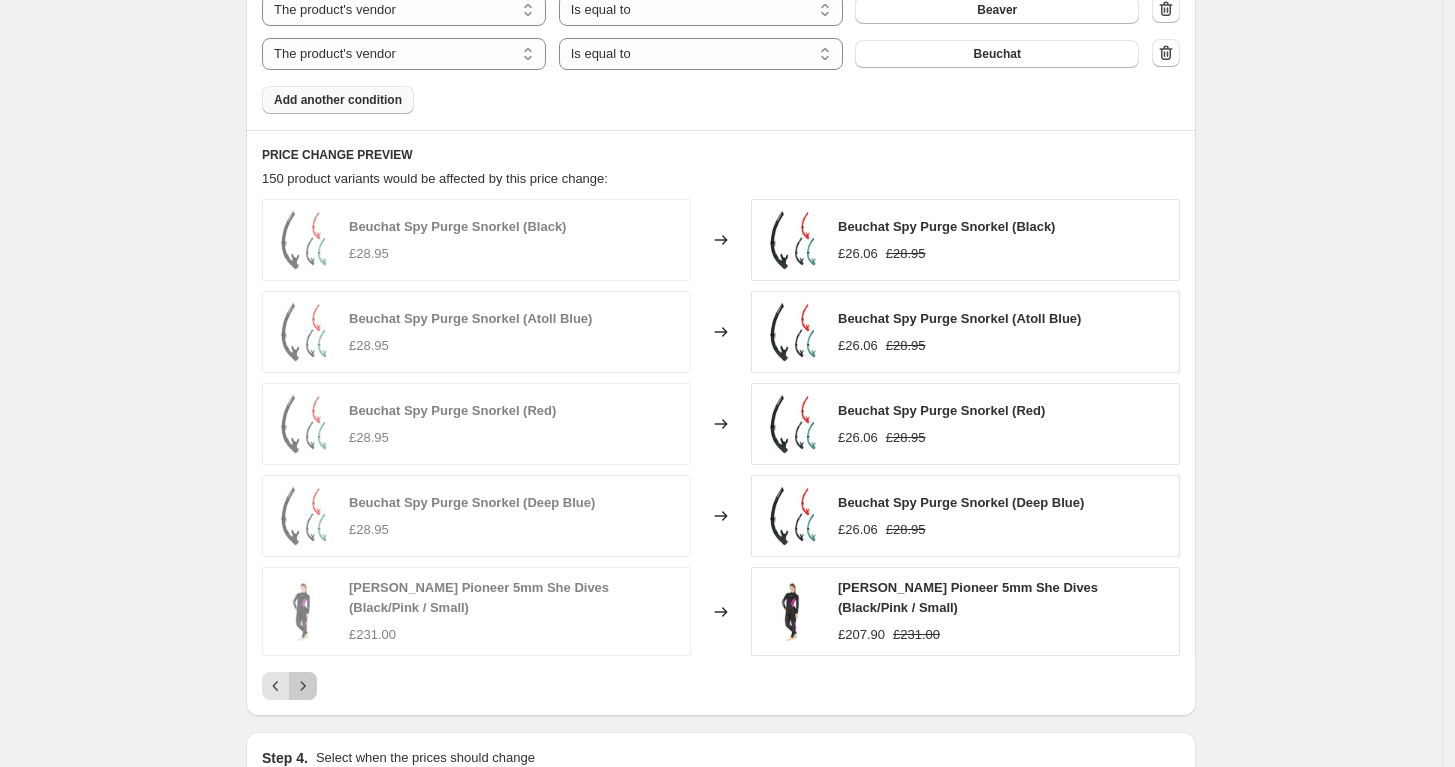 click 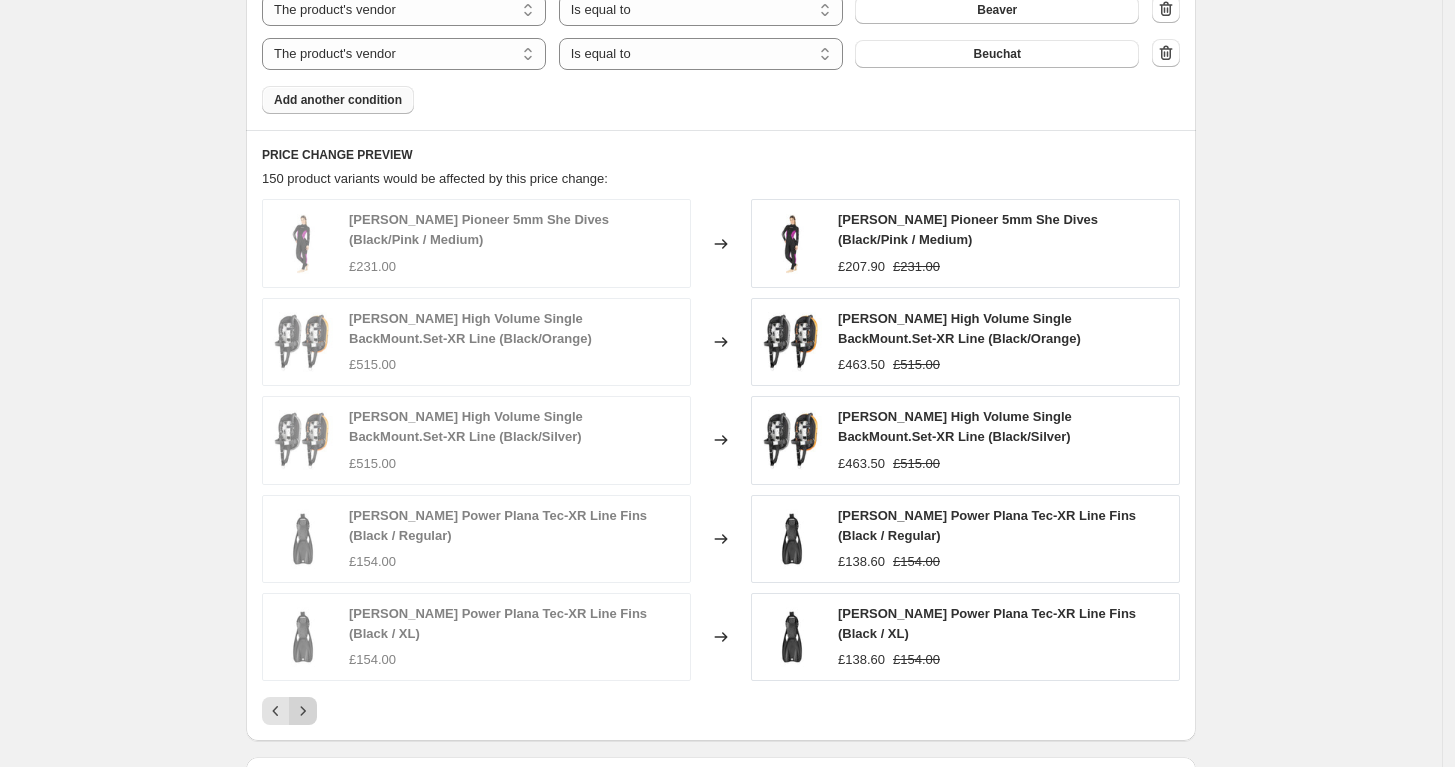 click 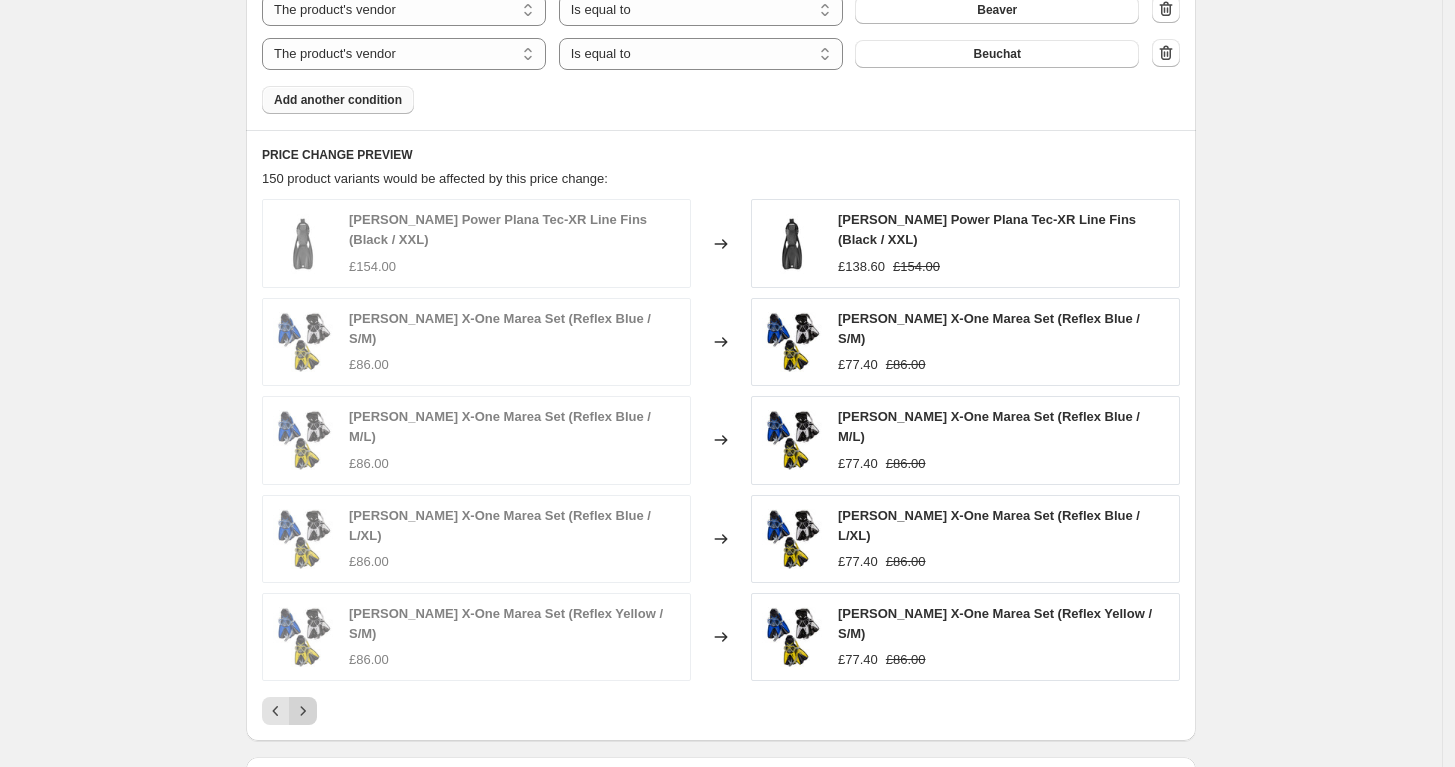 click 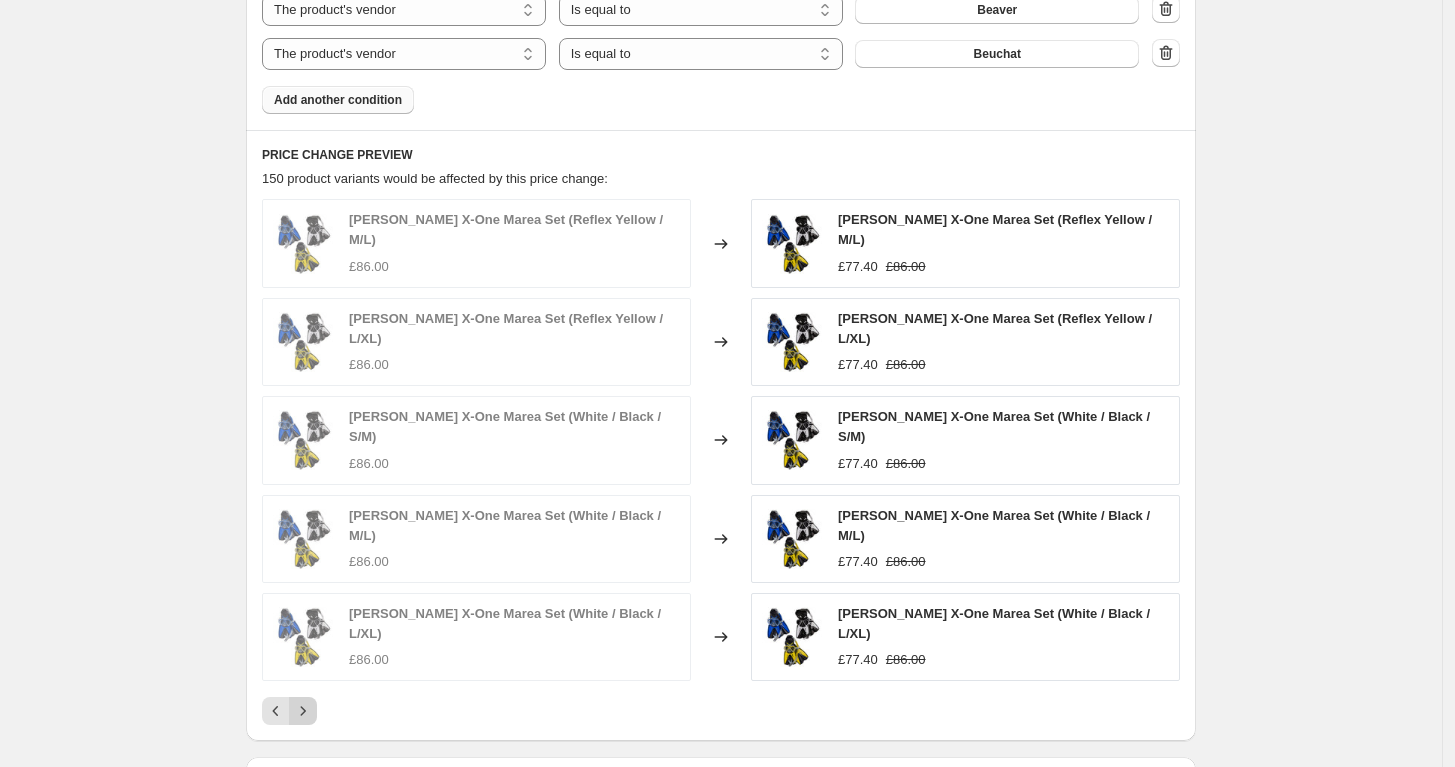 click 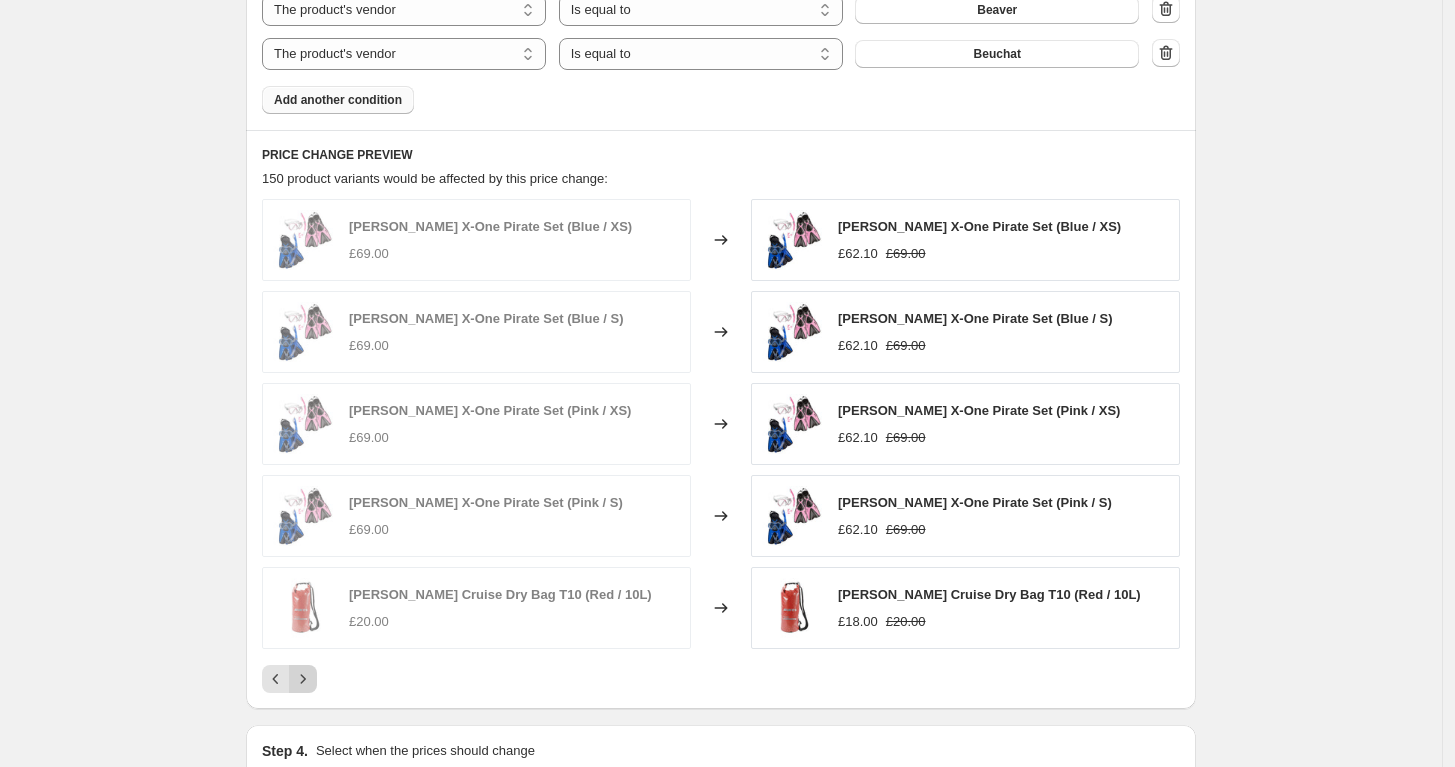 click 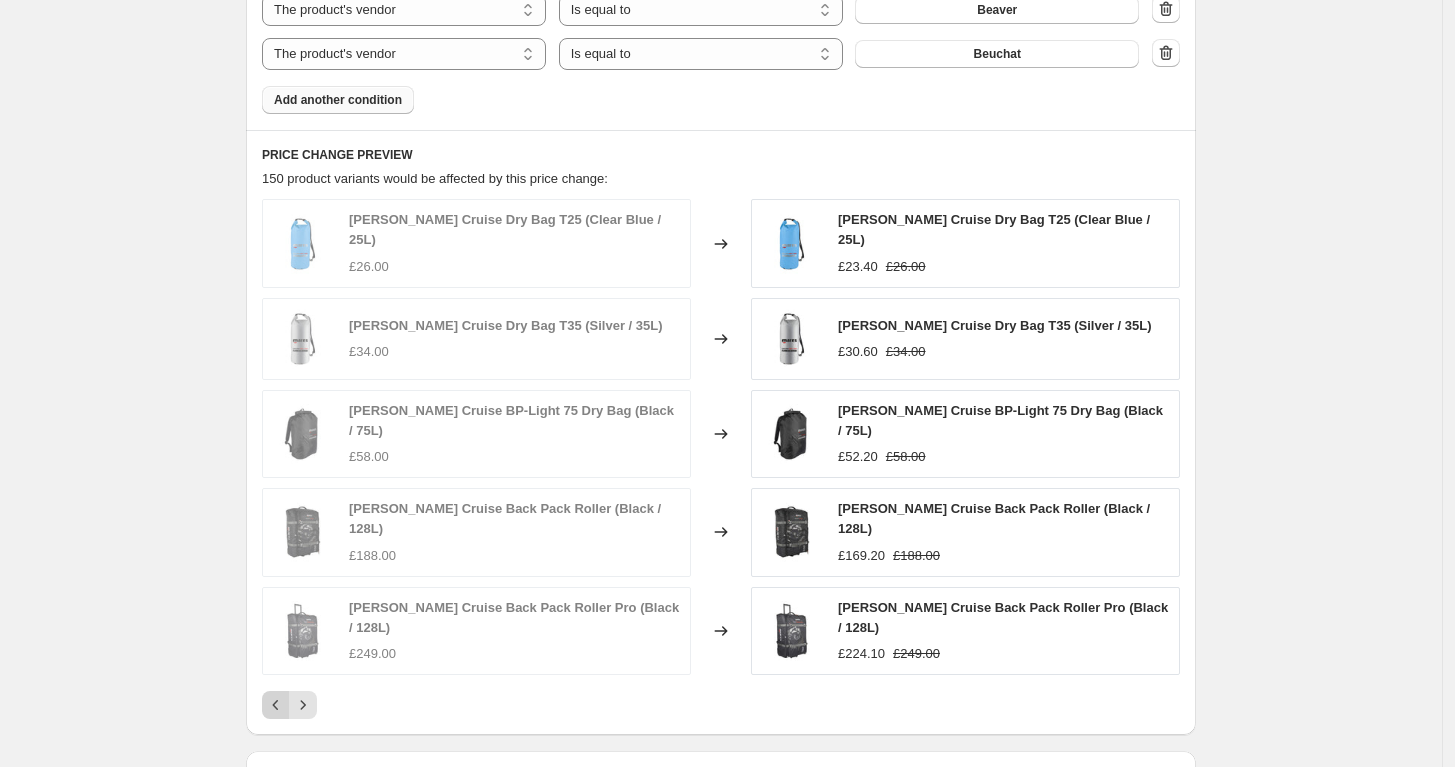click 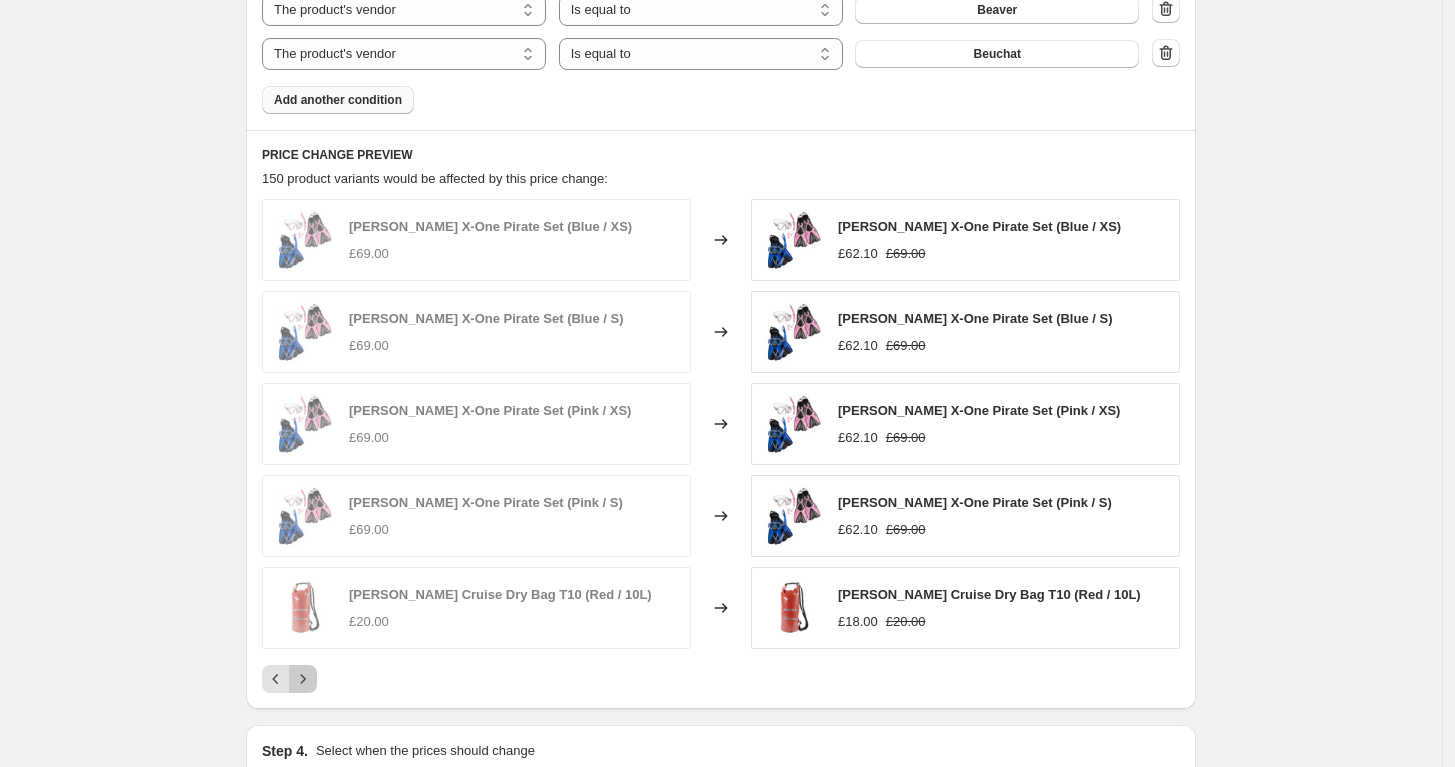 click 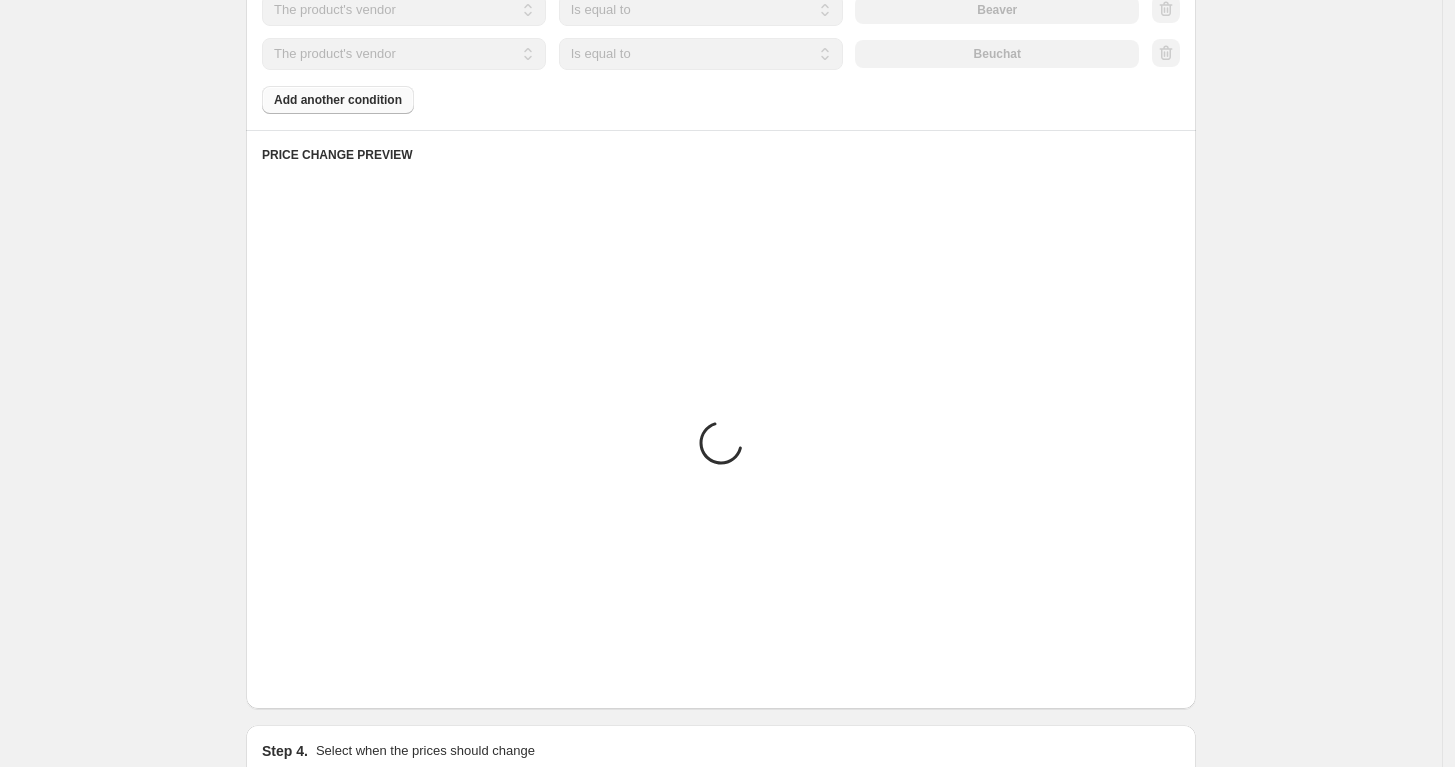 click 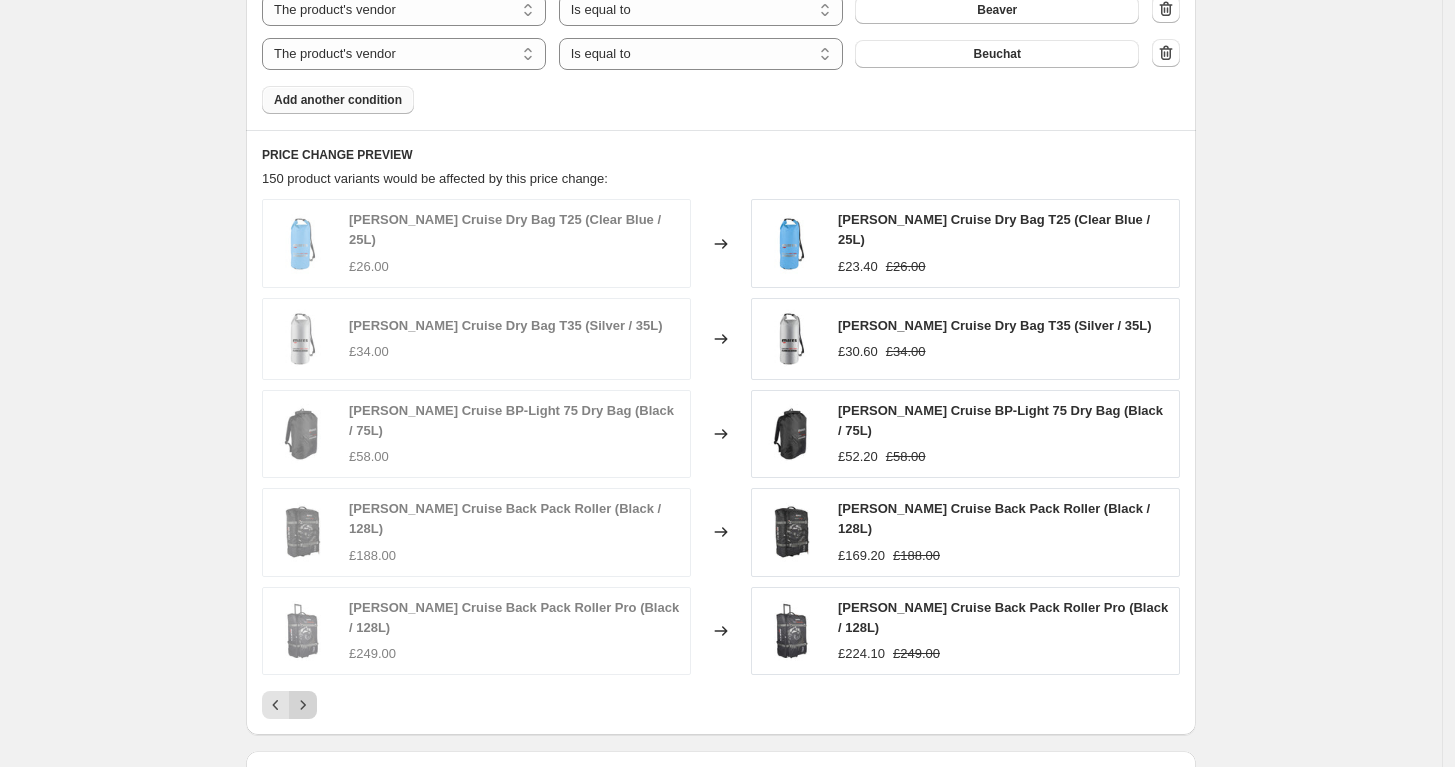 click 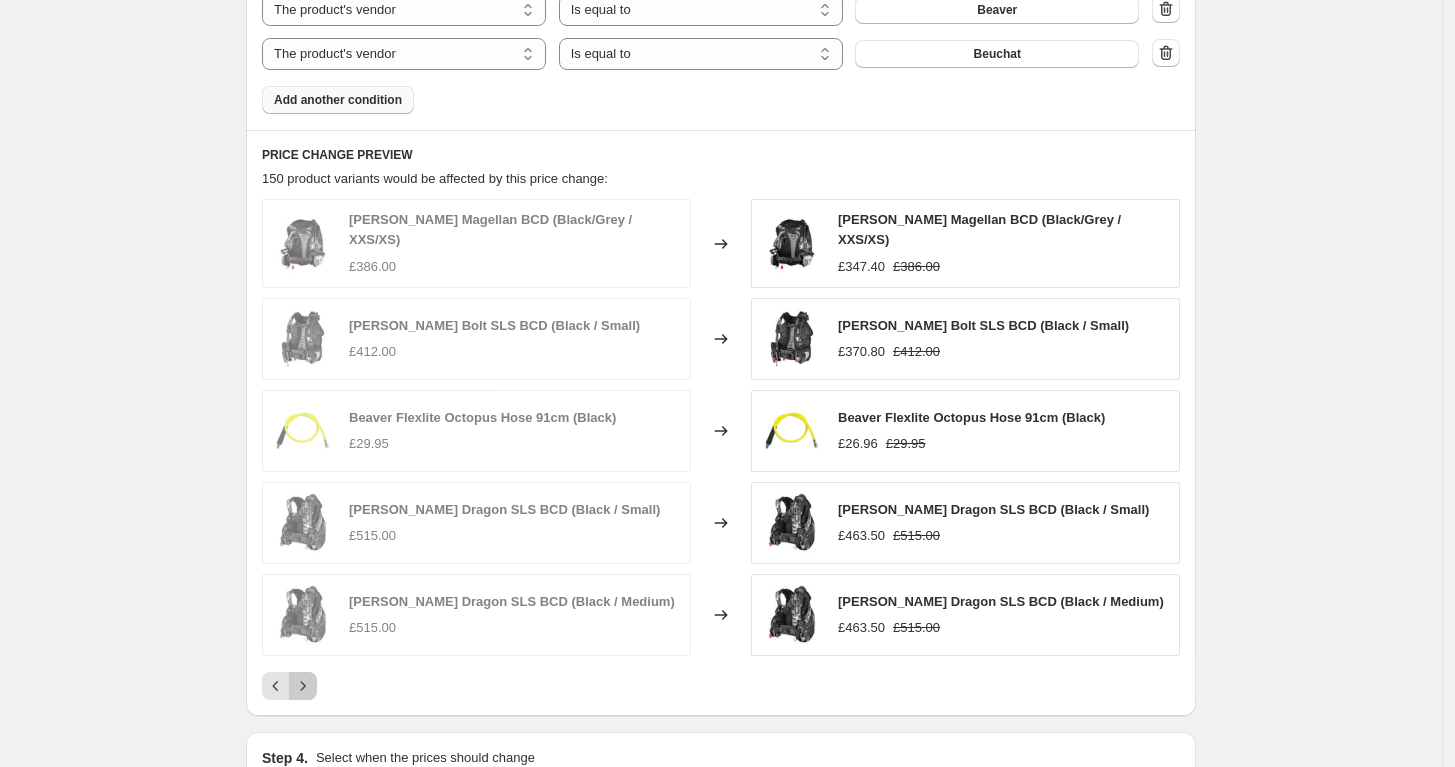click 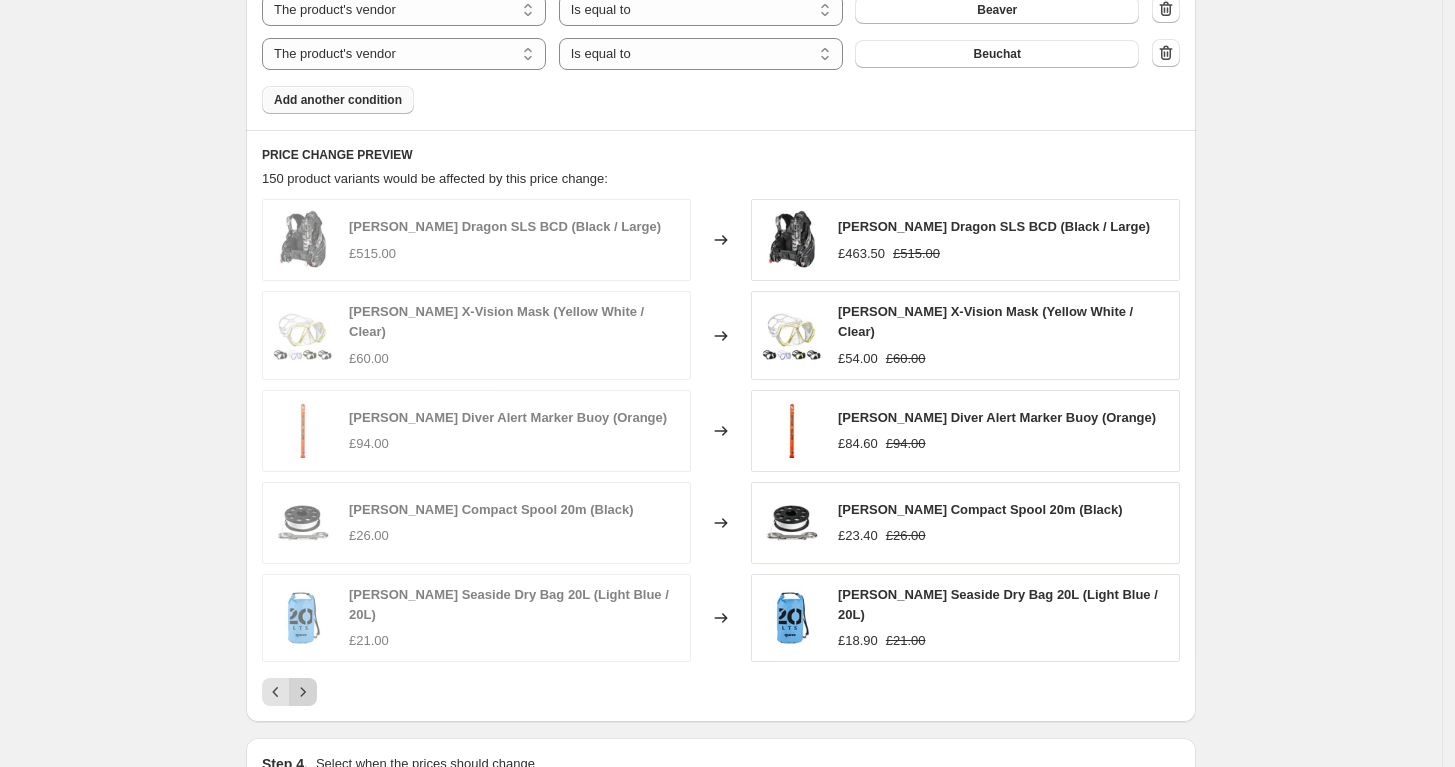 click 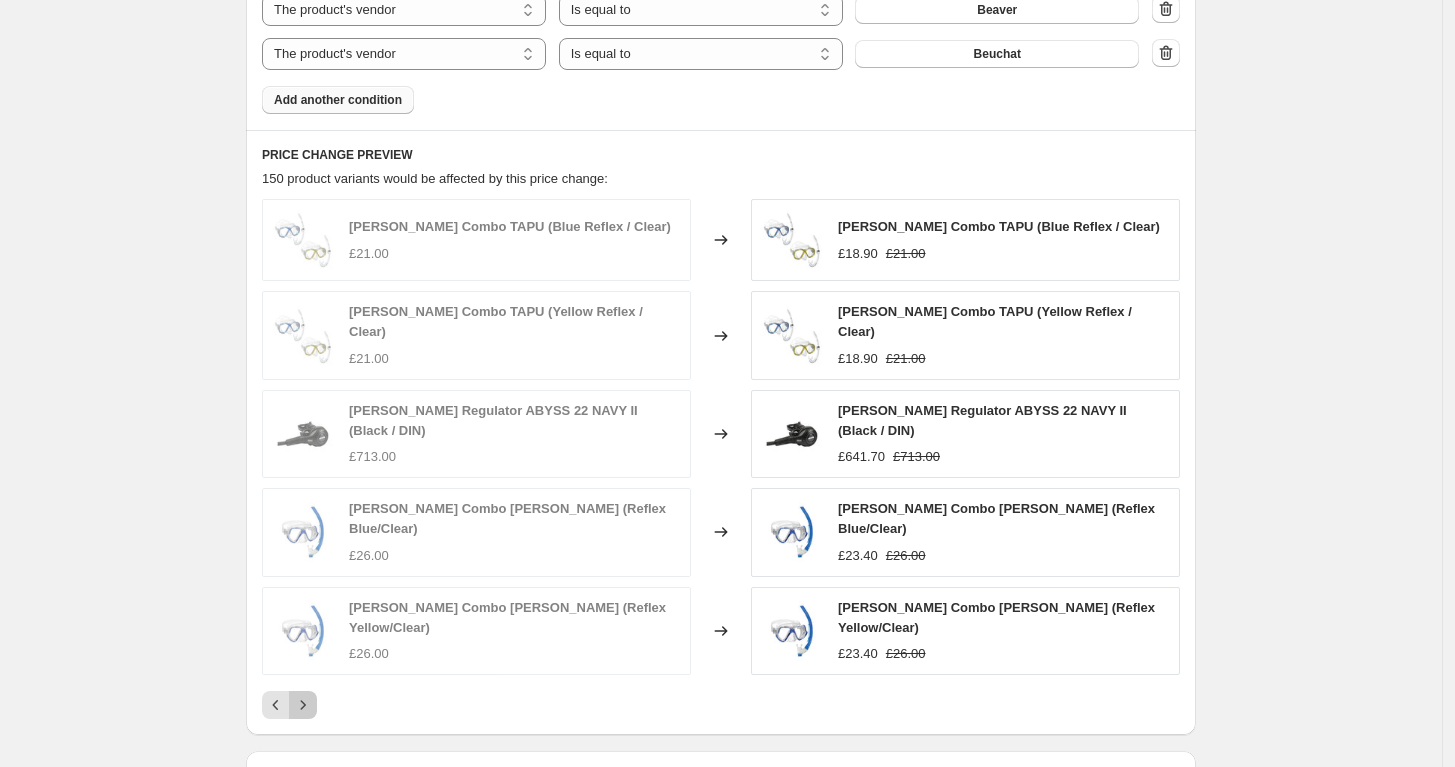 click 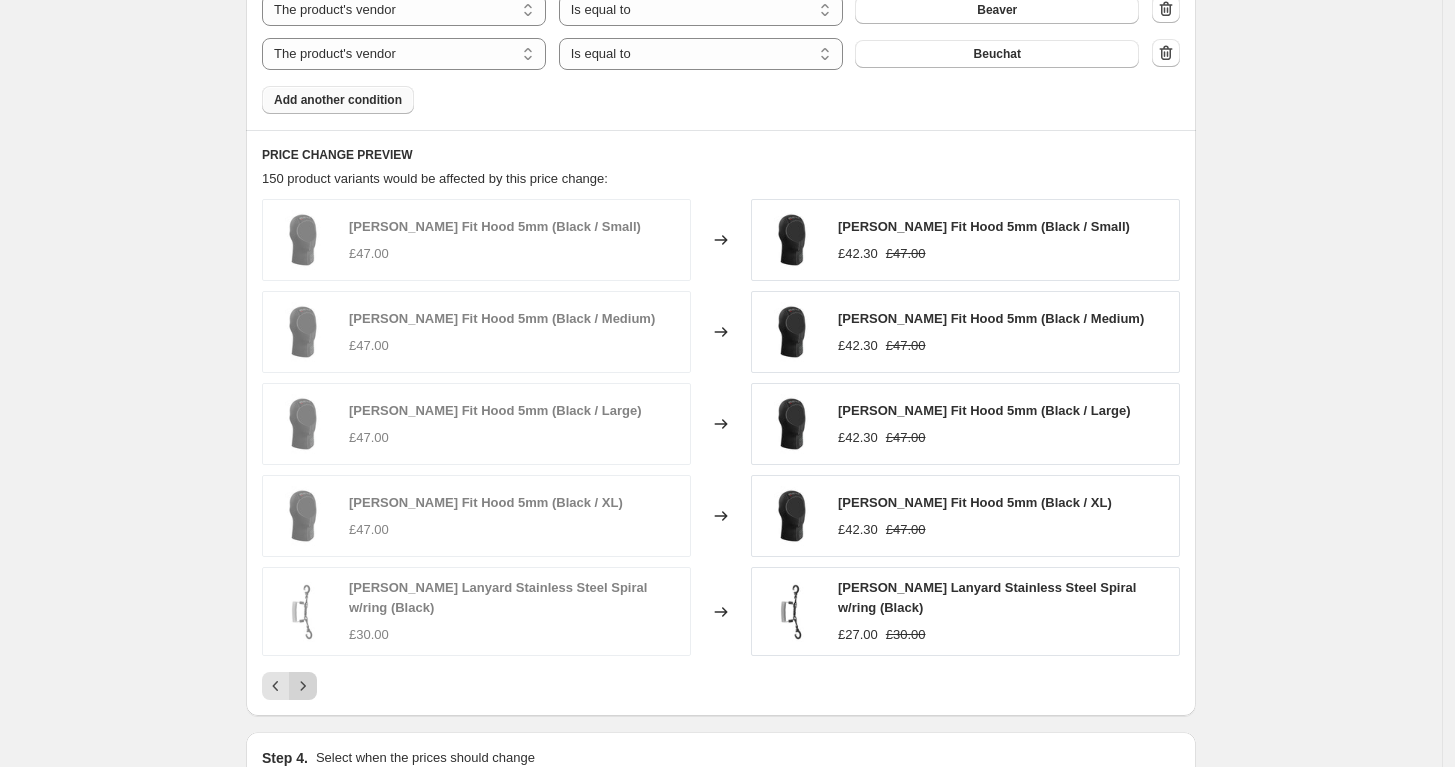 click 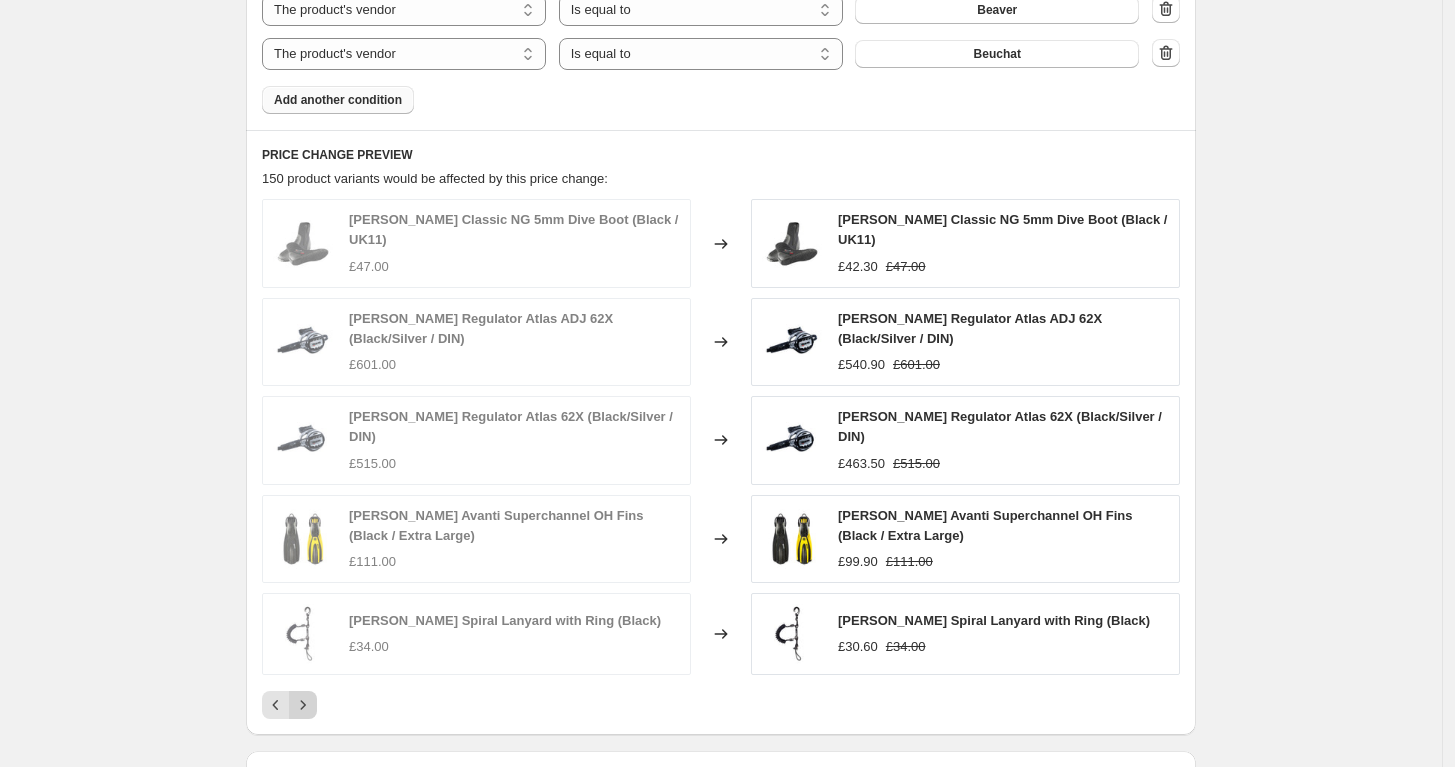 click 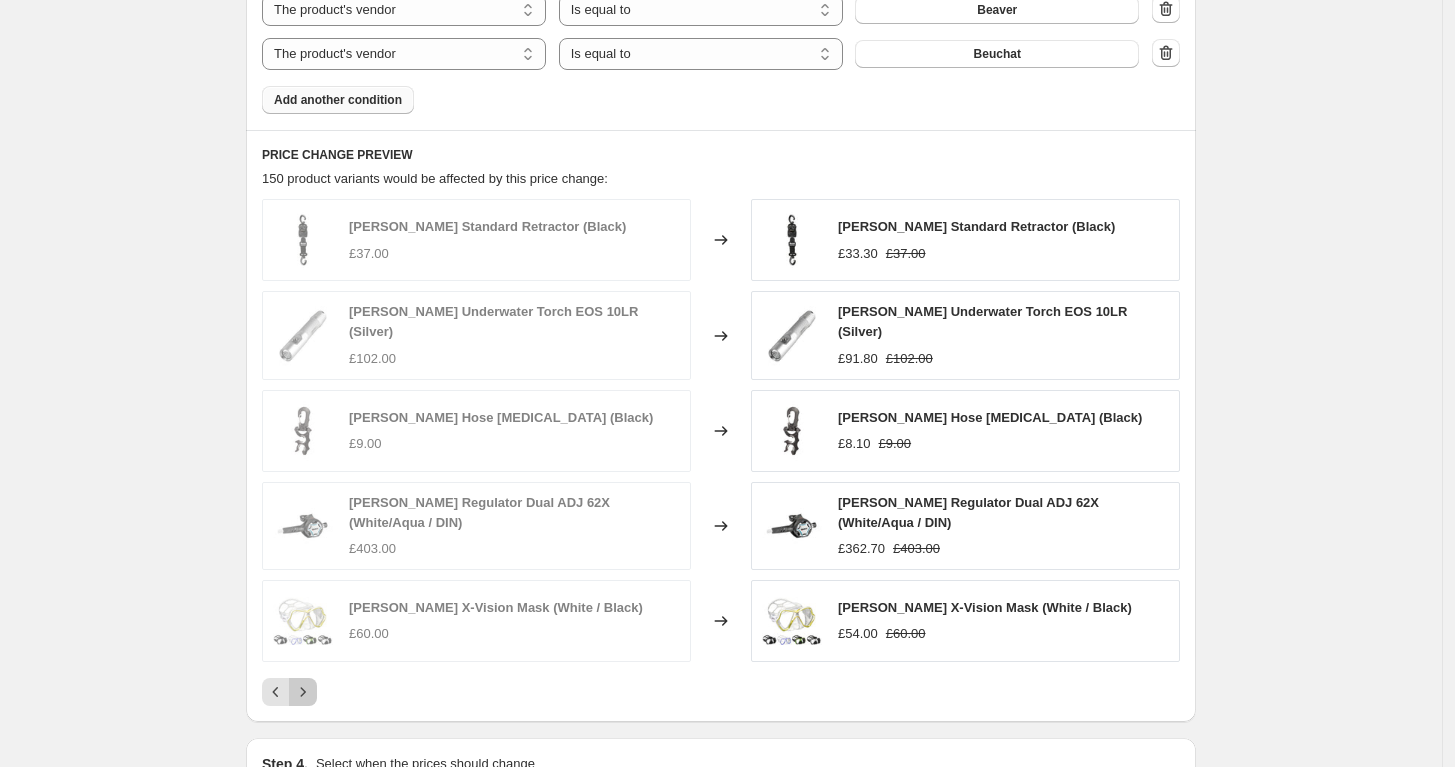 click 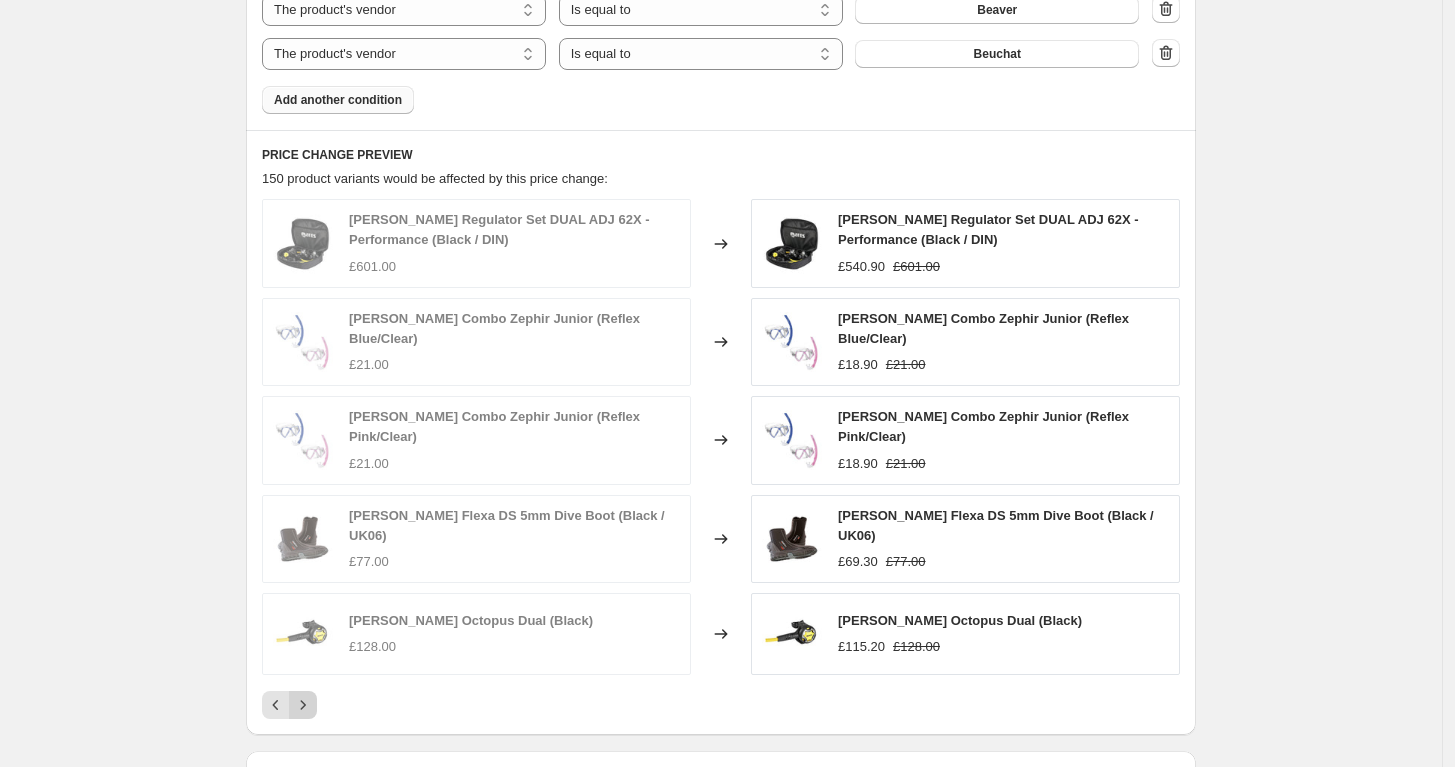 click at bounding box center [303, 705] 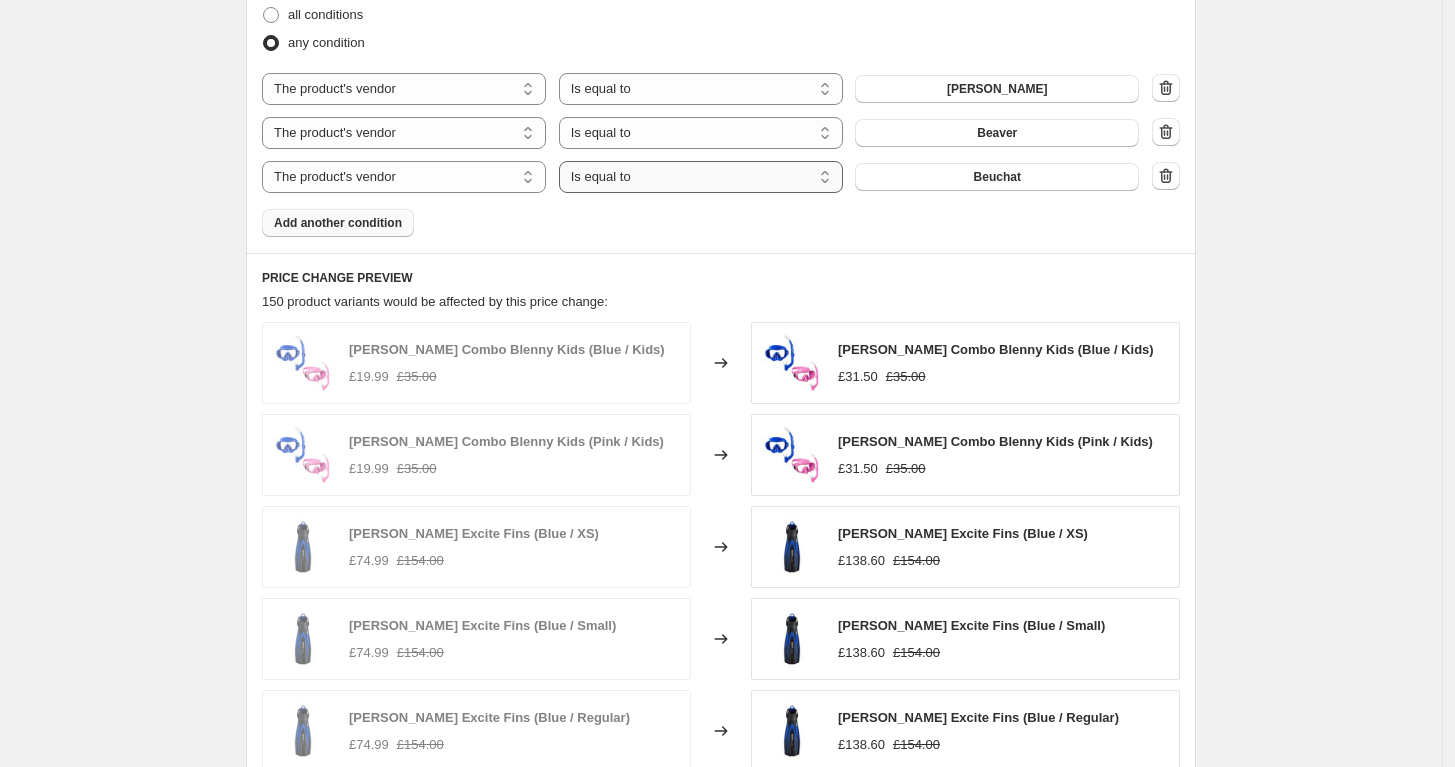 scroll, scrollTop: 1408, scrollLeft: 0, axis: vertical 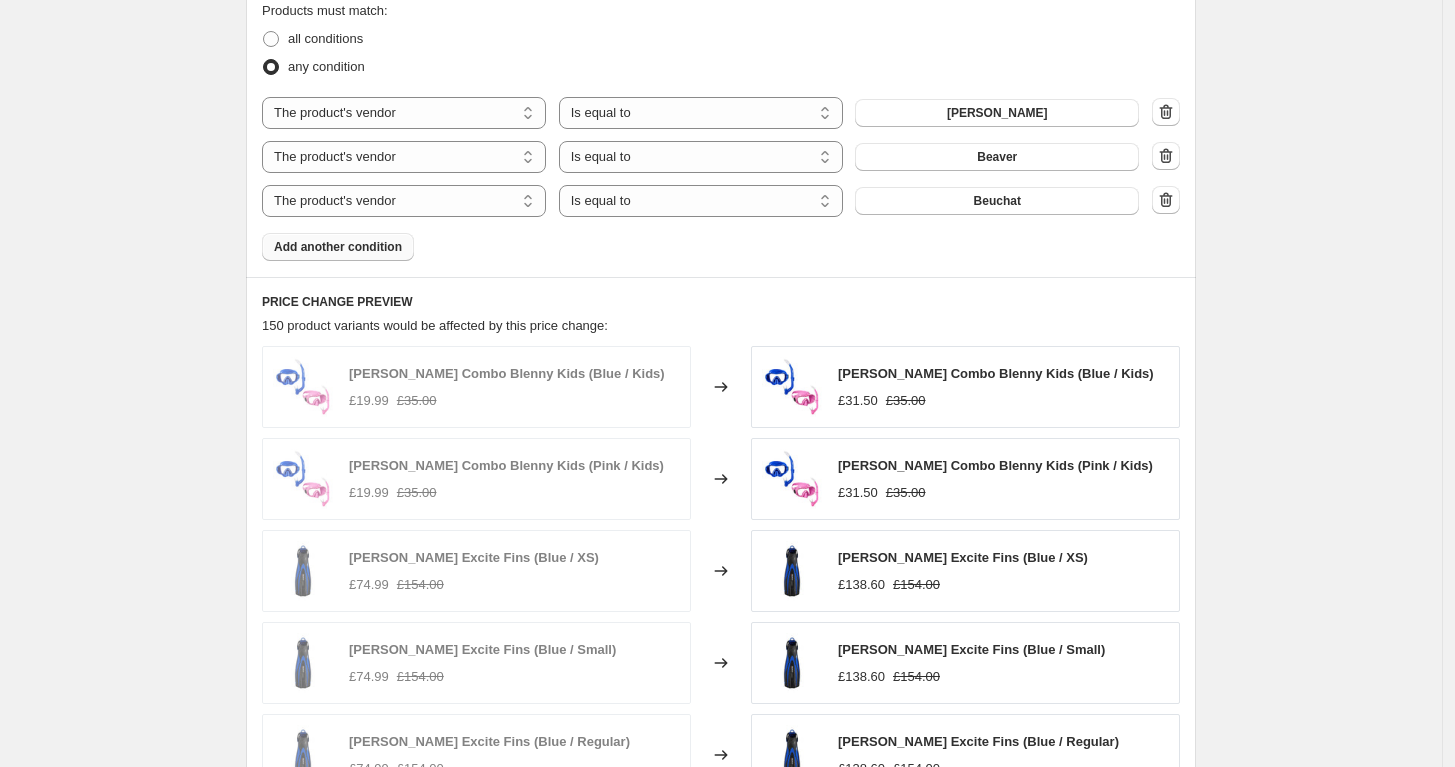 click on "Add another condition" at bounding box center [338, 247] 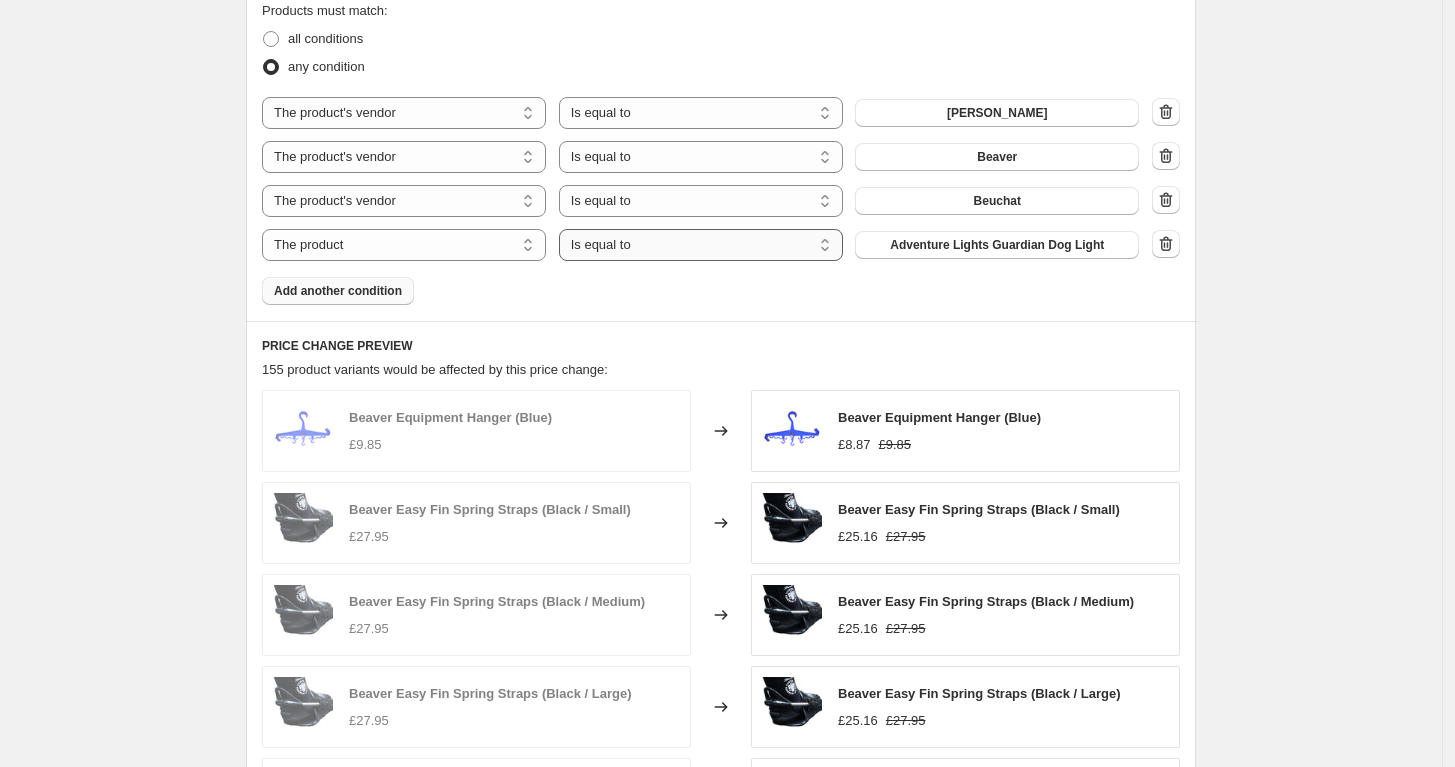 click on "Is equal to Is not equal to" at bounding box center (701, 245) 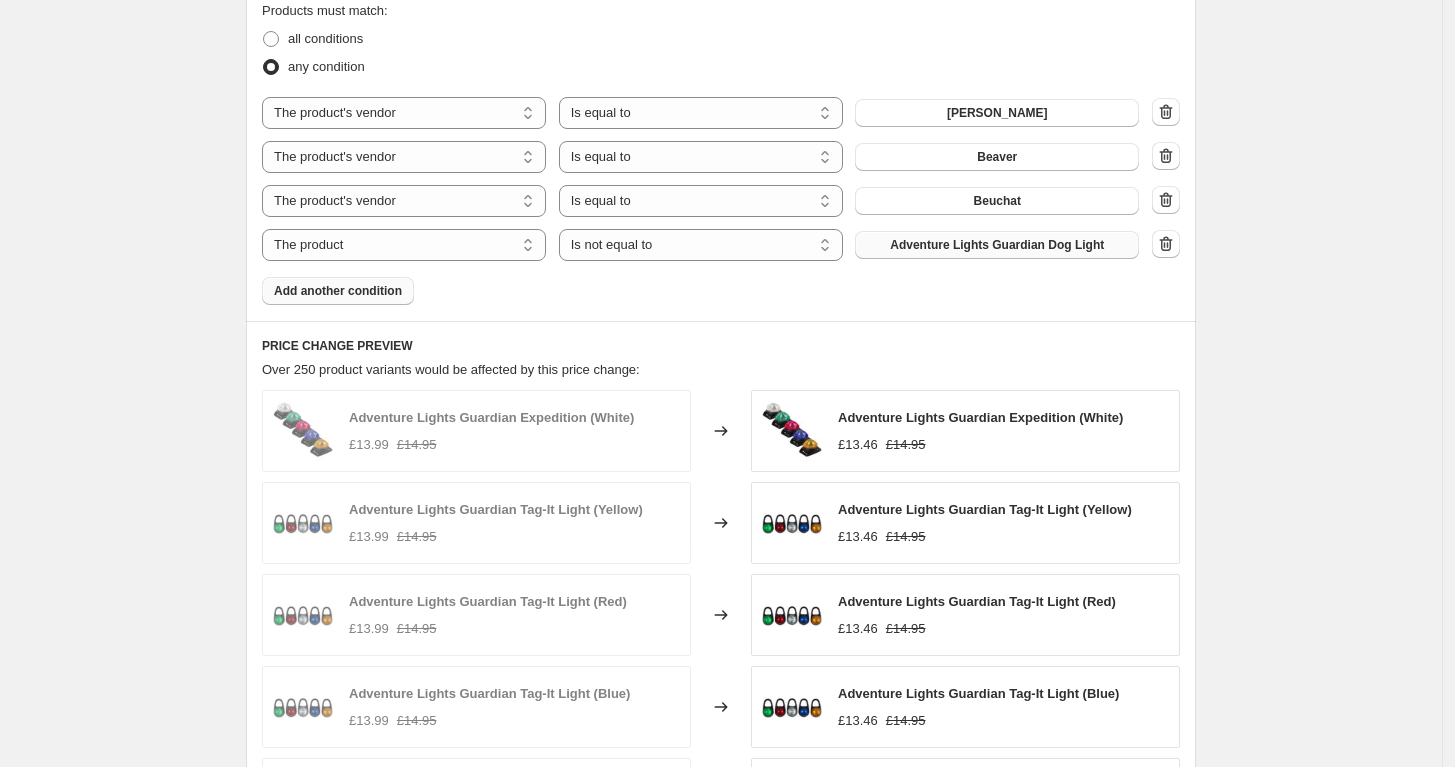 click on "Adventure Lights Guardian Dog Light" at bounding box center [997, 245] 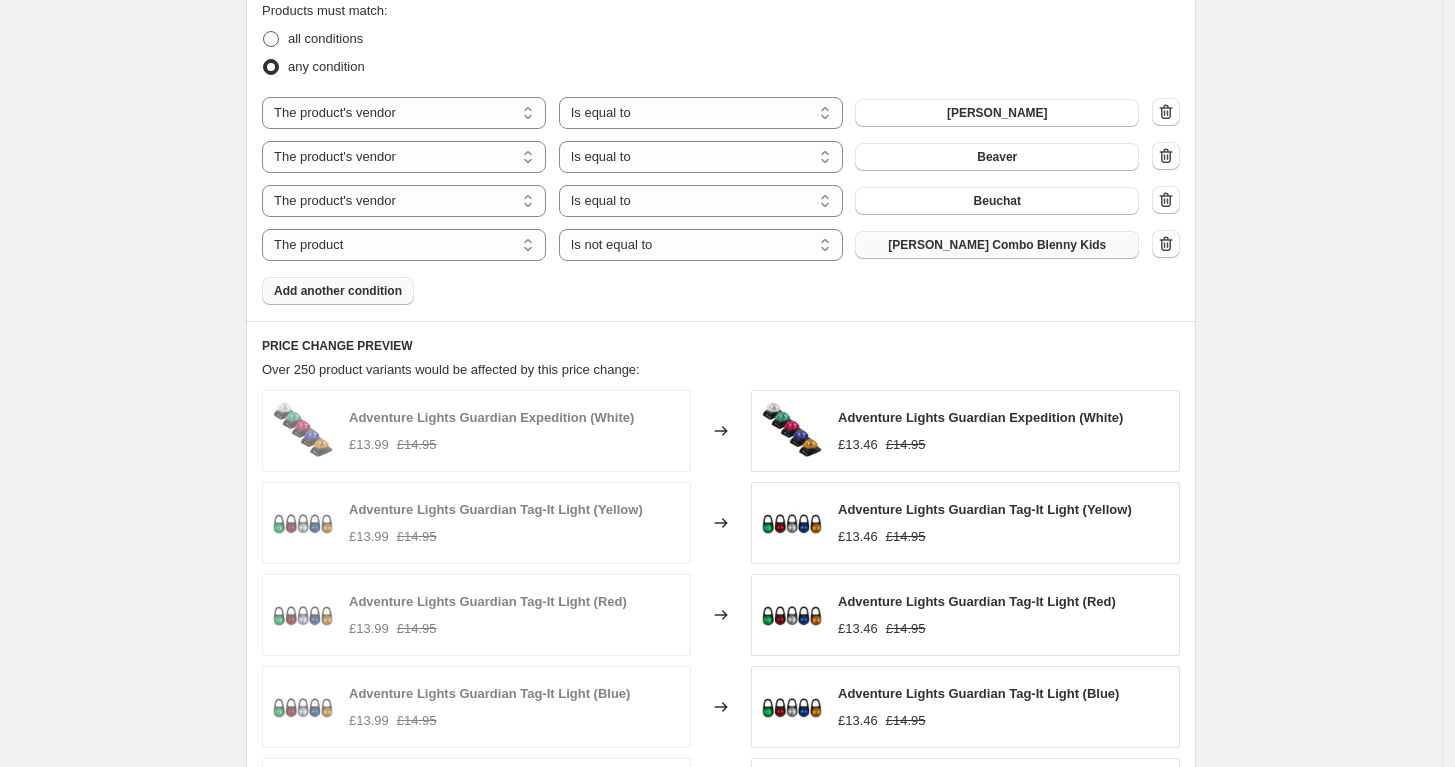 click on "all conditions" at bounding box center (325, 38) 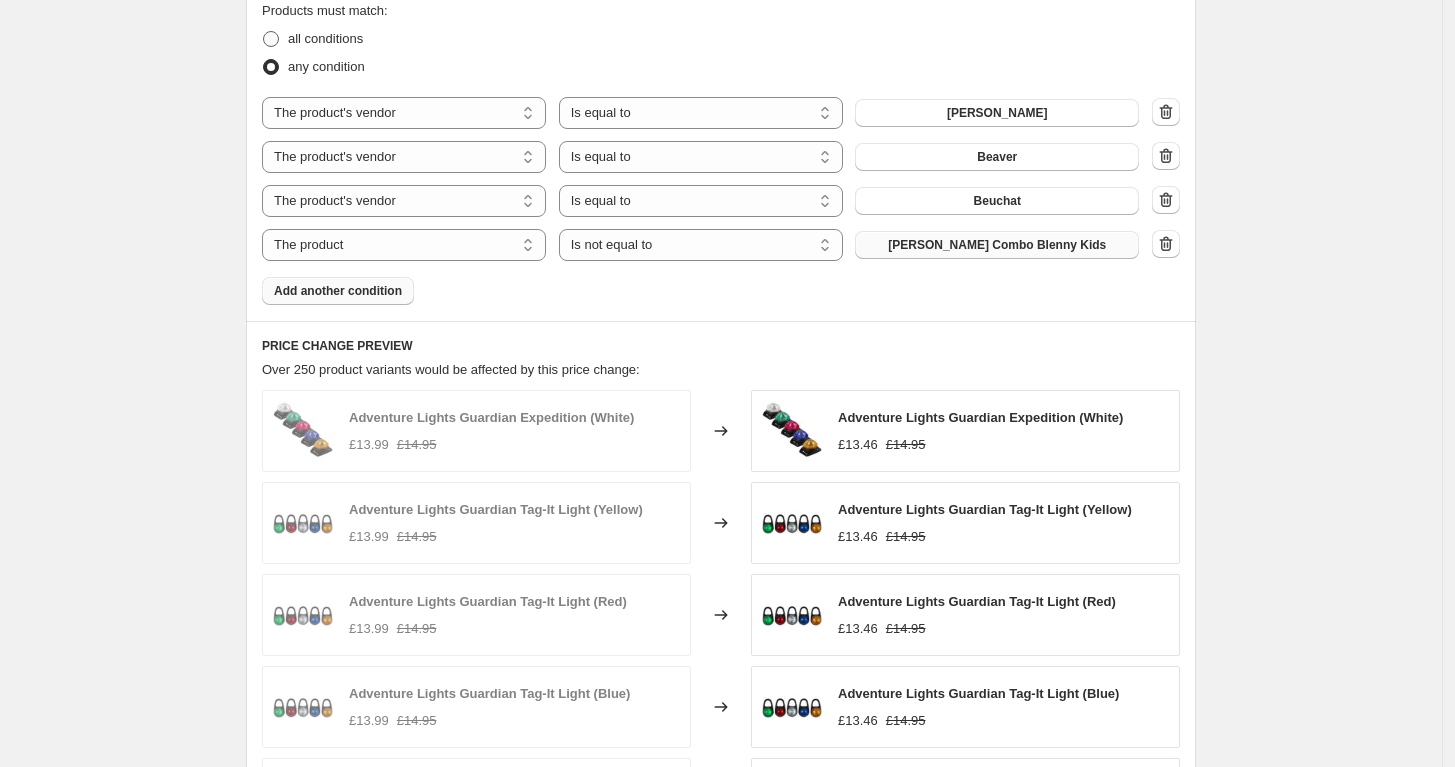 radio on "true" 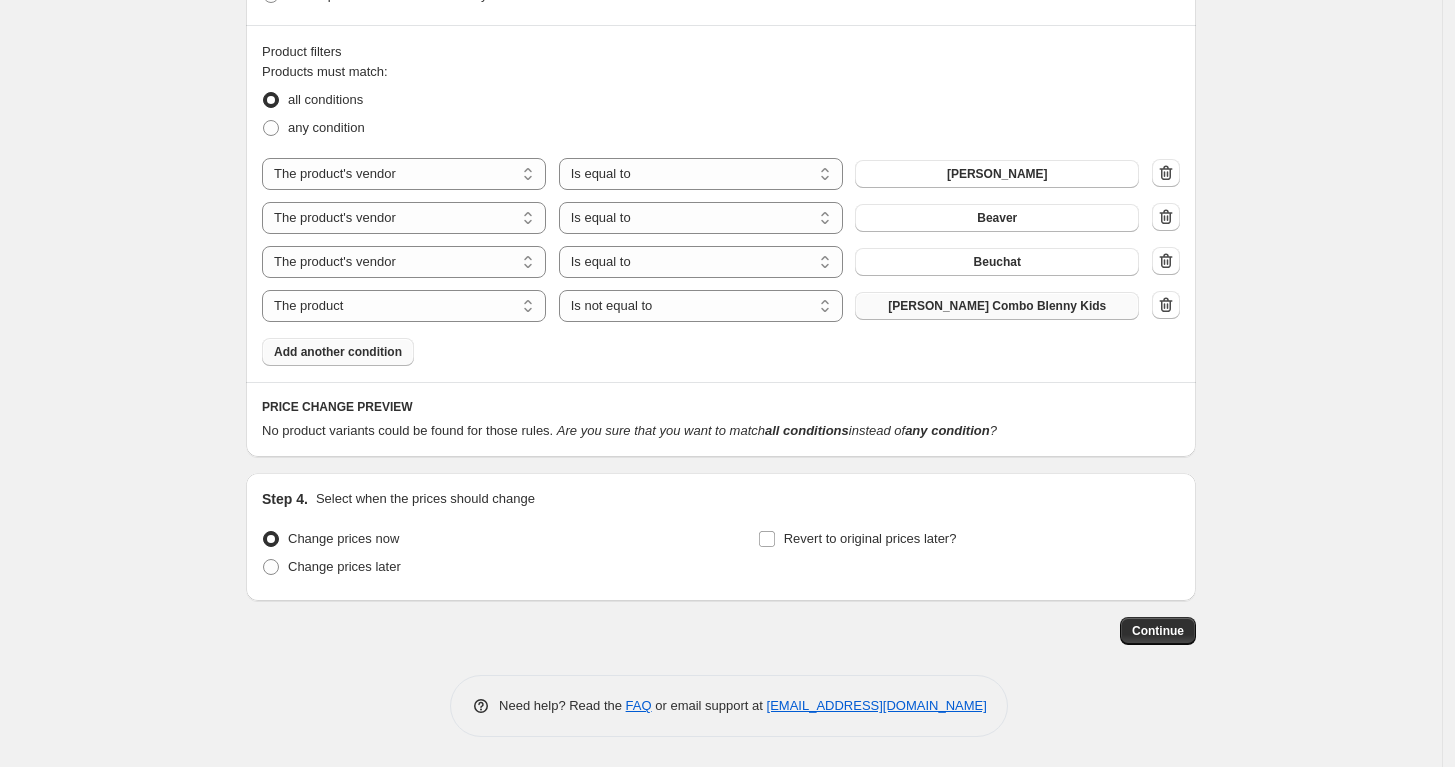 scroll, scrollTop: 1348, scrollLeft: 0, axis: vertical 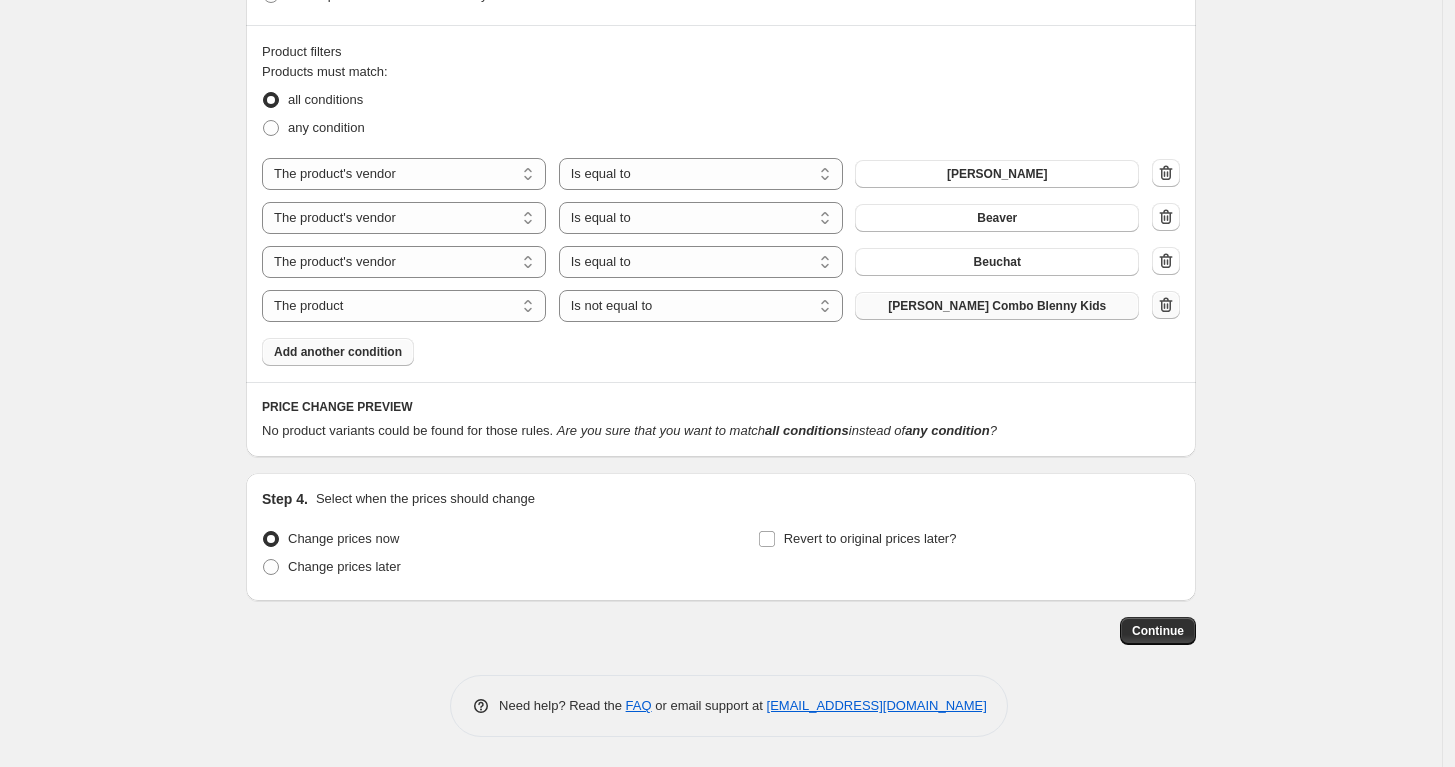 click 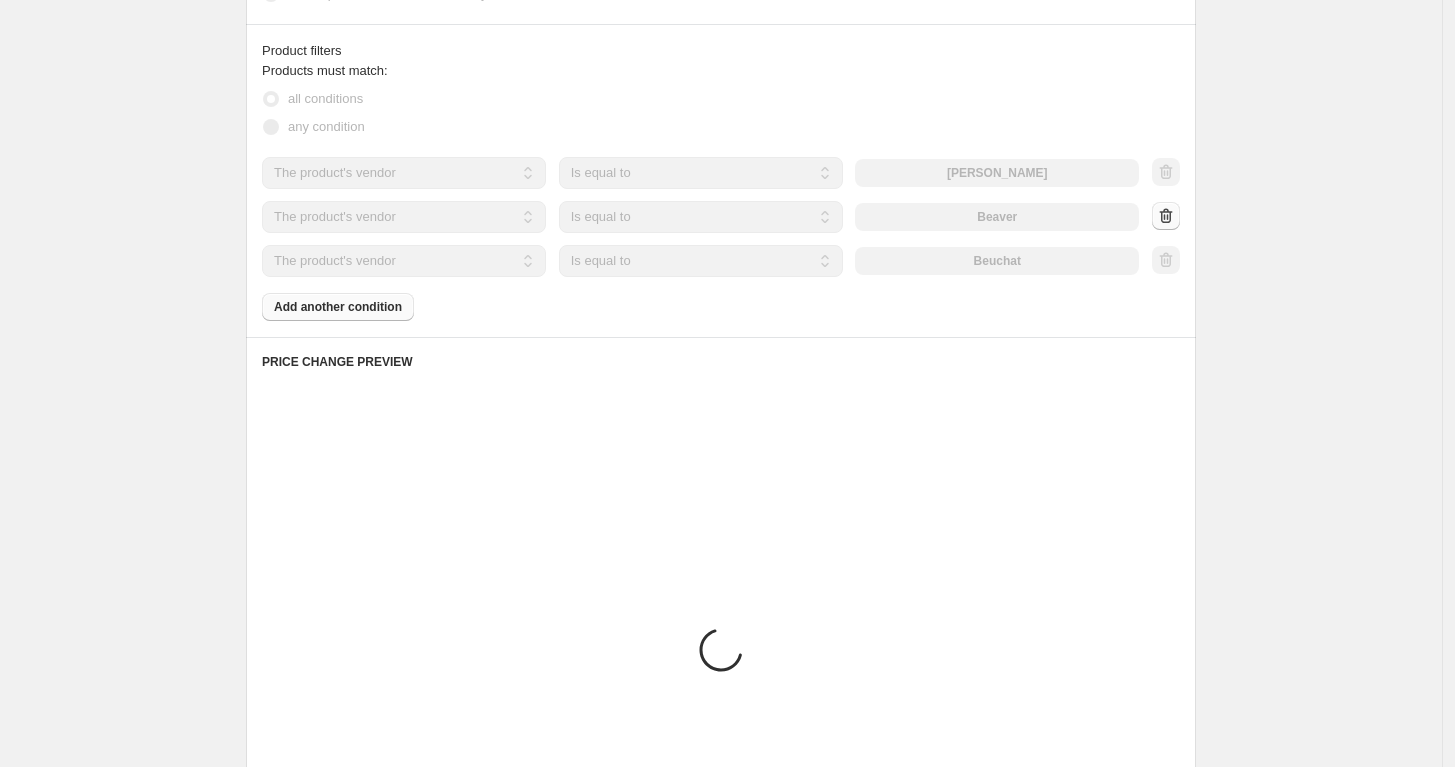 scroll, scrollTop: 1304, scrollLeft: 0, axis: vertical 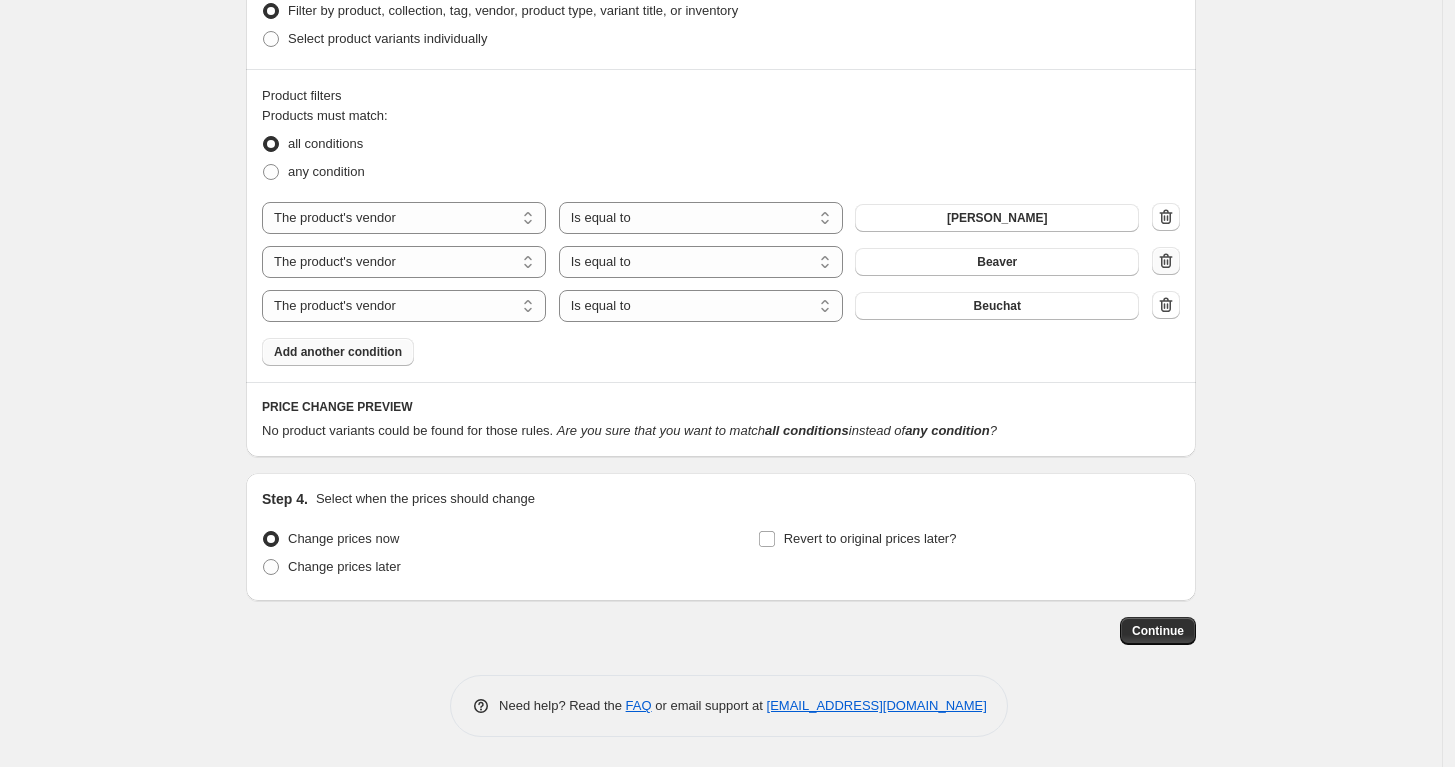 click 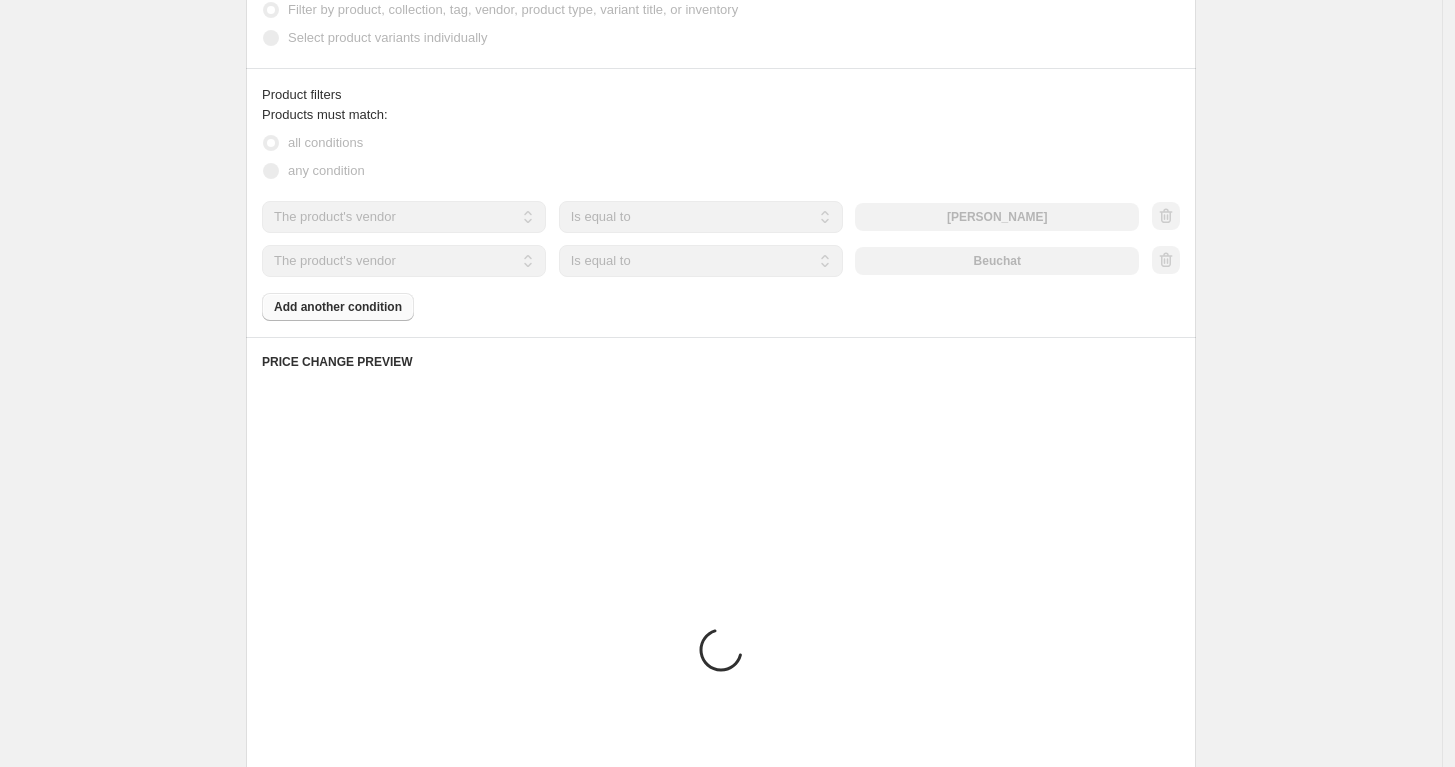 scroll, scrollTop: 1260, scrollLeft: 0, axis: vertical 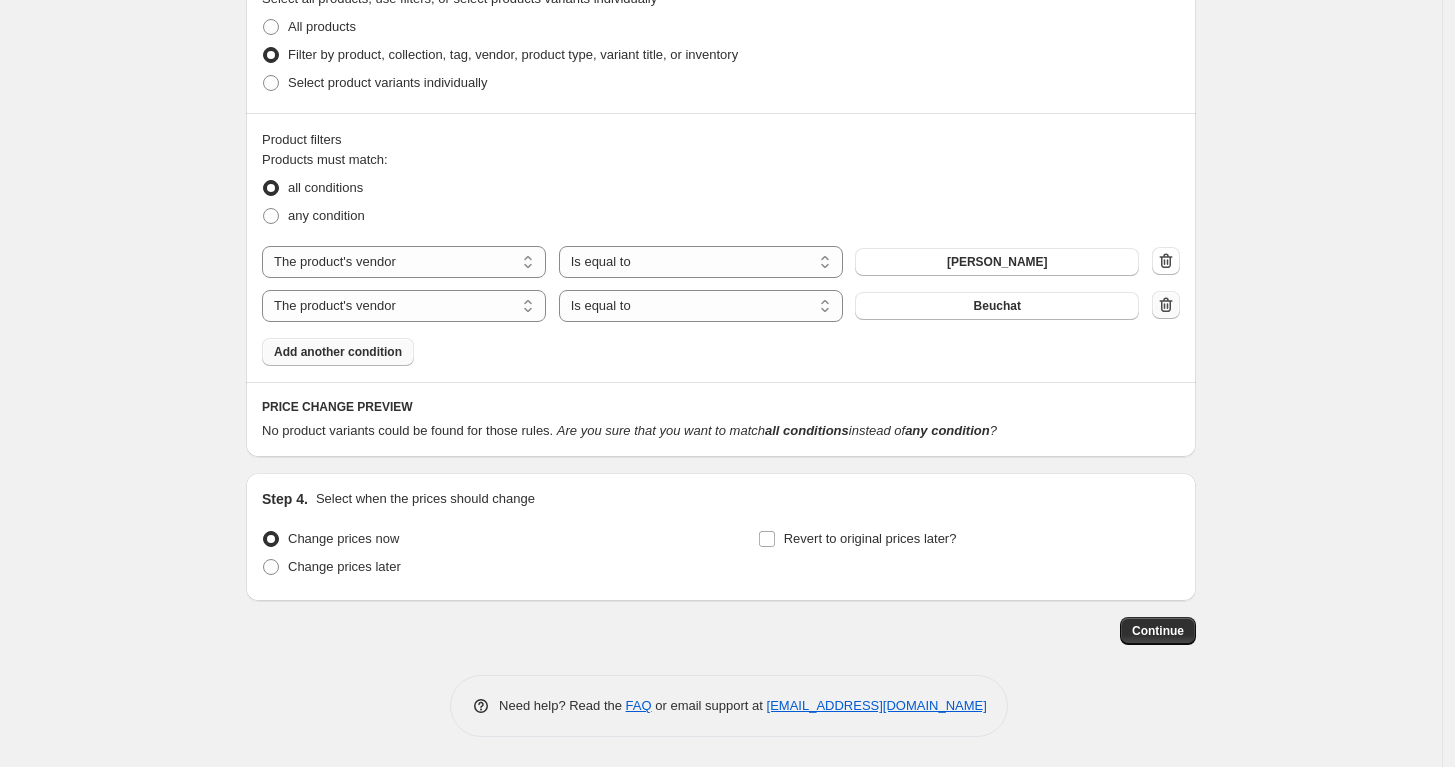 click 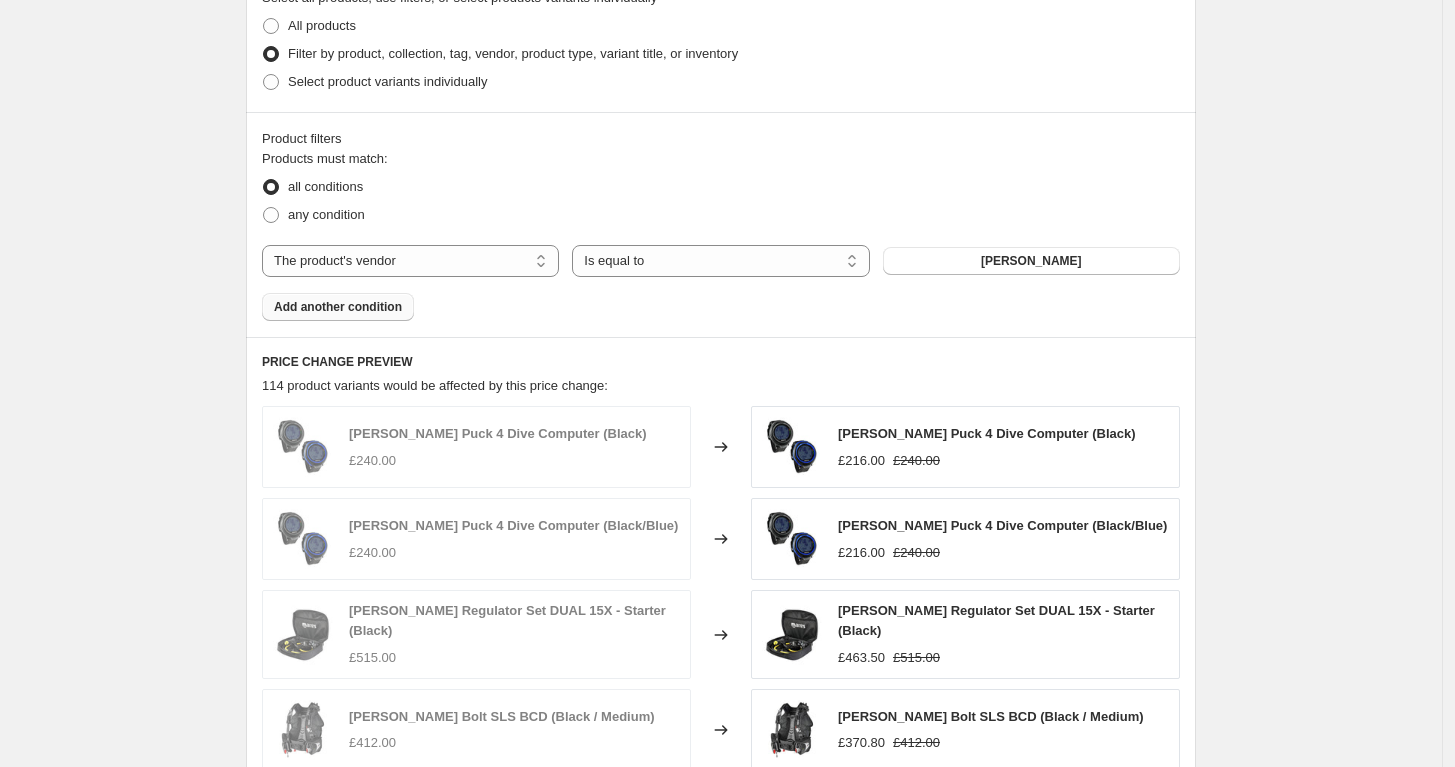 click on "Add another condition" at bounding box center (338, 307) 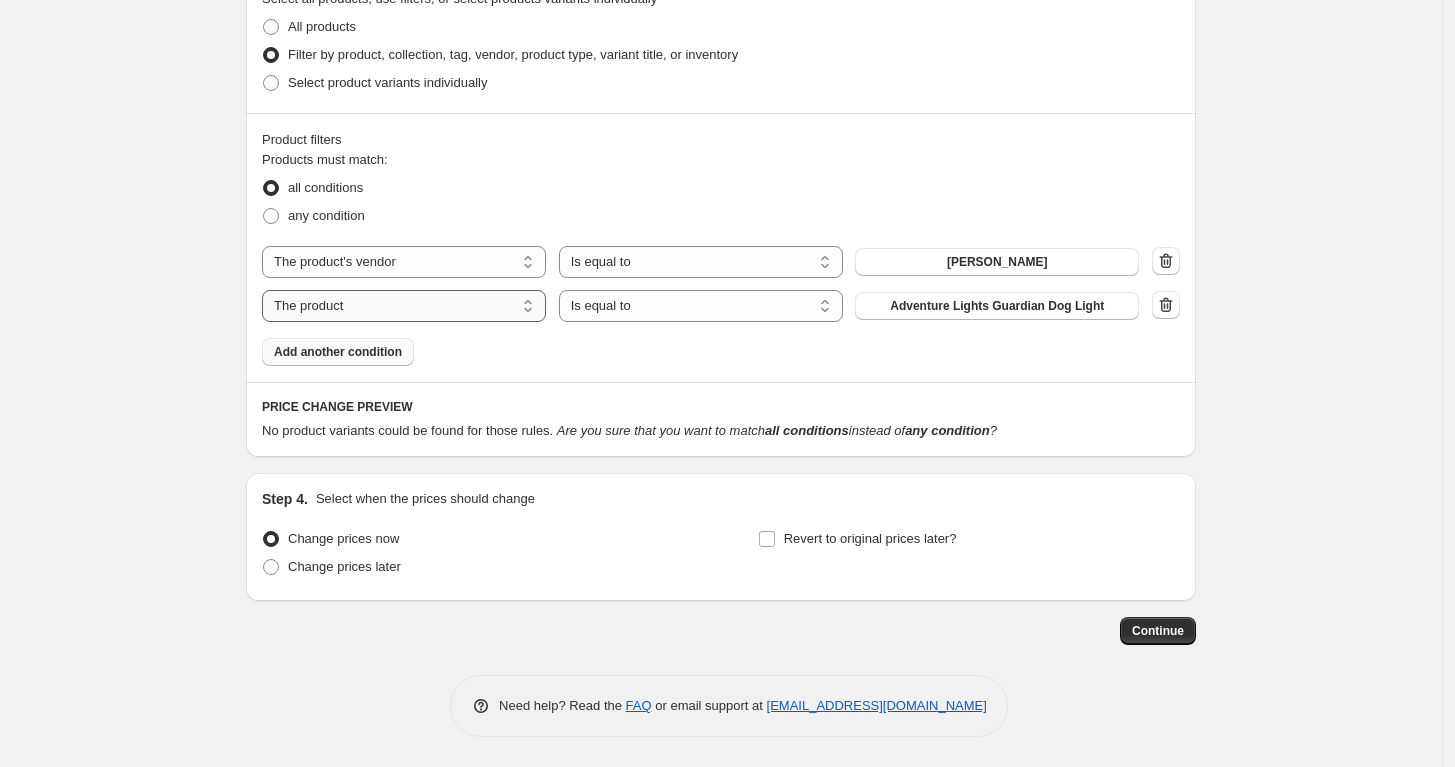 click on "The product The product's collection The product's tag The product's vendor The product's type The product's status The variant's title Inventory quantity" at bounding box center (404, 306) 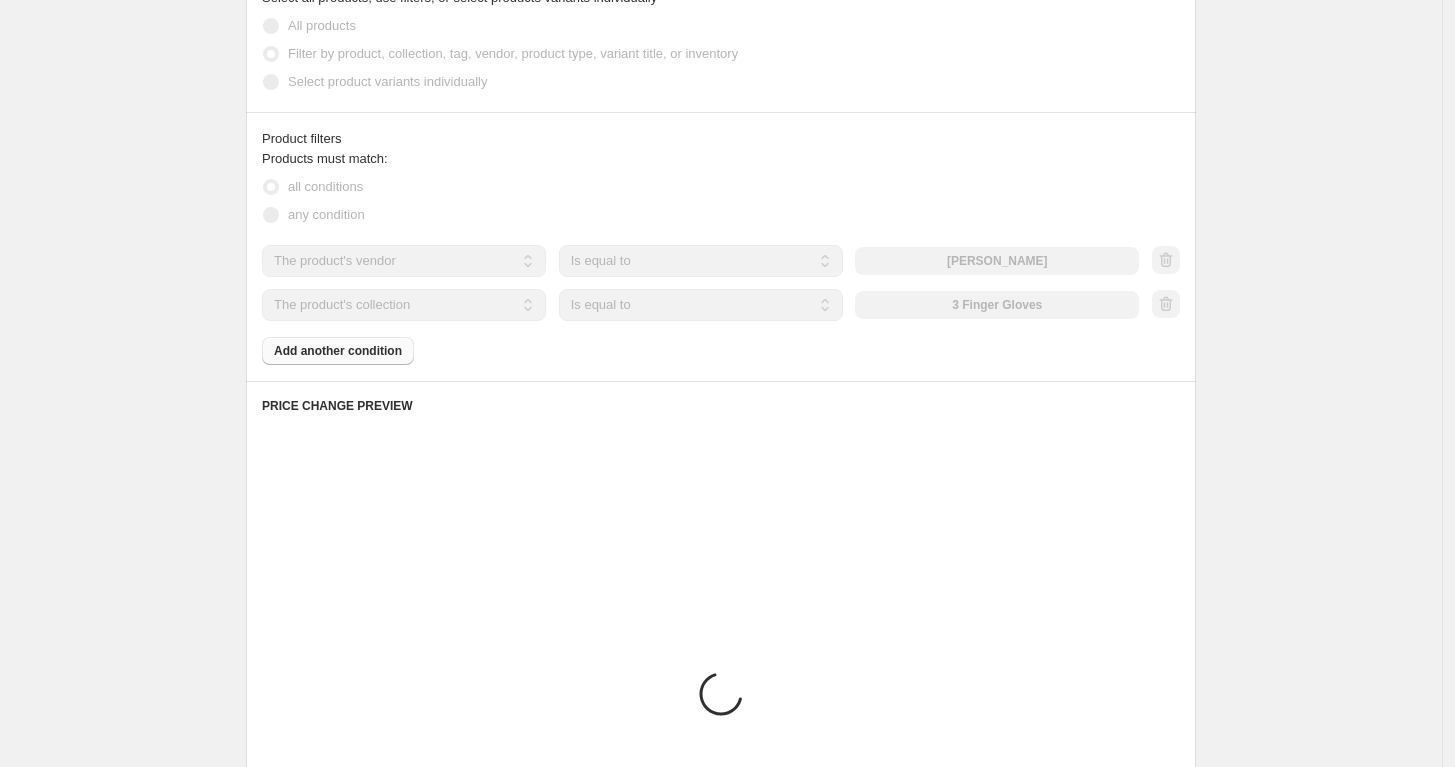 click on "Is equal to Is not equal to" at bounding box center [701, 305] 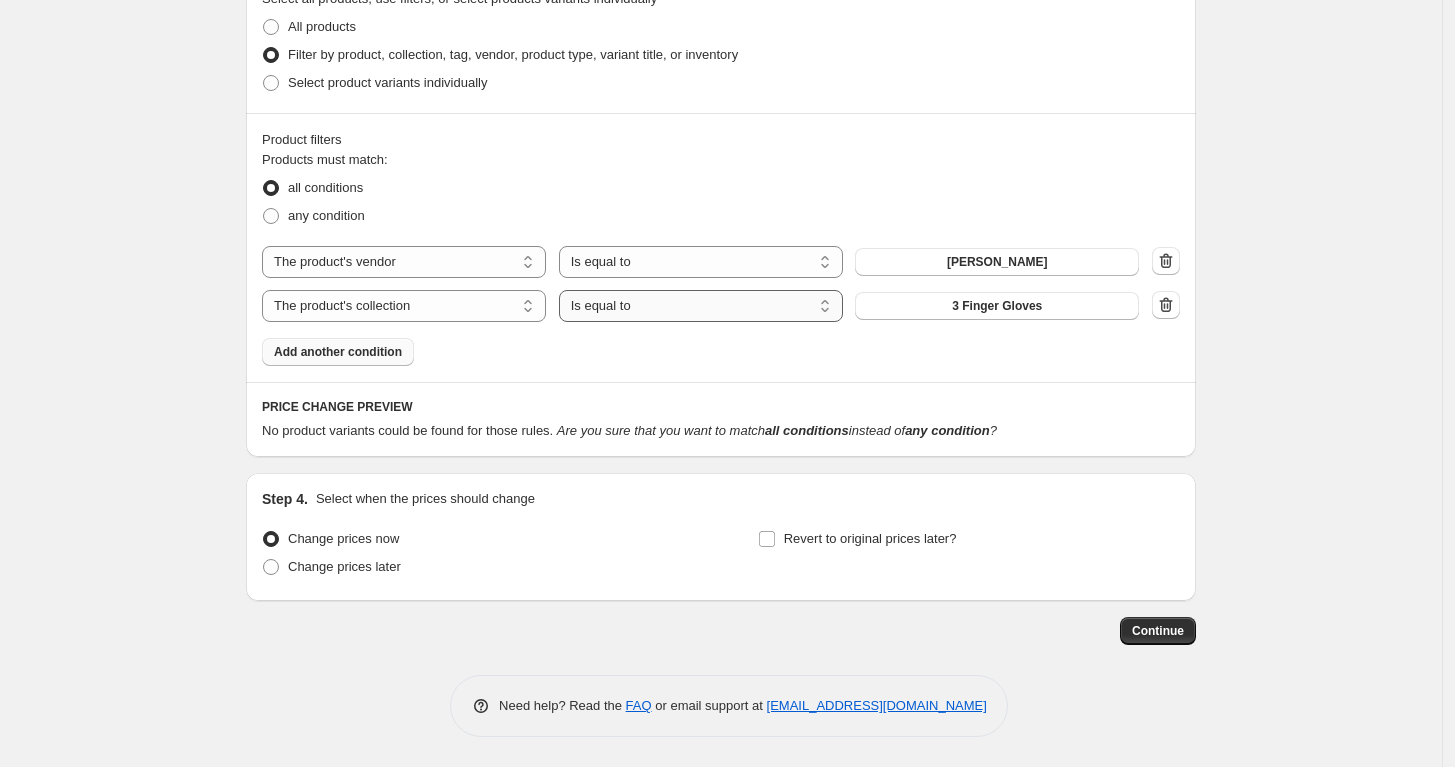 select on "not_equal" 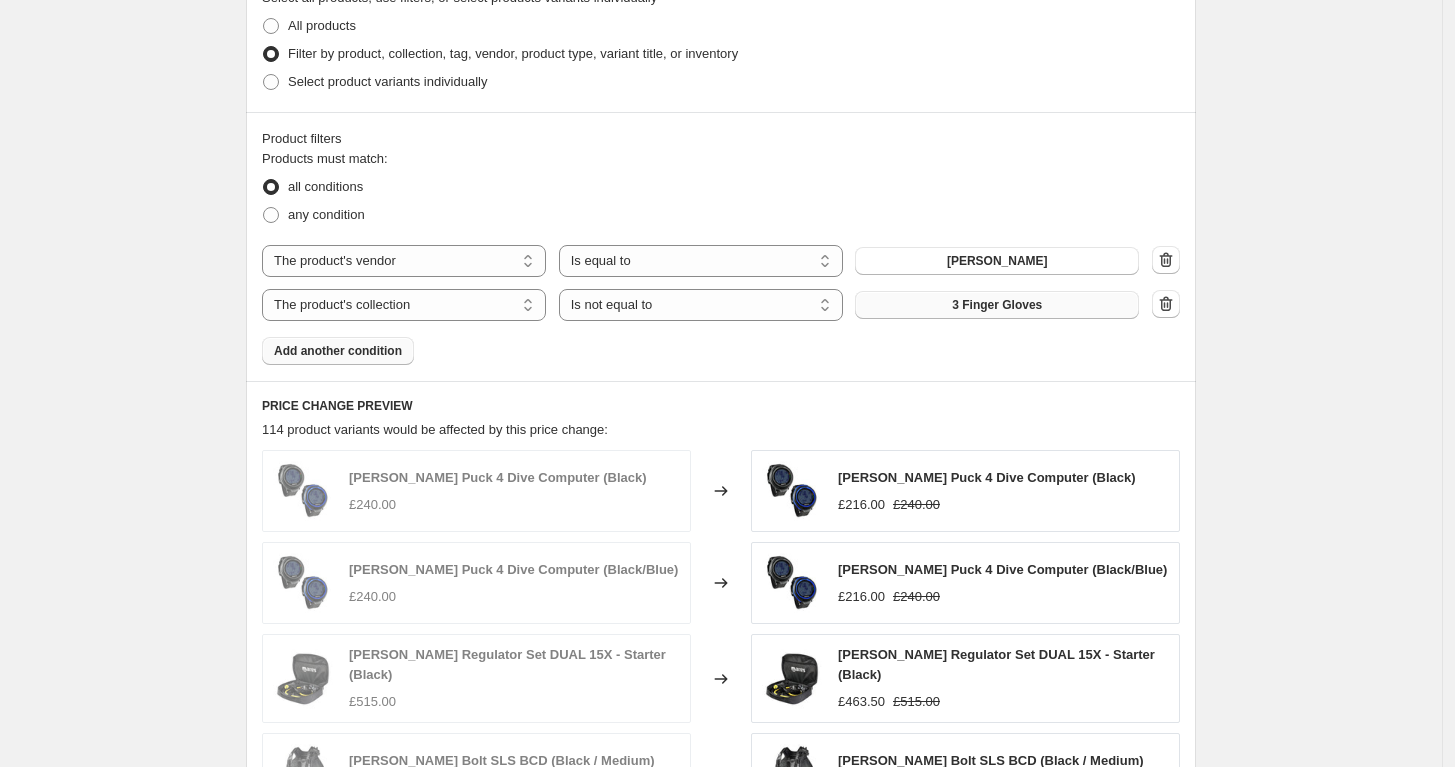 click on "3 Finger Gloves" at bounding box center [997, 305] 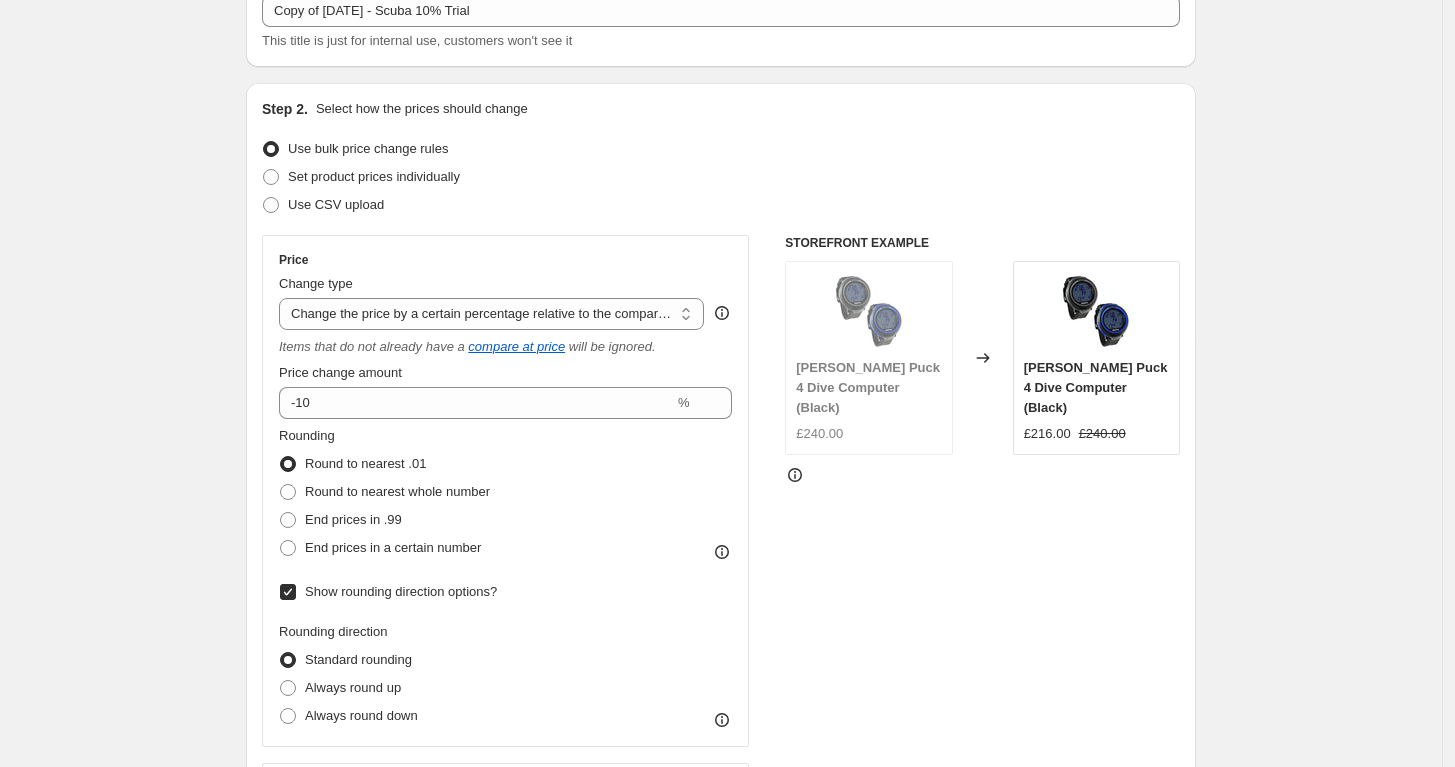 scroll, scrollTop: 0, scrollLeft: 0, axis: both 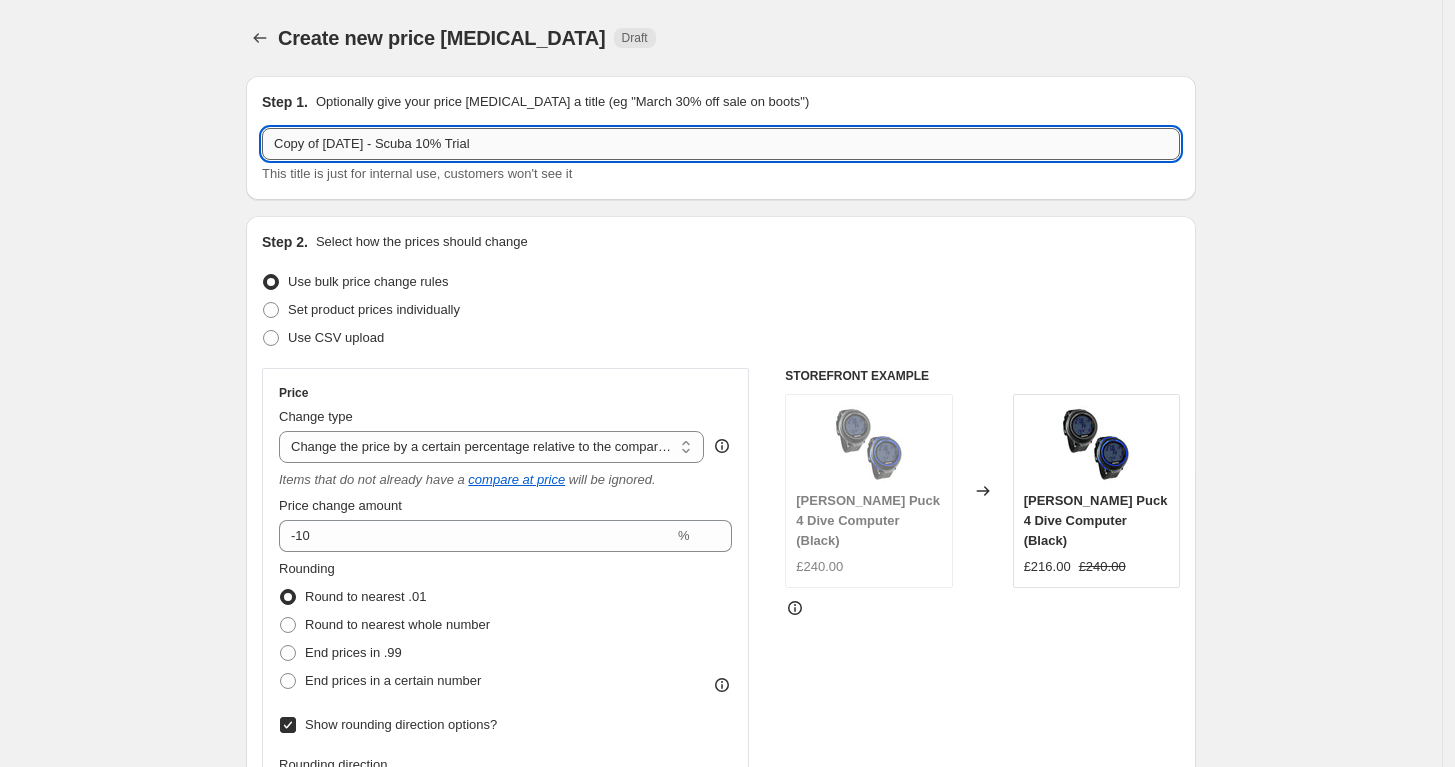 click on "Copy of [DATE] - Scuba 10% Trial" at bounding box center [721, 144] 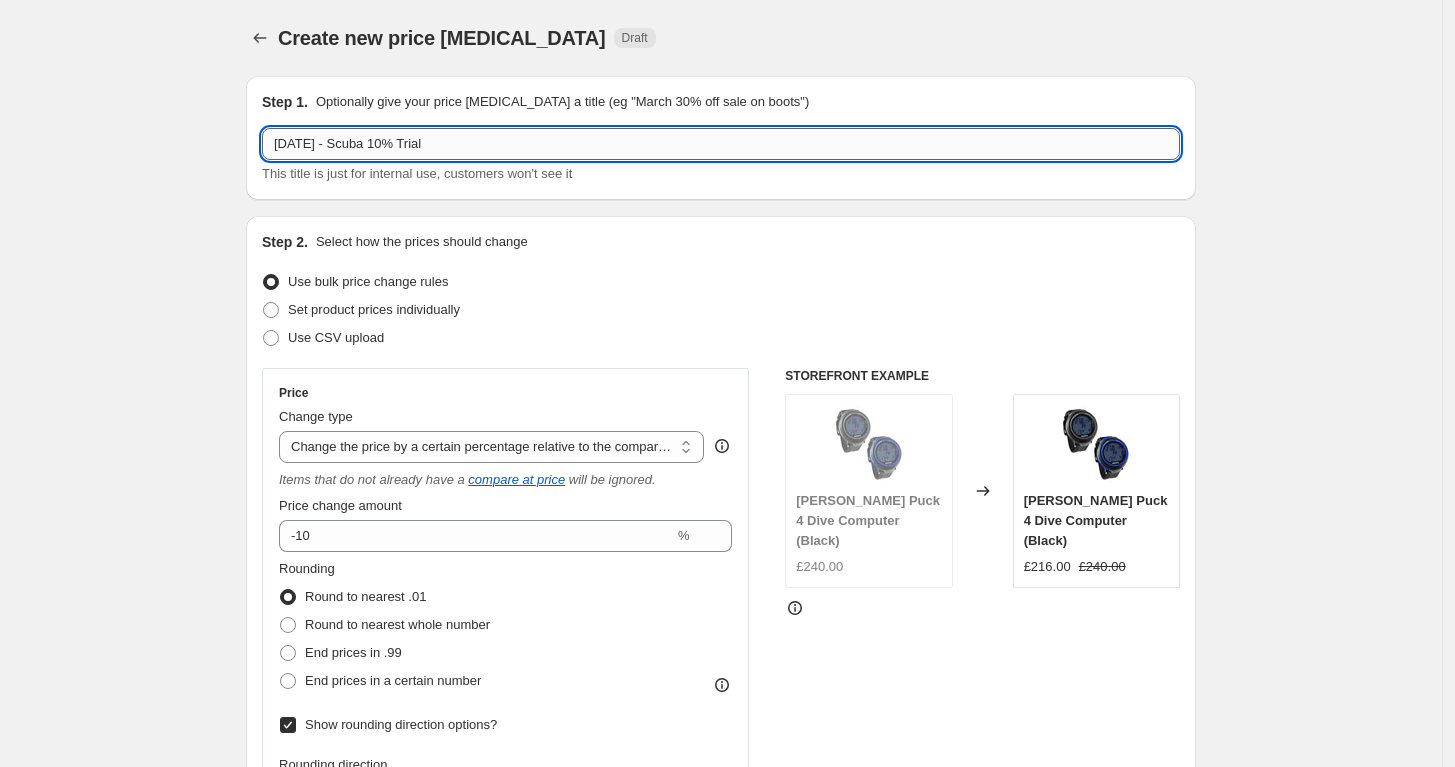click on "[DATE] - Scuba 10% Trial" at bounding box center [721, 144] 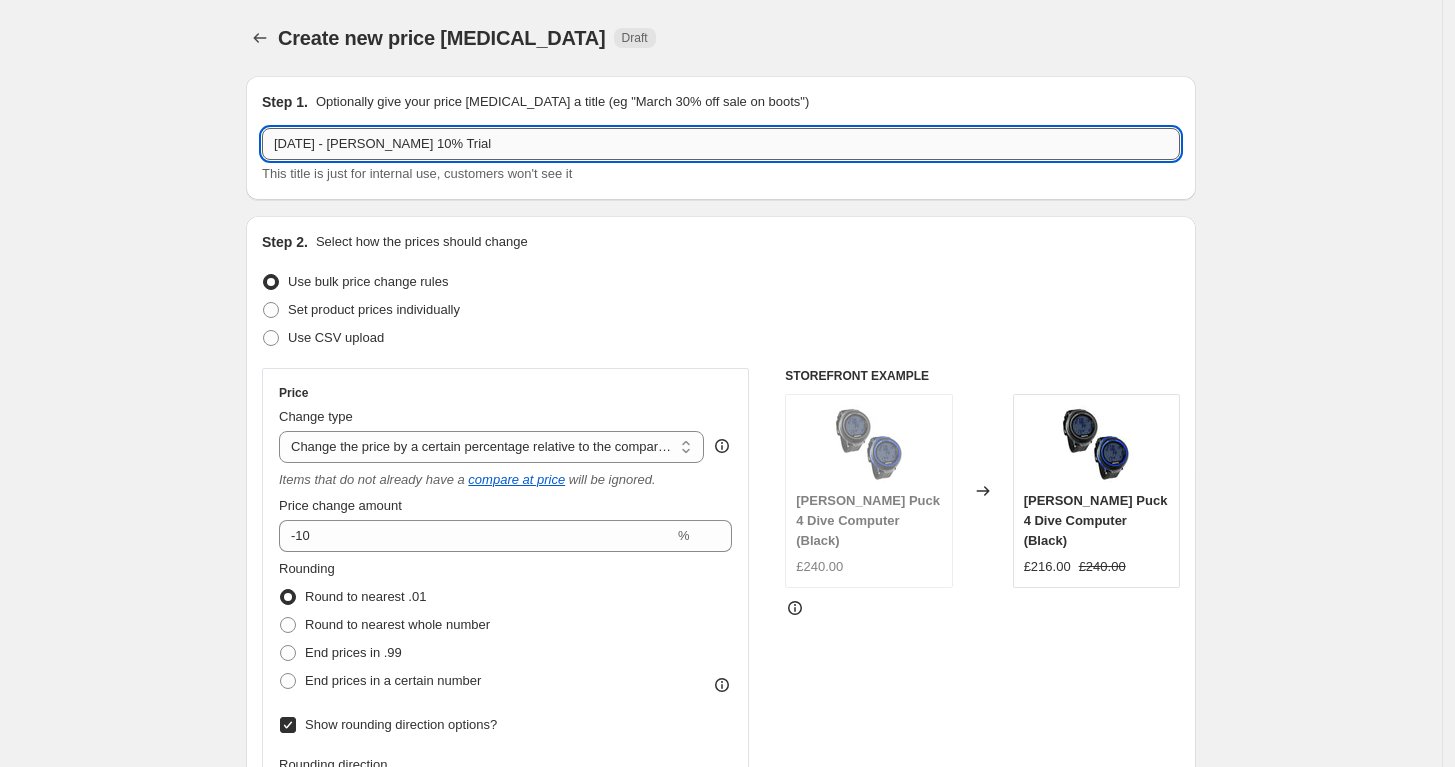 click on "[DATE] - [PERSON_NAME] 10% Trial" at bounding box center [721, 144] 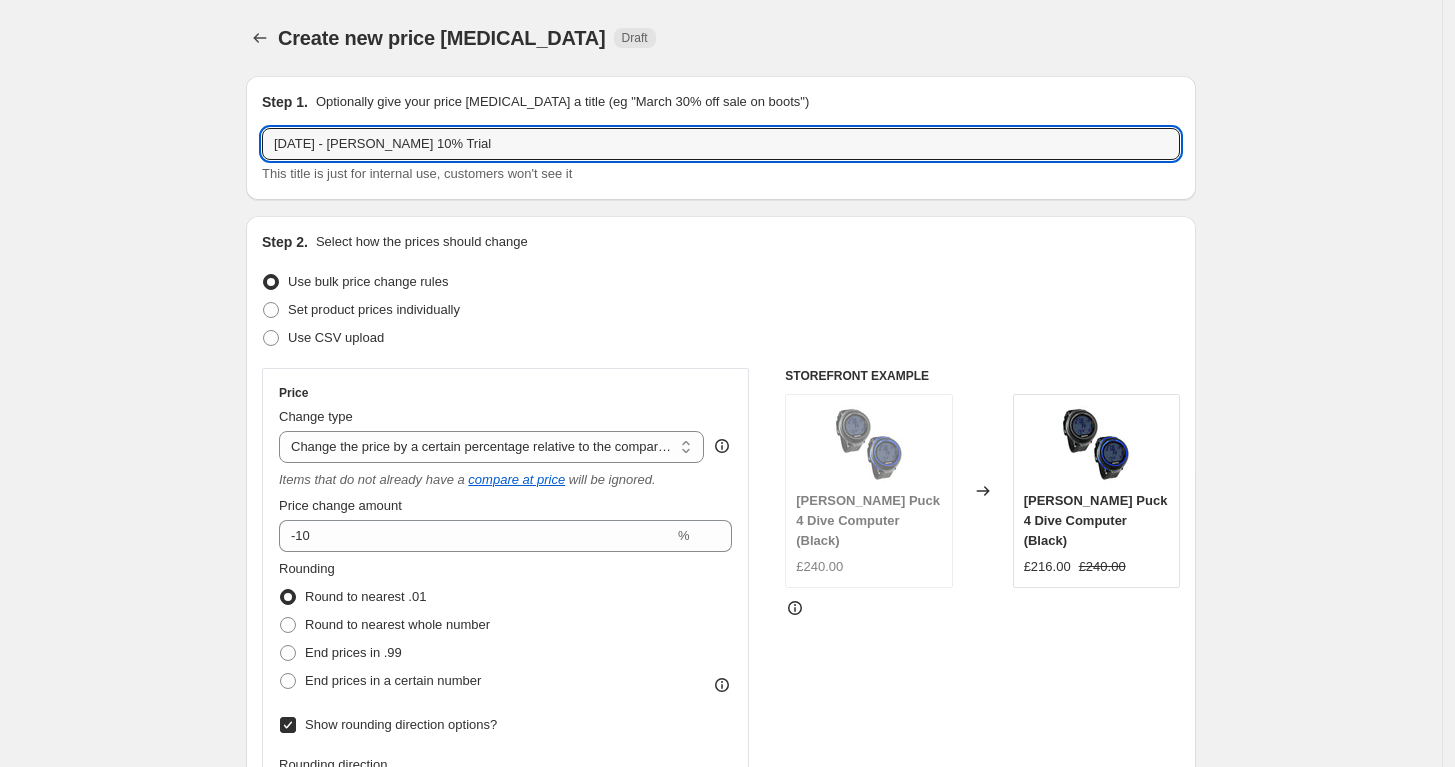 type on "[DATE] - [PERSON_NAME] 10% Trial" 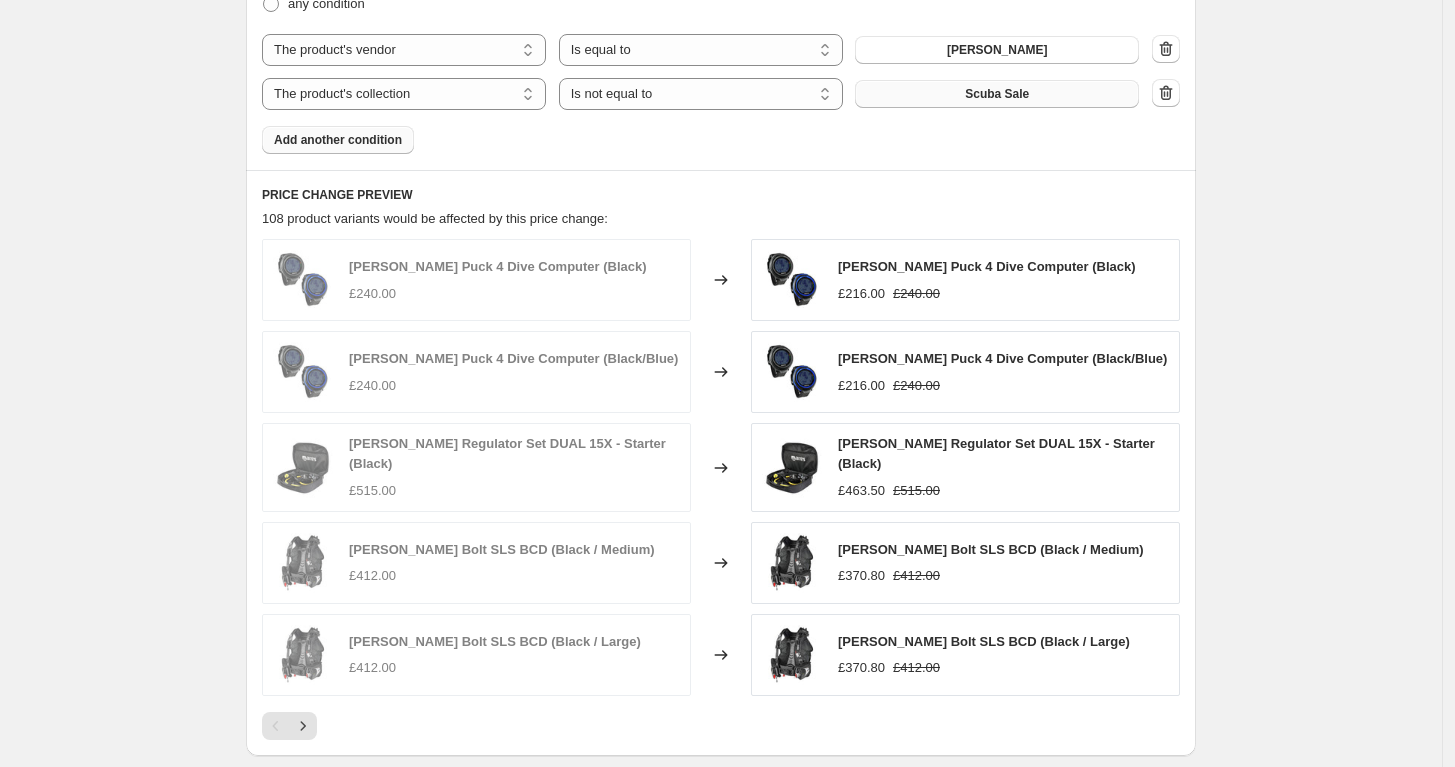 scroll, scrollTop: 1555, scrollLeft: 0, axis: vertical 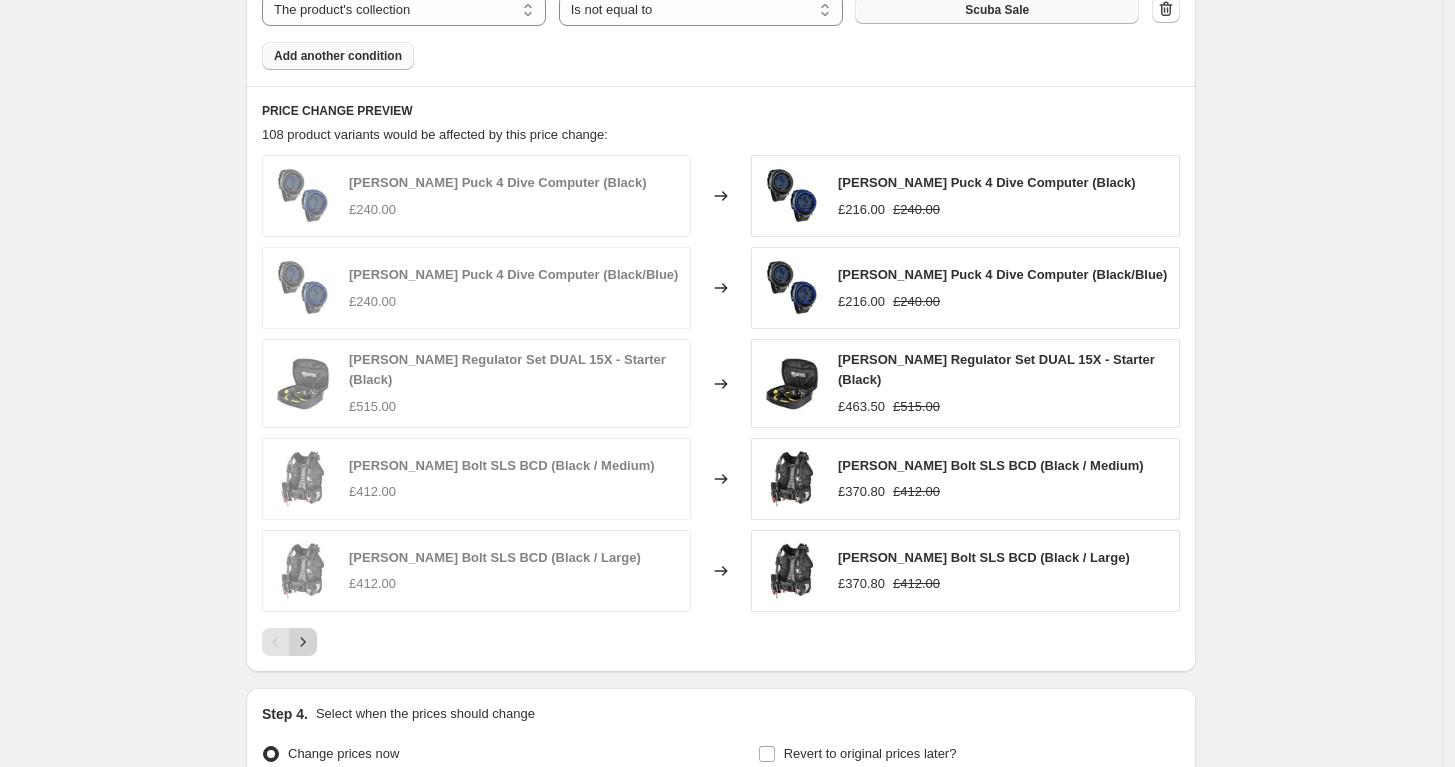 click 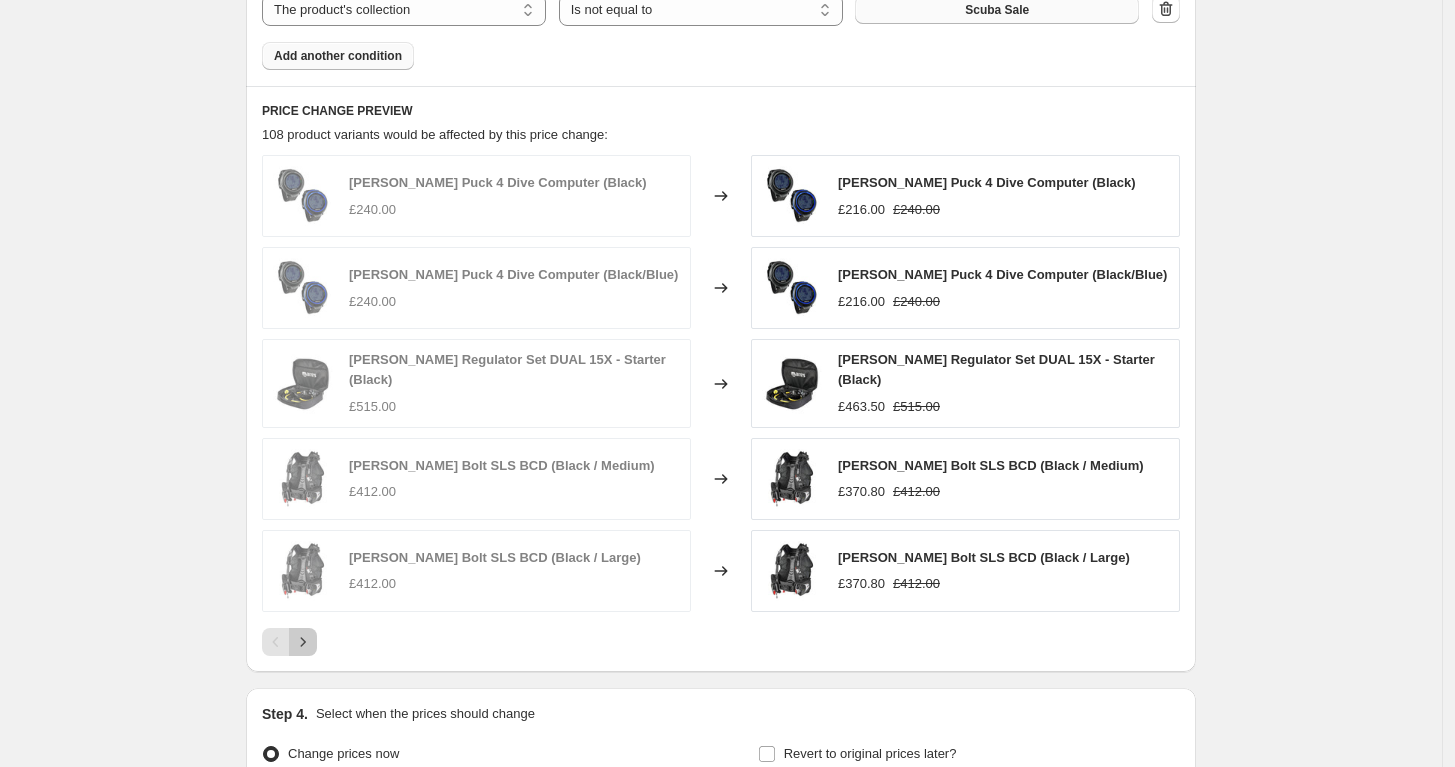 click 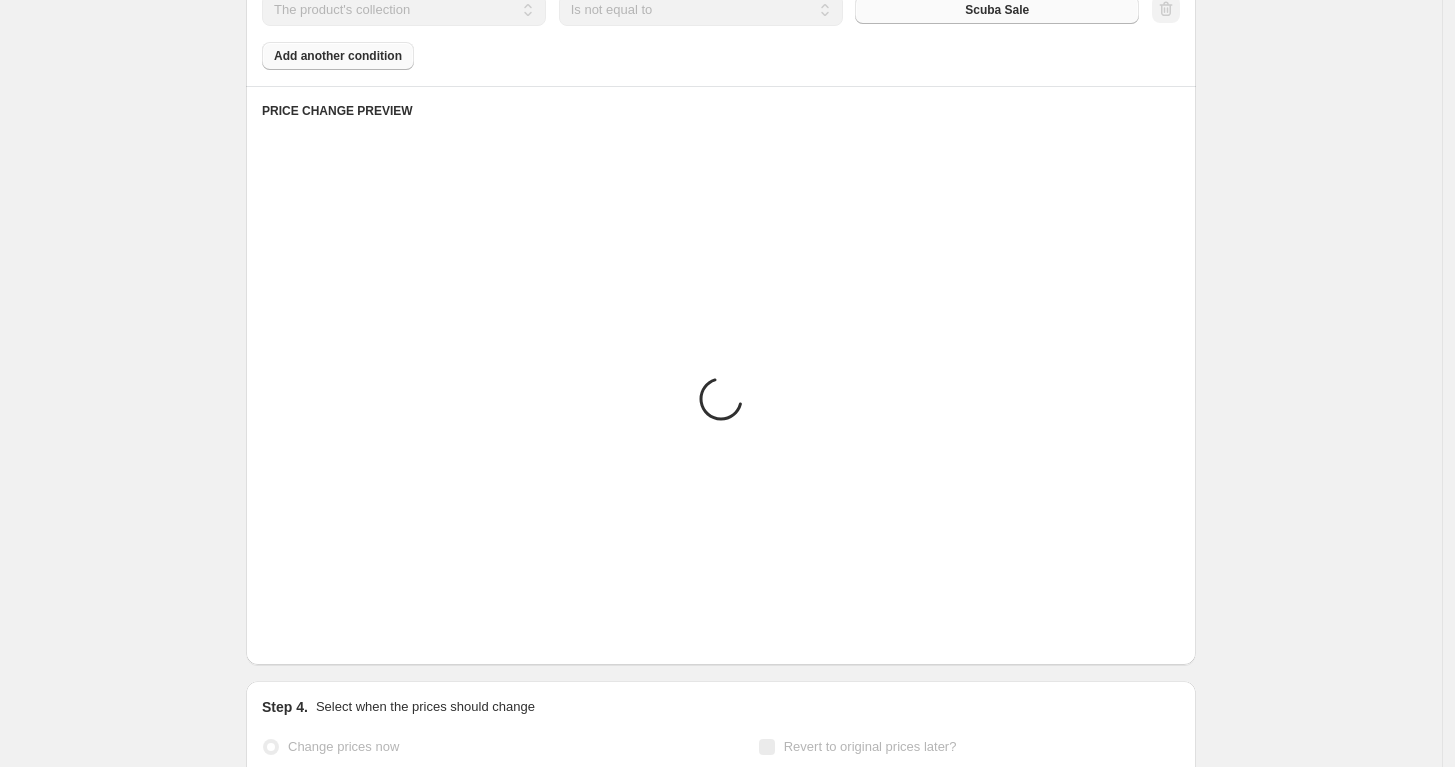 click 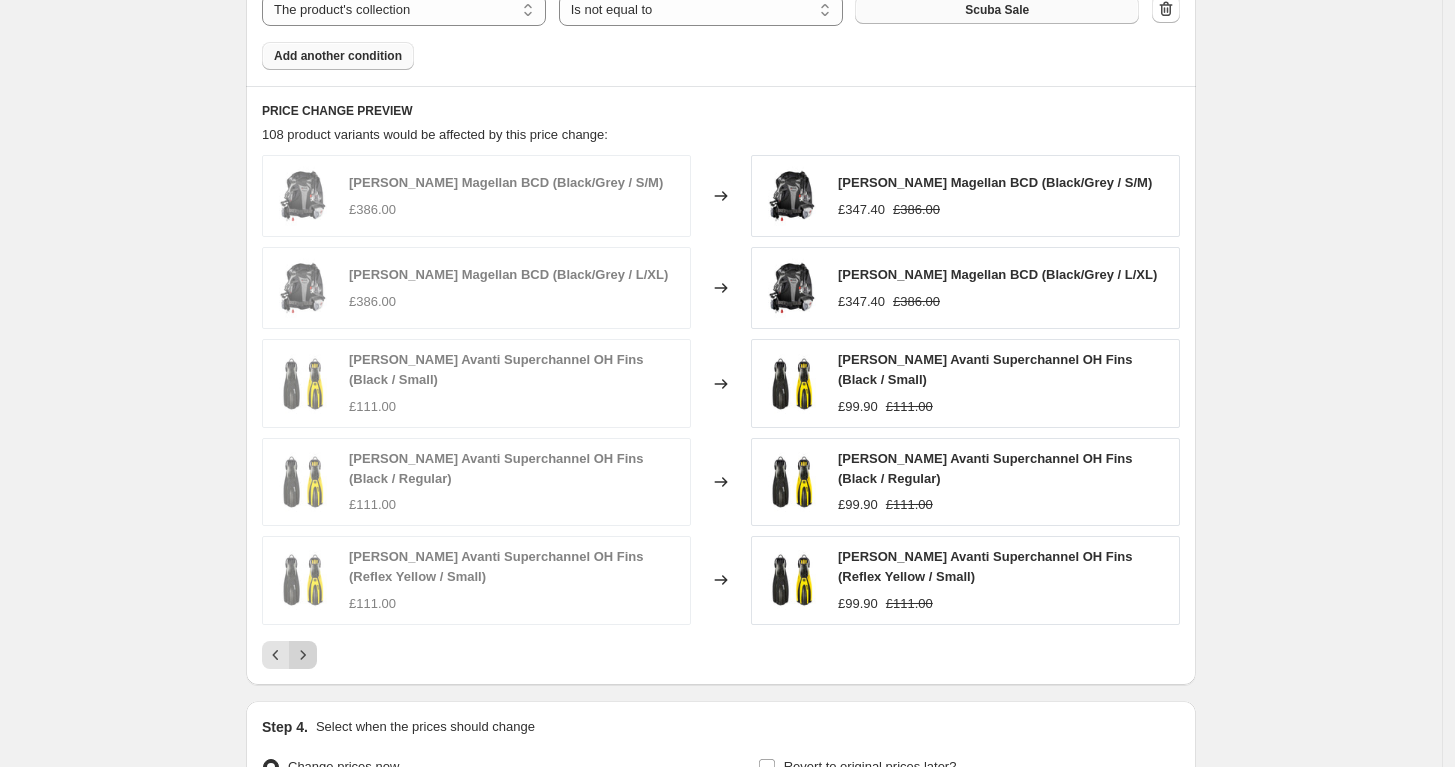 click 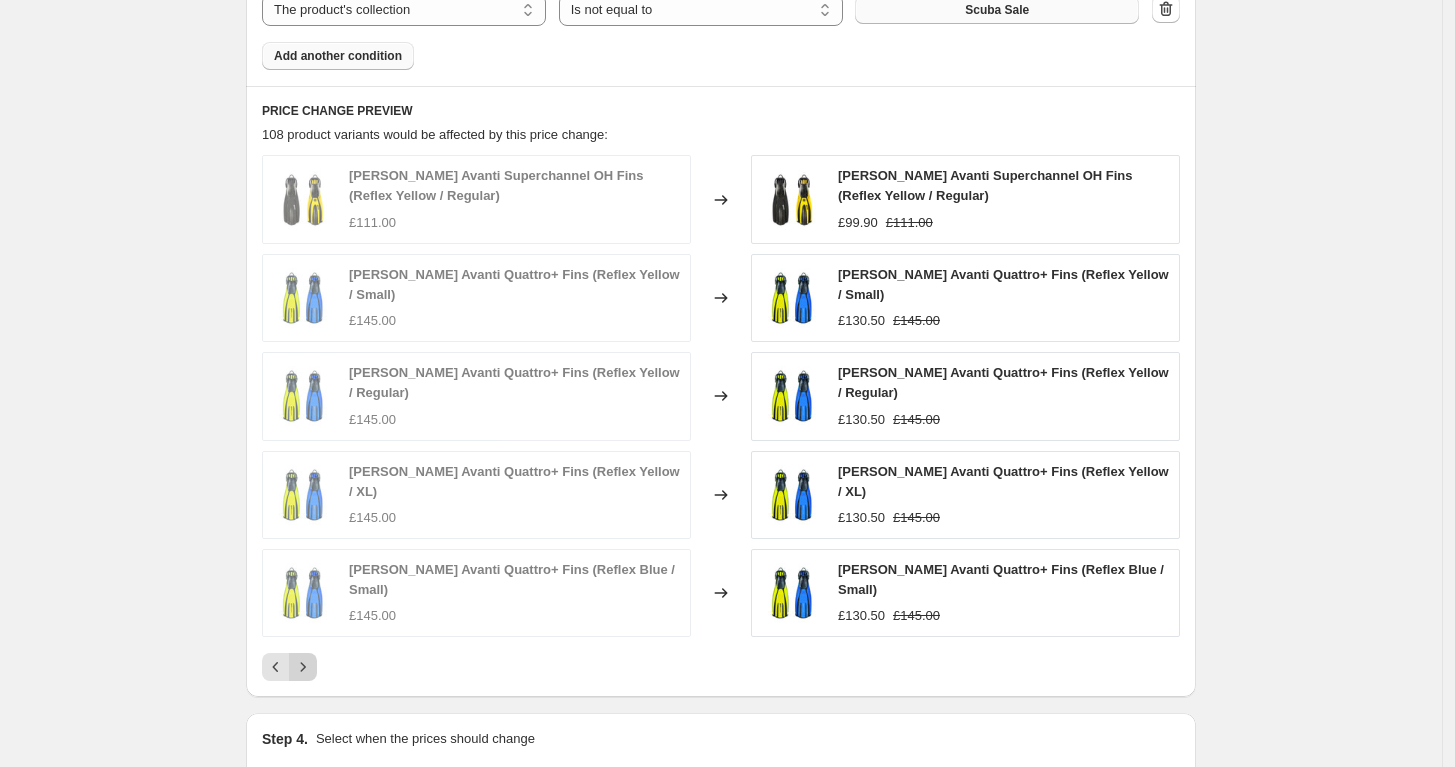 click 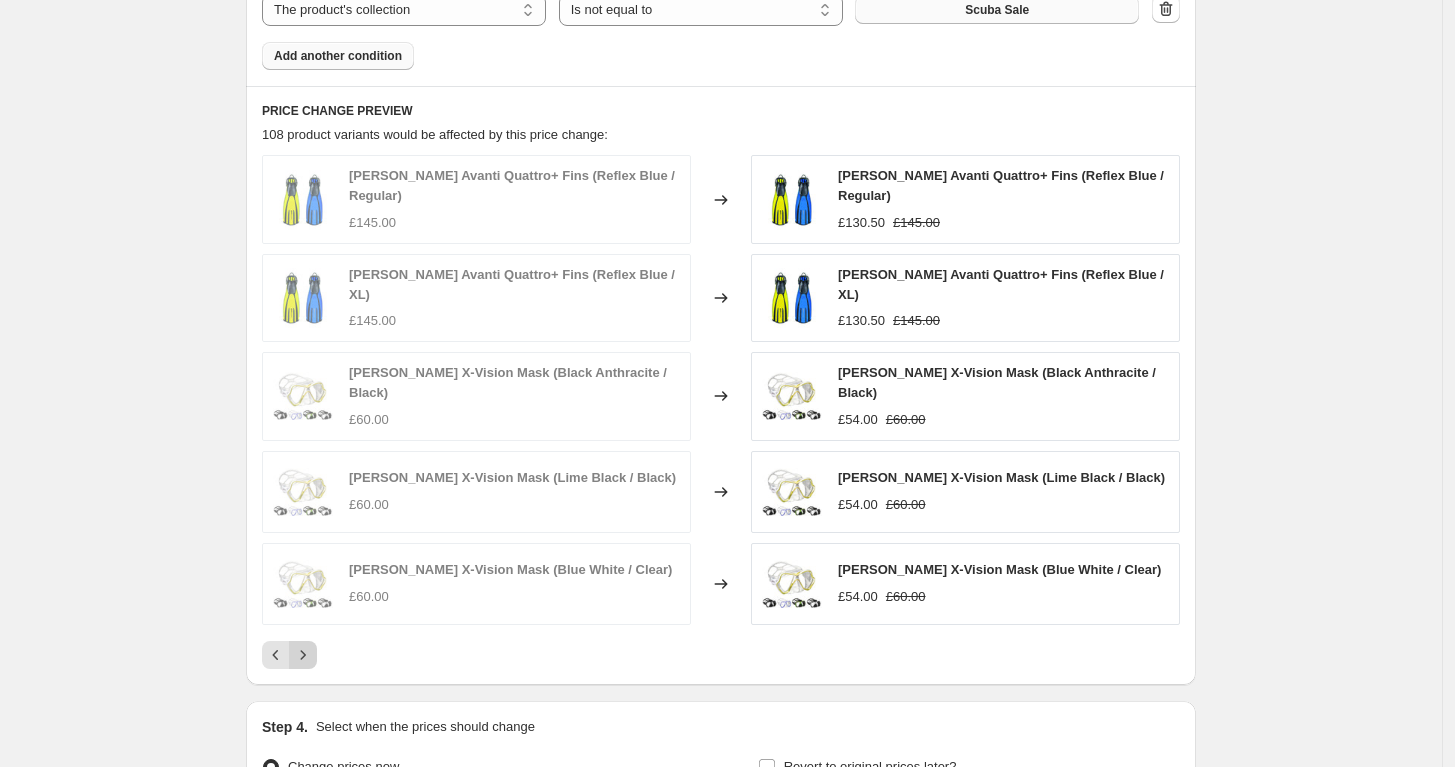 click 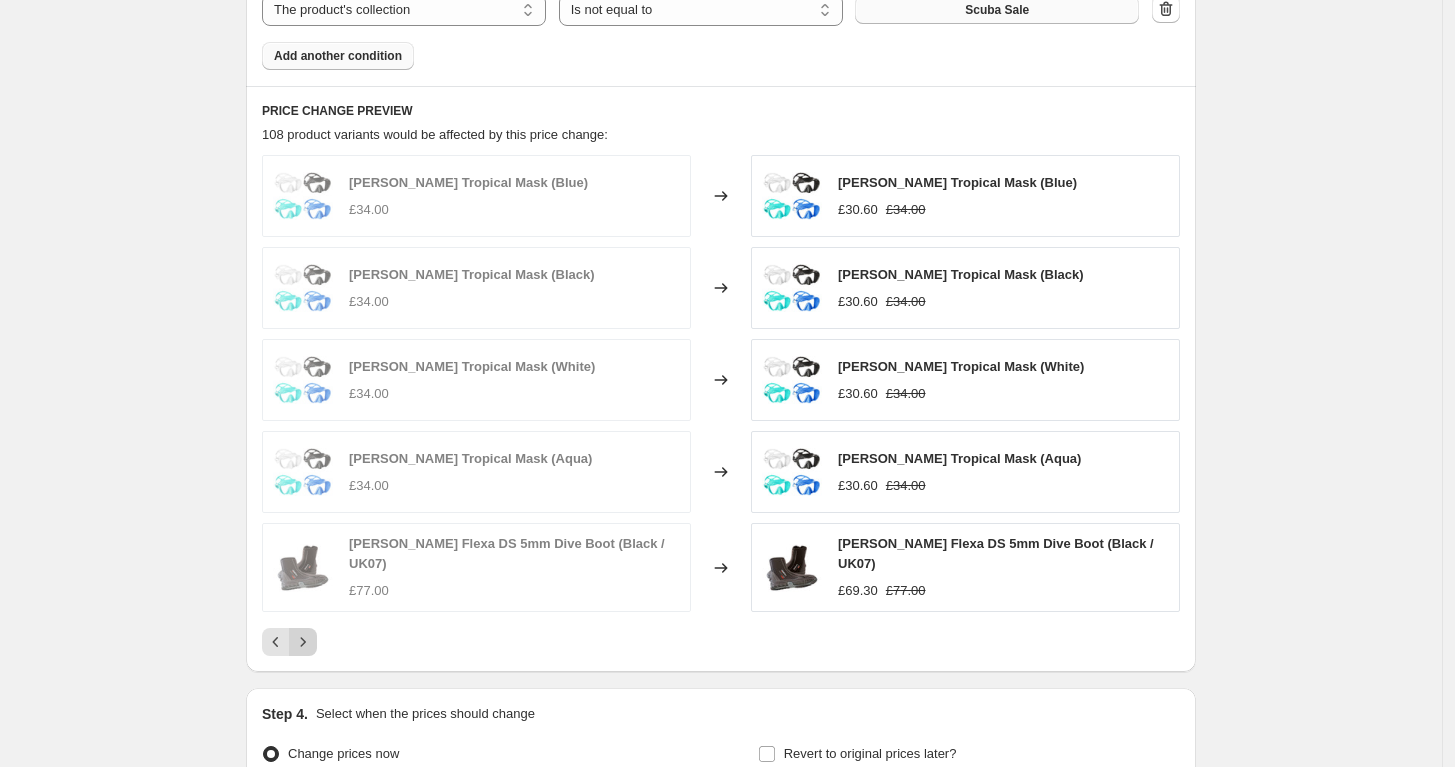 click 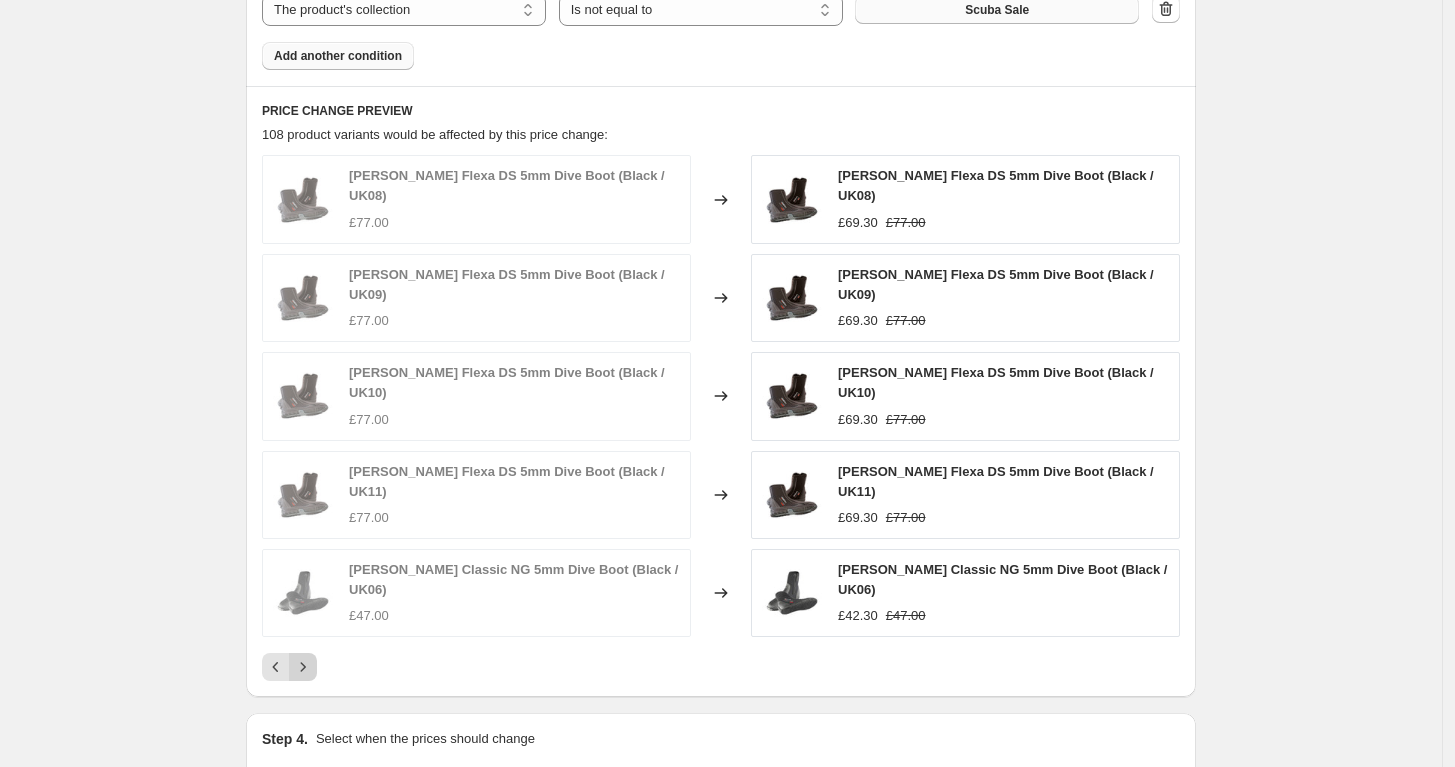 click 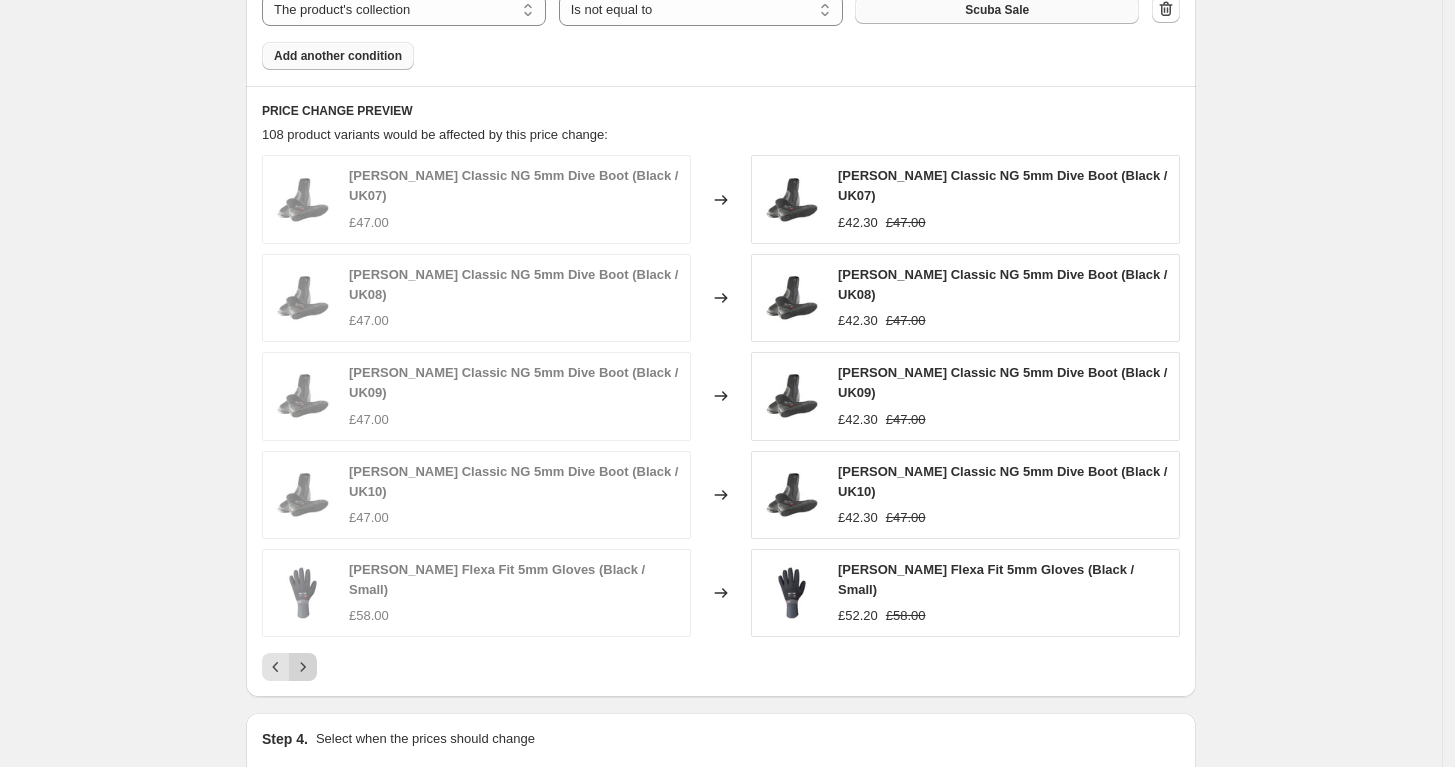 click 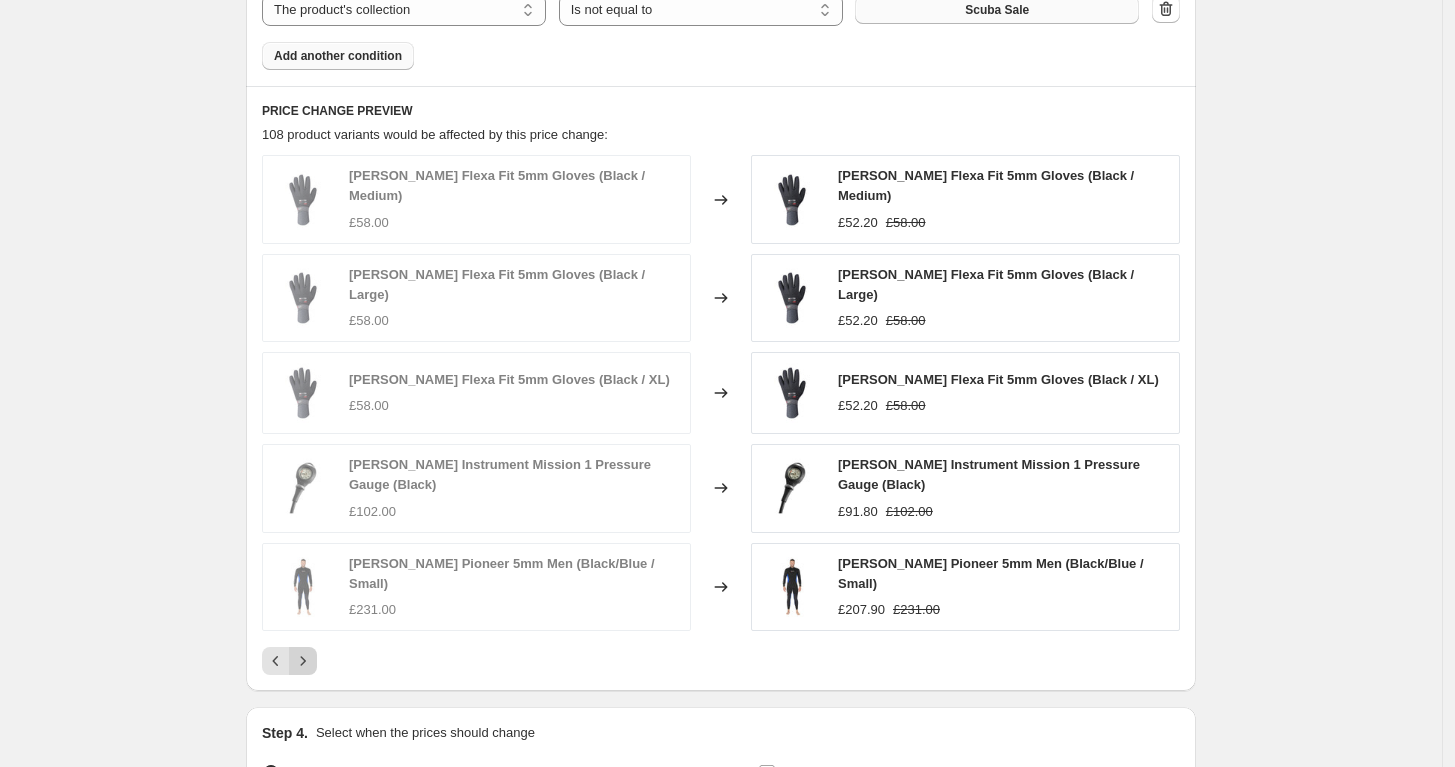 click 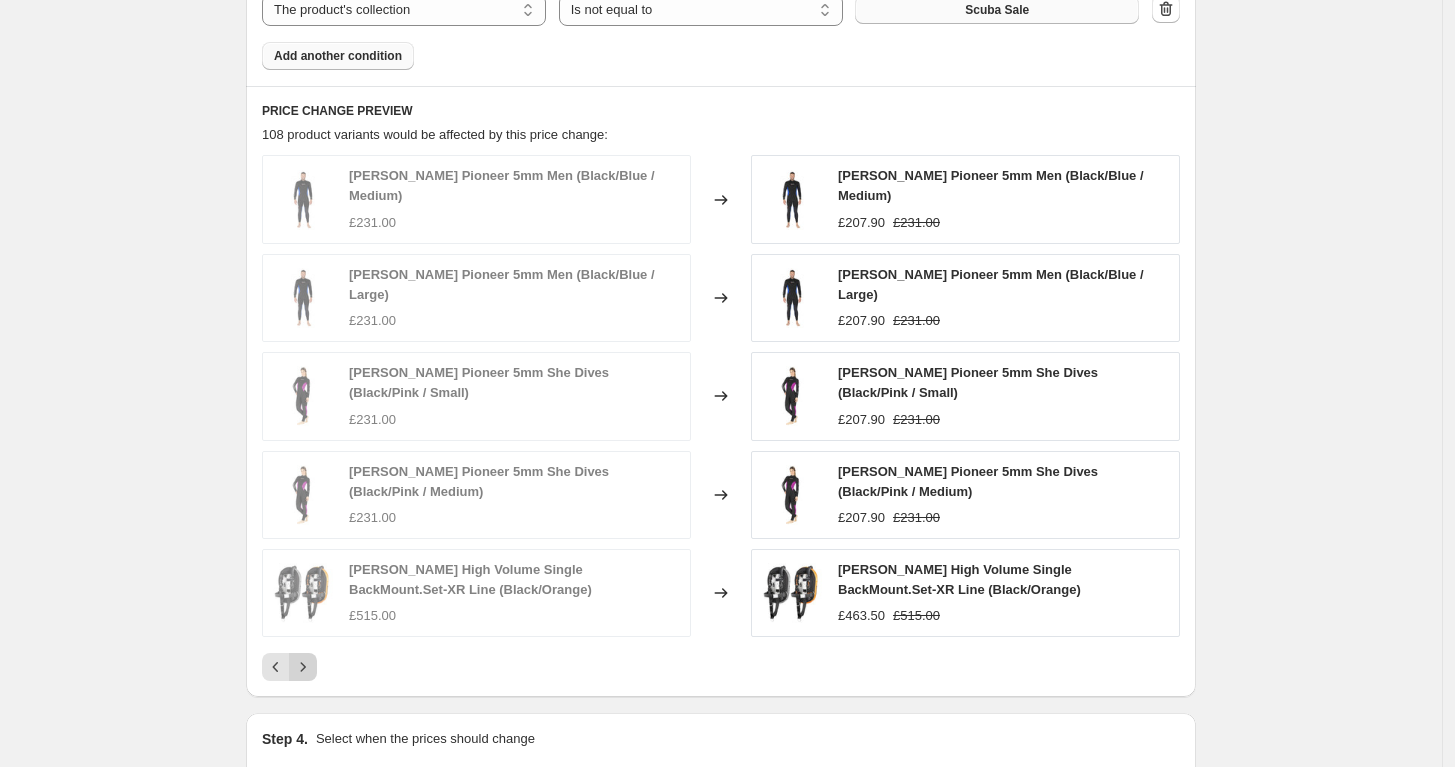 click 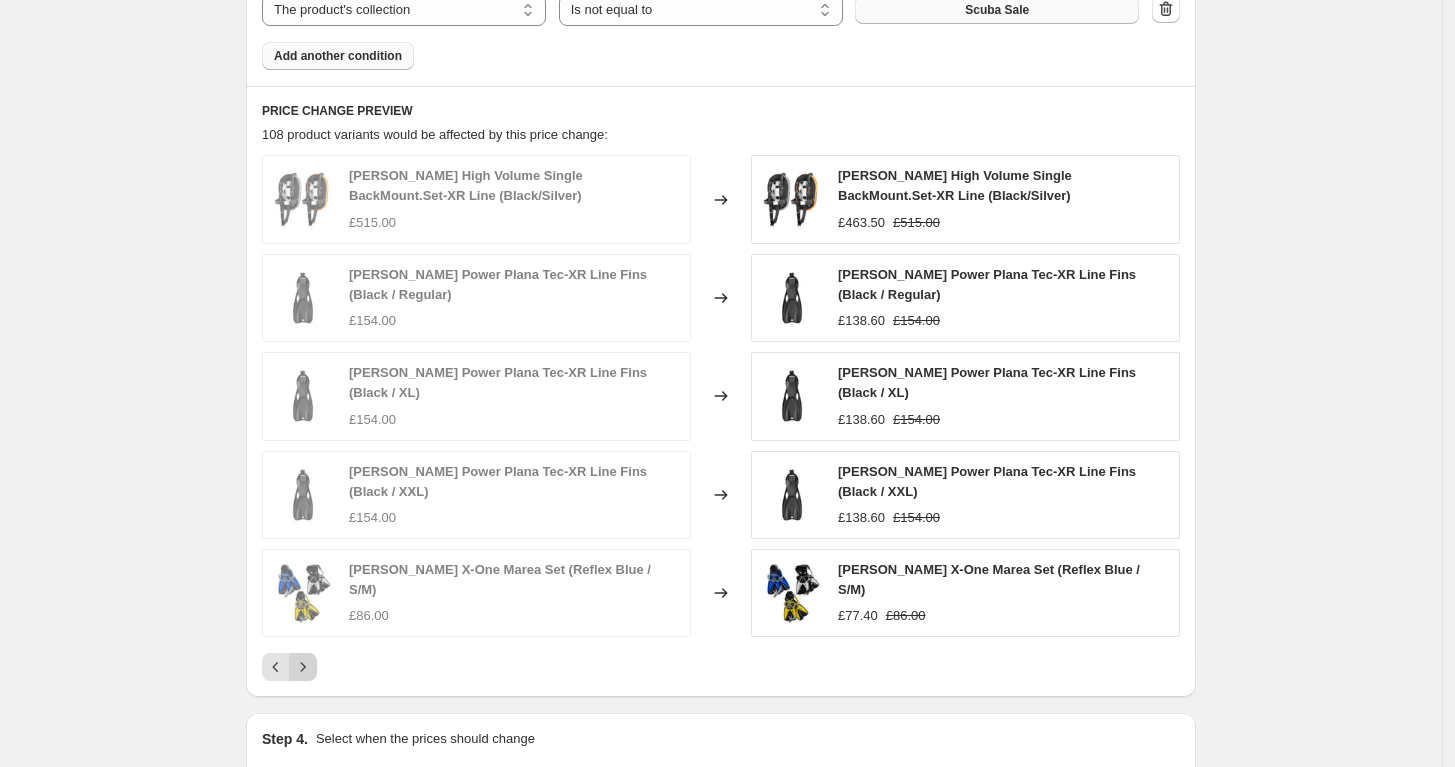 click 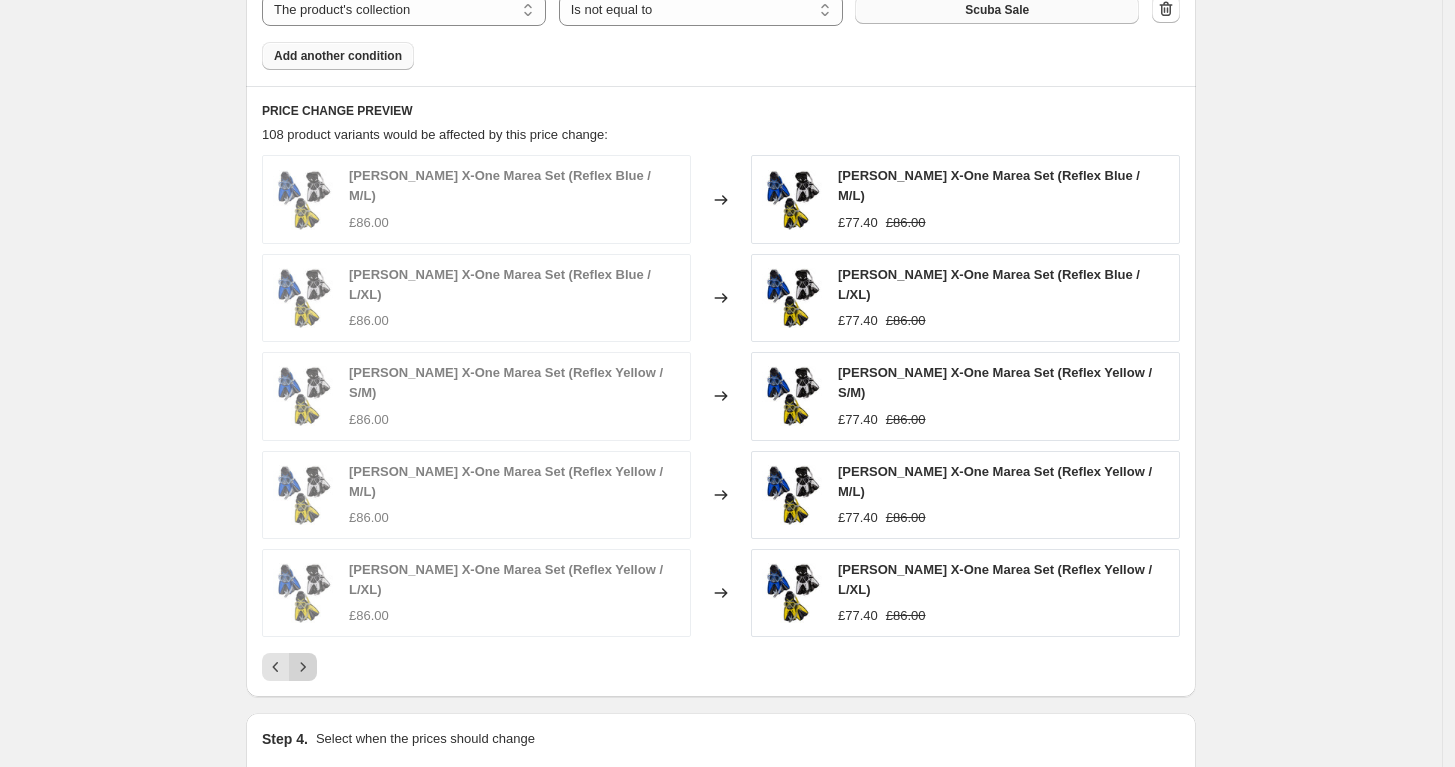 click 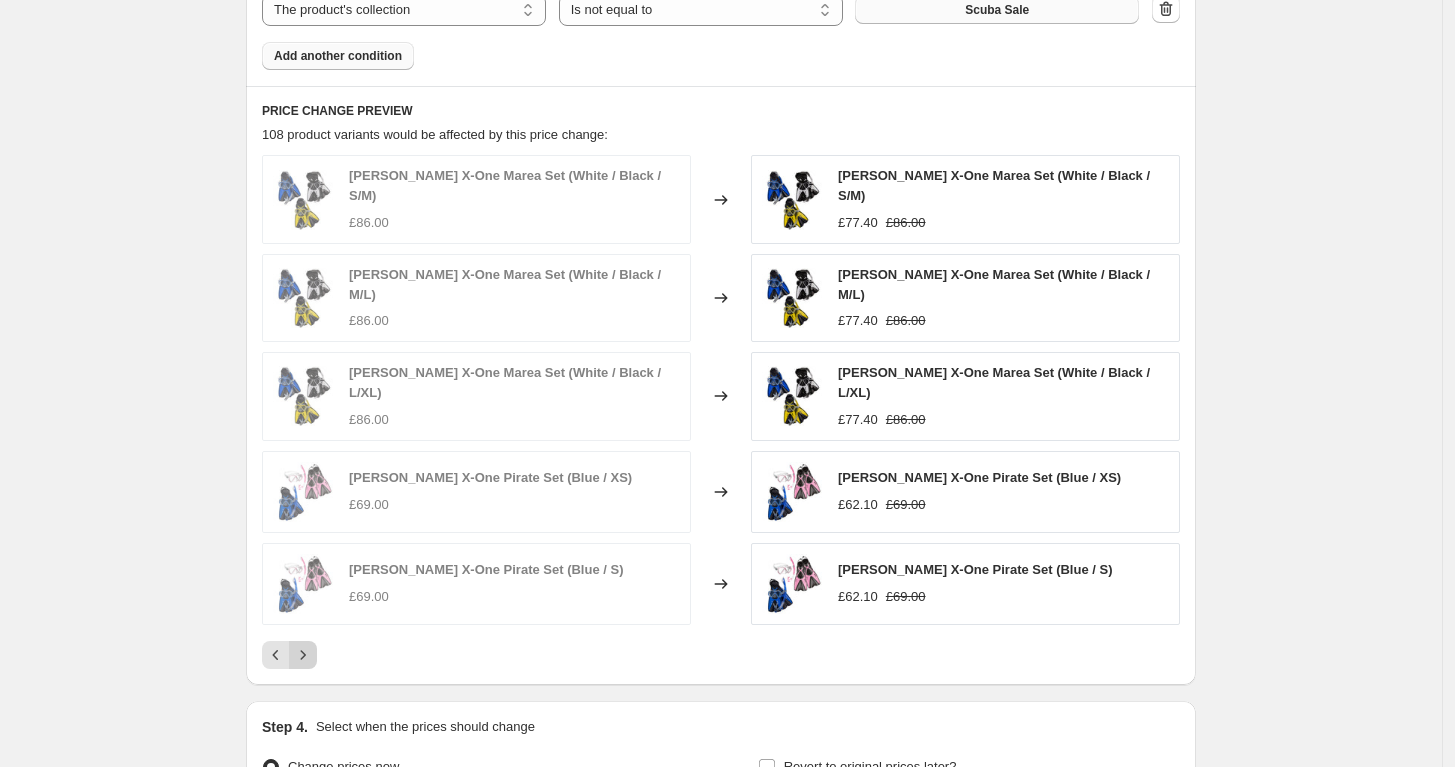 click 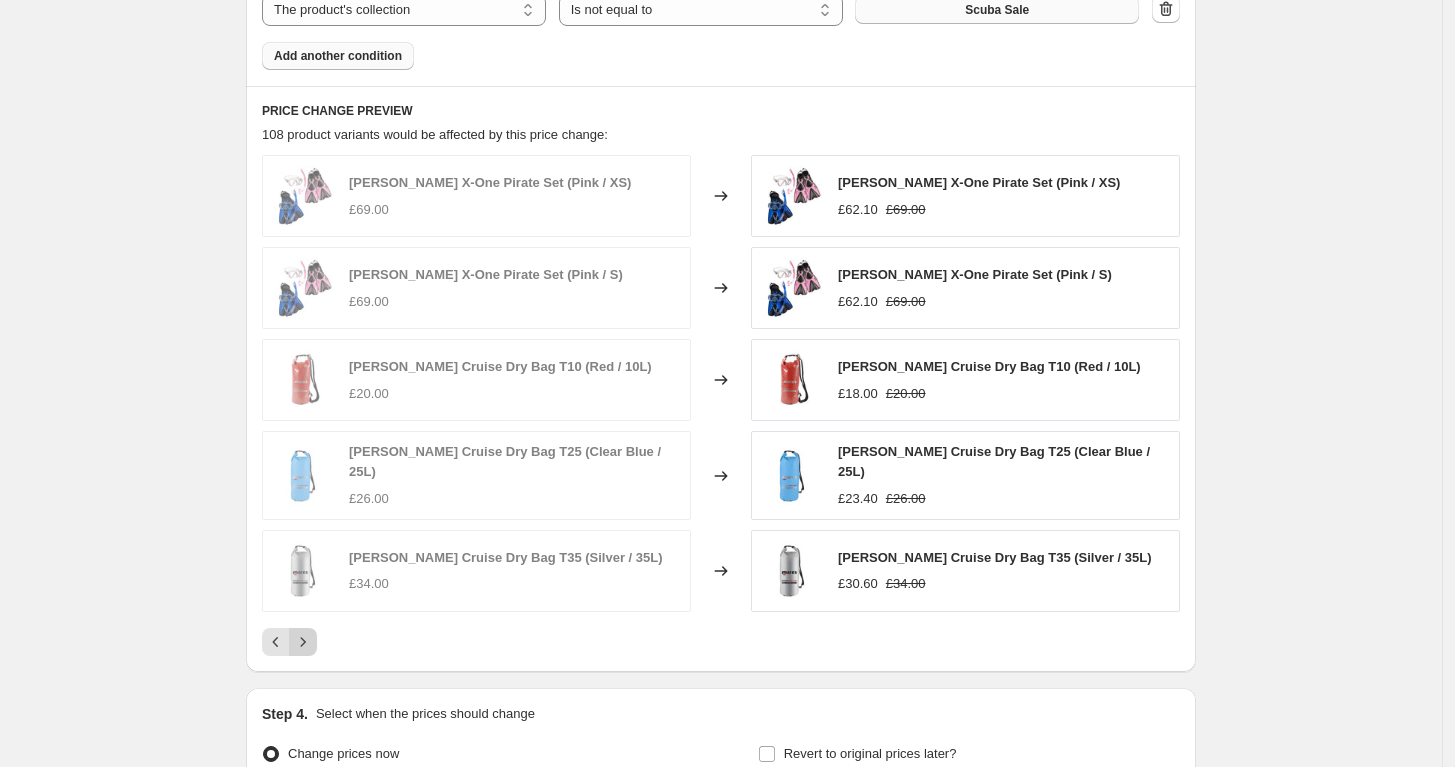 click 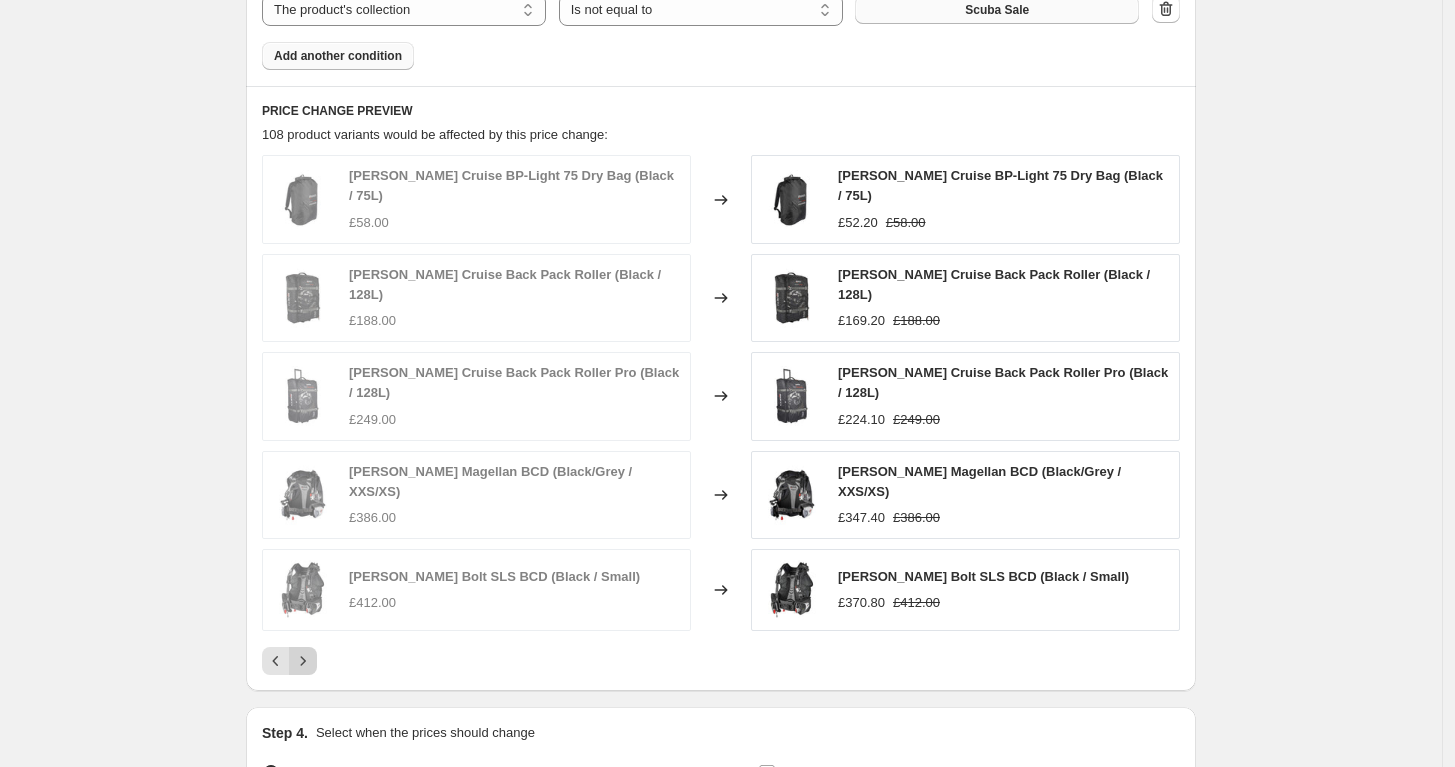click 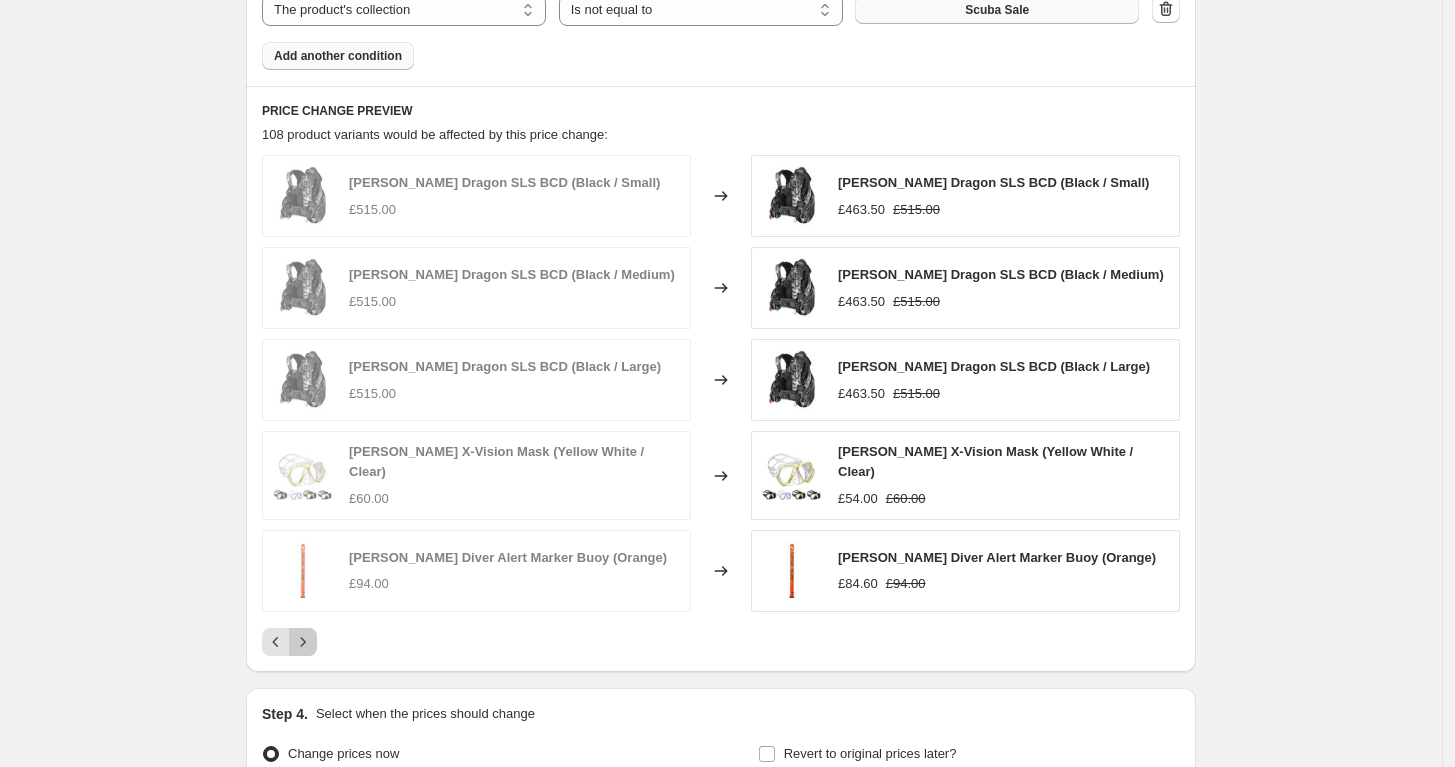 click 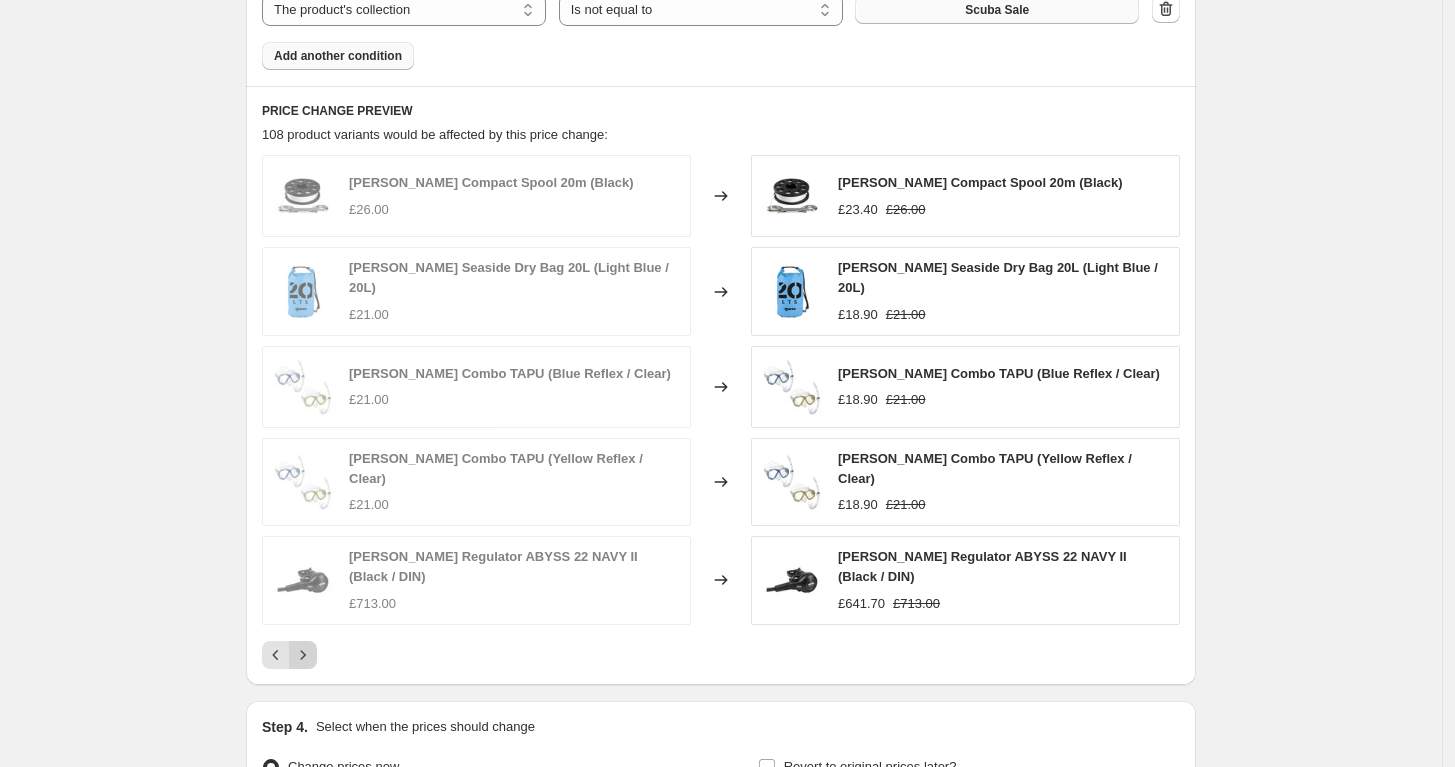 click 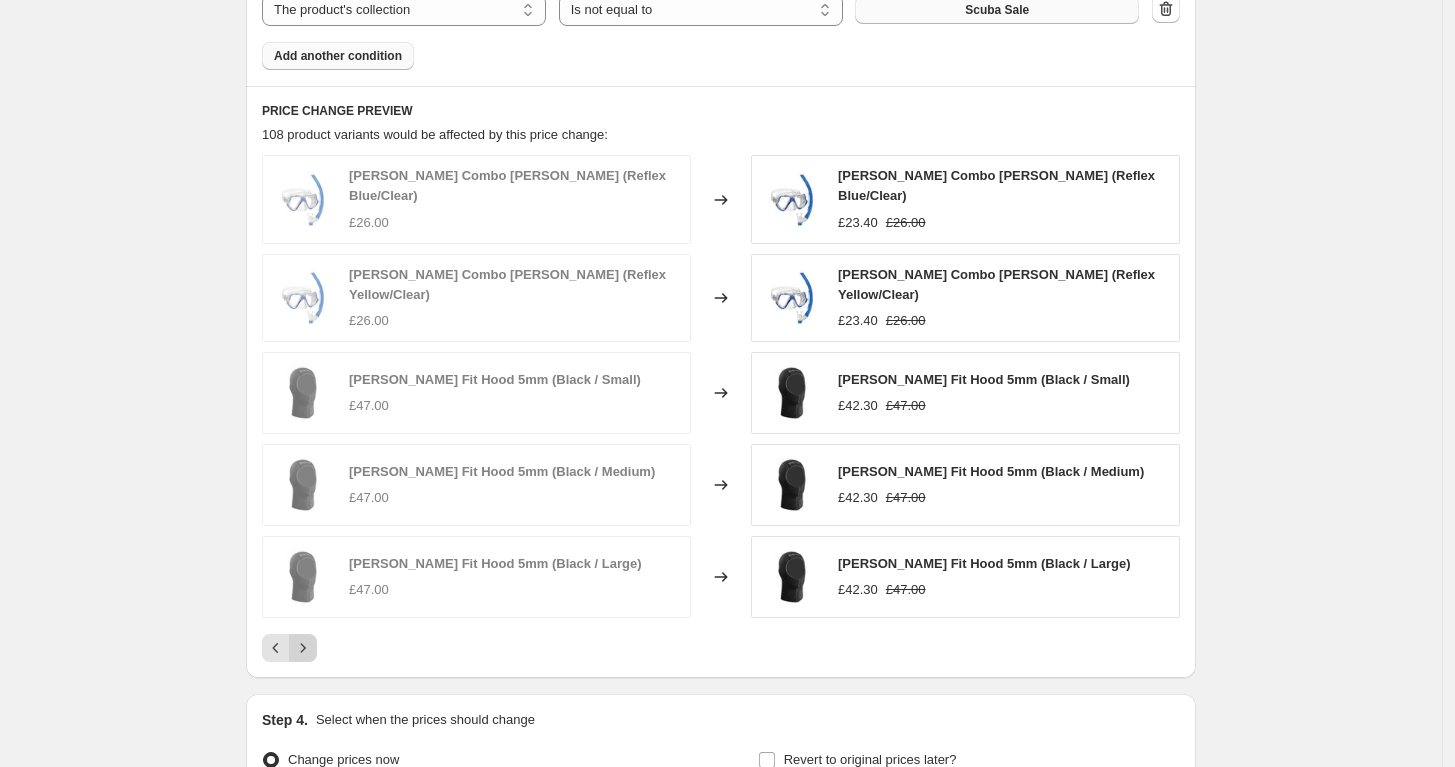 click 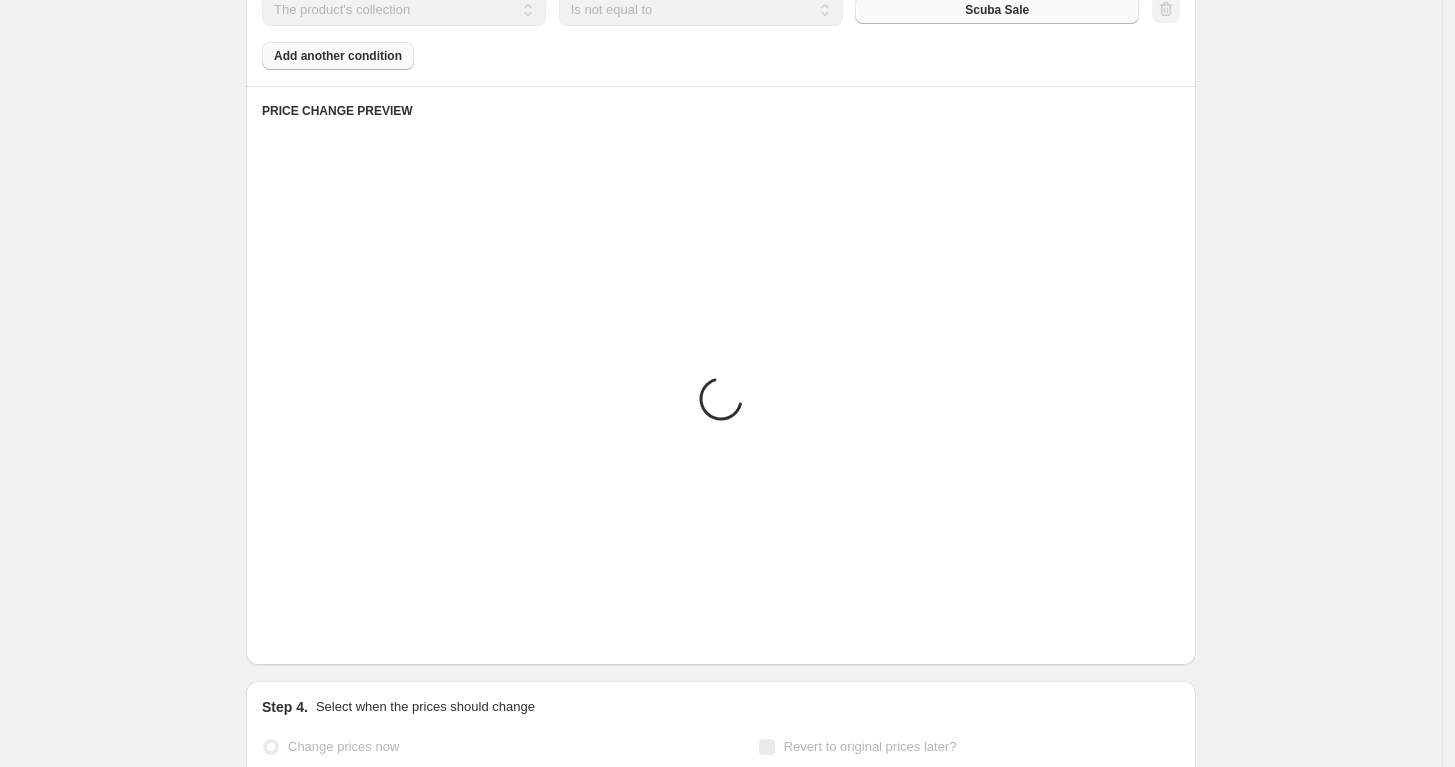 click 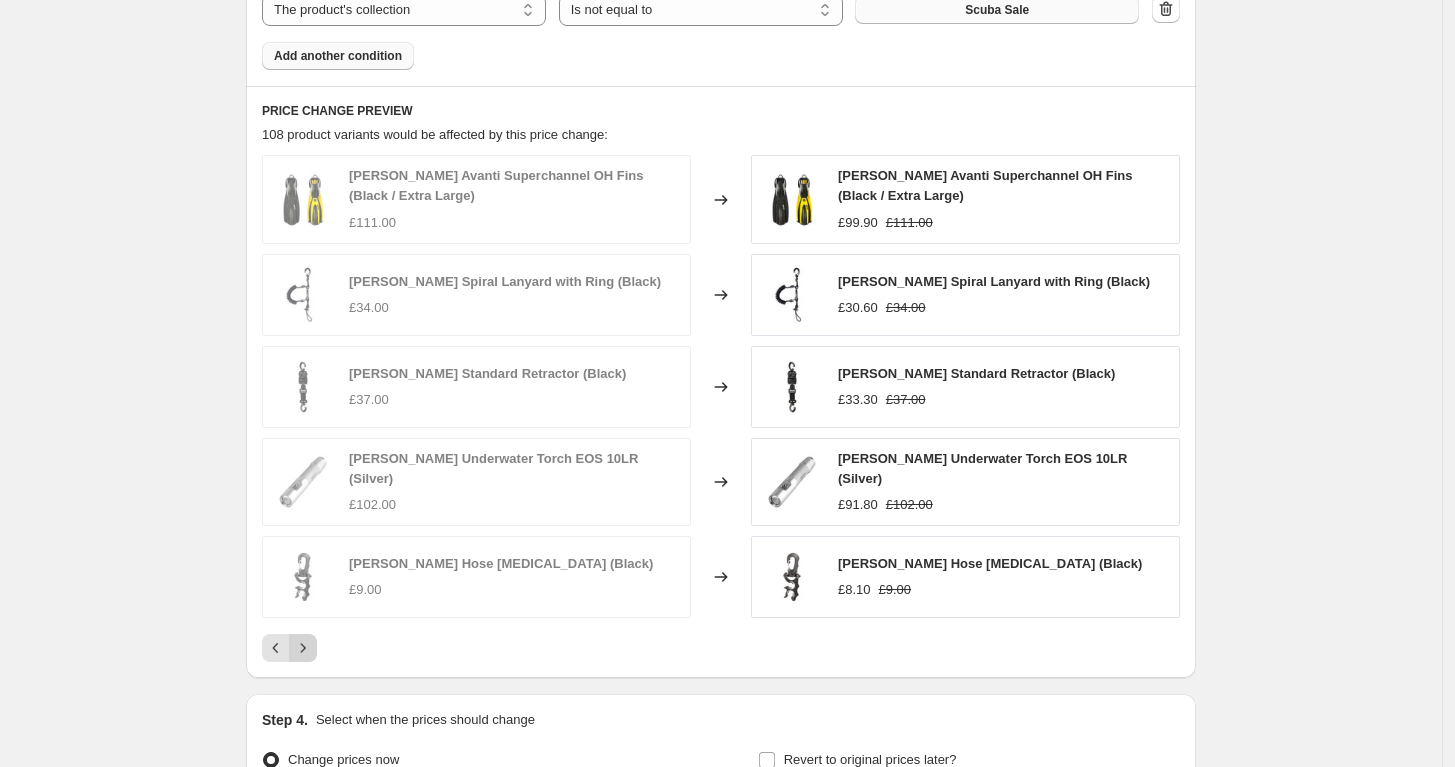 click 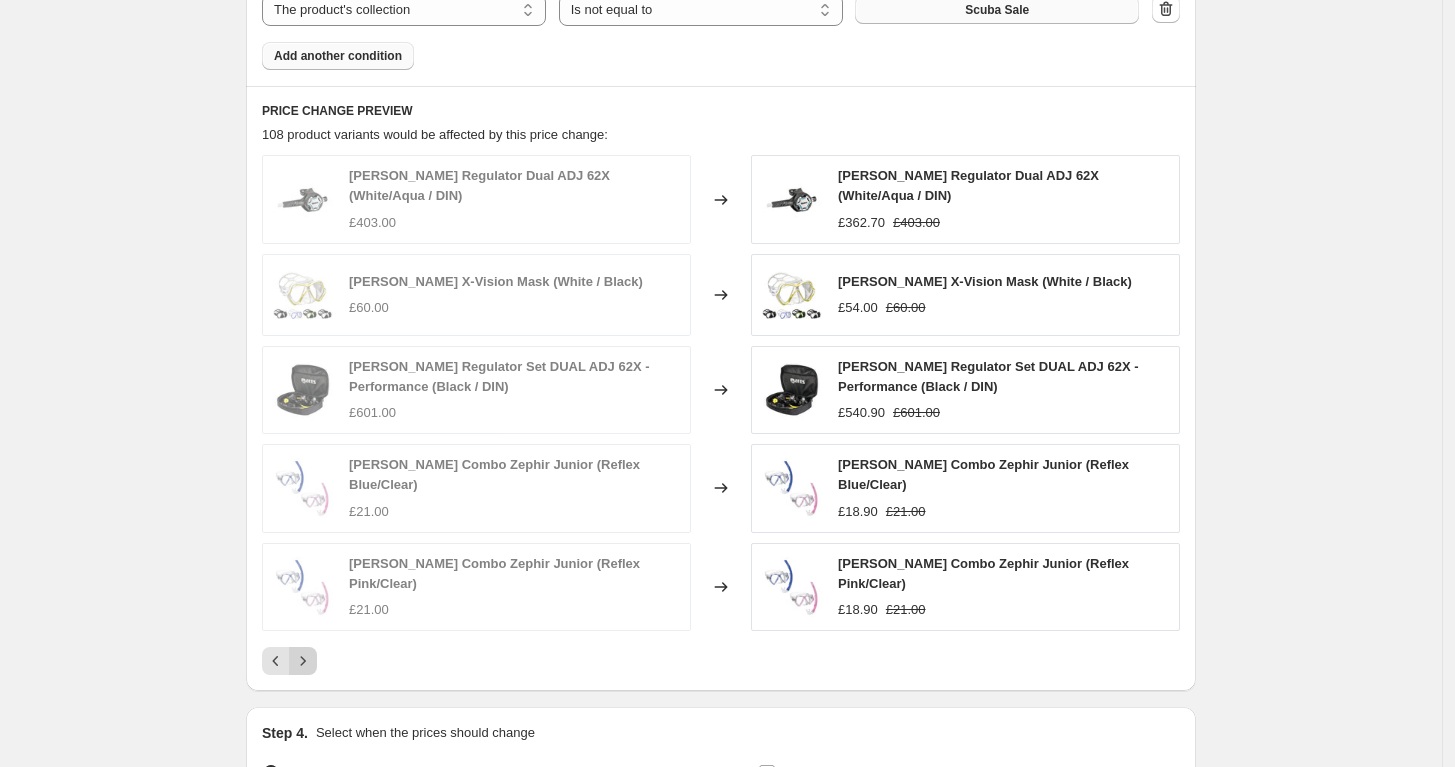 click 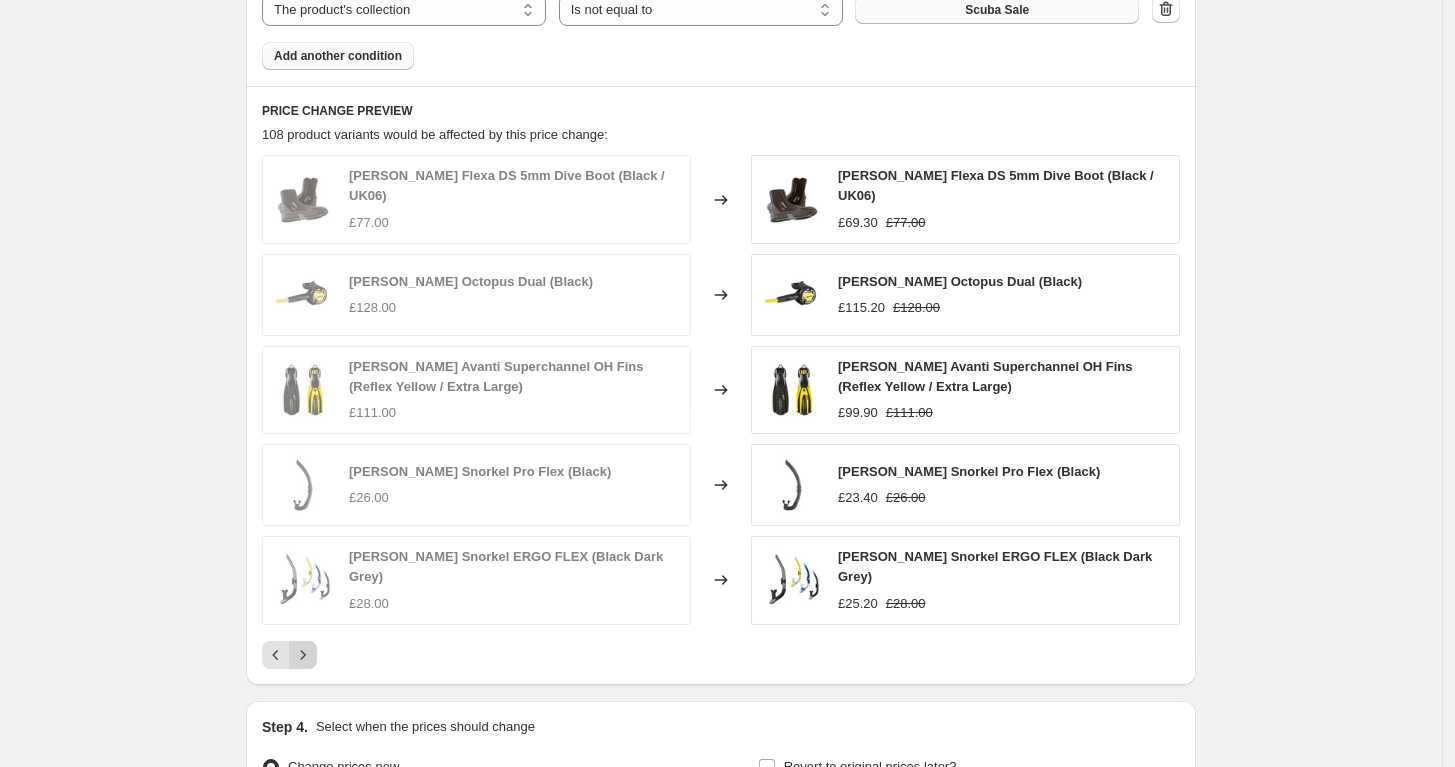 click 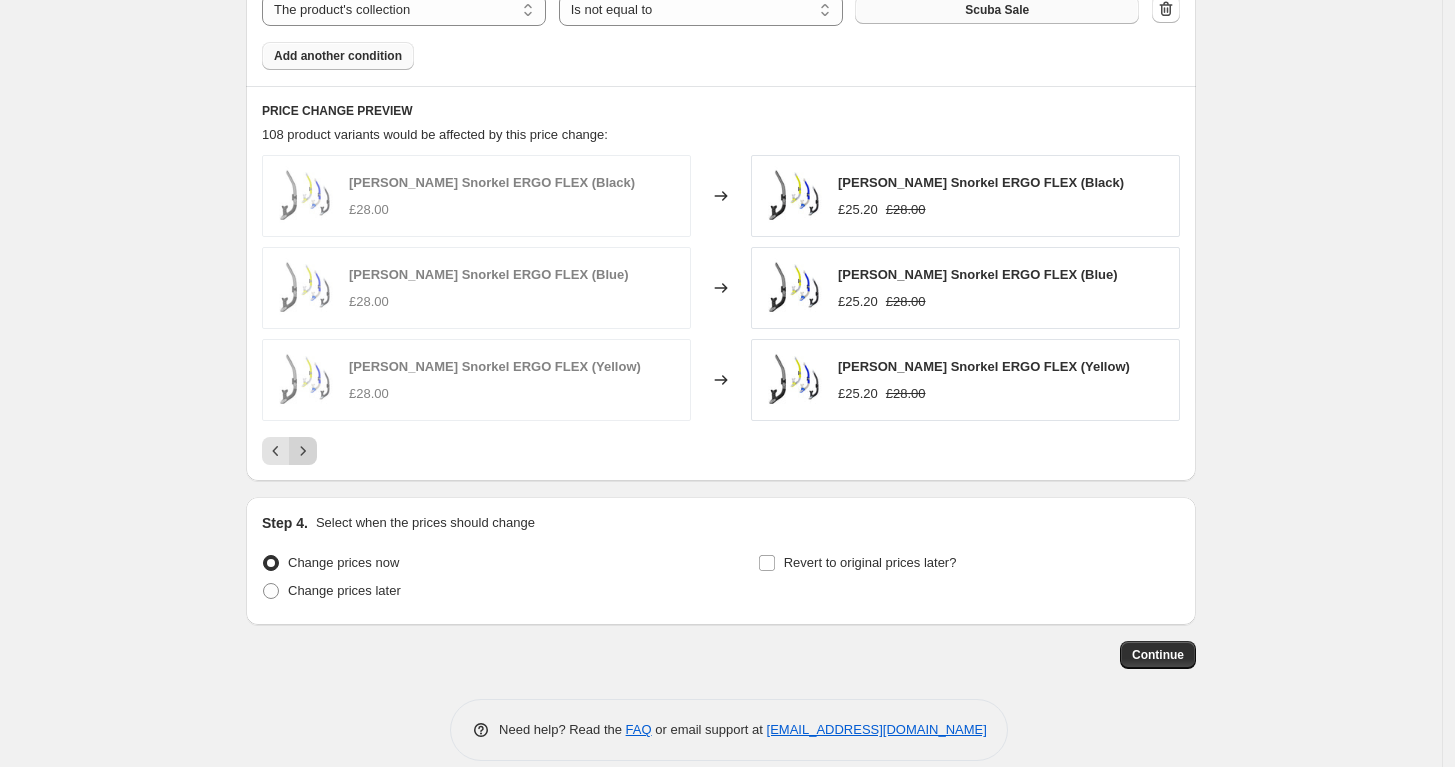 click on "Step 1. Optionally give your price [MEDICAL_DATA] a title (eg "March 30% off sale on boots") [DATE] - [PERSON_NAME] 10% Trial This title is just for internal use, customers won't see it Step 2. Select how the prices should change Use bulk price change rules Set product prices individually Use CSV upload Price Change type Change the price to a certain amount Change the price by a certain amount Change the price by a certain percentage Change the price to the current compare at price (price before sale) Change the price by a certain amount relative to the compare at price Change the price by a certain percentage relative to the compare at price Don't change the price Change the price by a certain percentage relative to the cost per item Change price to certain cost margin Change the price by a certain percentage relative to the compare at price Items that do not already have a   compare at price   will be ignored. Price change amount -10 % Rounding Round to nearest .01 Round to nearest whole number End prices in .99" at bounding box center (713, -413) 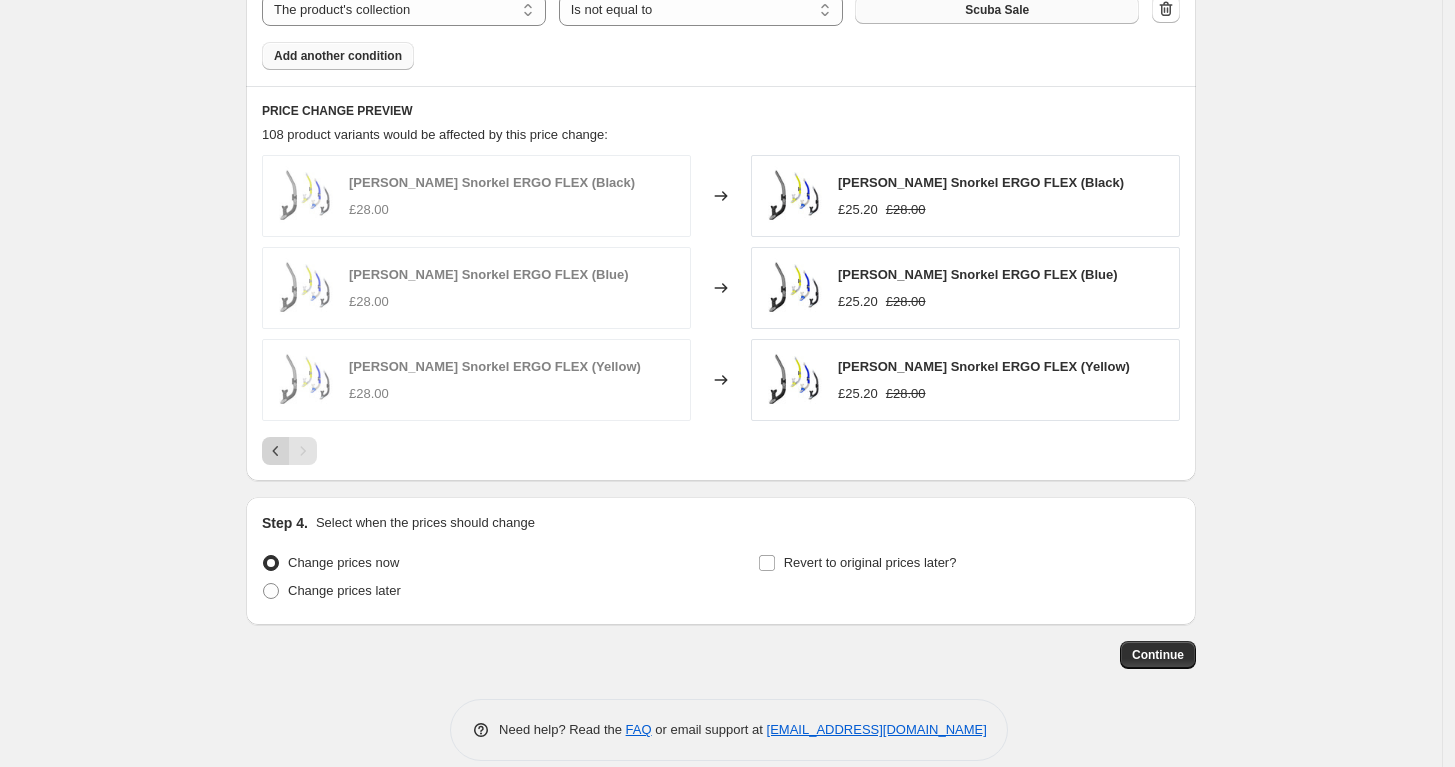 click 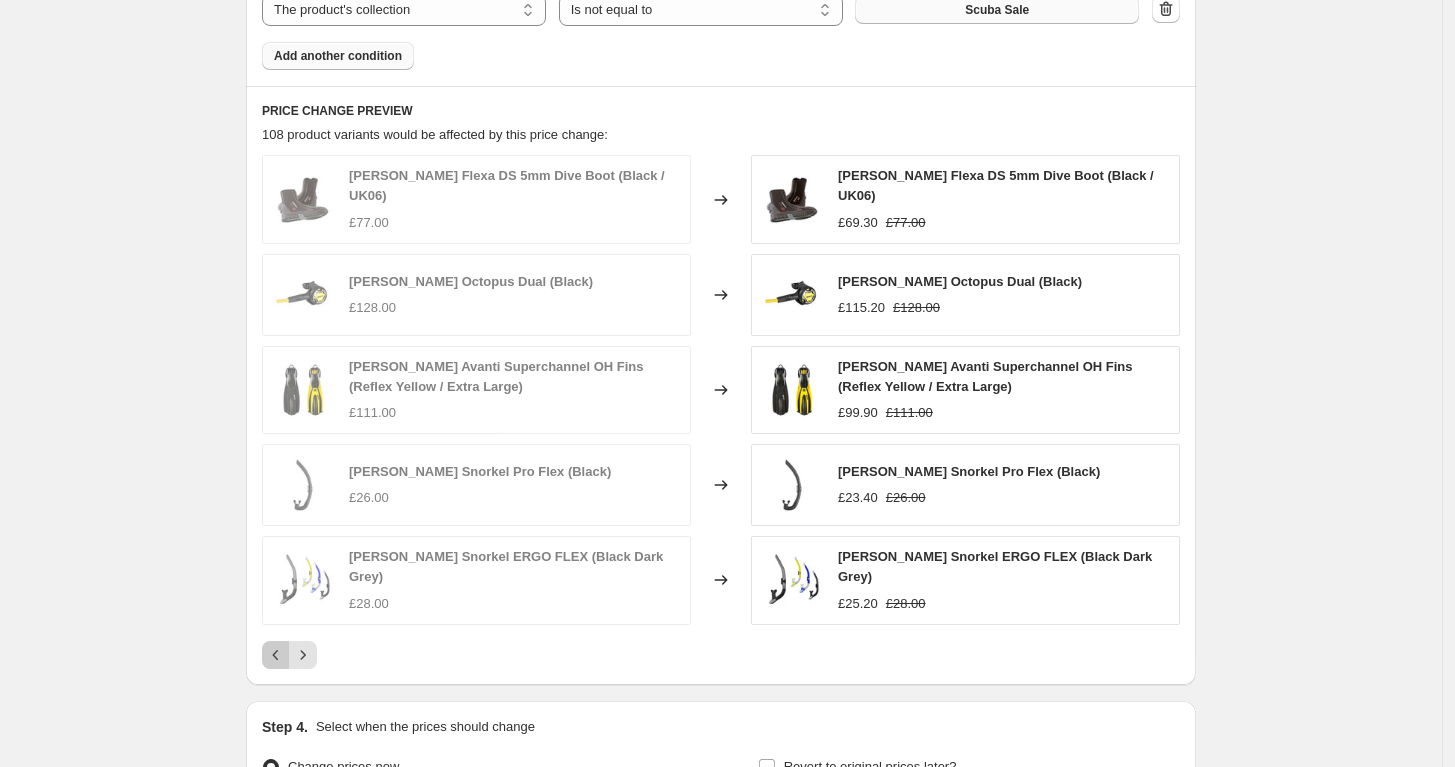 click 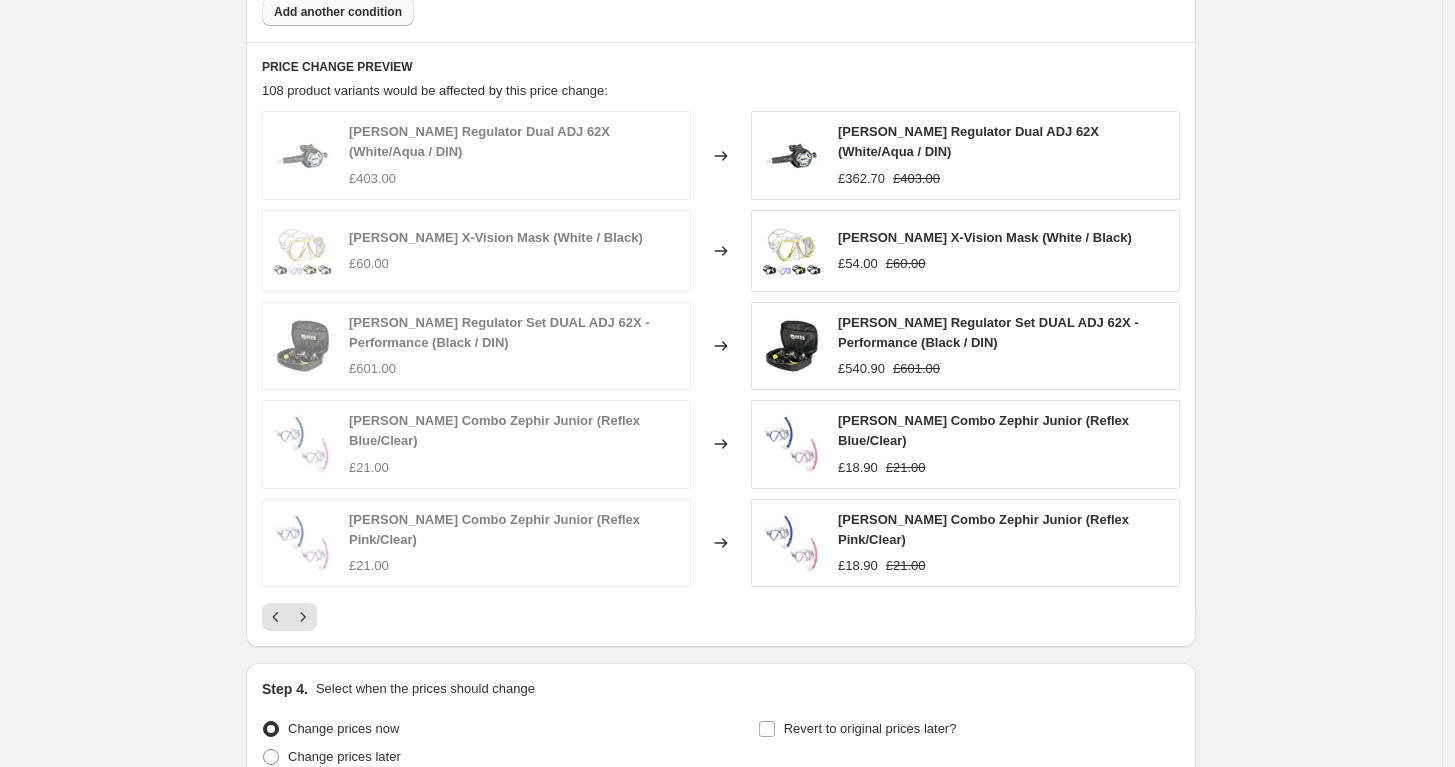 scroll, scrollTop: 1769, scrollLeft: 0, axis: vertical 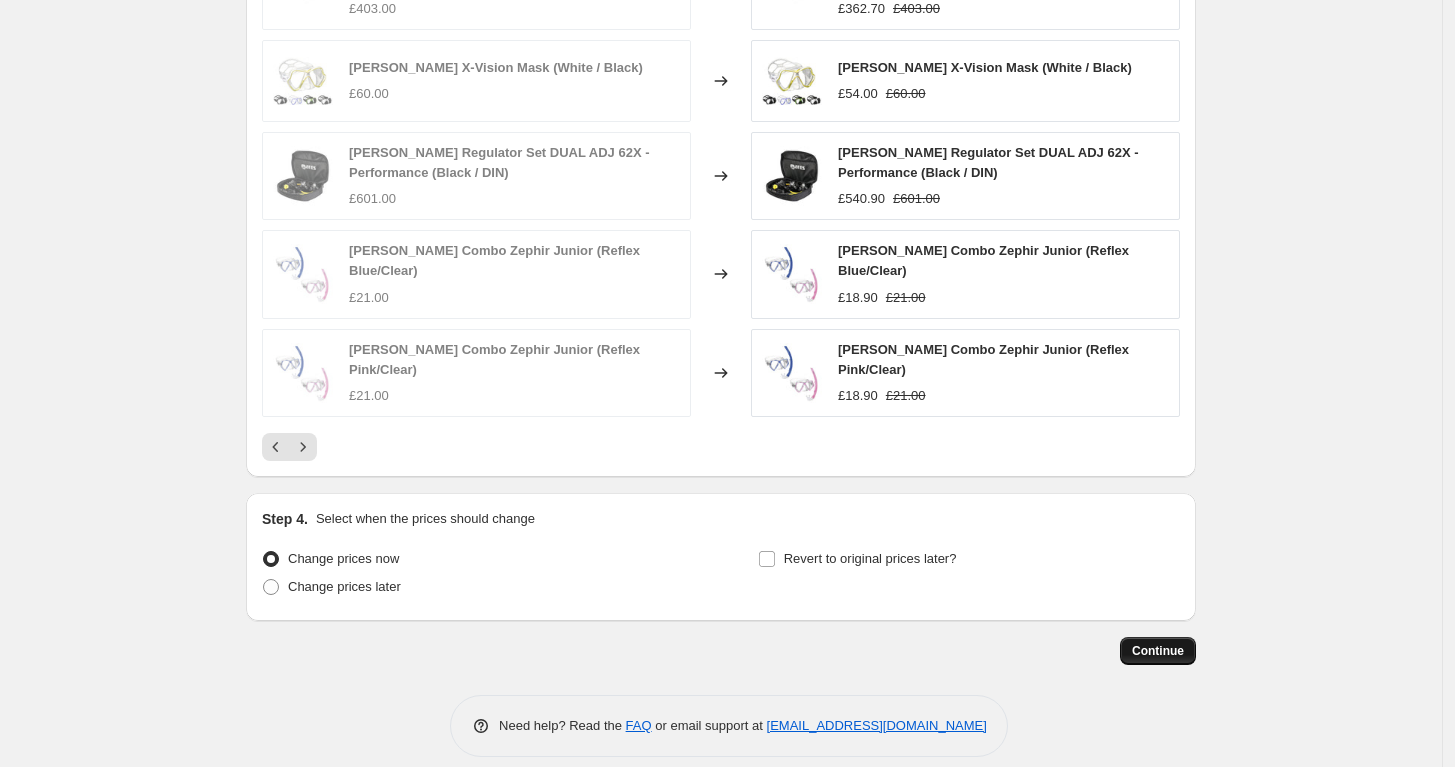 click on "Continue" at bounding box center (1158, 651) 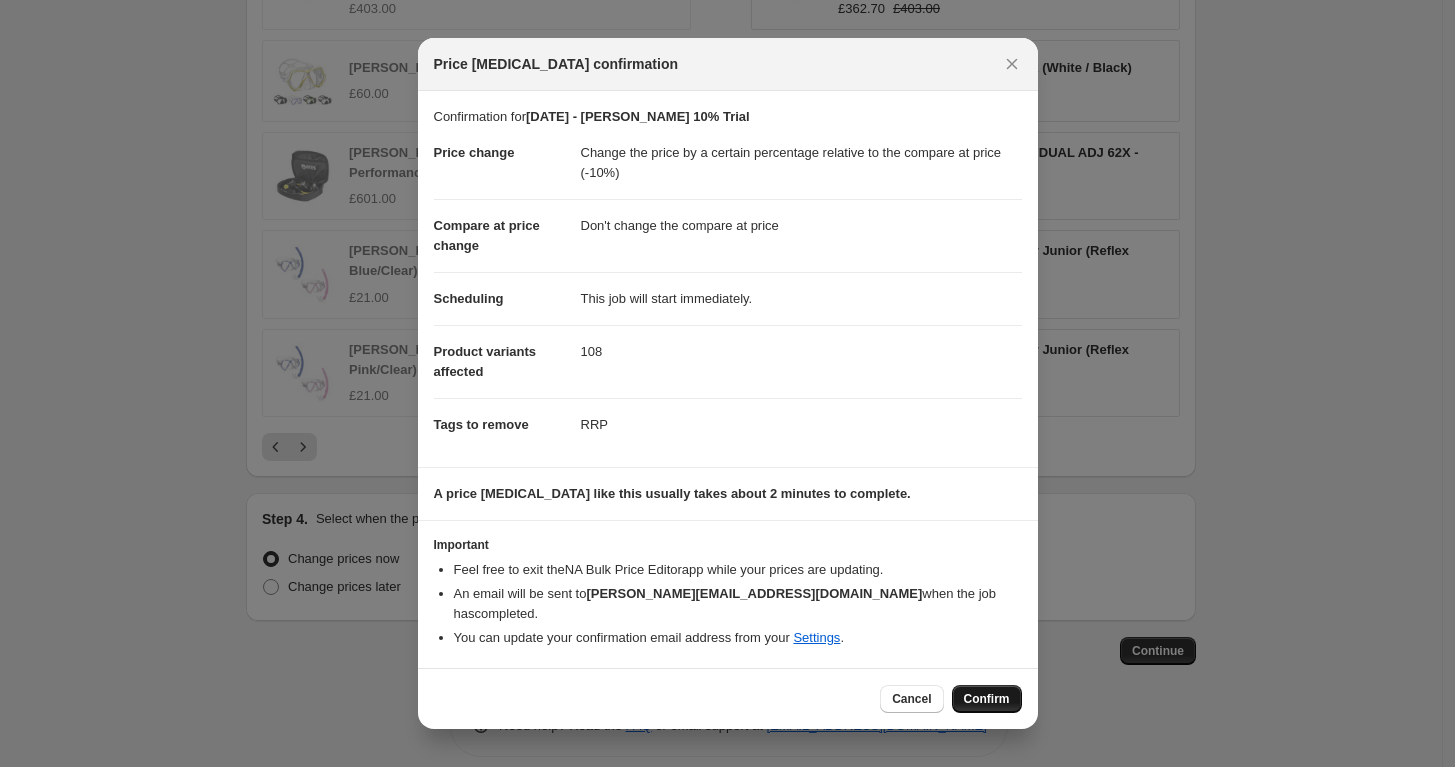 click on "Confirm" at bounding box center [987, 699] 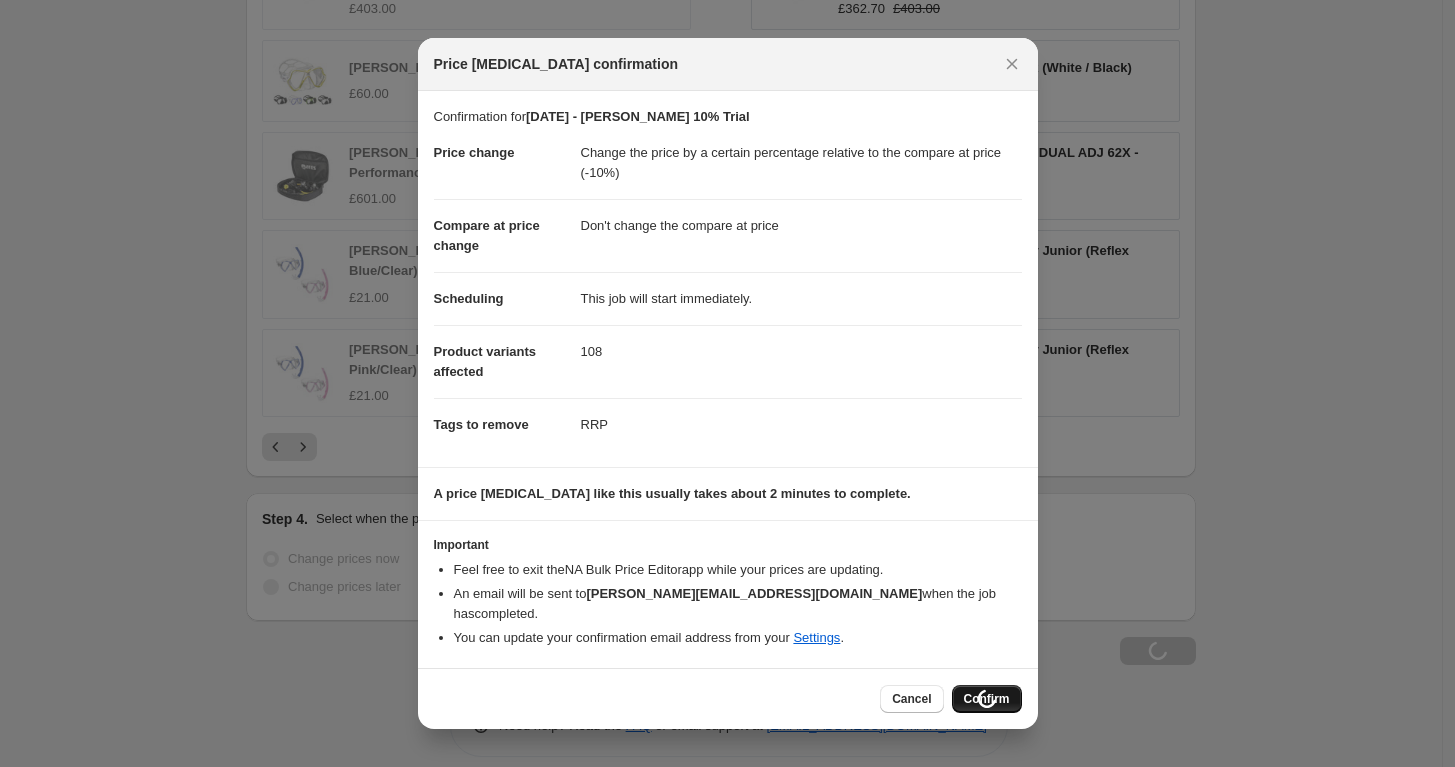 scroll, scrollTop: 1837, scrollLeft: 0, axis: vertical 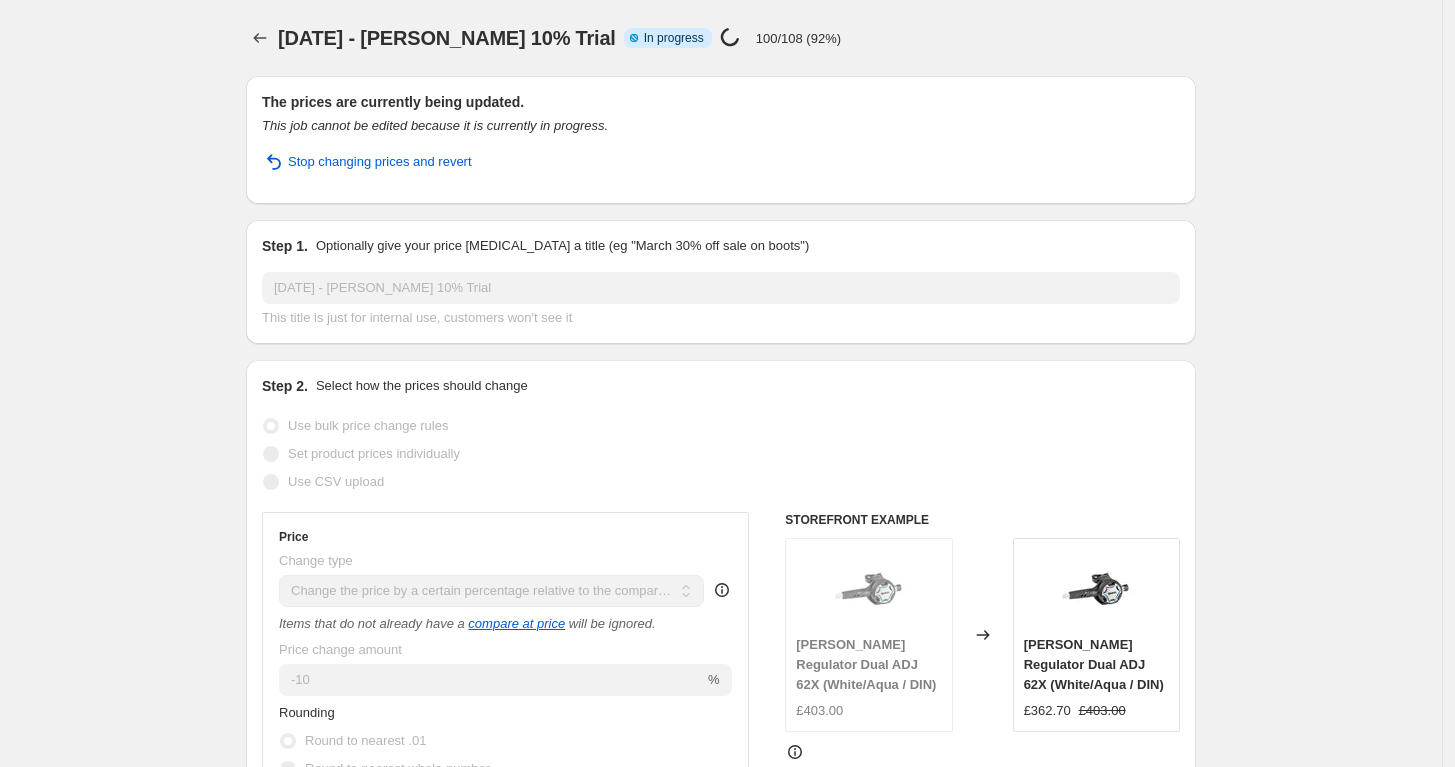 select on "pcap" 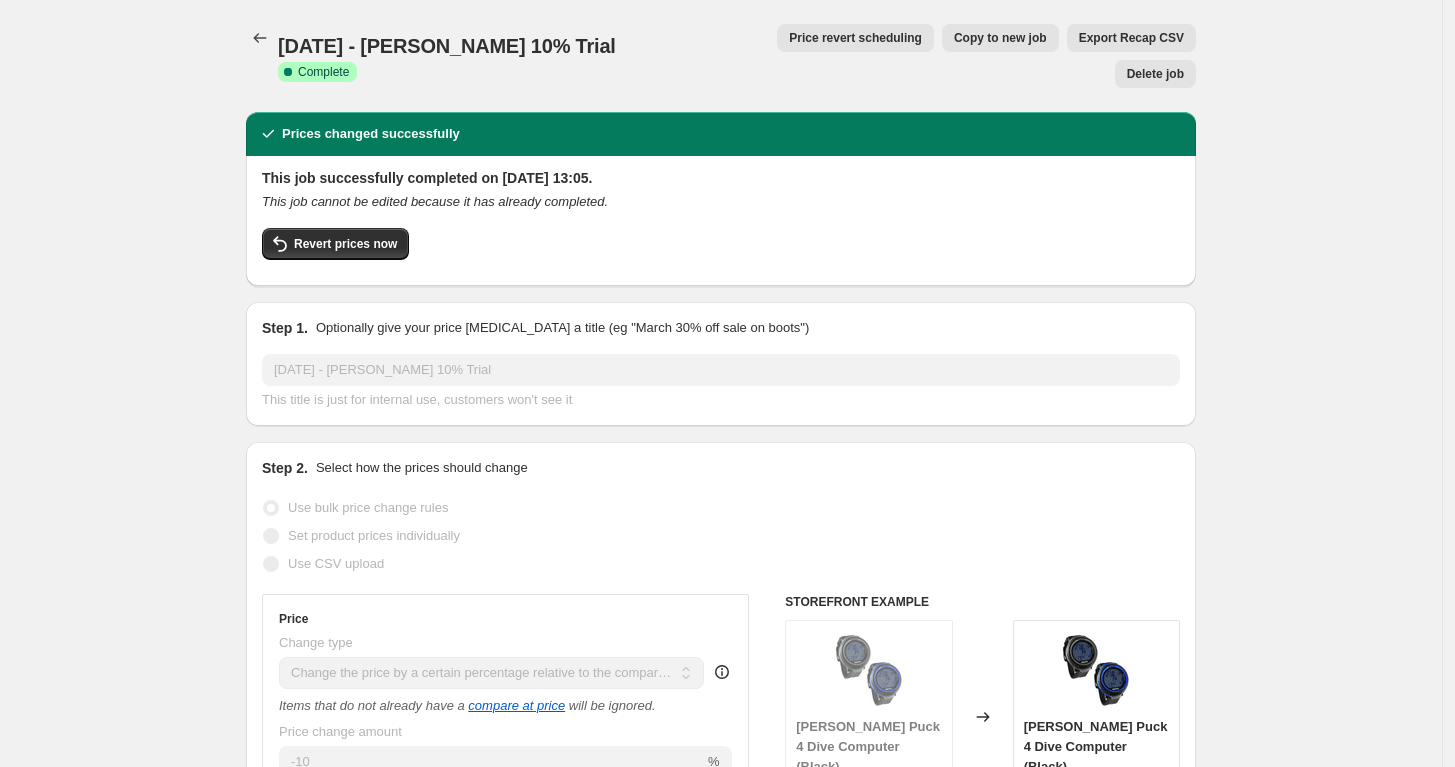 click on "Copy to new job" at bounding box center [1000, 38] 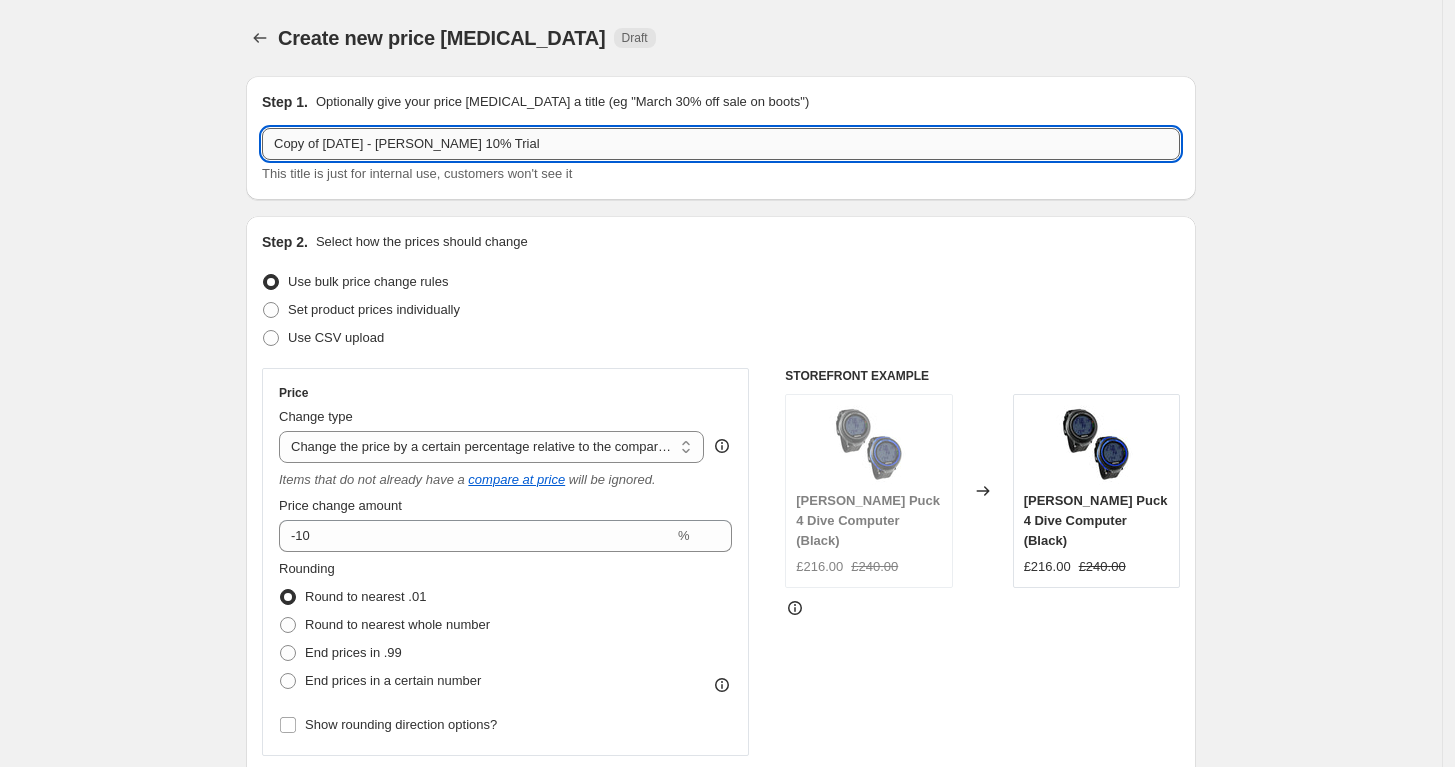 click on "Copy of [DATE] - [PERSON_NAME] 10% Trial" at bounding box center [721, 144] 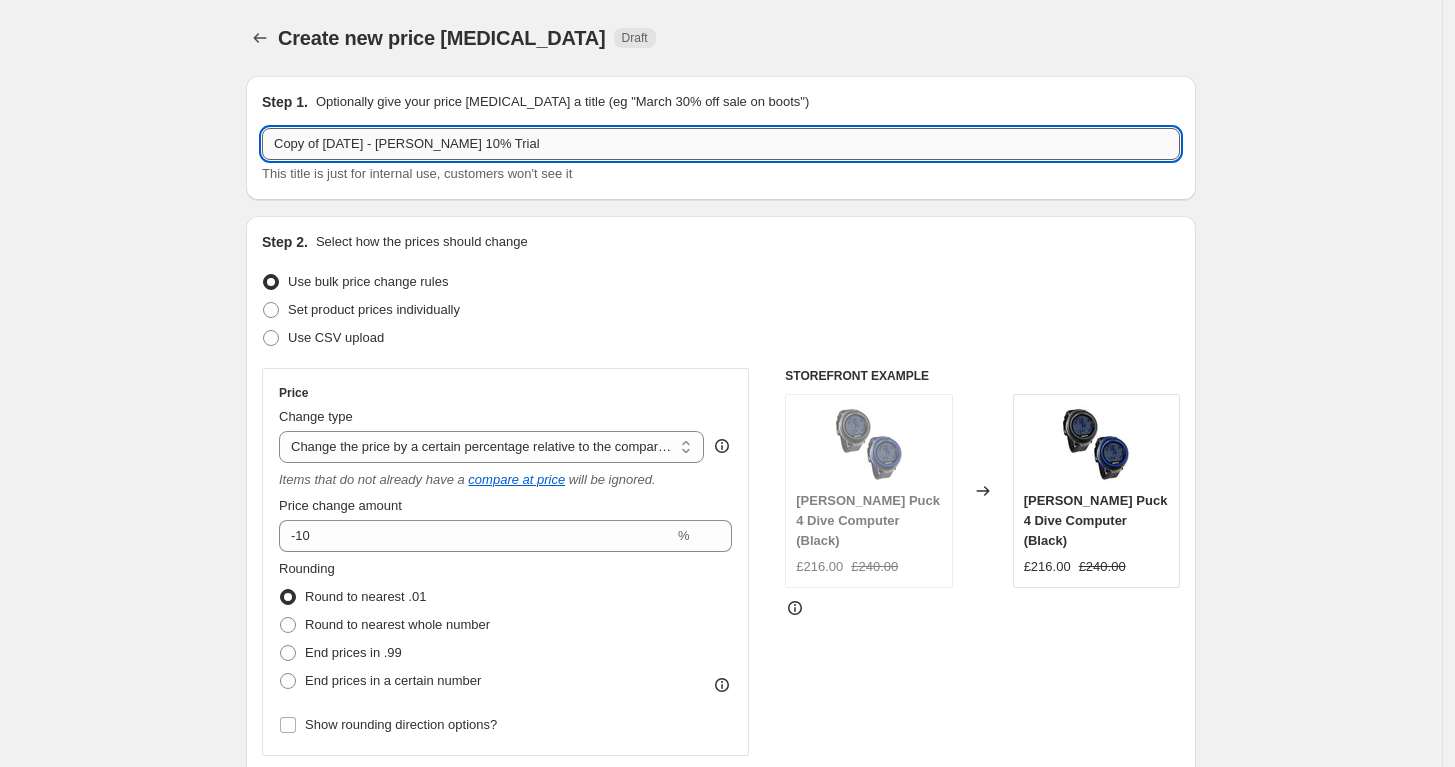 click on "Copy of [DATE] - [PERSON_NAME] 10% Trial" at bounding box center [721, 144] 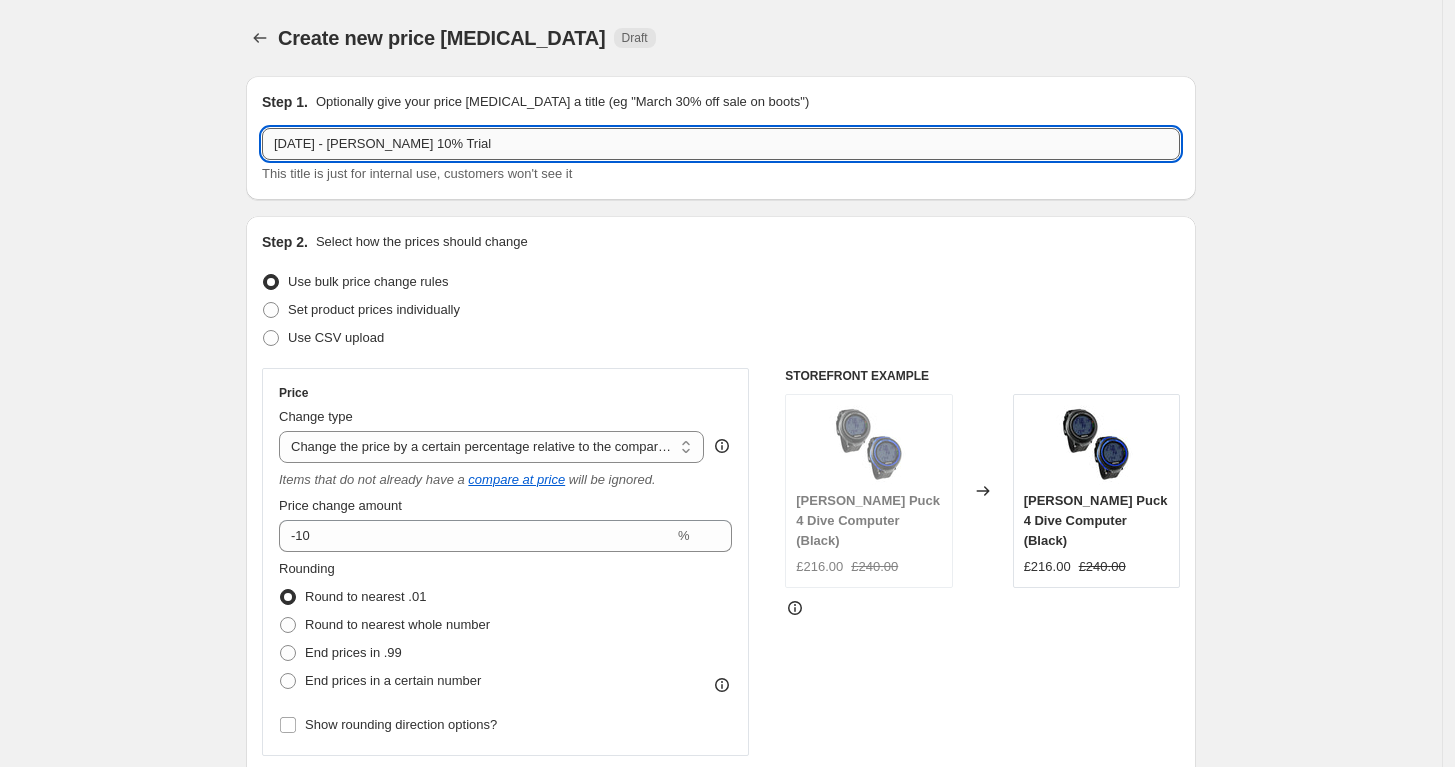 click on "[DATE] - [PERSON_NAME] 10% Trial" at bounding box center [721, 144] 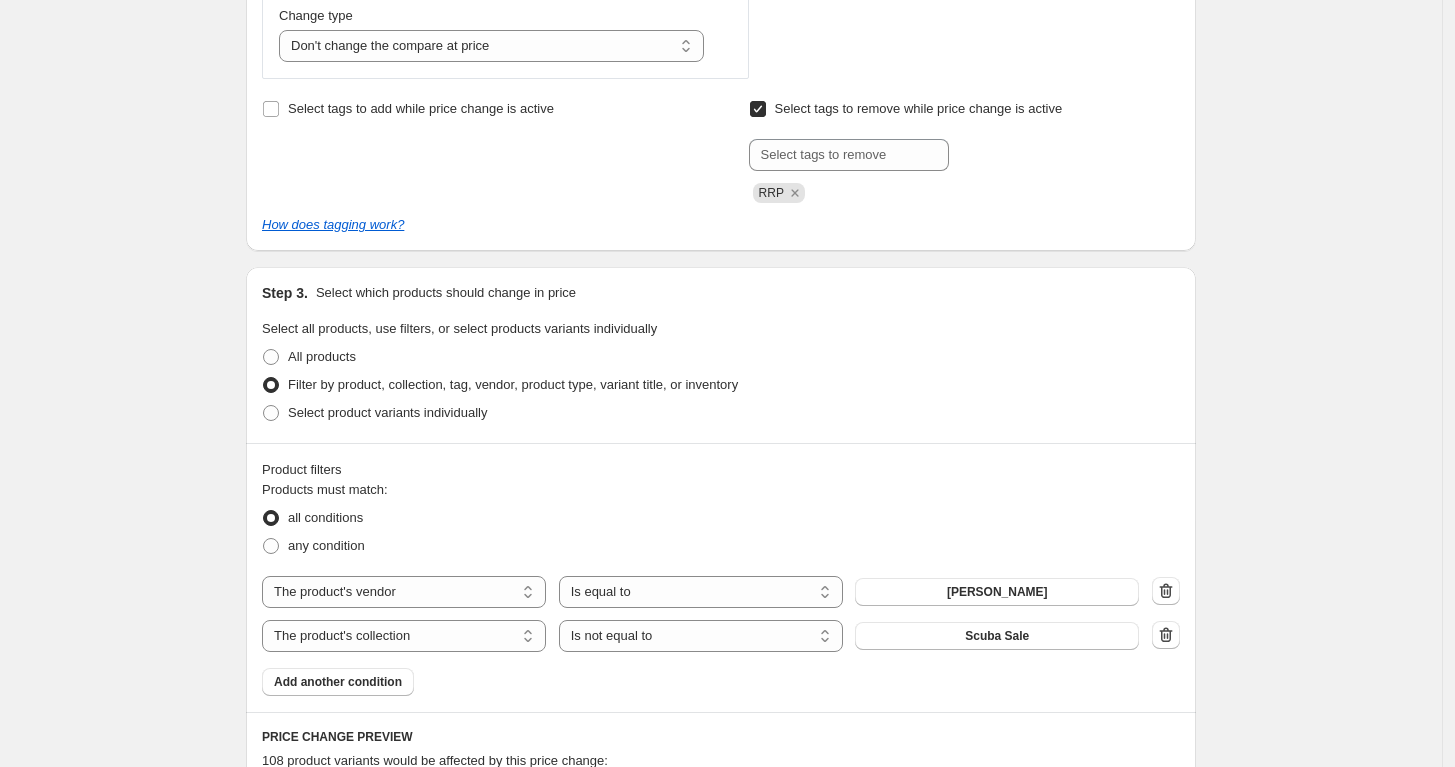 scroll, scrollTop: 962, scrollLeft: 0, axis: vertical 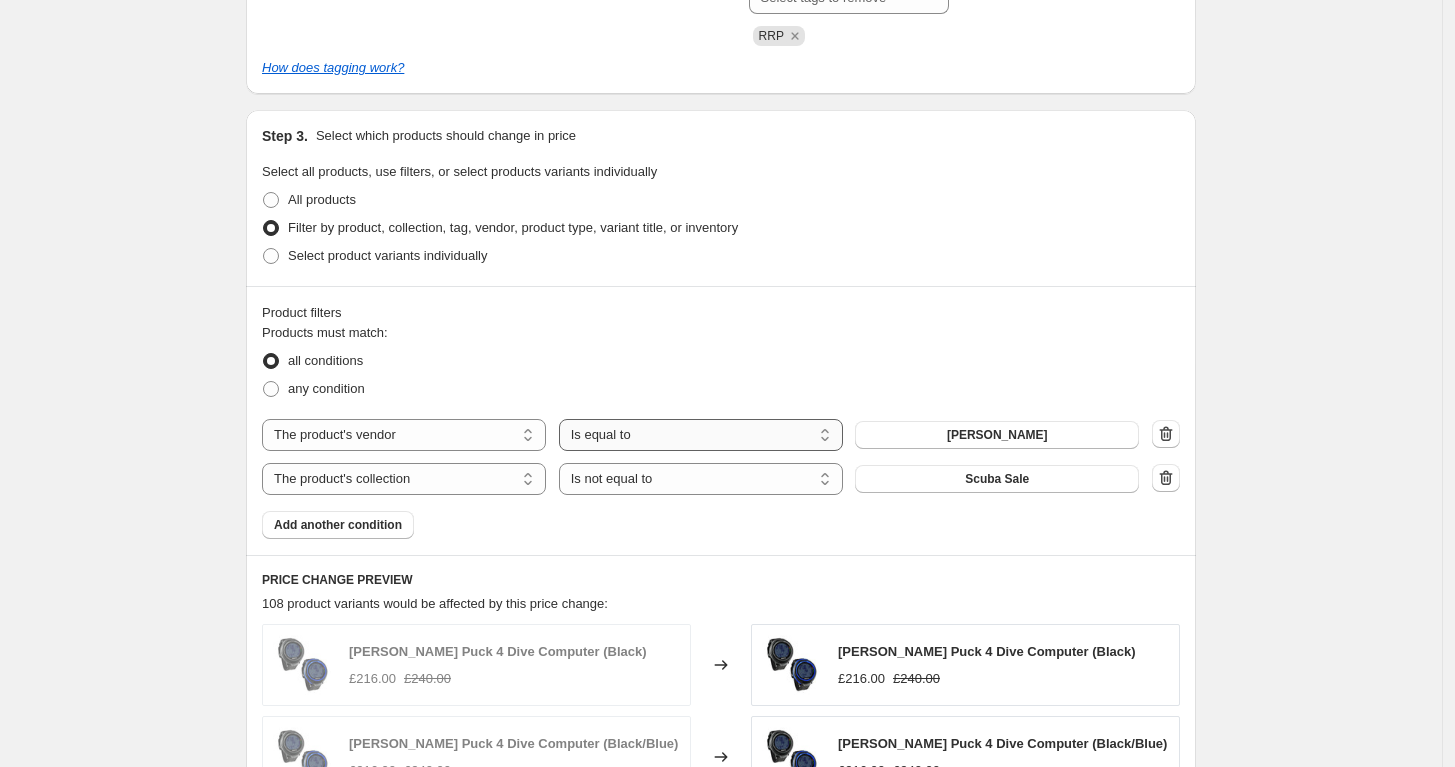 type on "[DATE] - Beaver 10% Trial" 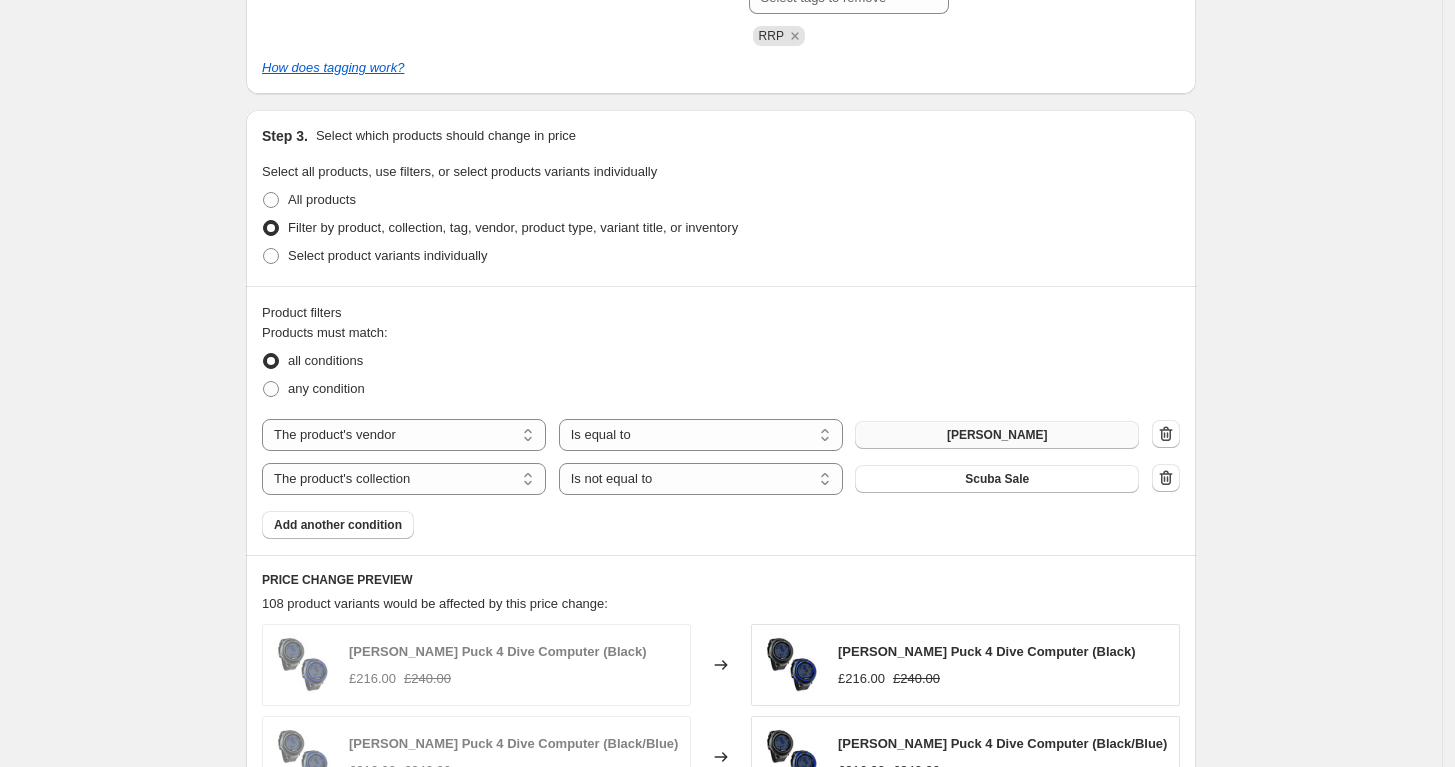 click on "[PERSON_NAME]" at bounding box center [997, 435] 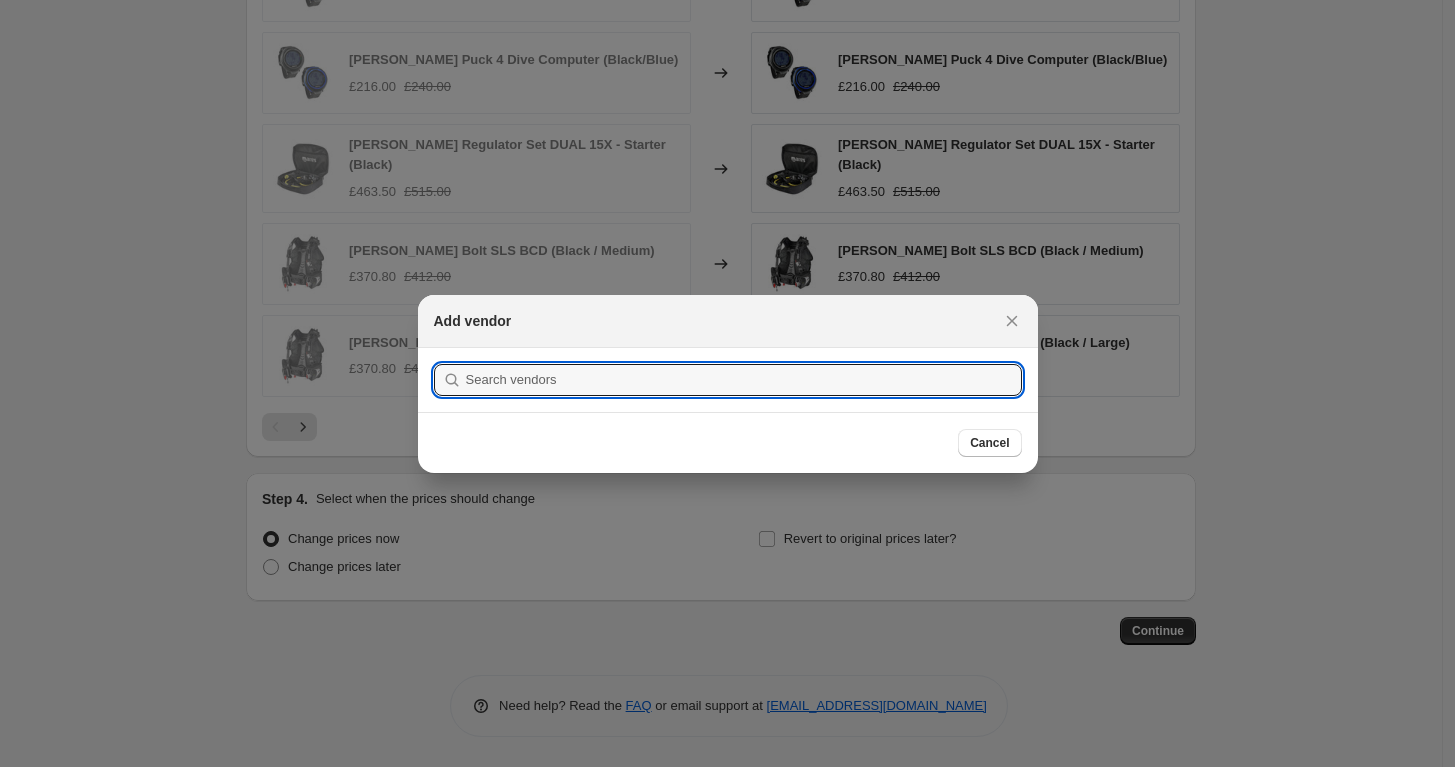 scroll, scrollTop: 962, scrollLeft: 0, axis: vertical 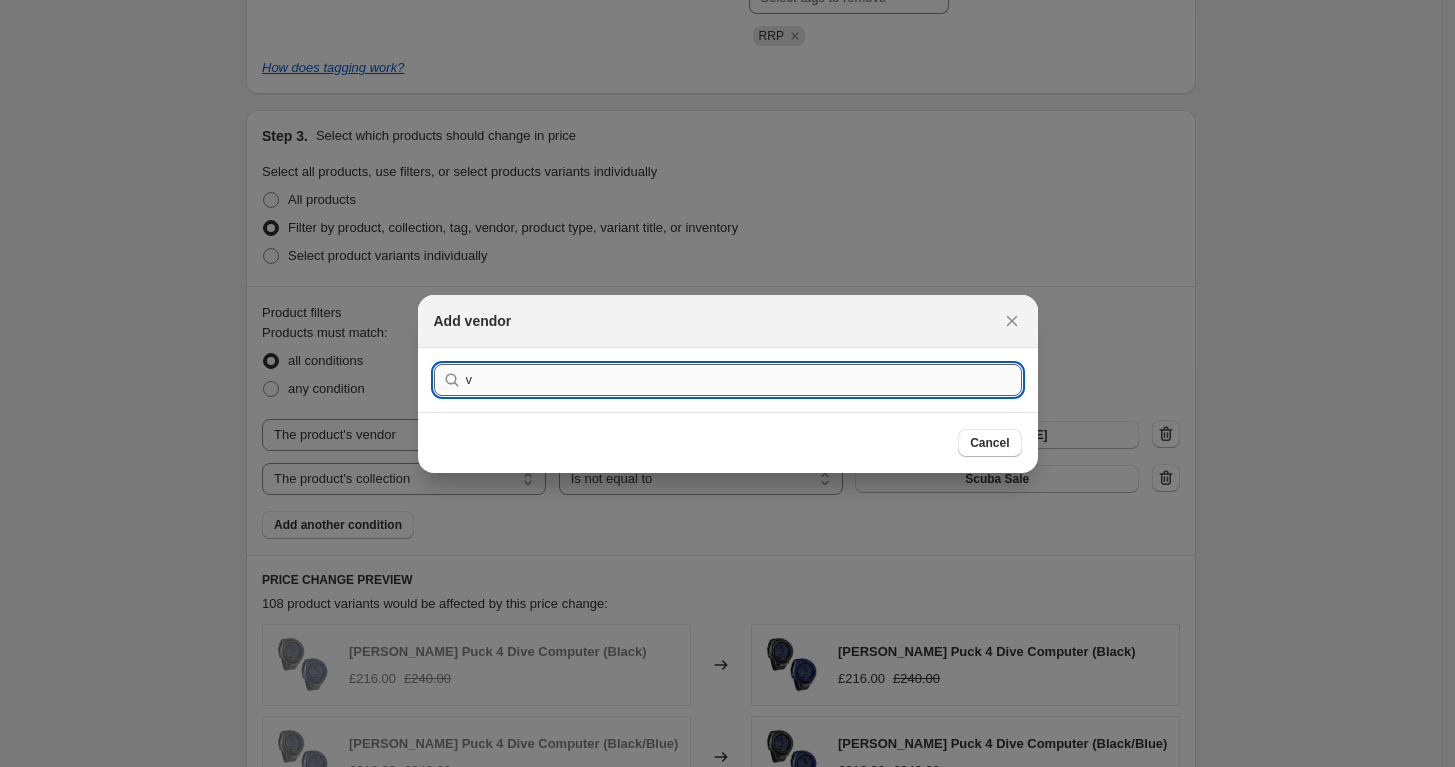 click on "v" at bounding box center [744, 380] 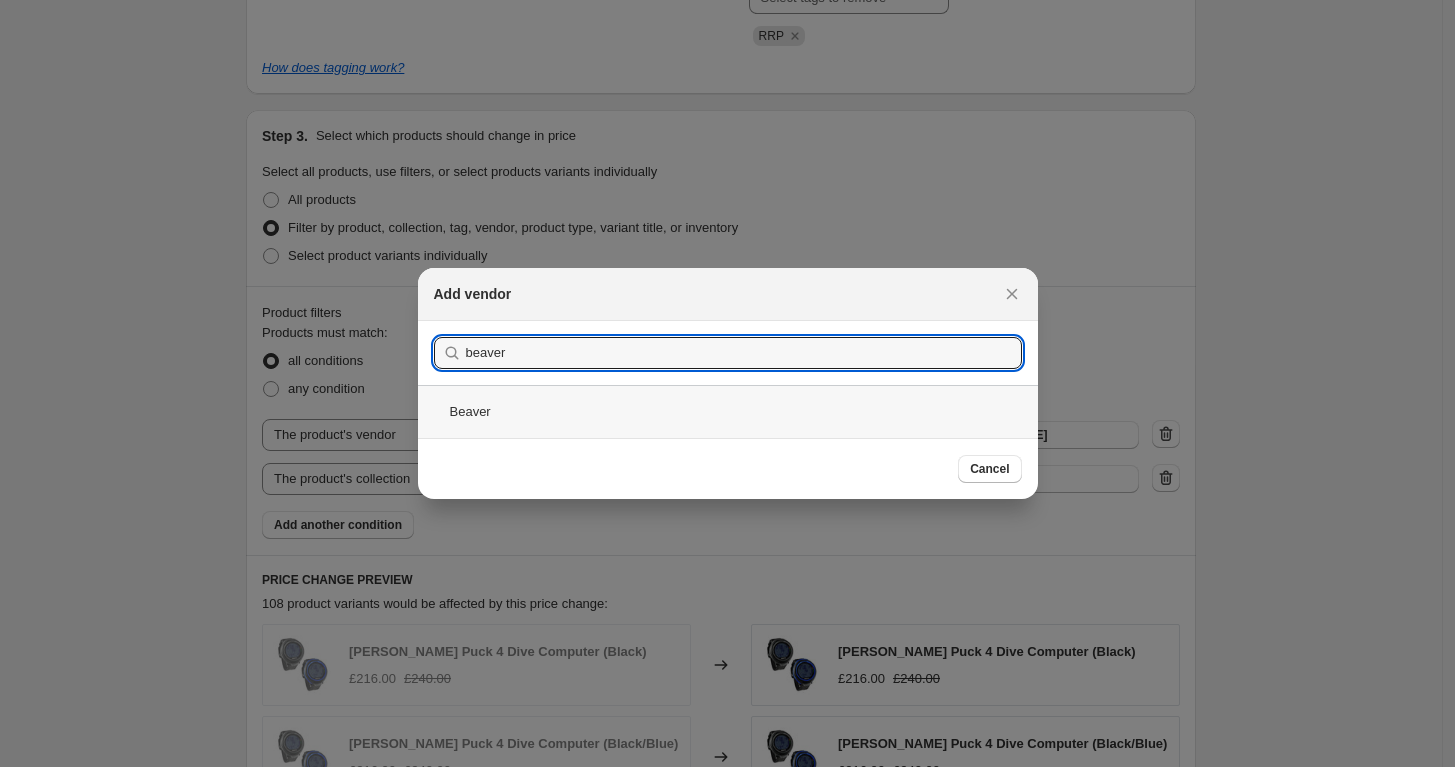 type on "beaver" 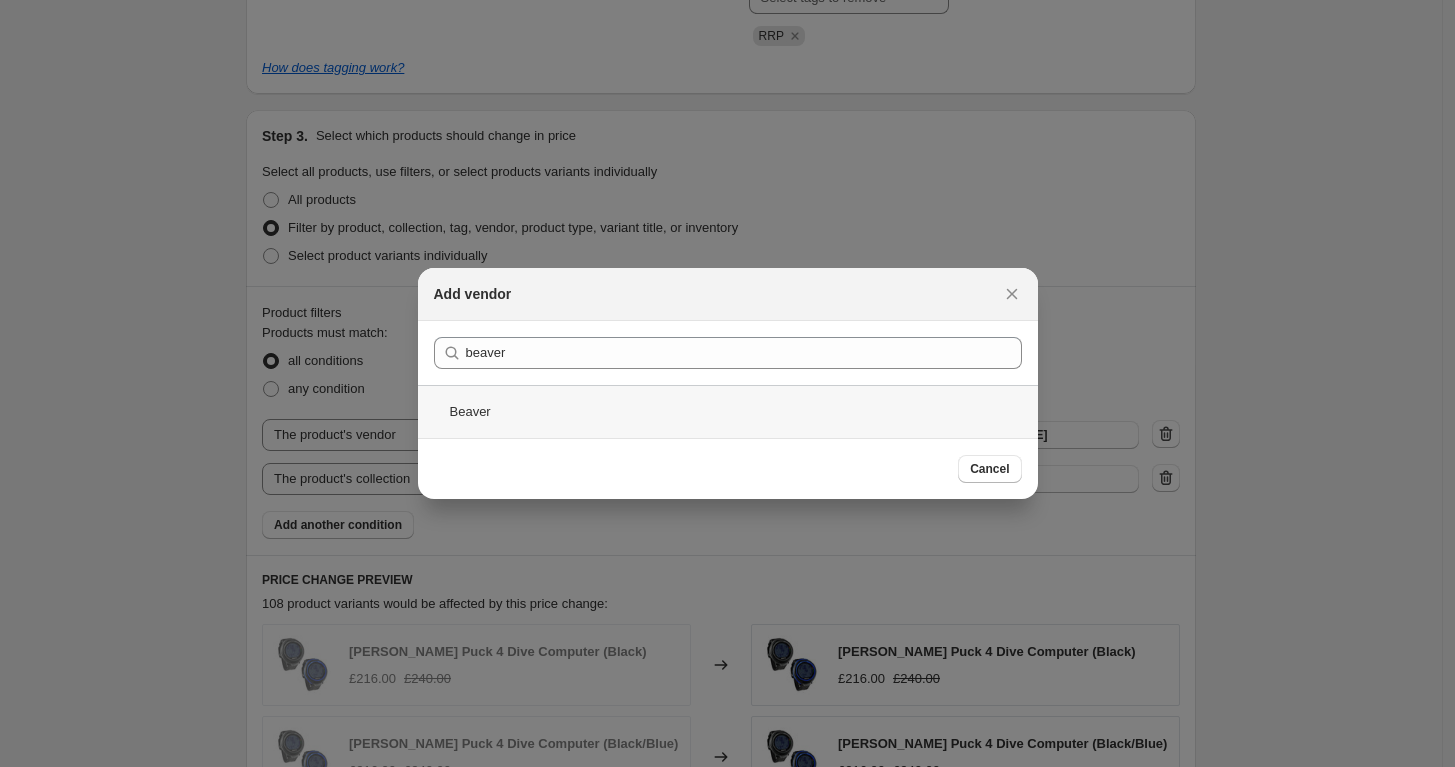 click on "Beaver" at bounding box center [728, 411] 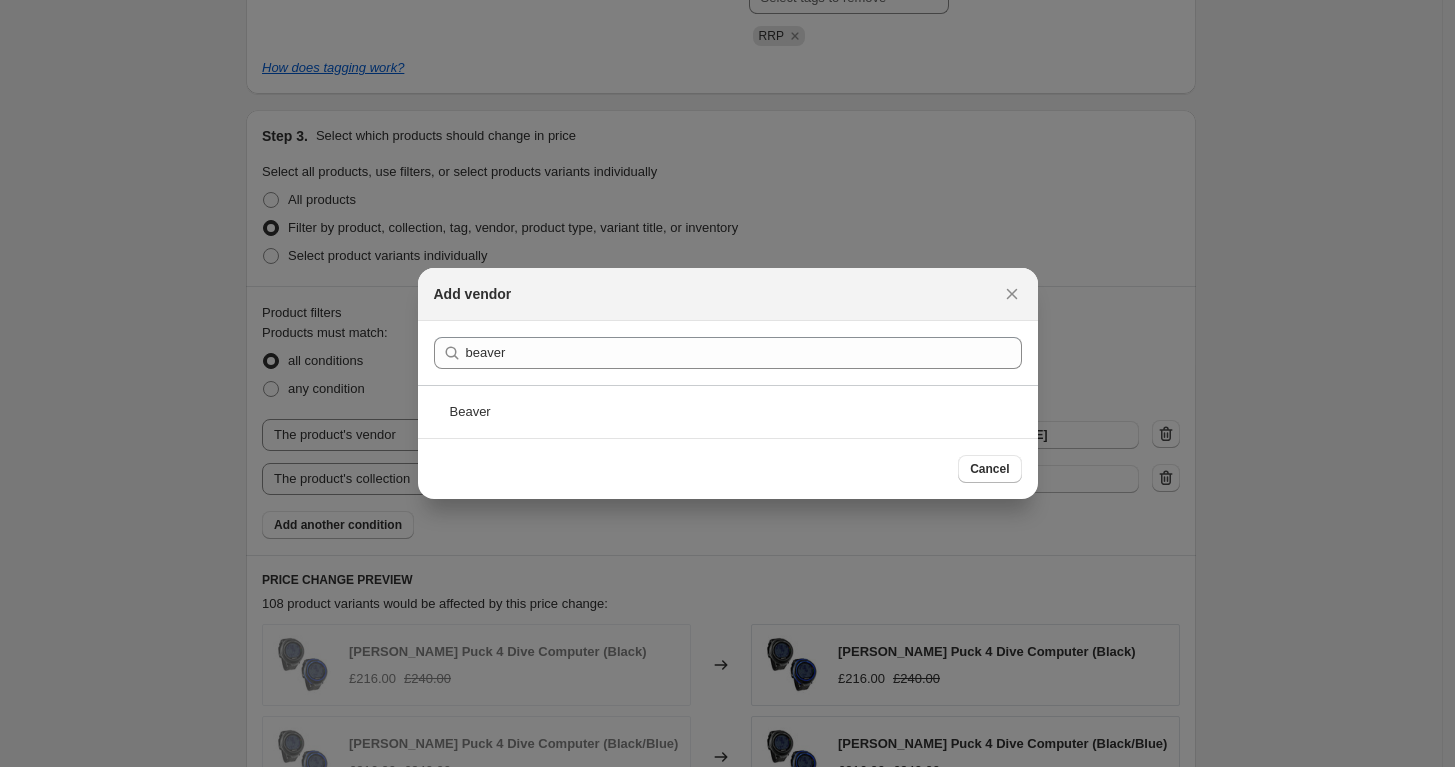 scroll, scrollTop: 962, scrollLeft: 0, axis: vertical 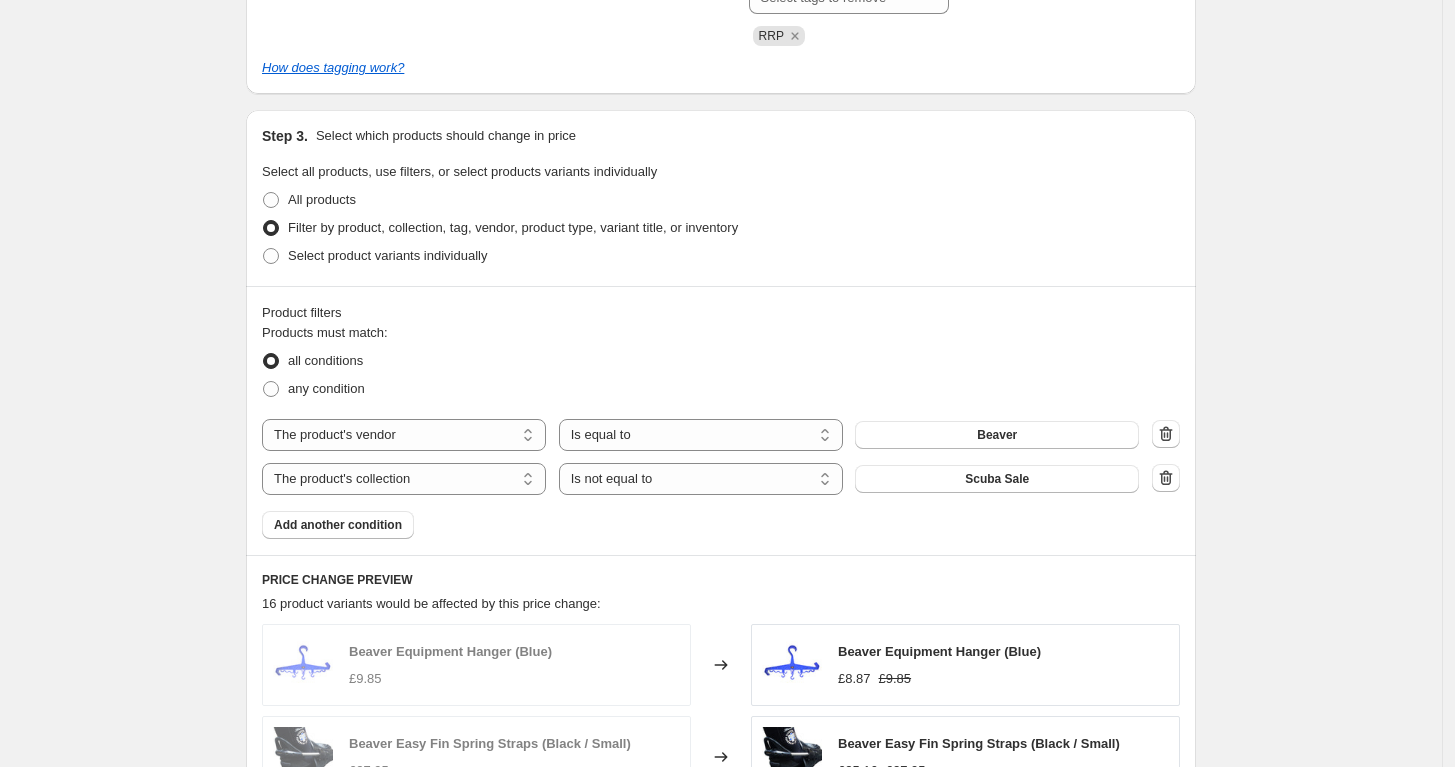 click on "Create new price [MEDICAL_DATA]. This page is ready Create new price [MEDICAL_DATA] Draft Step 1. Optionally give your price [MEDICAL_DATA] a title (eg "March 30% off sale on boots") [DATE] - Beaver 10% Trial This title is just for internal use, customers won't see it Step 2. Select how the prices should change Use bulk price change rules Set product prices individually Use CSV upload Price Change type Change the price to a certain amount Change the price by a certain amount Change the price by a certain percentage Change the price to the current compare at price (price before sale) Change the price by a certain amount relative to the compare at price Change the price by a certain percentage relative to the compare at price Don't change the price Change the price by a certain percentage relative to the cost per item Change price to certain cost margin Change the price by a certain percentage relative to the compare at price Items that do not already have a   compare at price   will be ignored. Price change amount %" at bounding box center (721, 241) 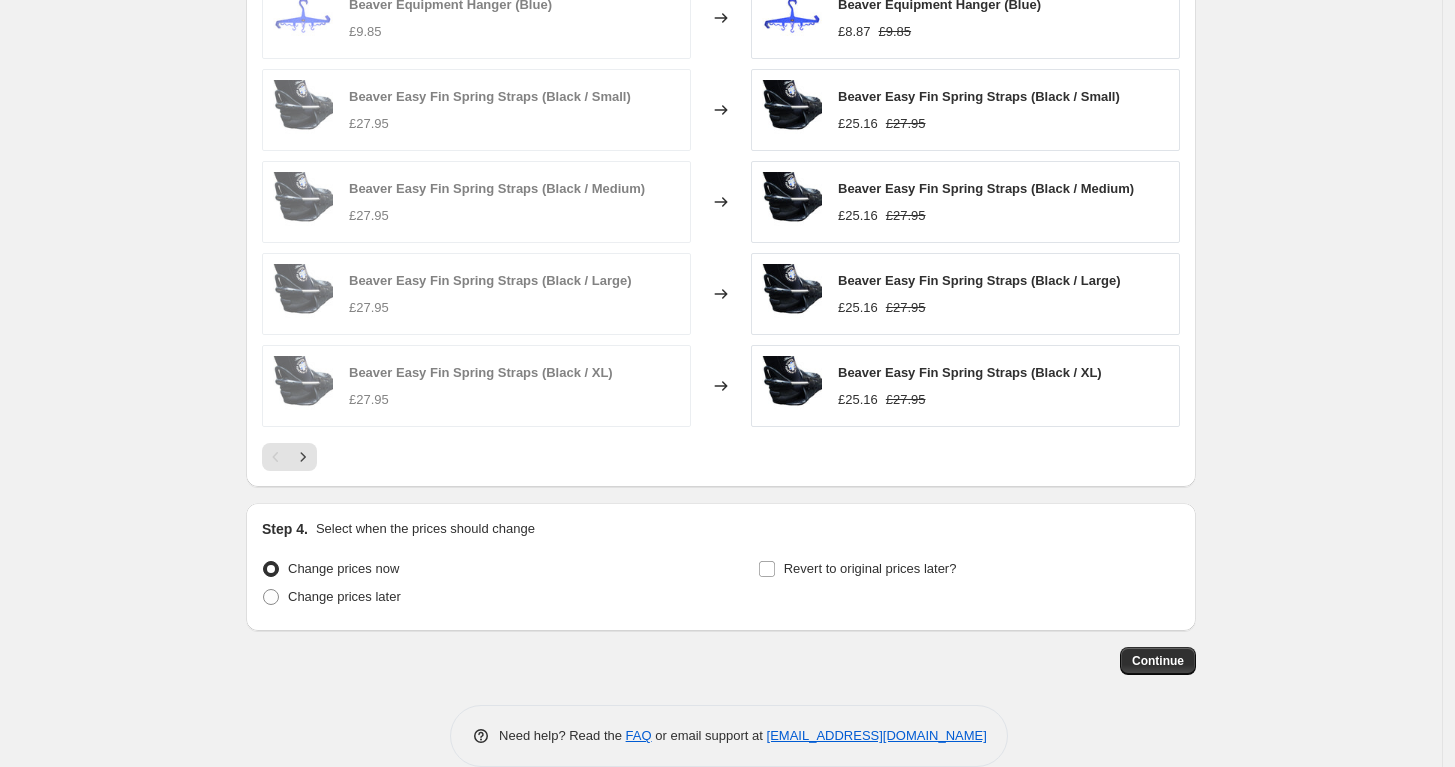 scroll, scrollTop: 1639, scrollLeft: 0, axis: vertical 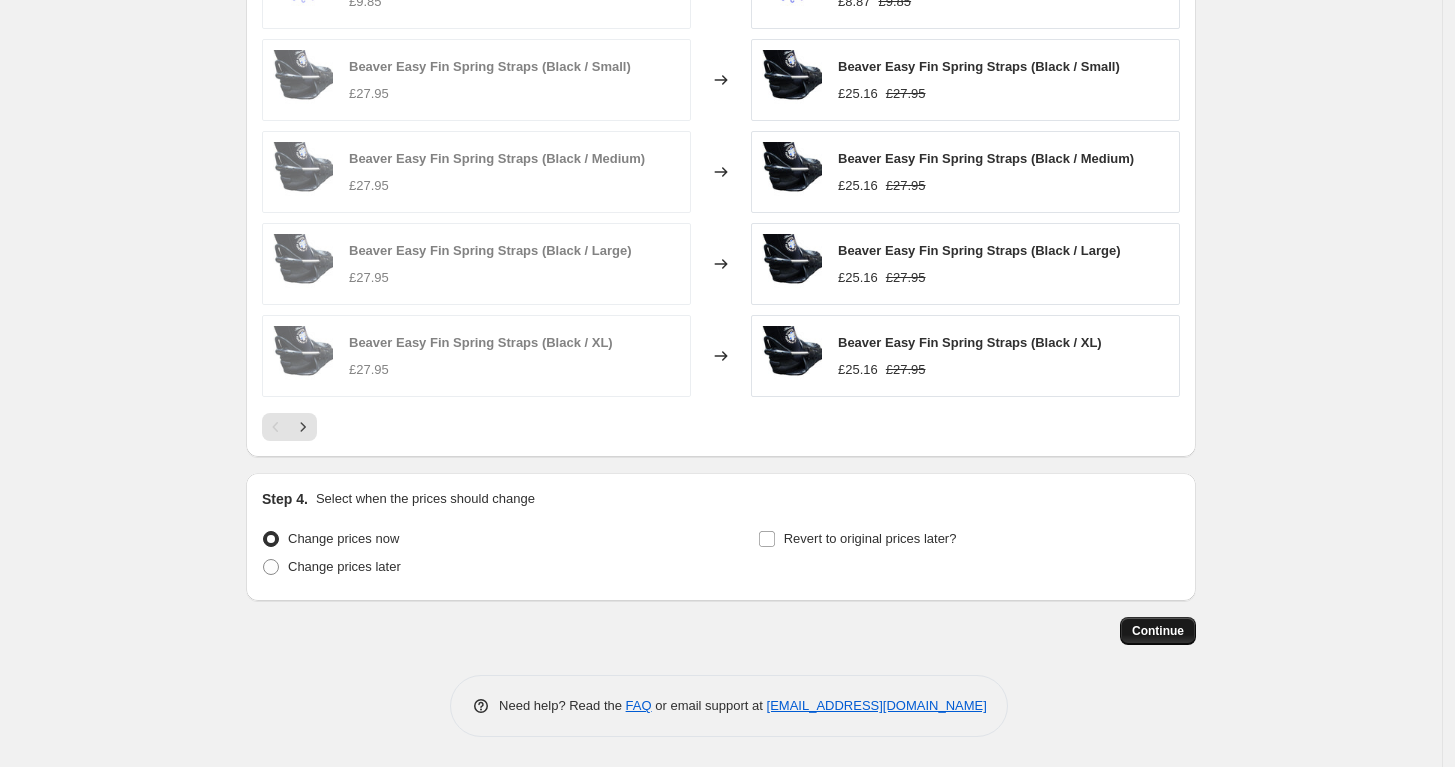 click on "Continue" at bounding box center [1158, 631] 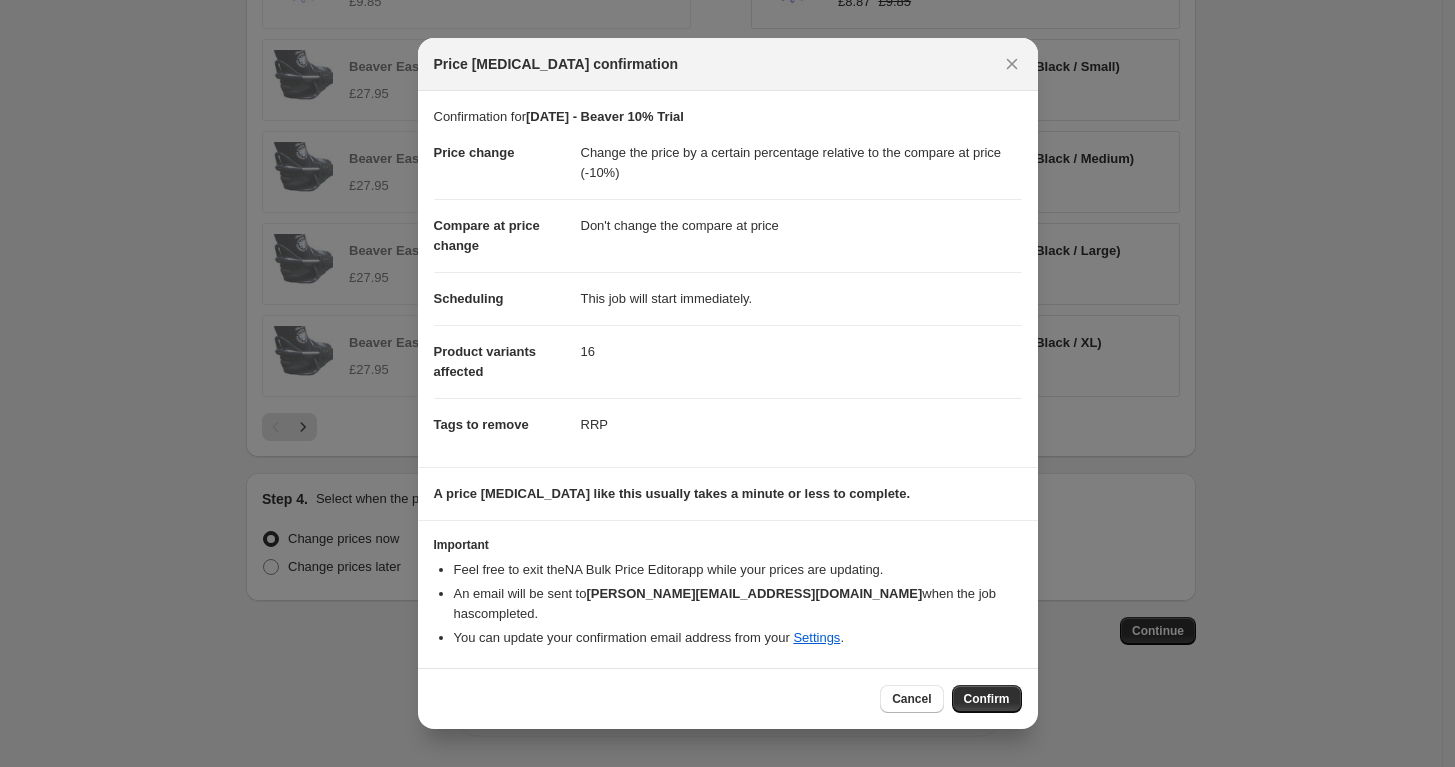 click on "Confirm" at bounding box center [987, 699] 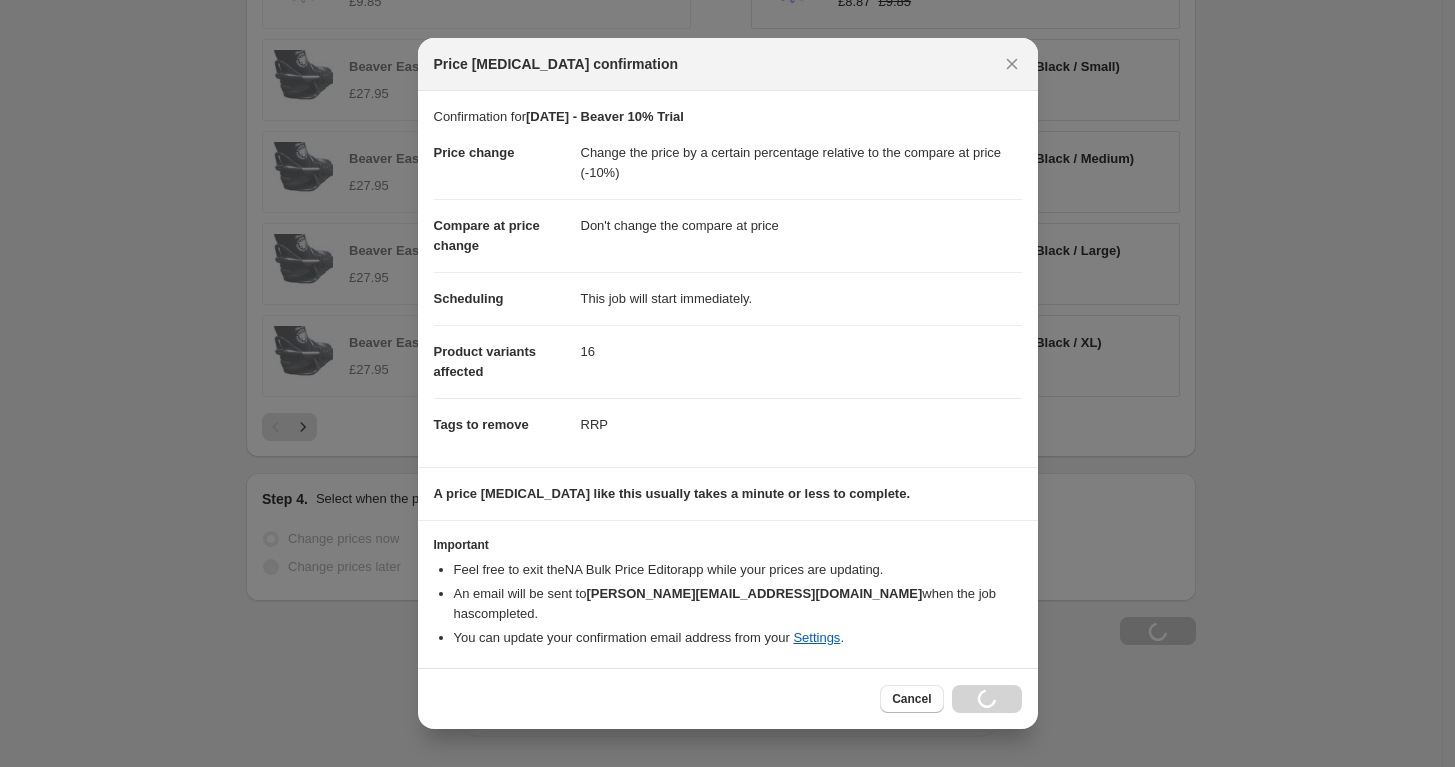 scroll, scrollTop: 1706, scrollLeft: 0, axis: vertical 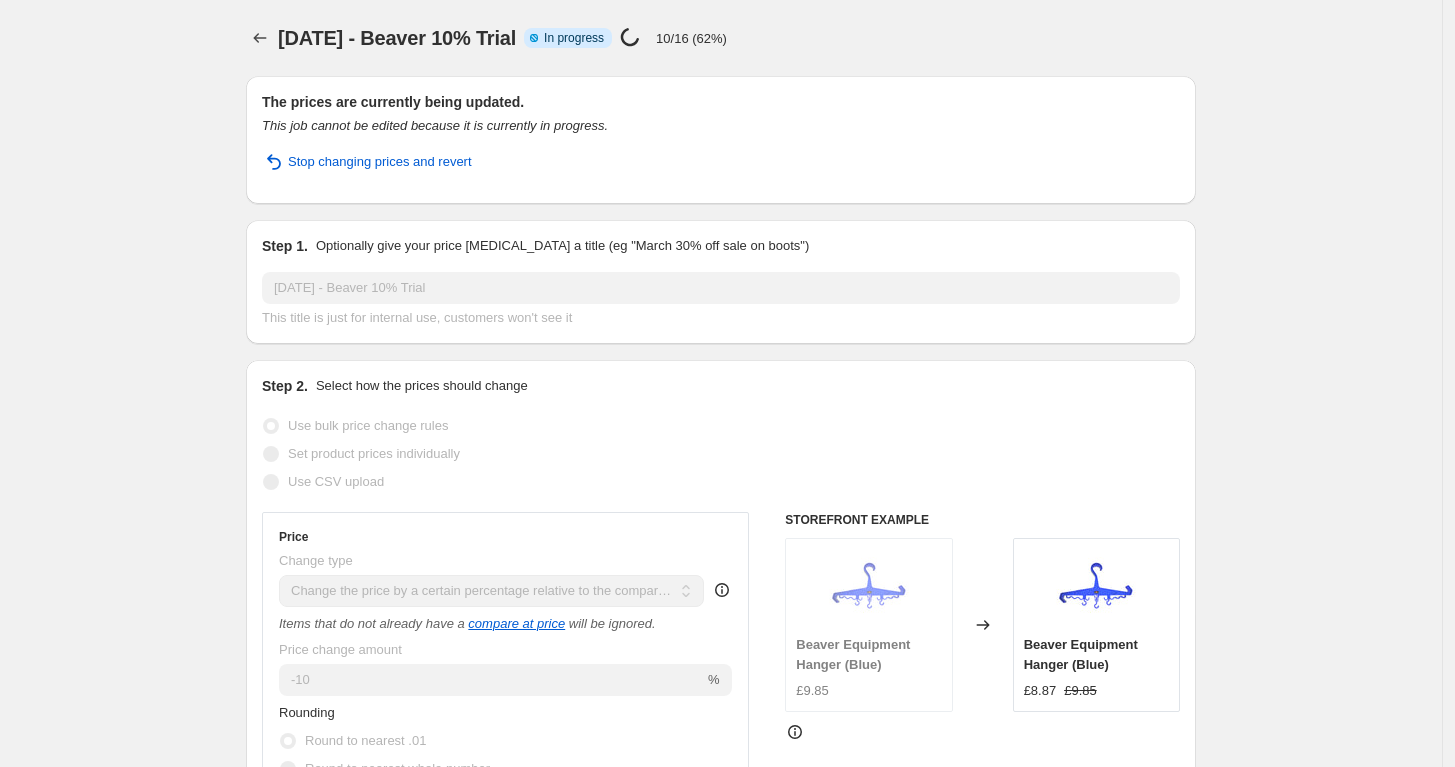 select on "pcap" 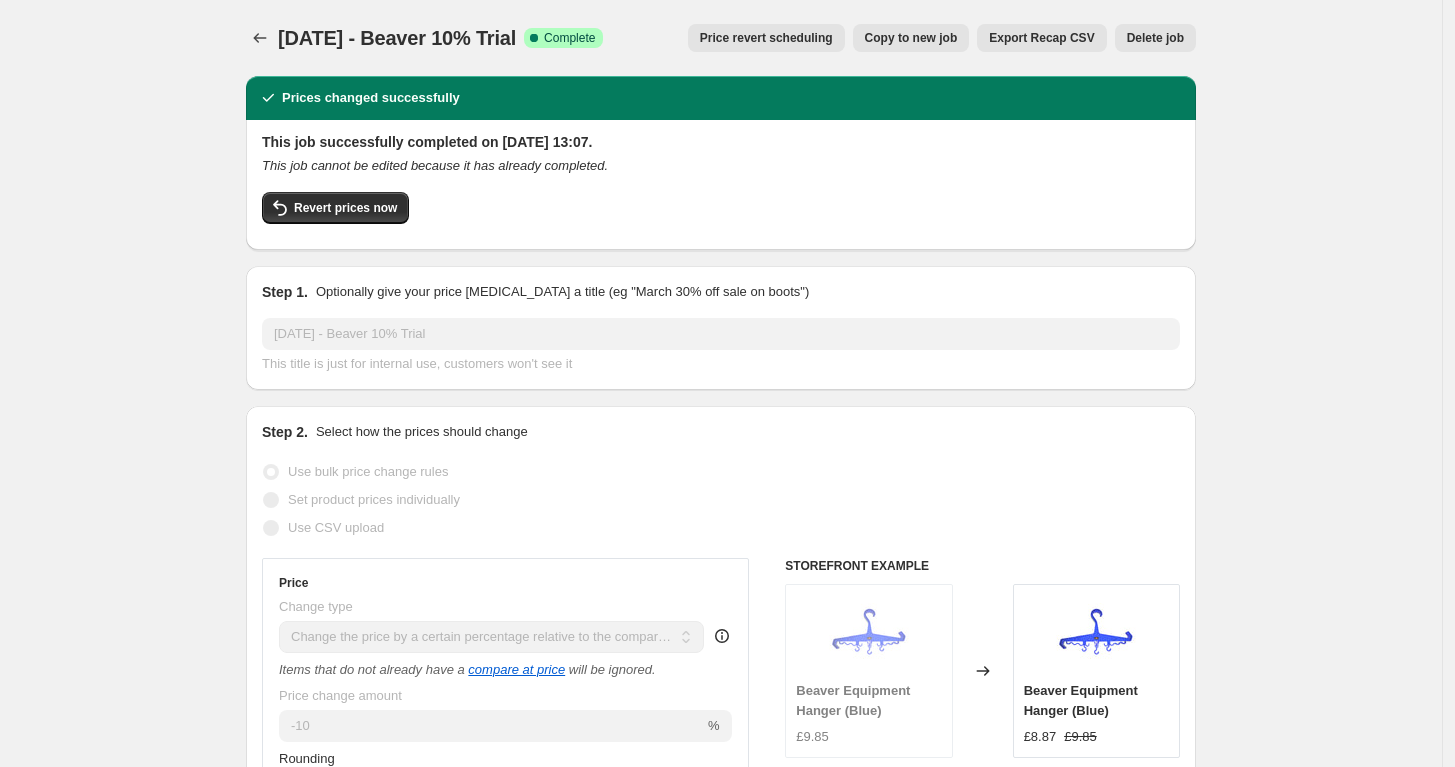 click on "Copy to new job" at bounding box center [911, 38] 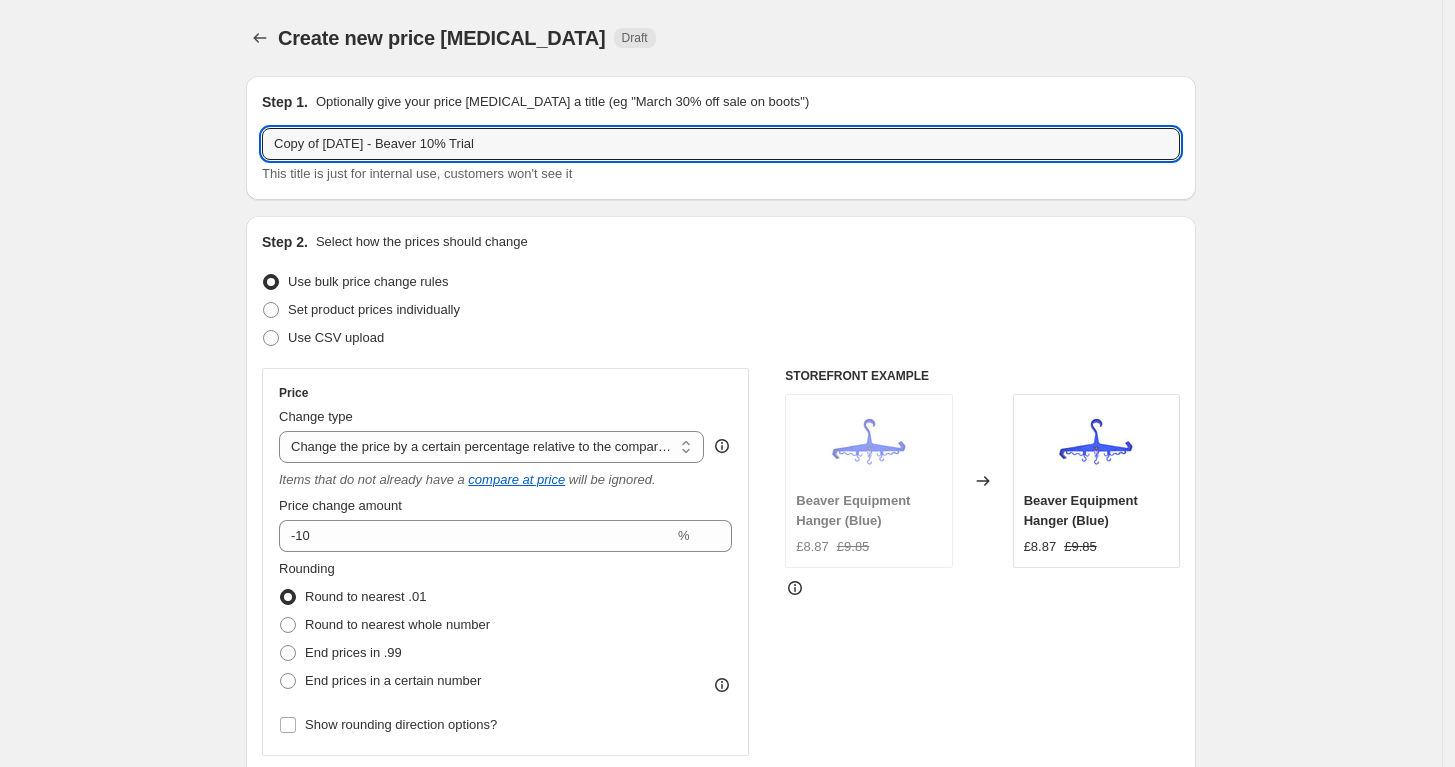 drag, startPoint x: 330, startPoint y: 142, endPoint x: 29, endPoint y: 118, distance: 301.9553 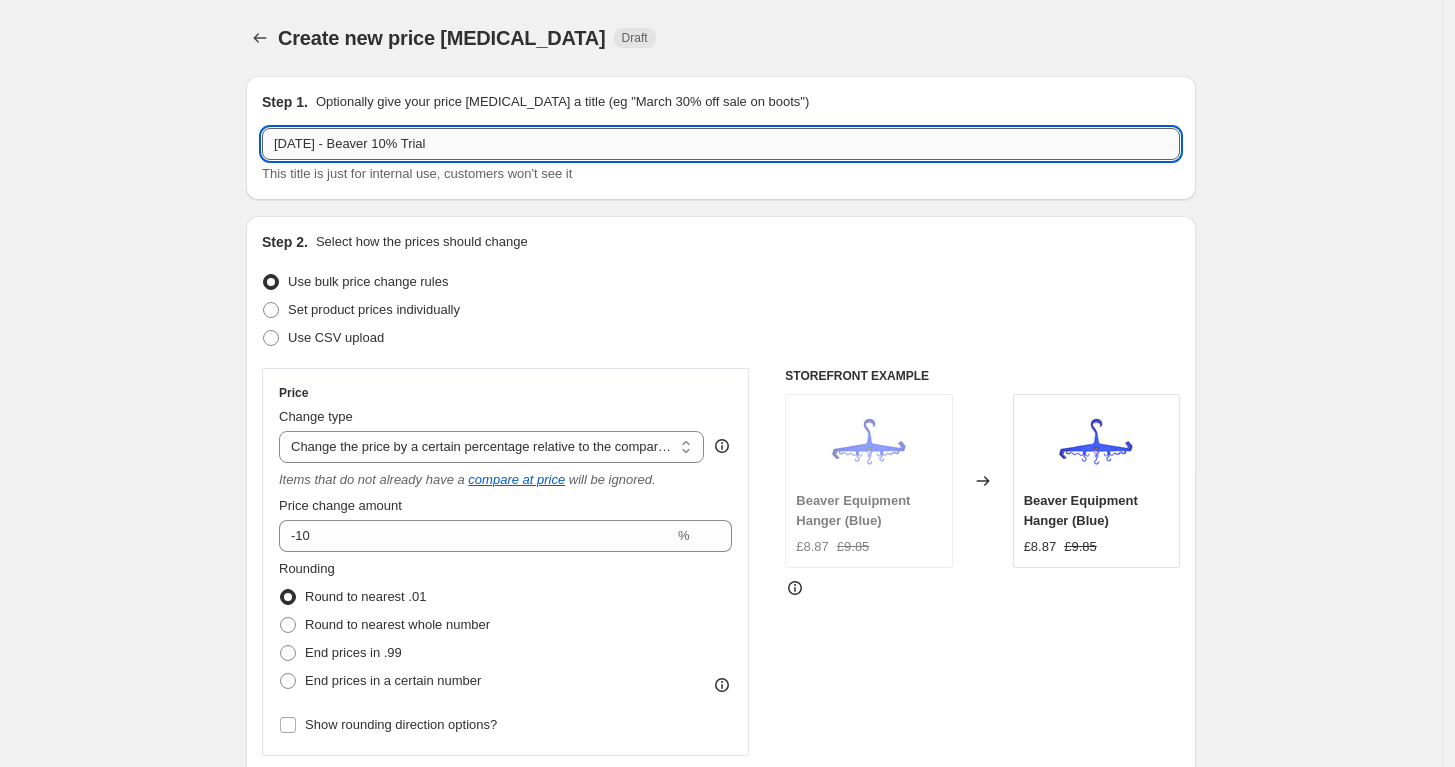 click on "[DATE] - Beaver 10% Trial" at bounding box center [721, 144] 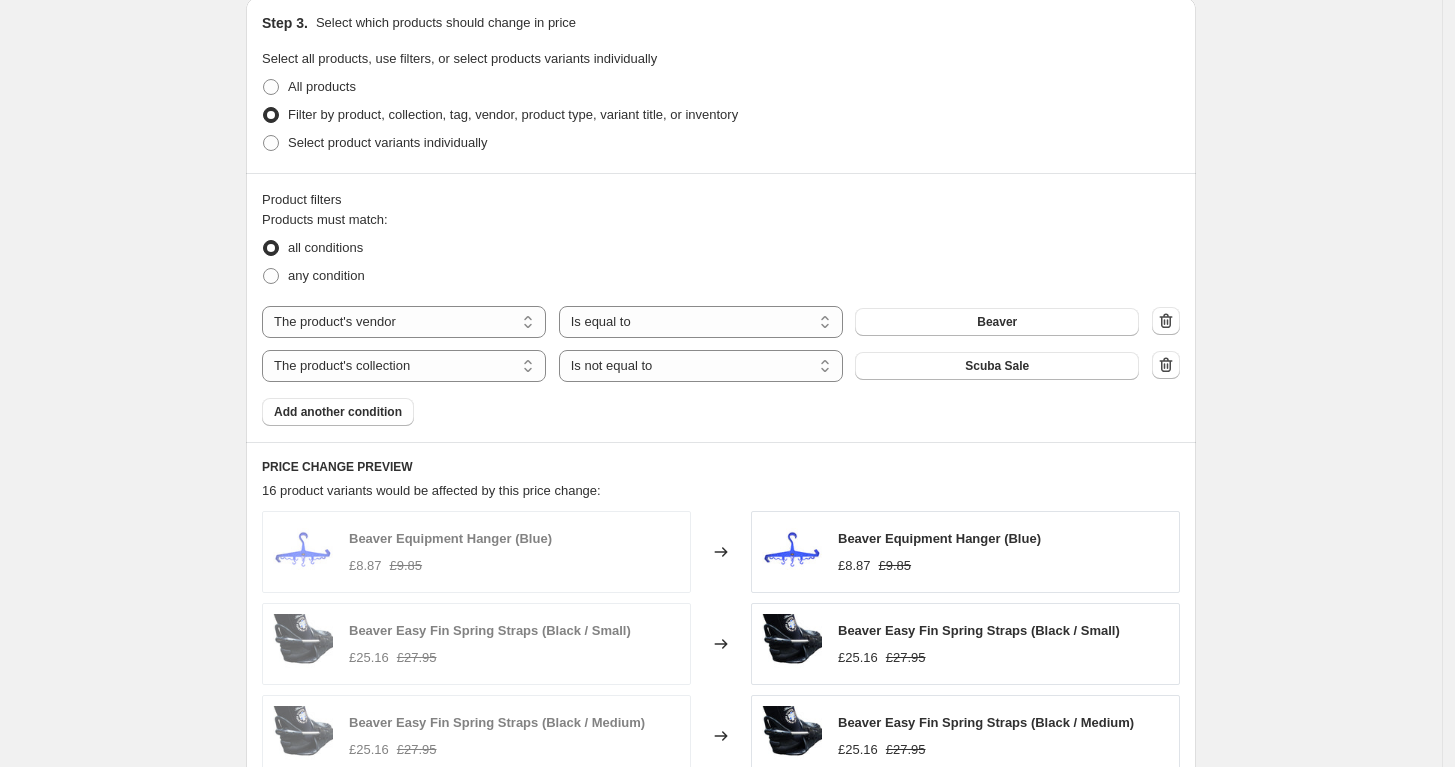 scroll, scrollTop: 1111, scrollLeft: 0, axis: vertical 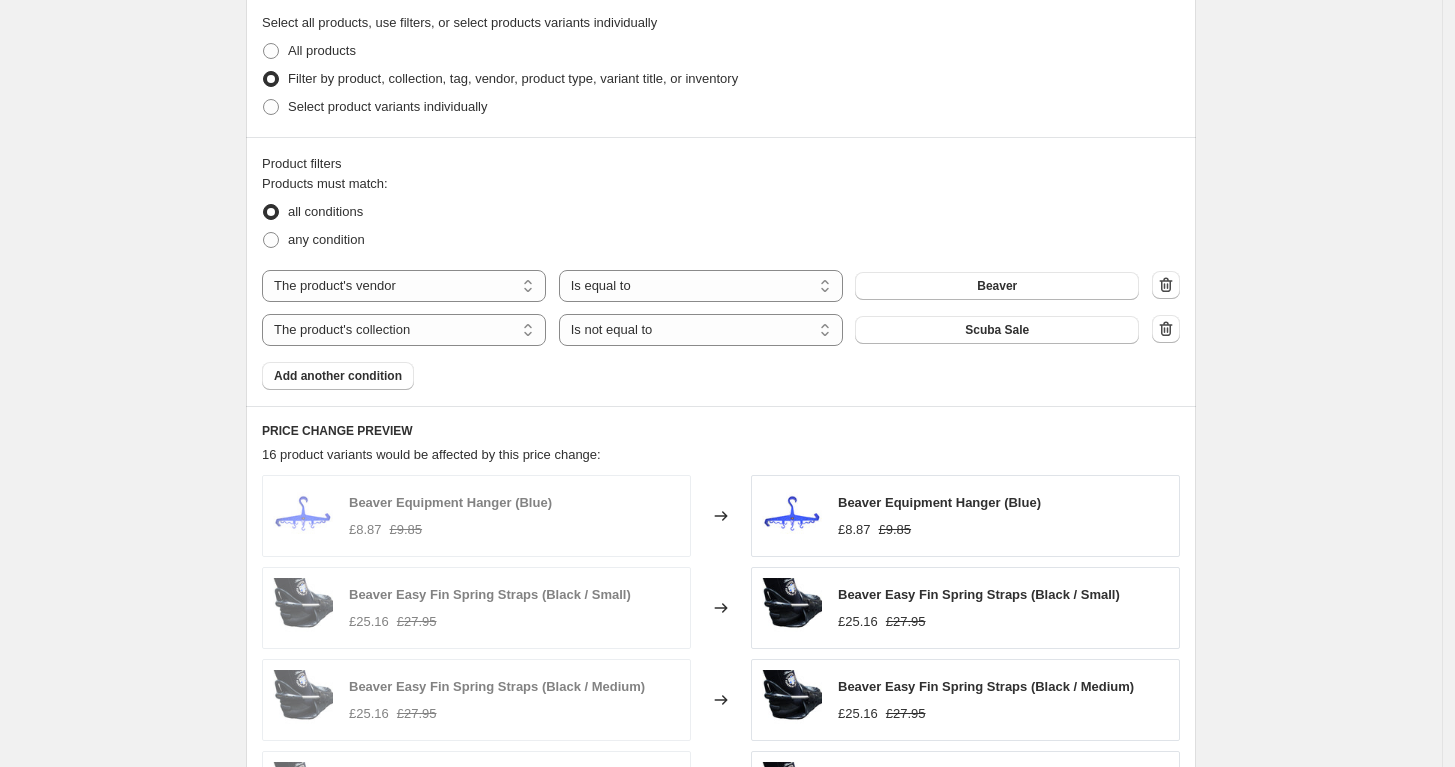 type on "[DATE] - Beuchat 10% Trial" 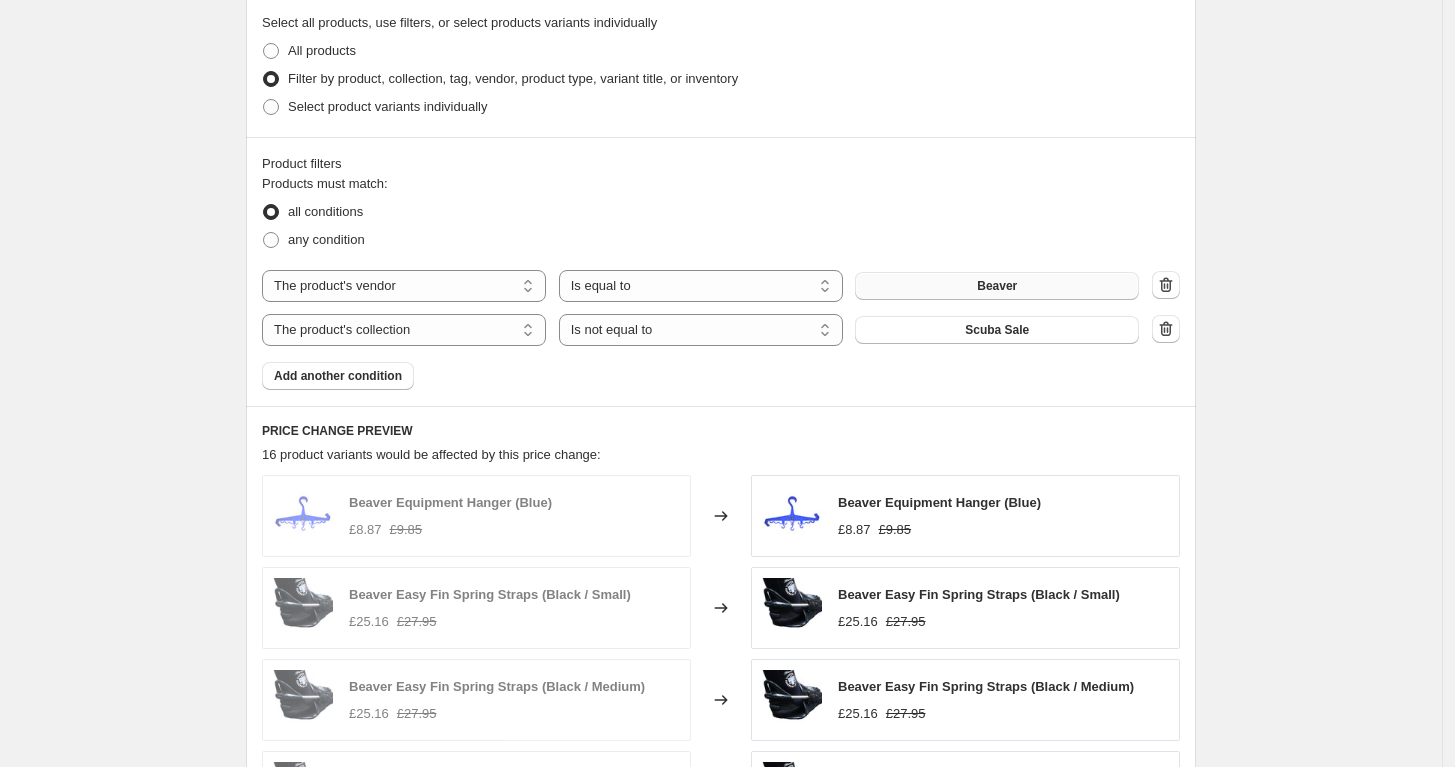 drag, startPoint x: 979, startPoint y: 267, endPoint x: 977, endPoint y: 280, distance: 13.152946 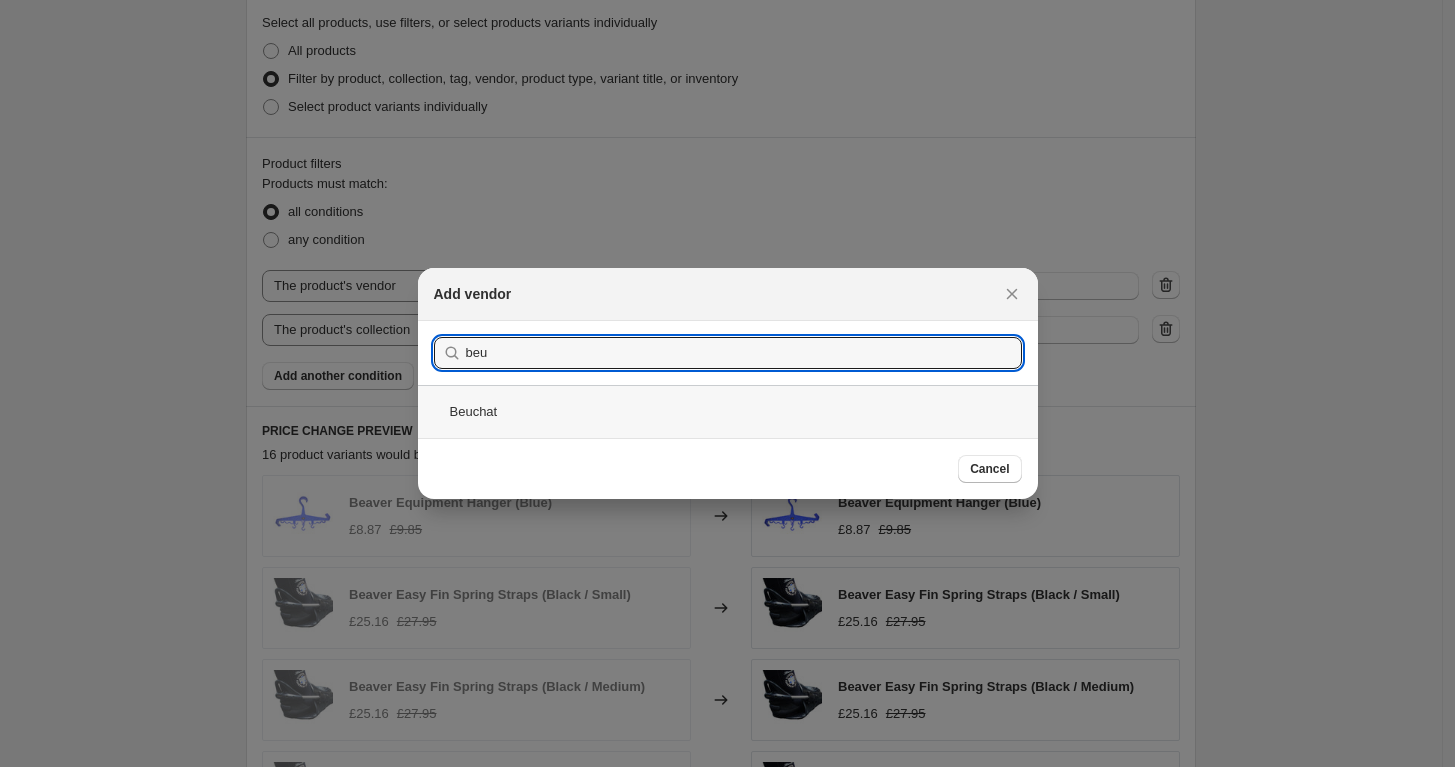 type on "beu" 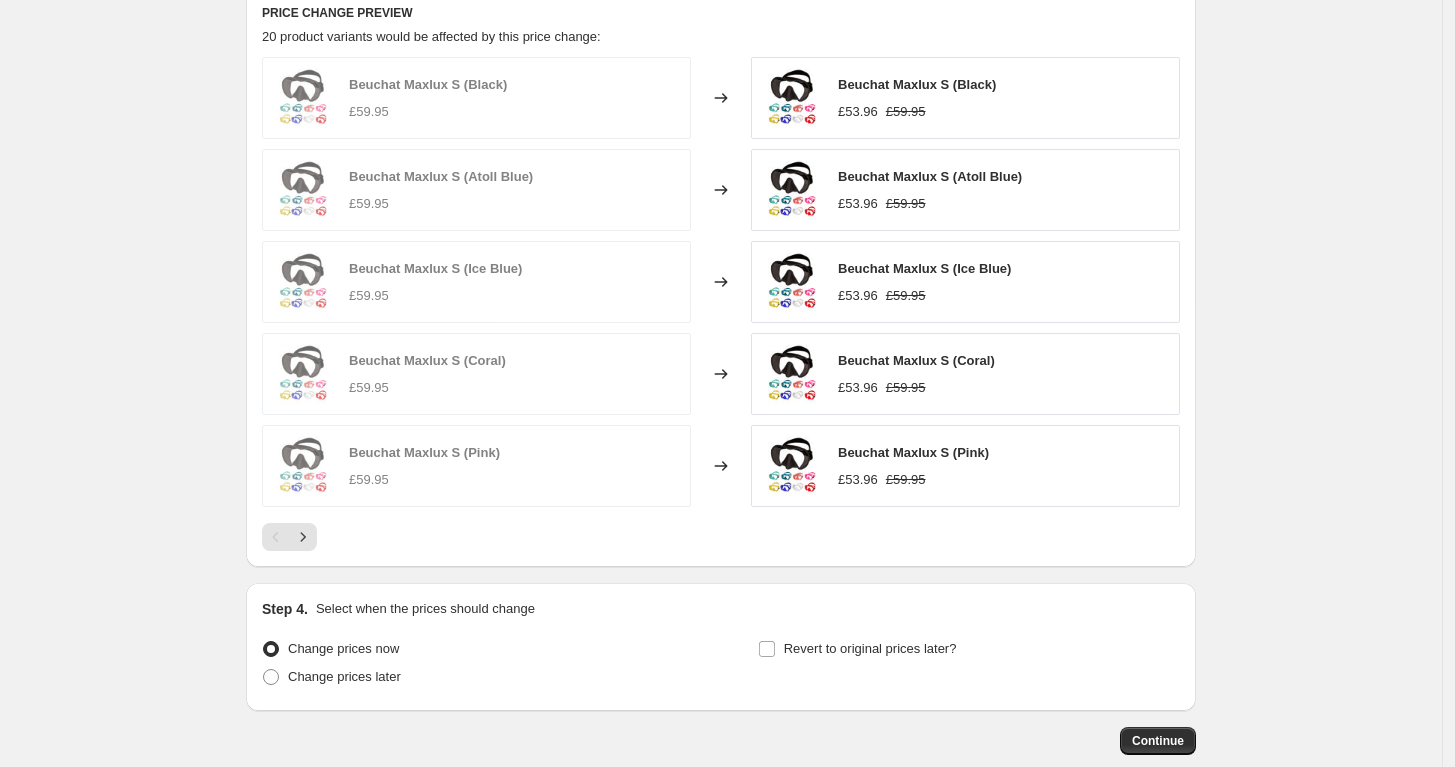 scroll, scrollTop: 1639, scrollLeft: 0, axis: vertical 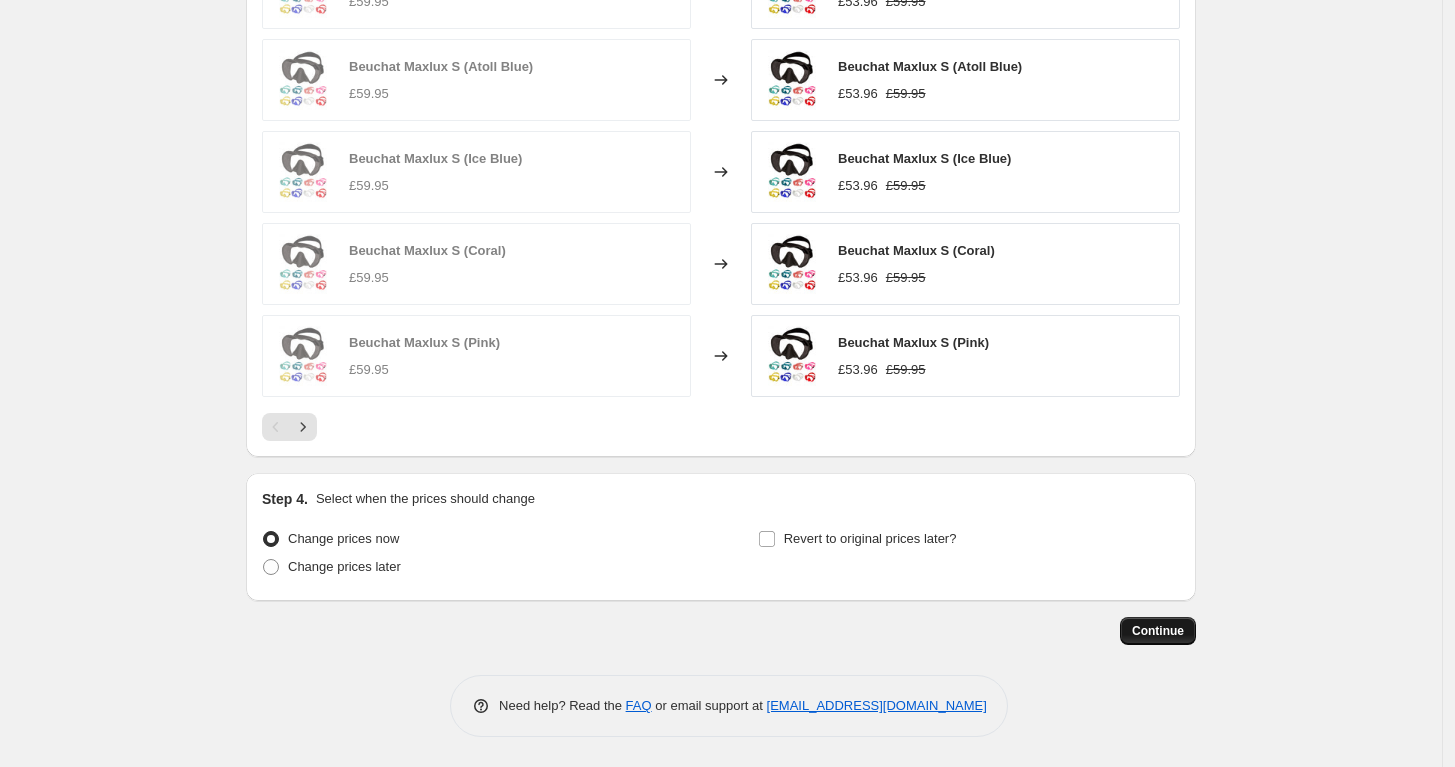 click on "Continue" at bounding box center [1158, 631] 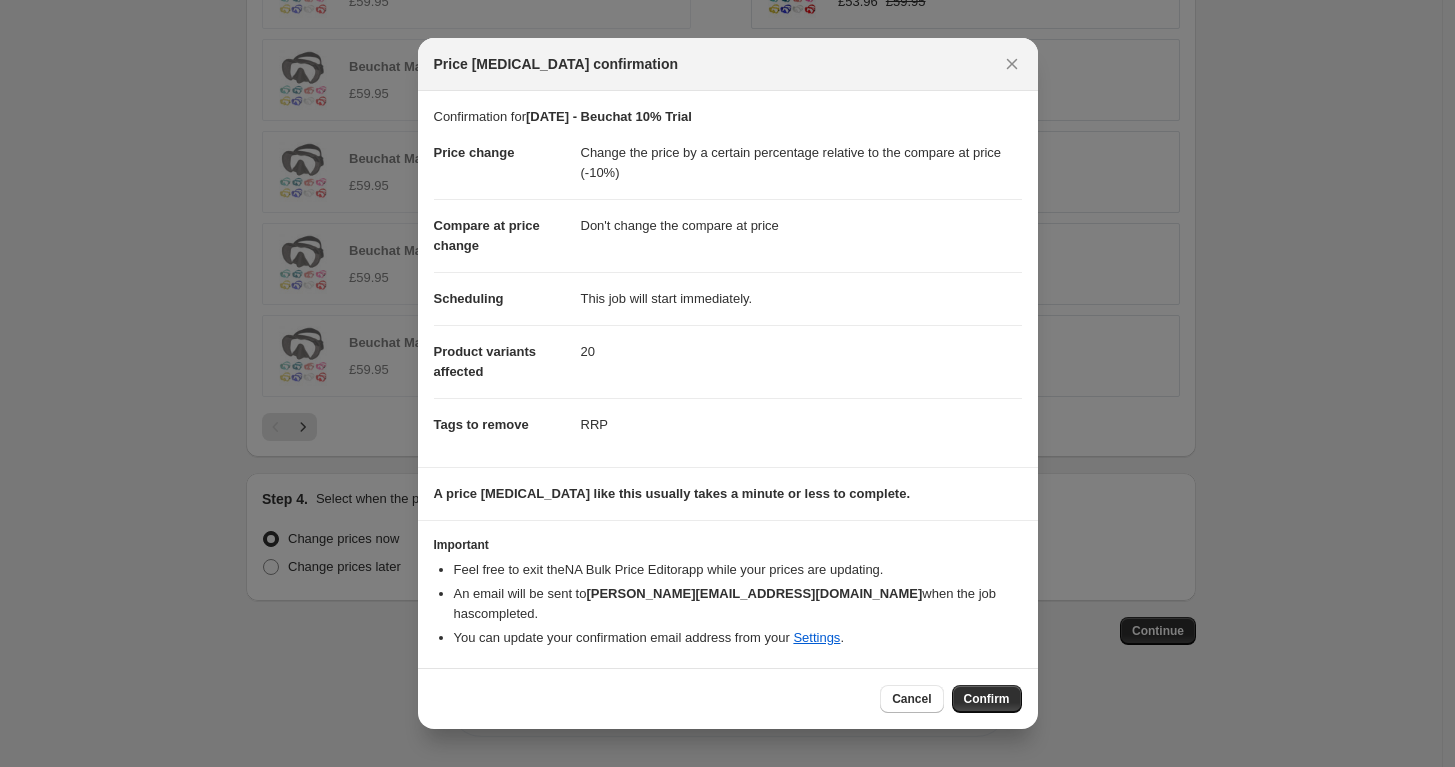 click on "Confirm" at bounding box center (987, 699) 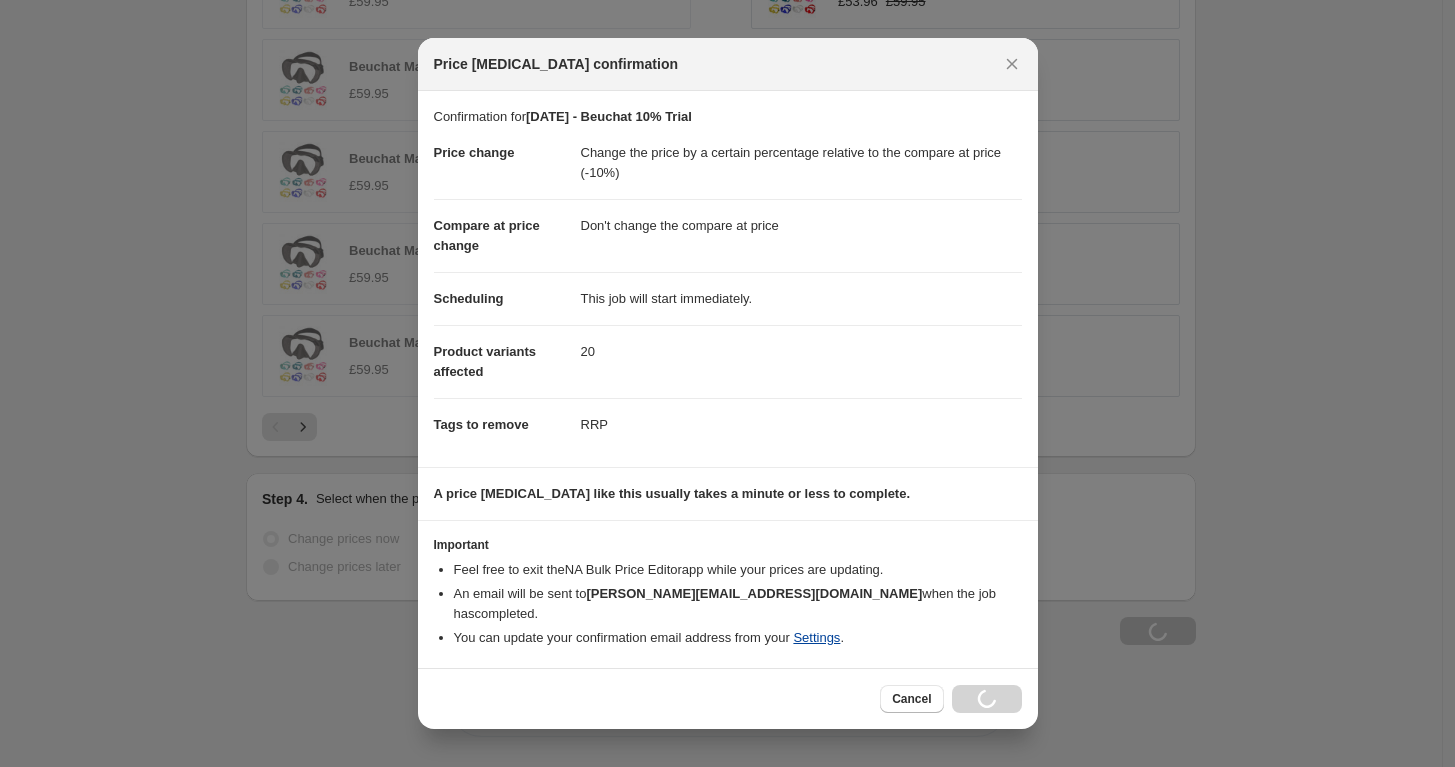 scroll, scrollTop: 1706, scrollLeft: 0, axis: vertical 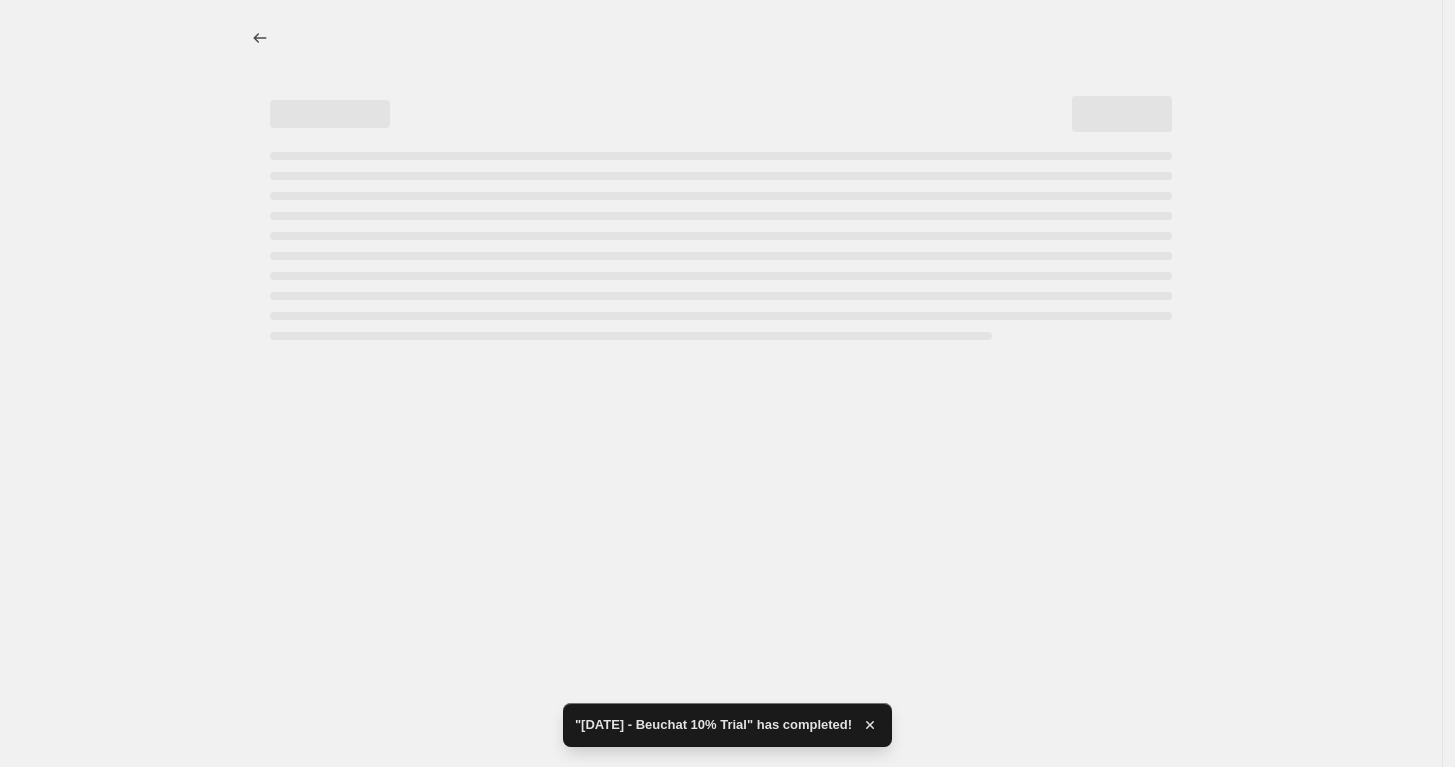 select on "pcap" 